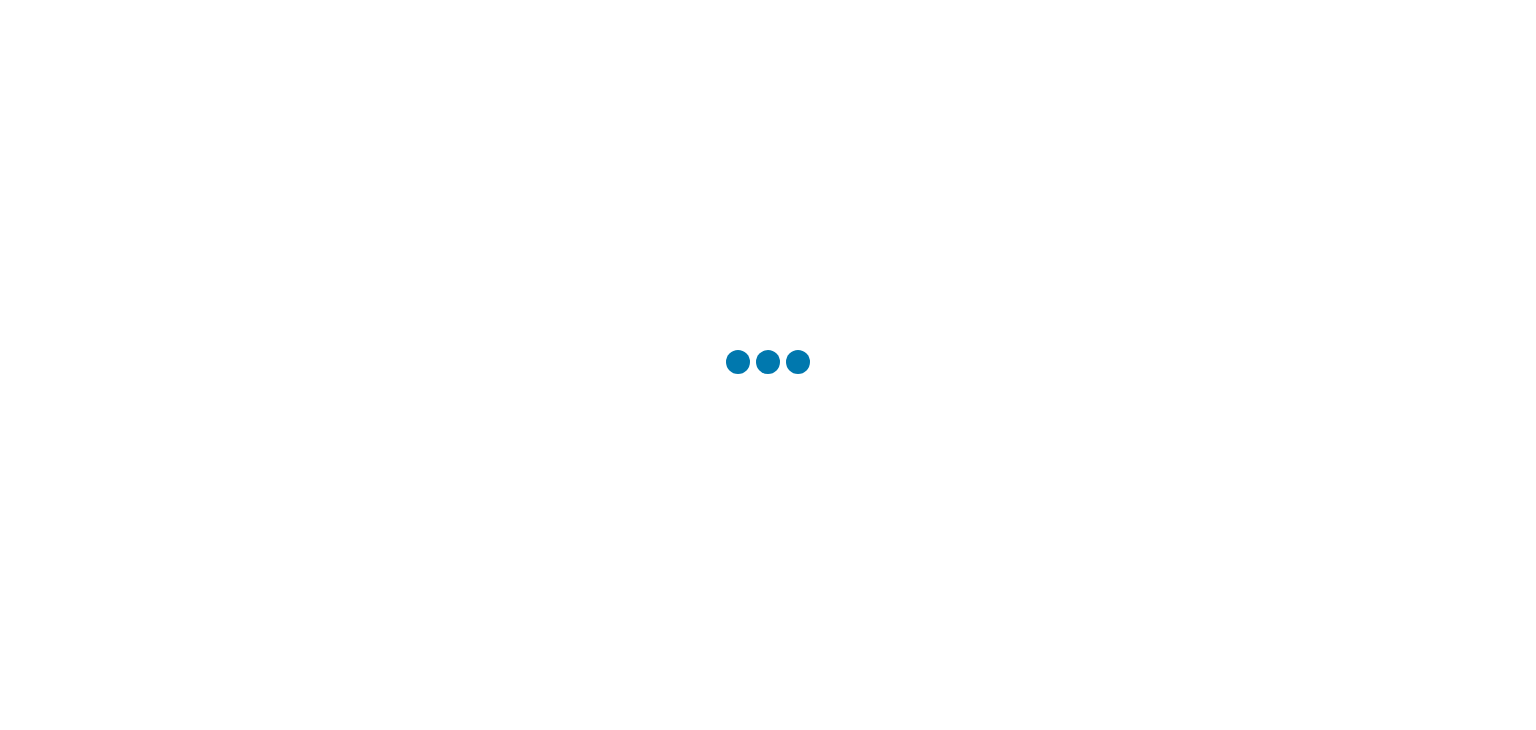 scroll, scrollTop: 0, scrollLeft: 0, axis: both 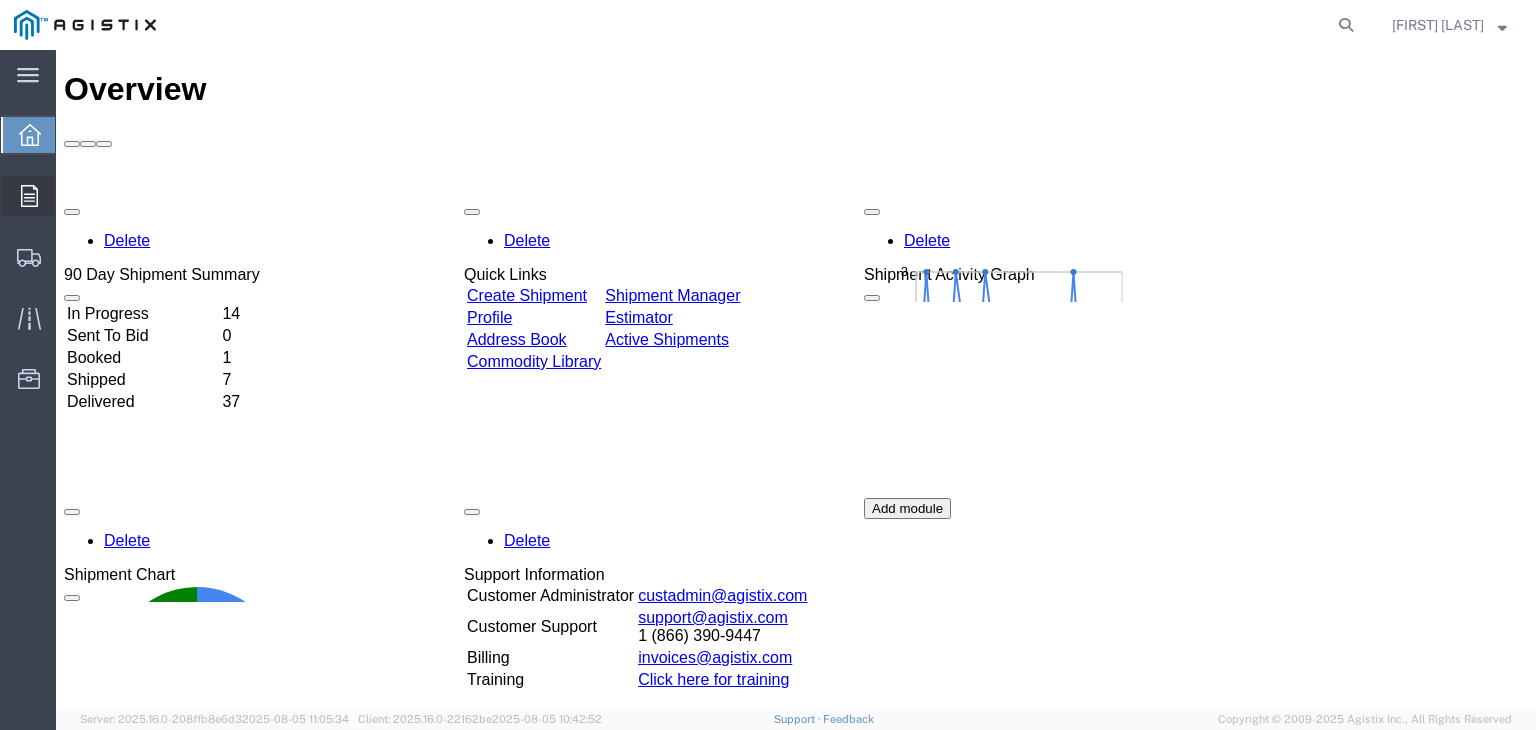 click on "Orders" 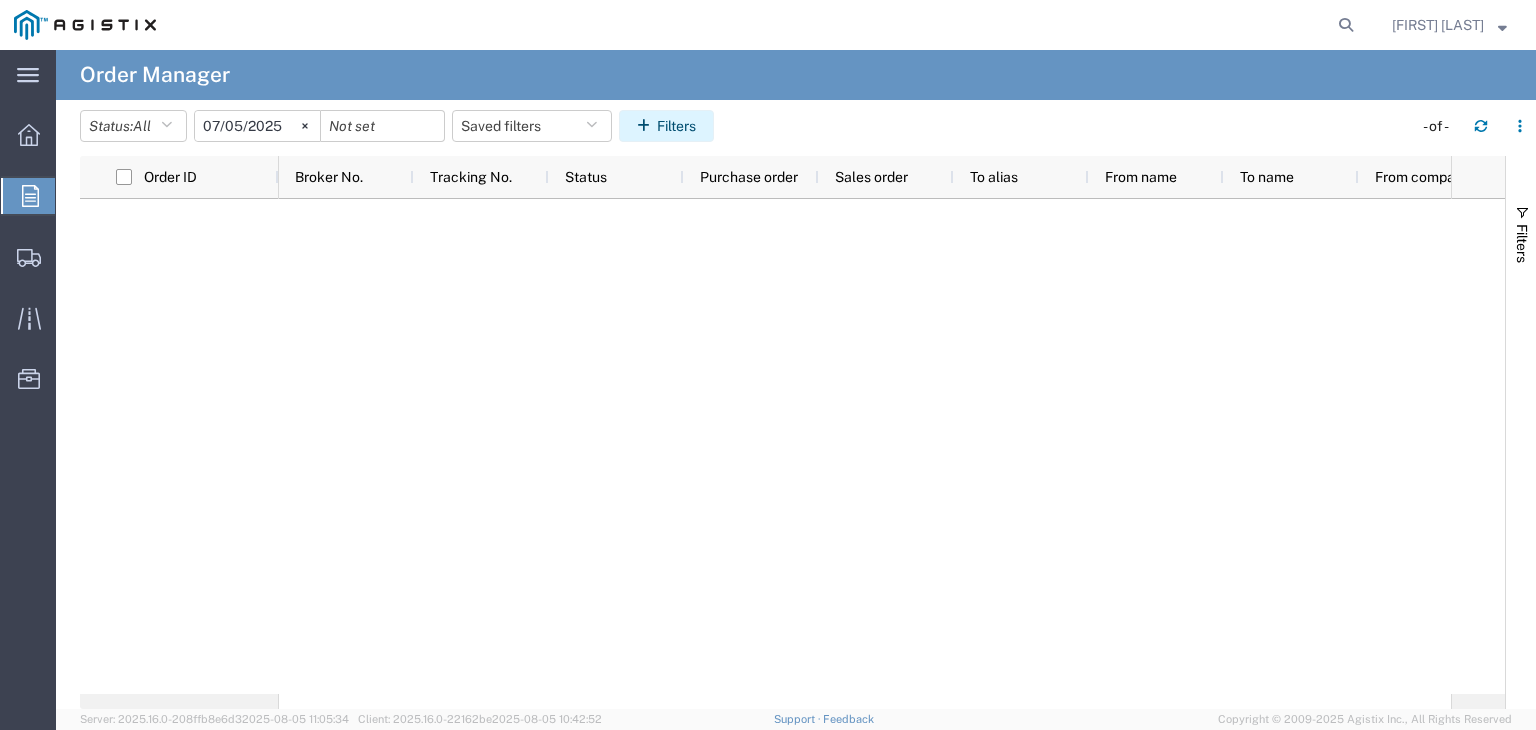 click on "Filters" 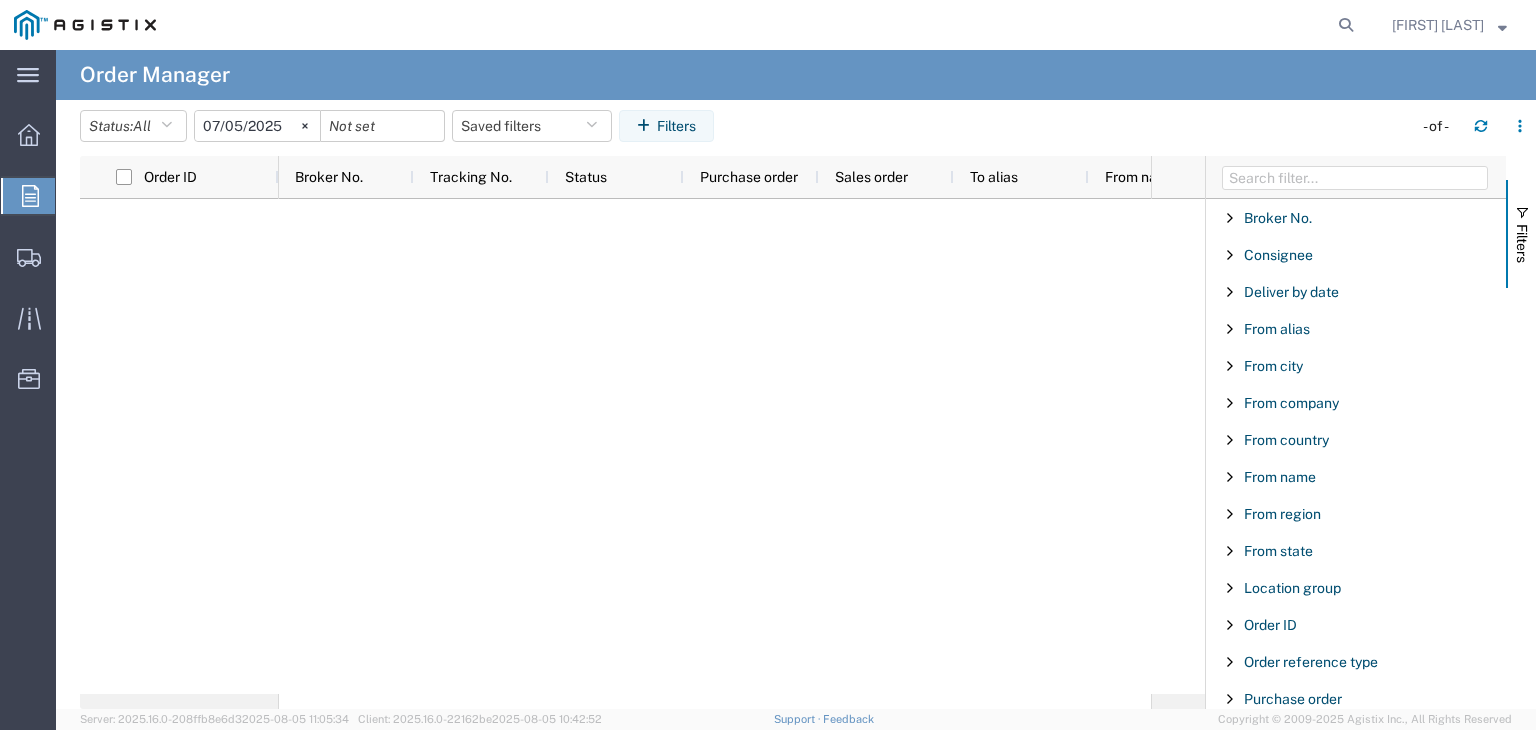 click 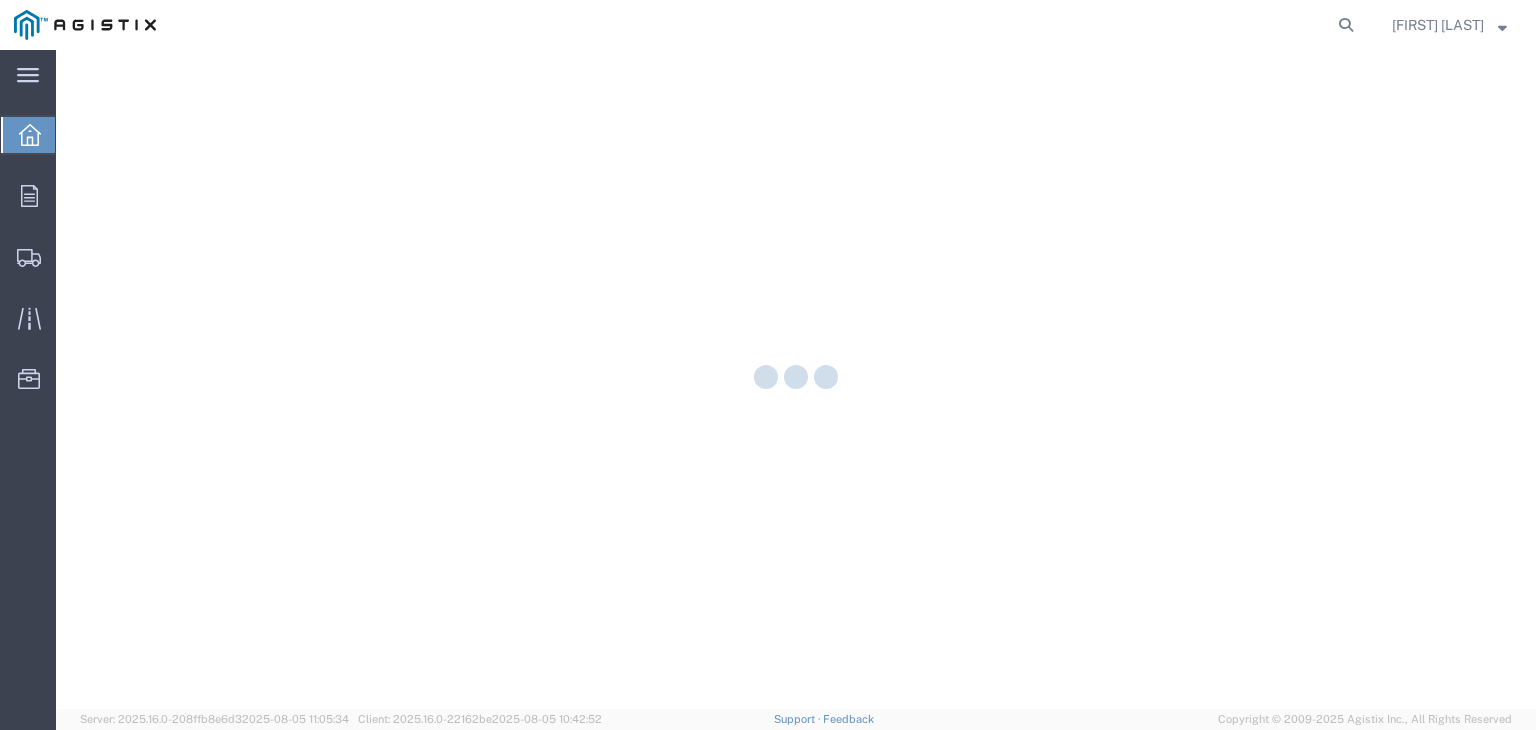 scroll, scrollTop: 0, scrollLeft: 0, axis: both 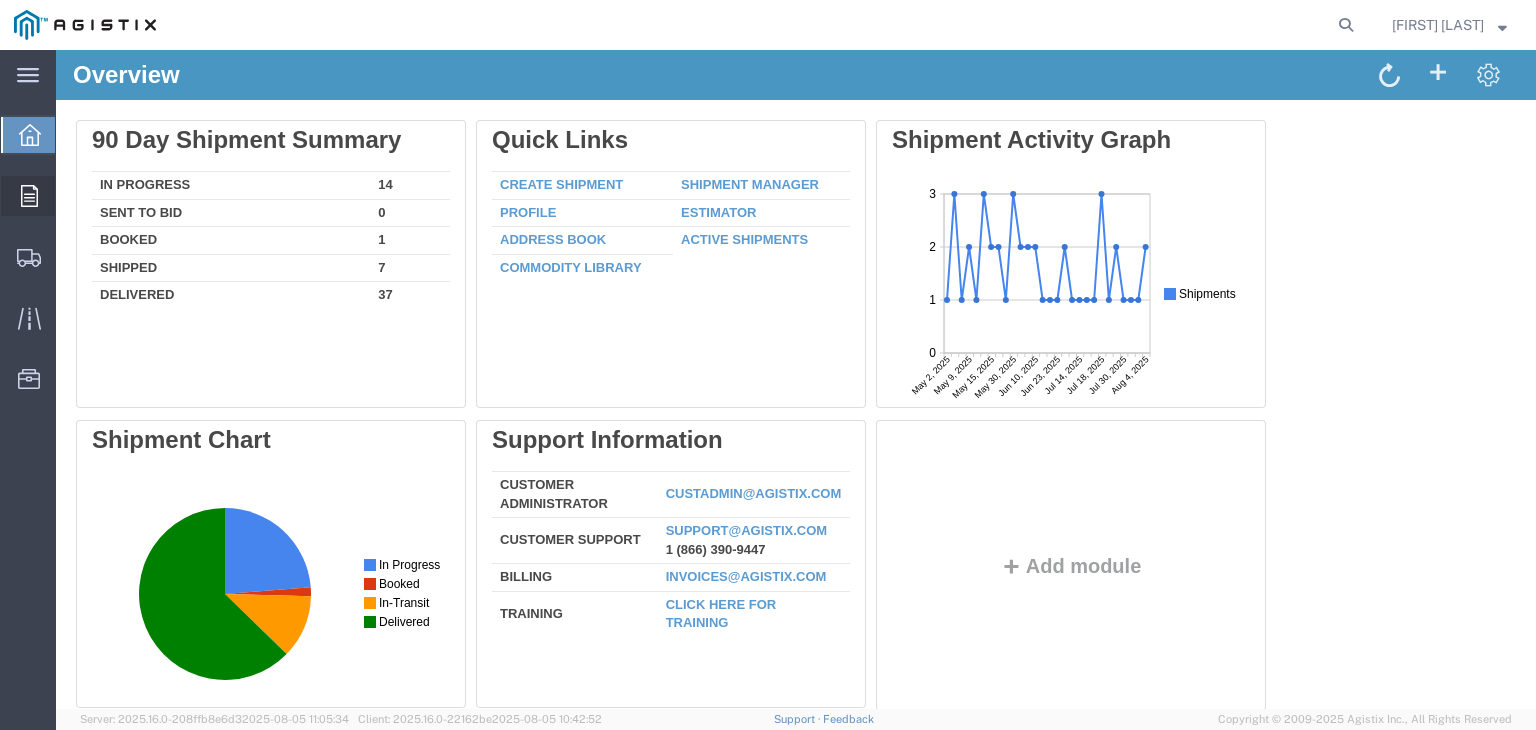click on "Orders" 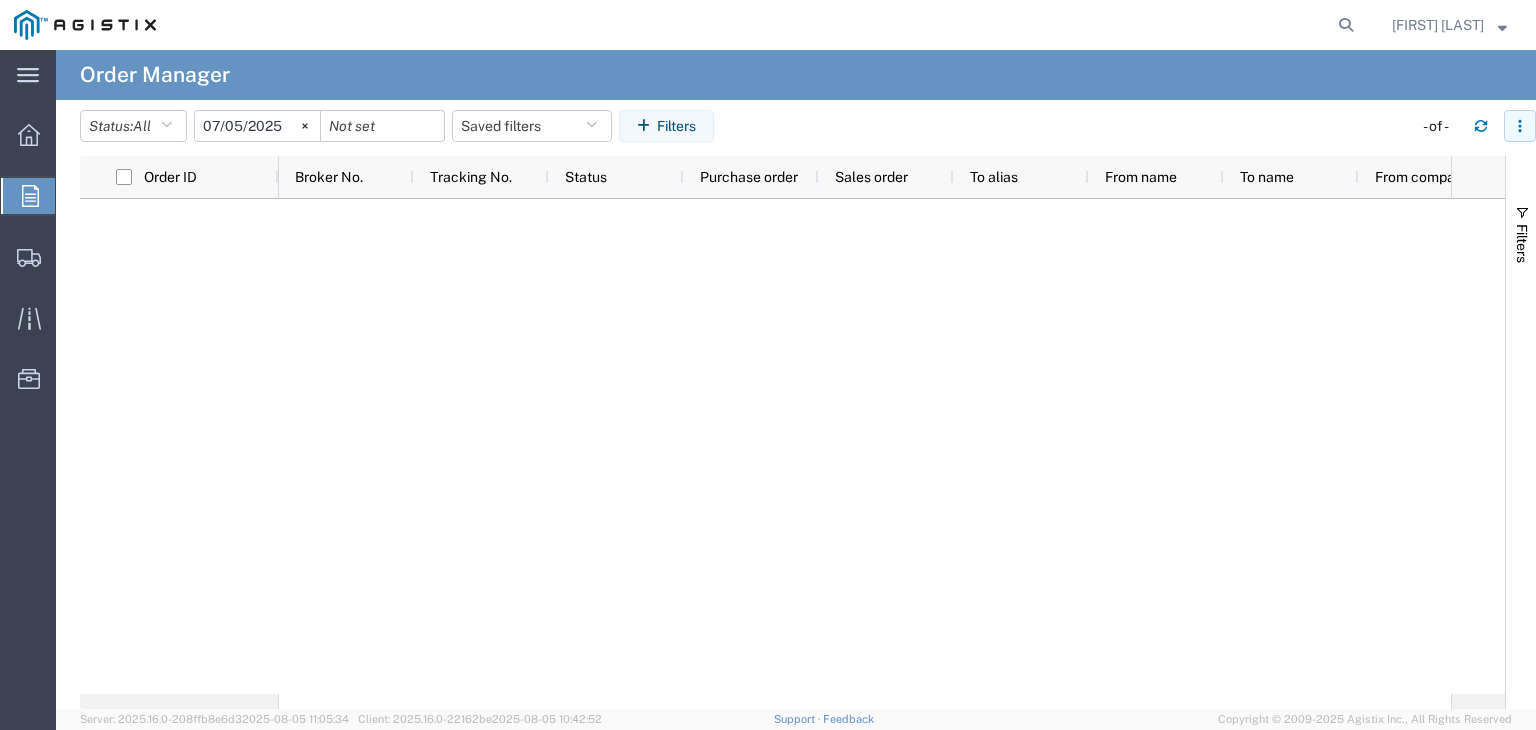 click 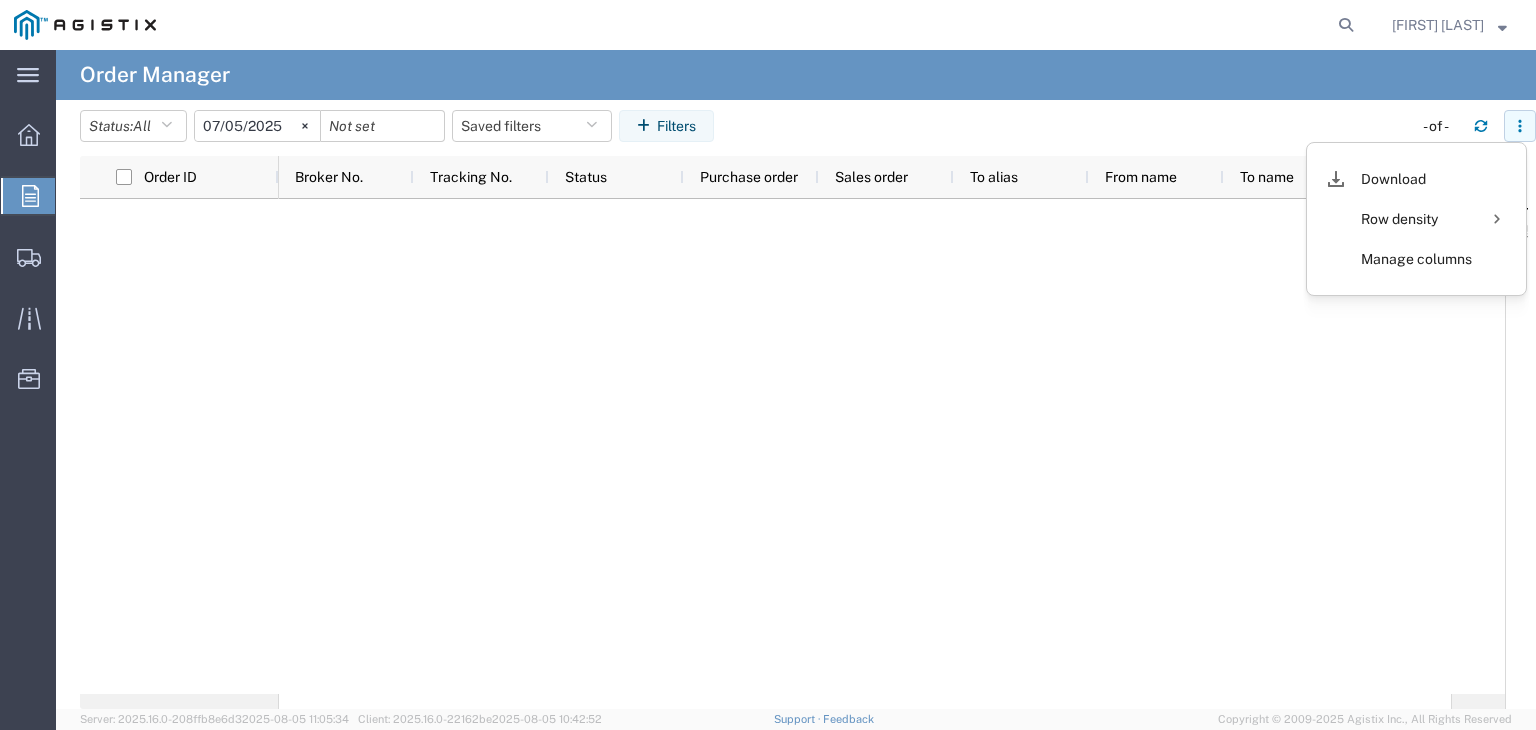 click 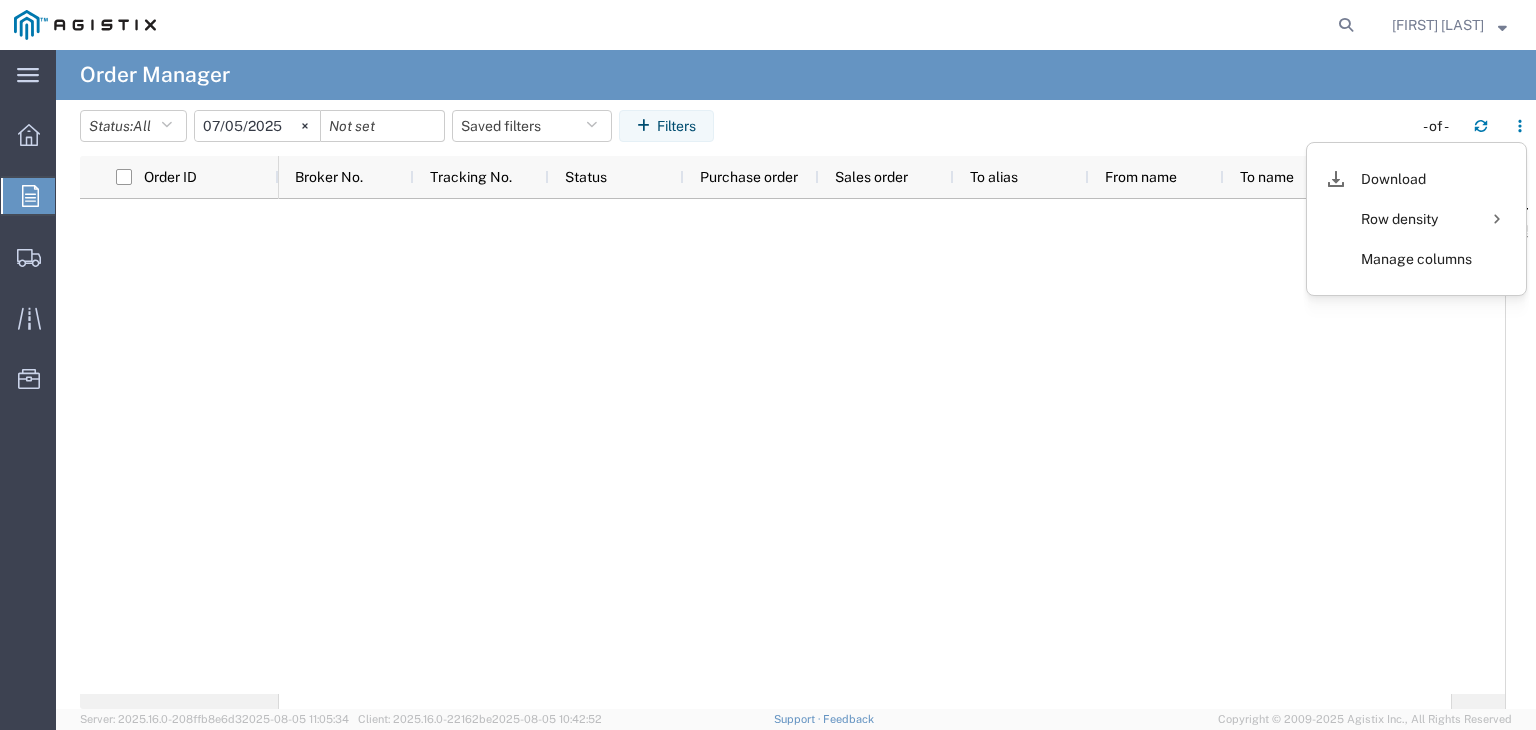 click on "Status:  All All Cancelled Orders New Orders Updated Orders 2025-07-05
Saved filters   Filters" 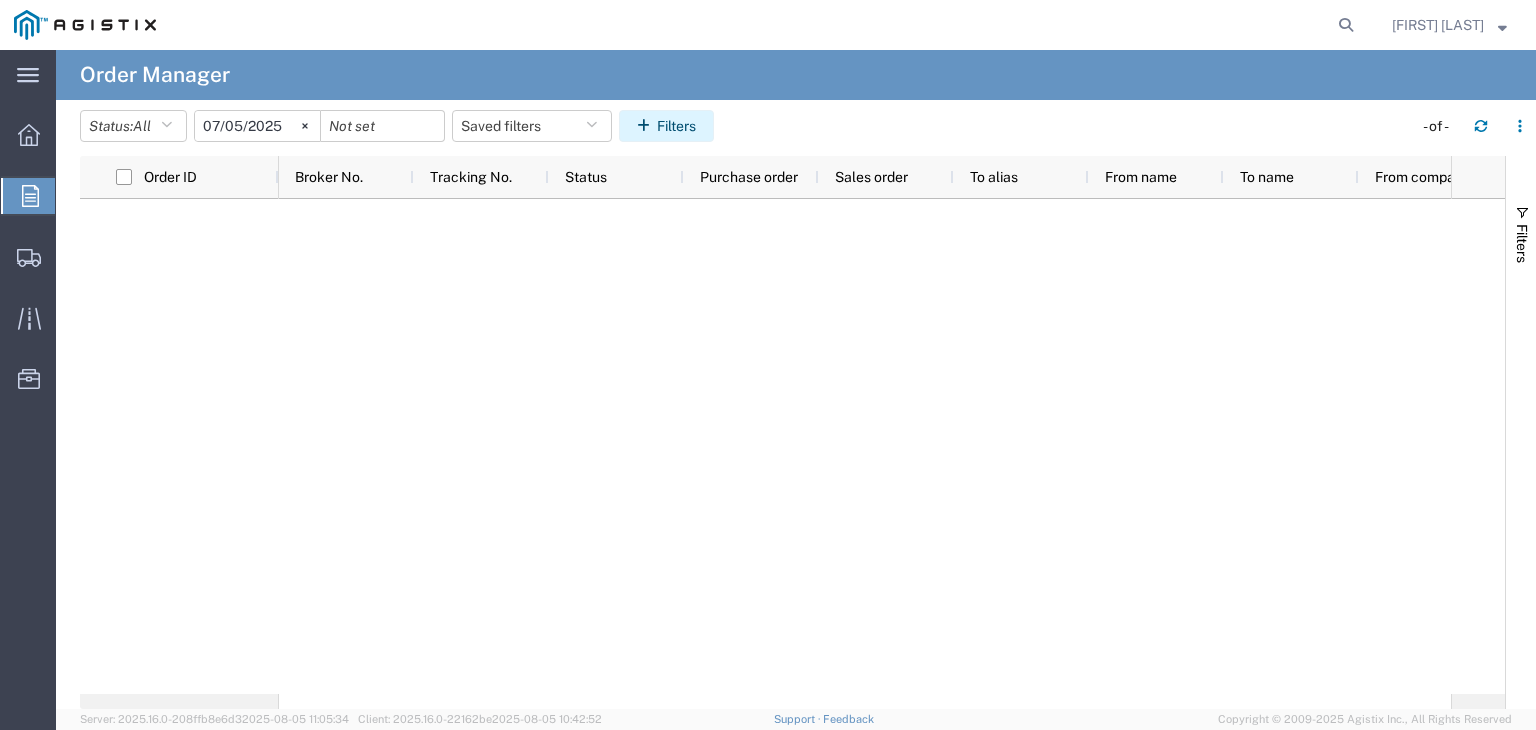 click on "Filters" 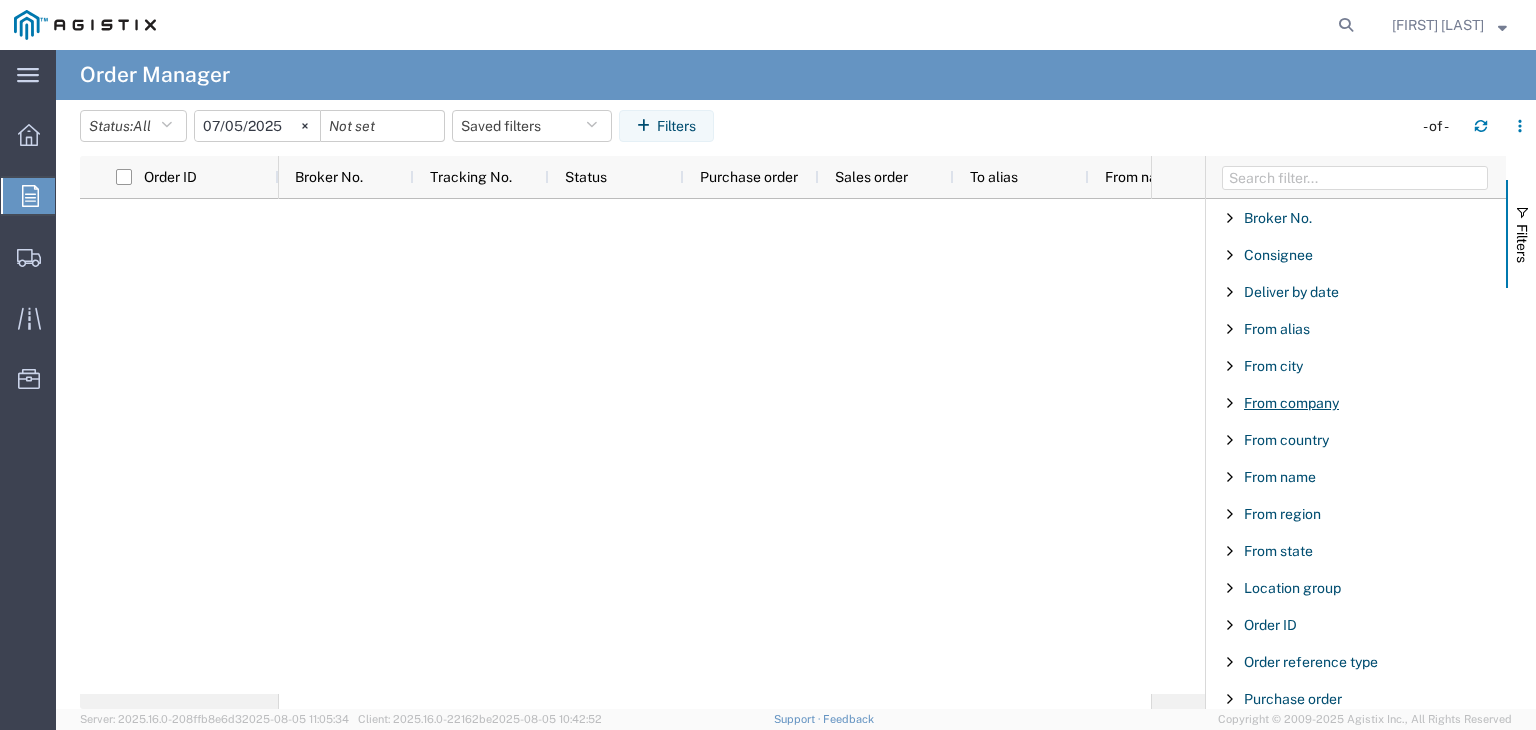 click on "From company" at bounding box center [1291, 403] 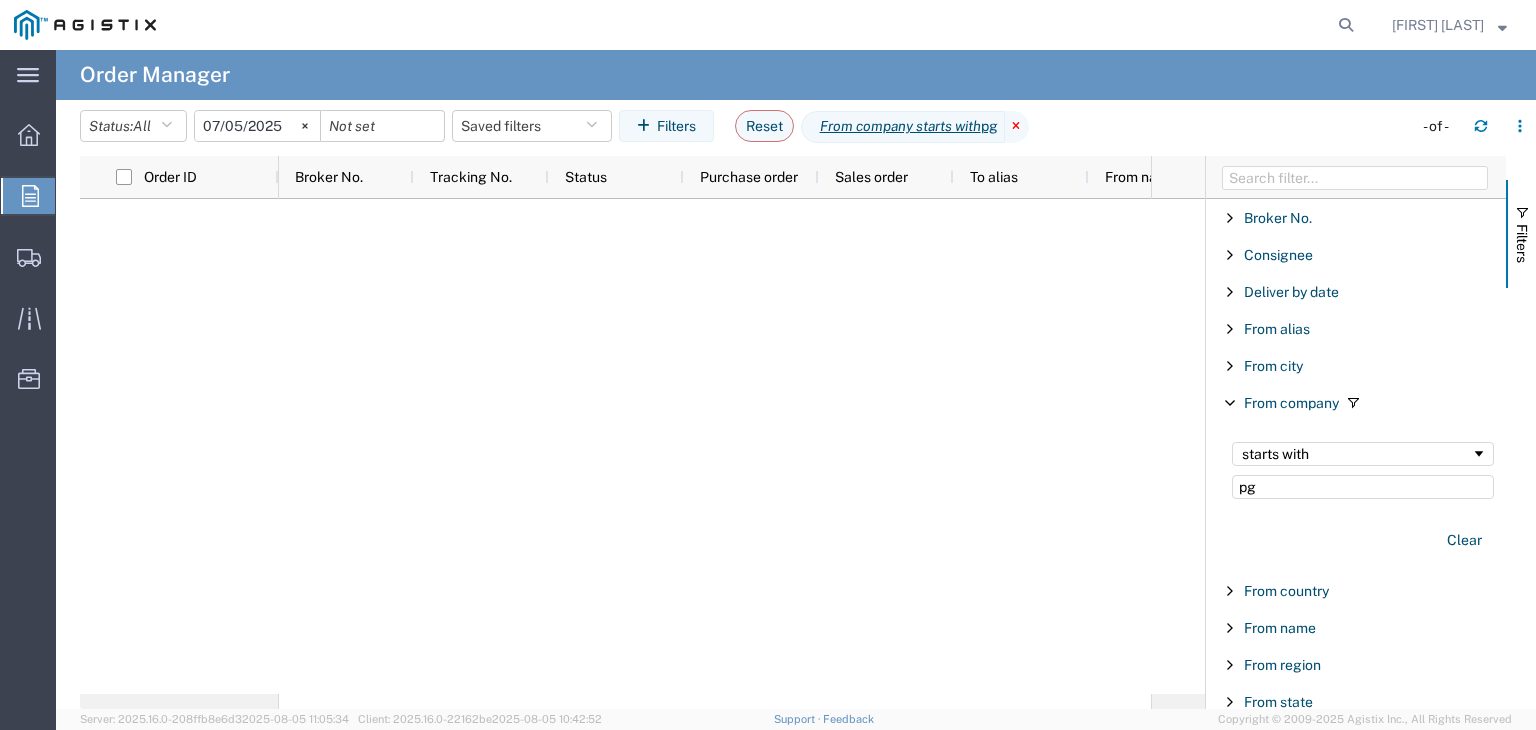 type on "pg" 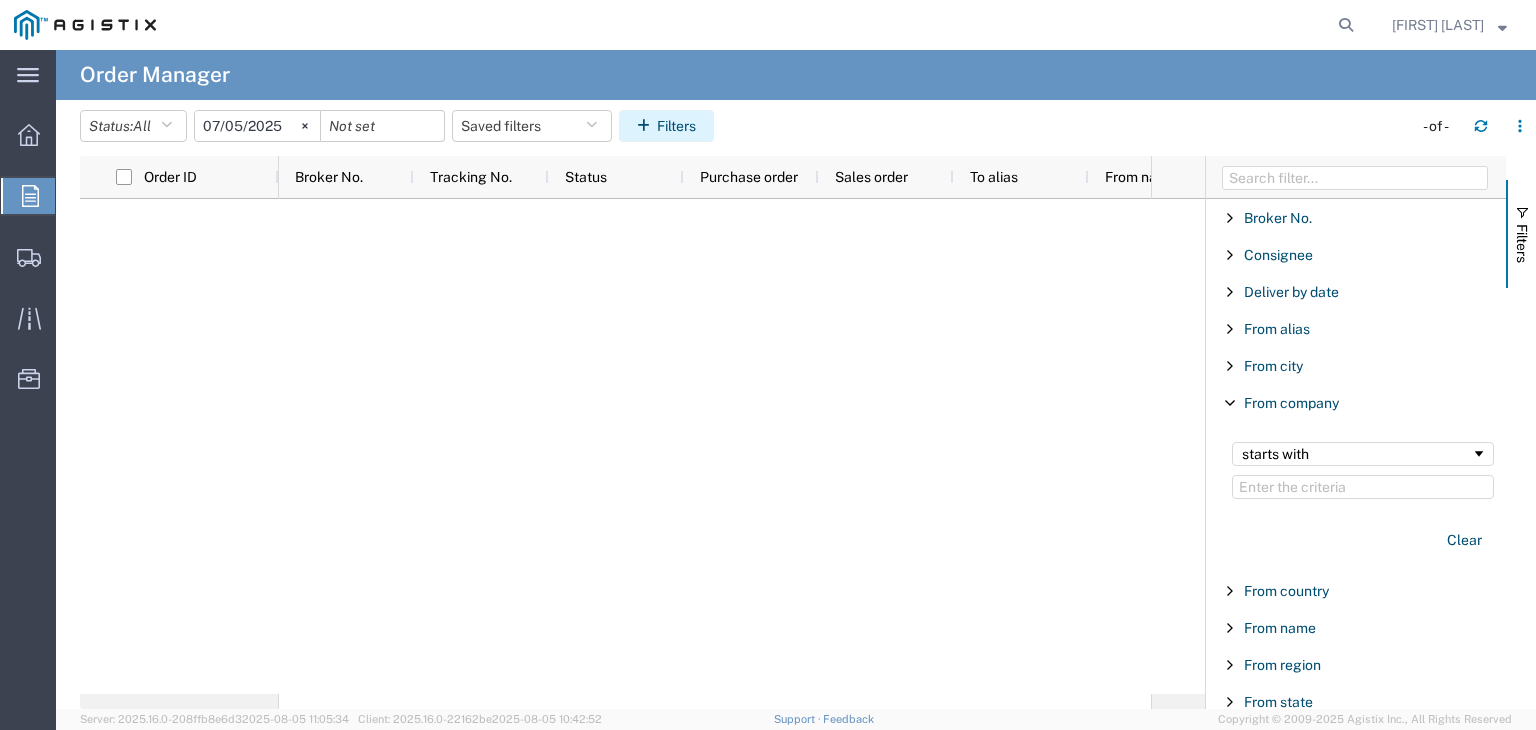 click on "Filters" 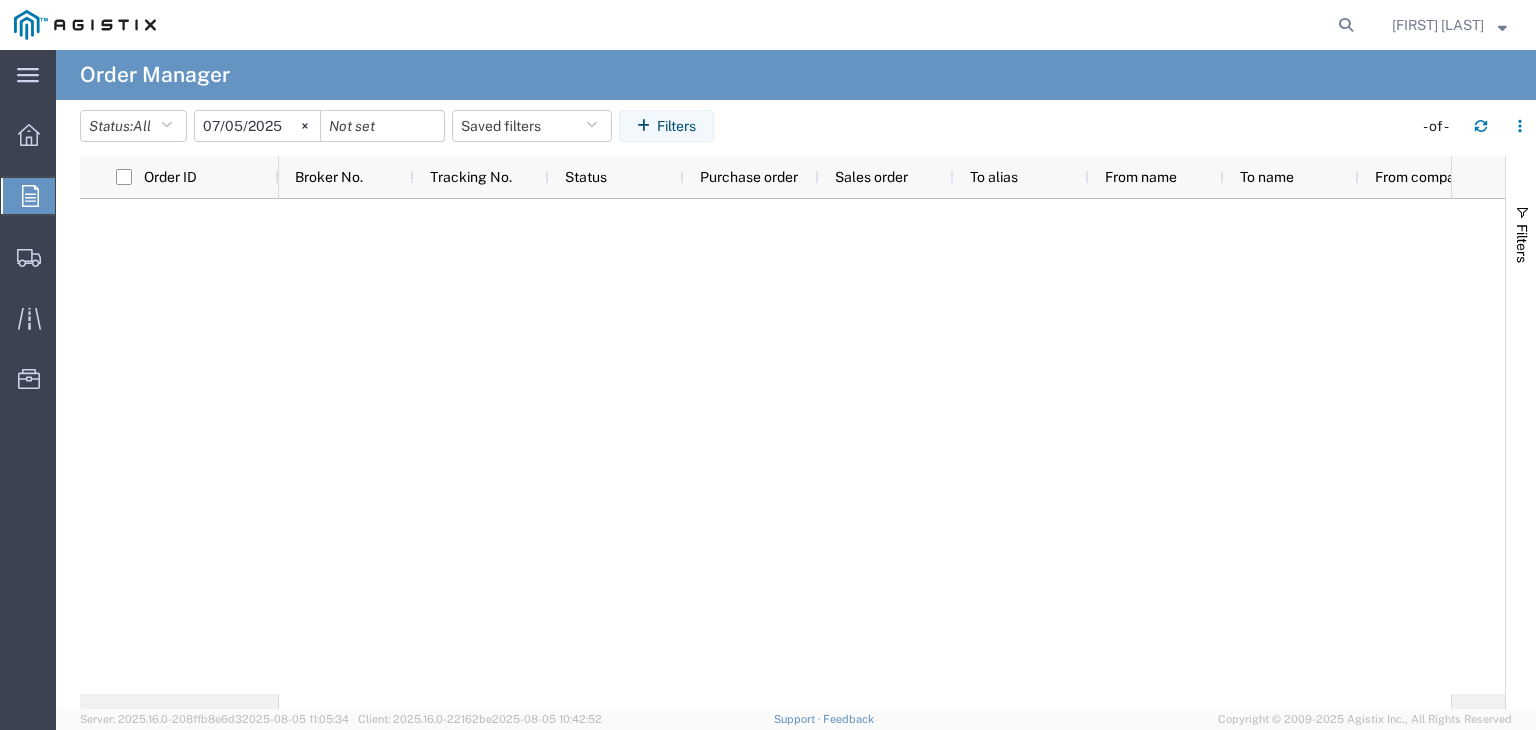 click 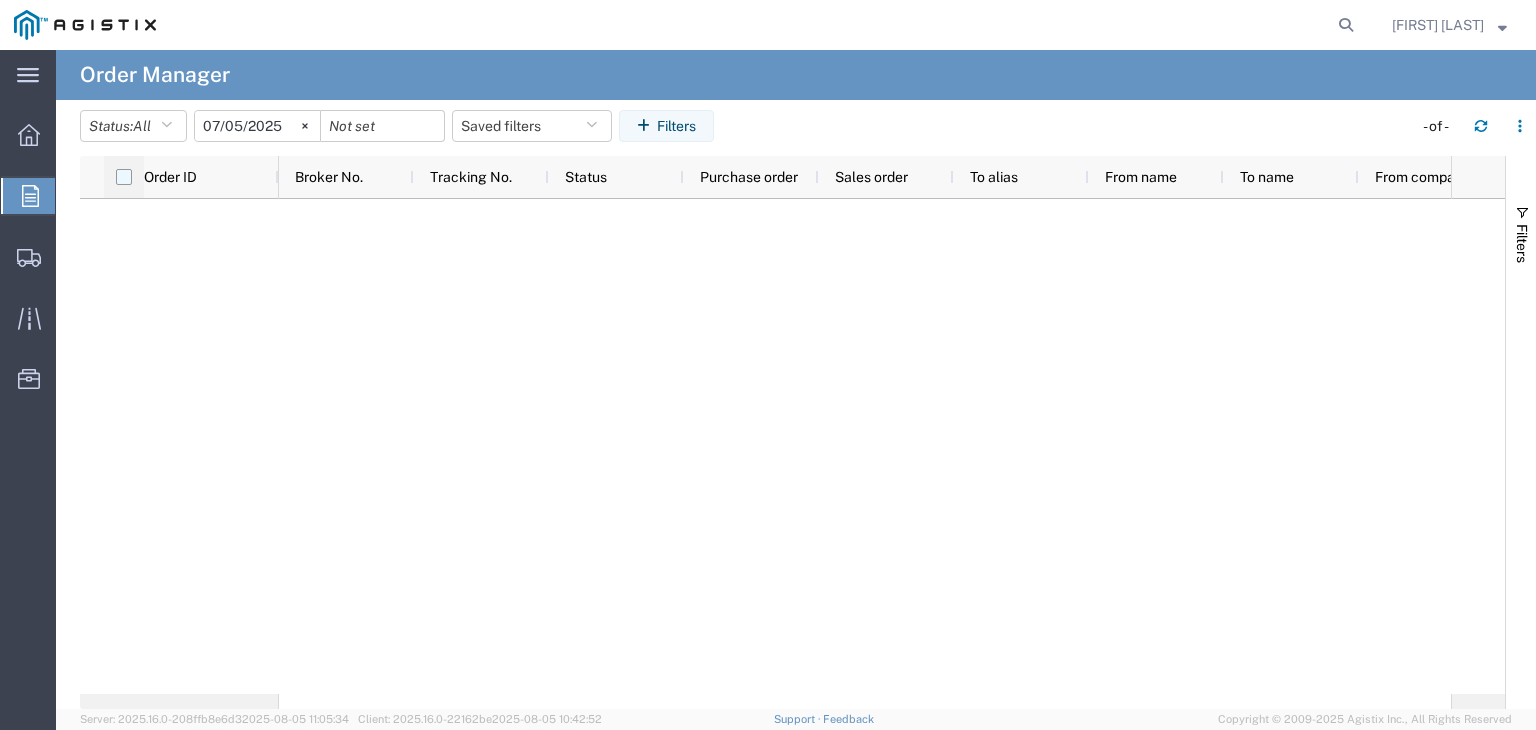 click 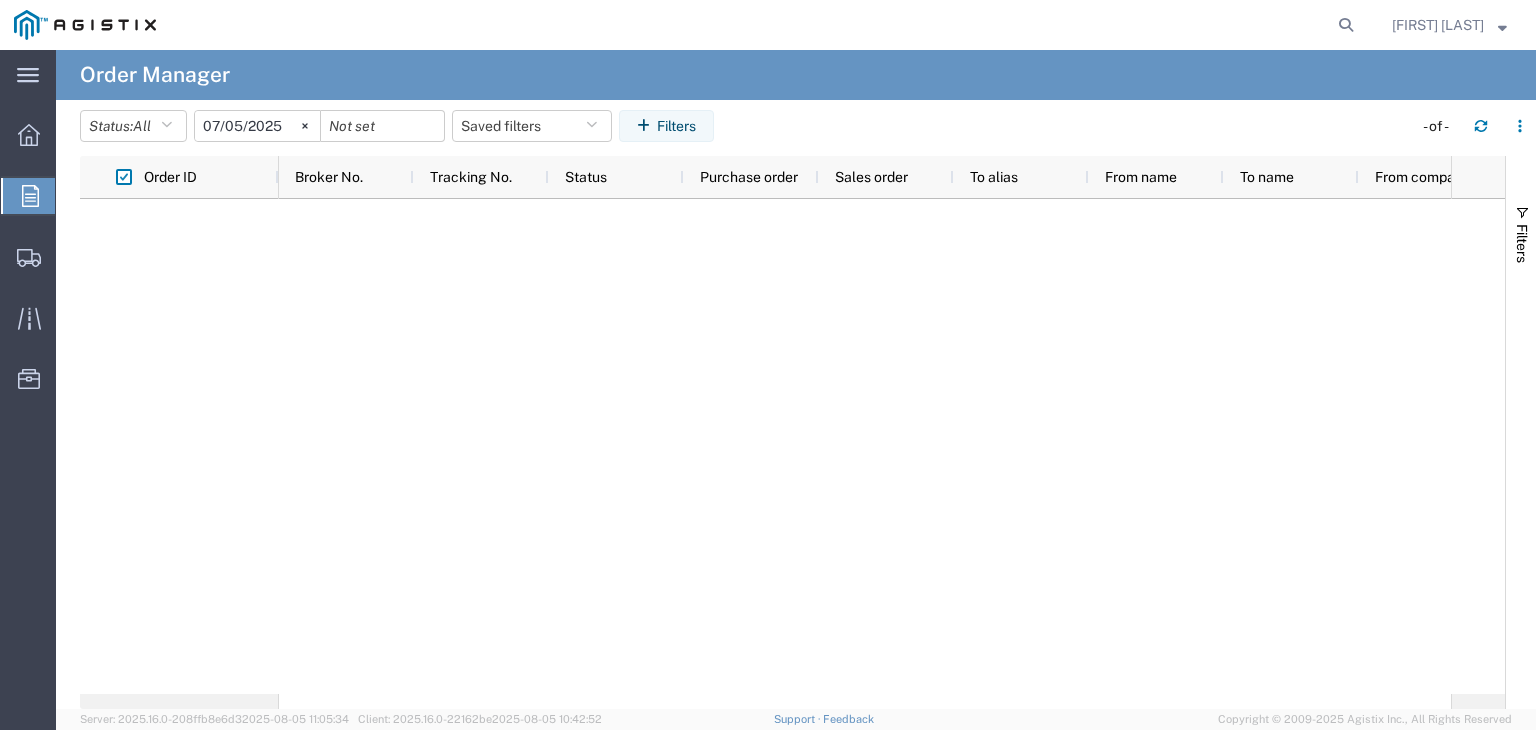 click 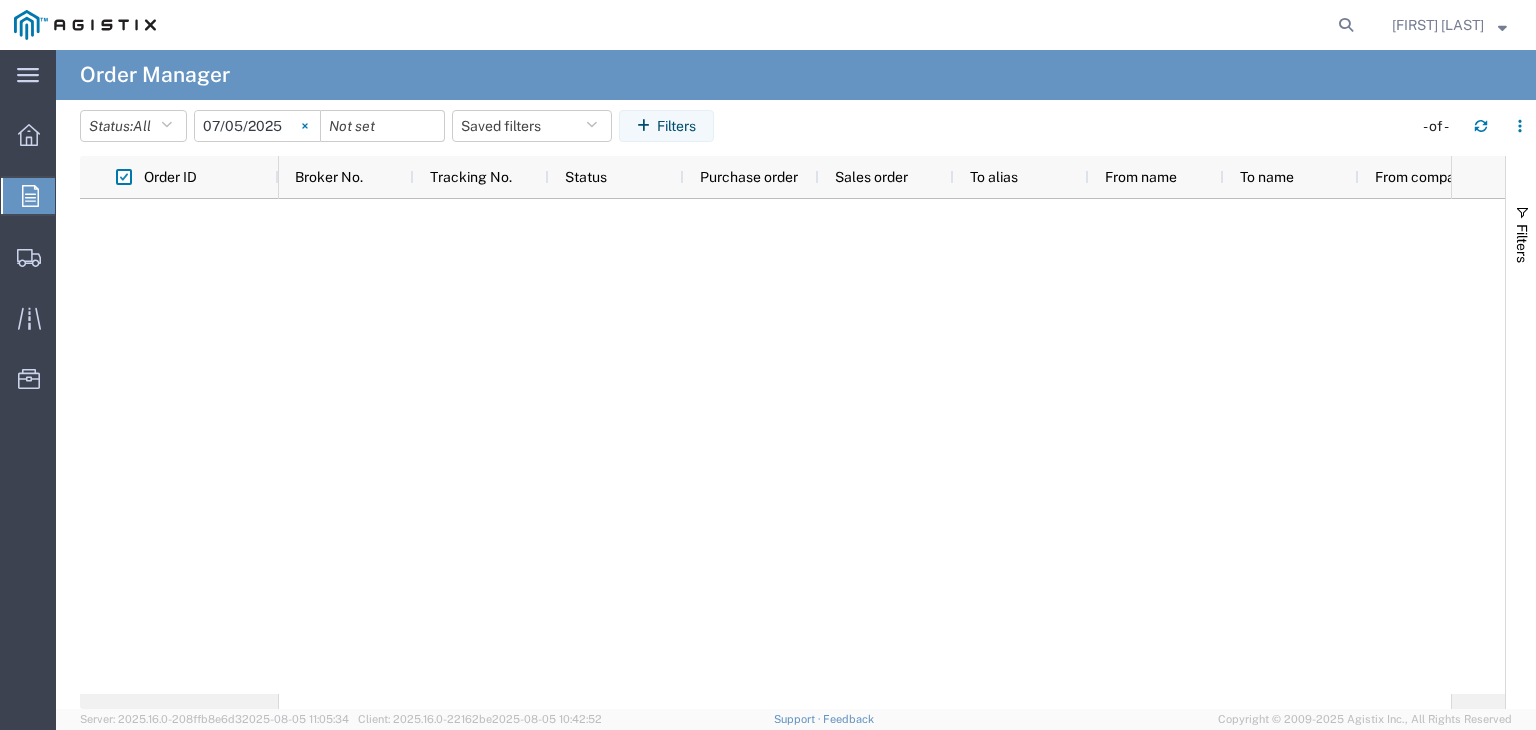 click 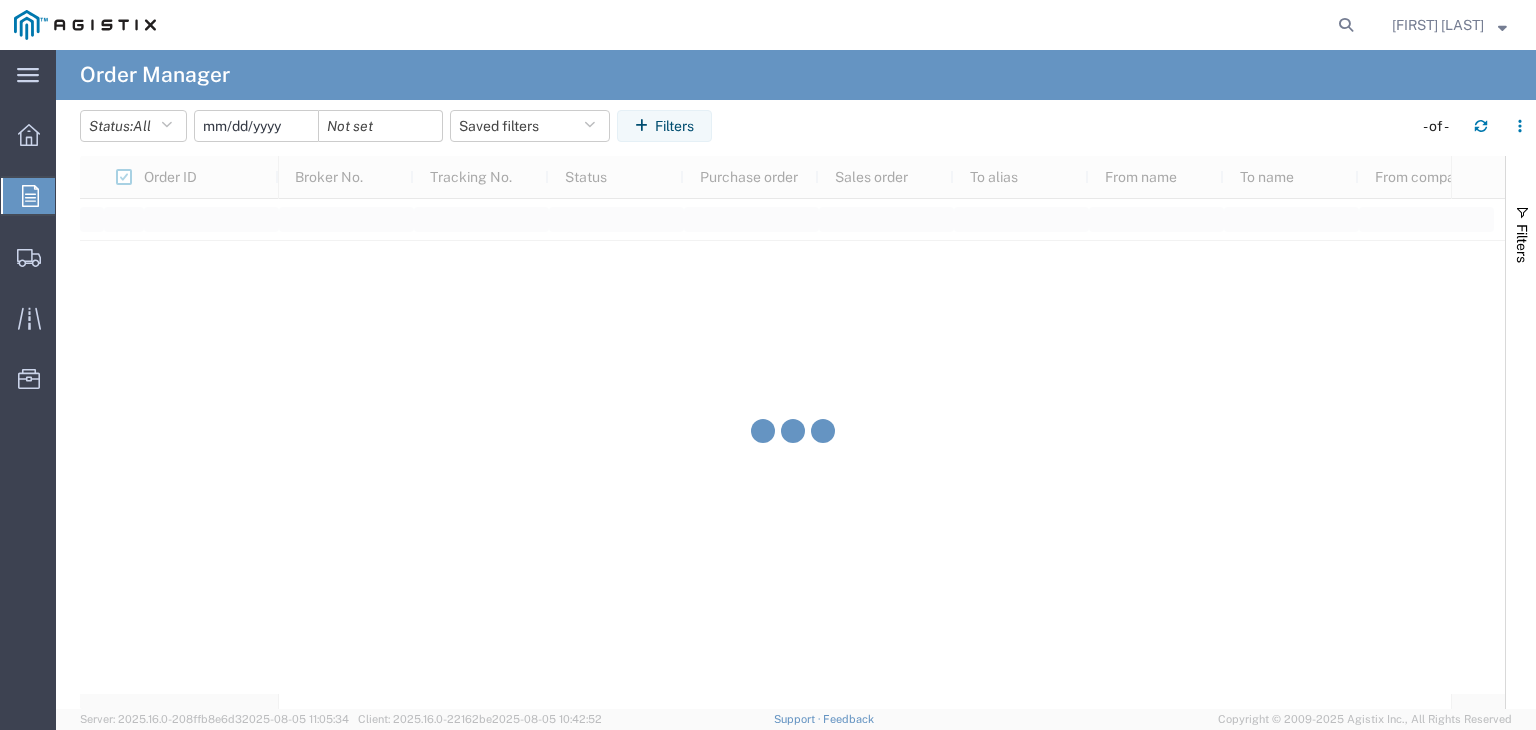 click 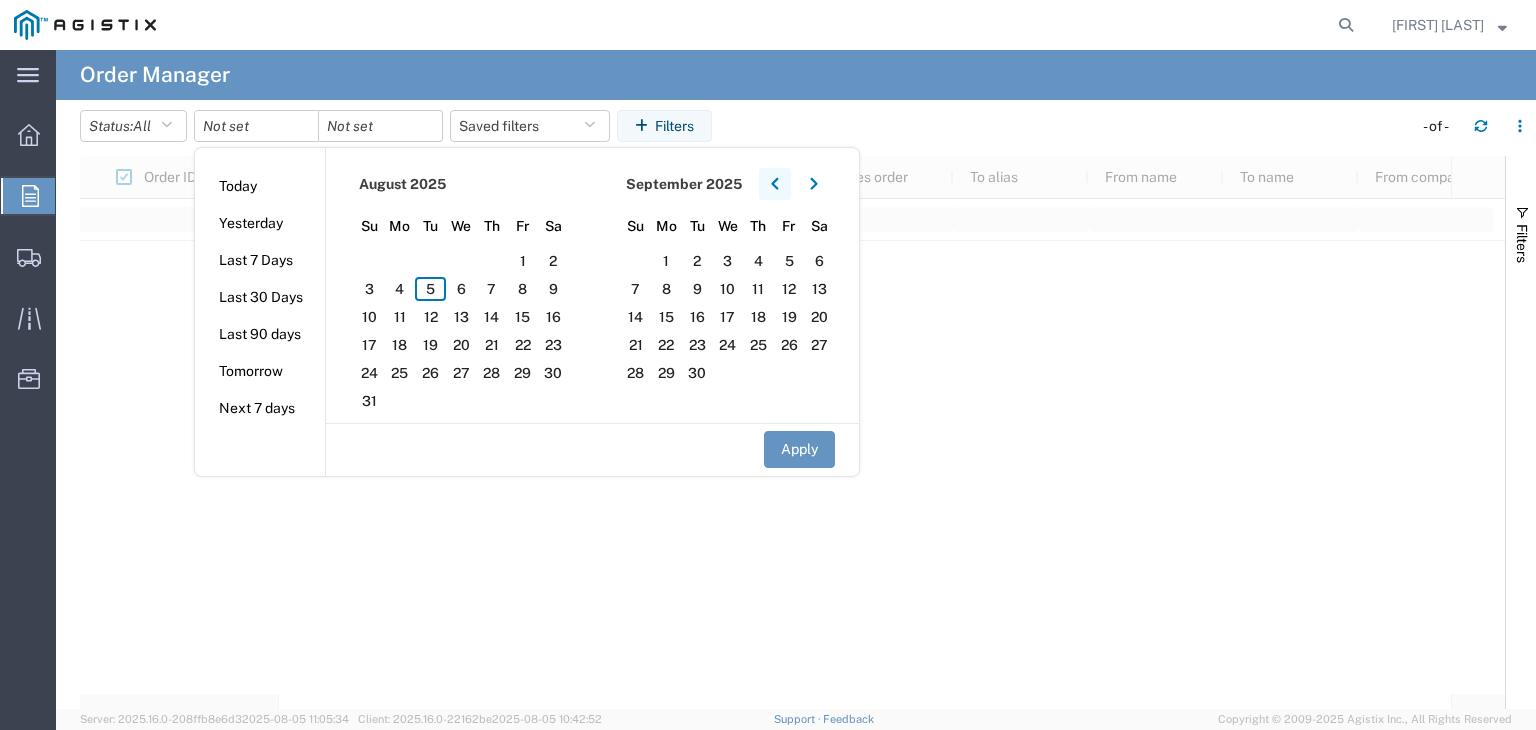 click 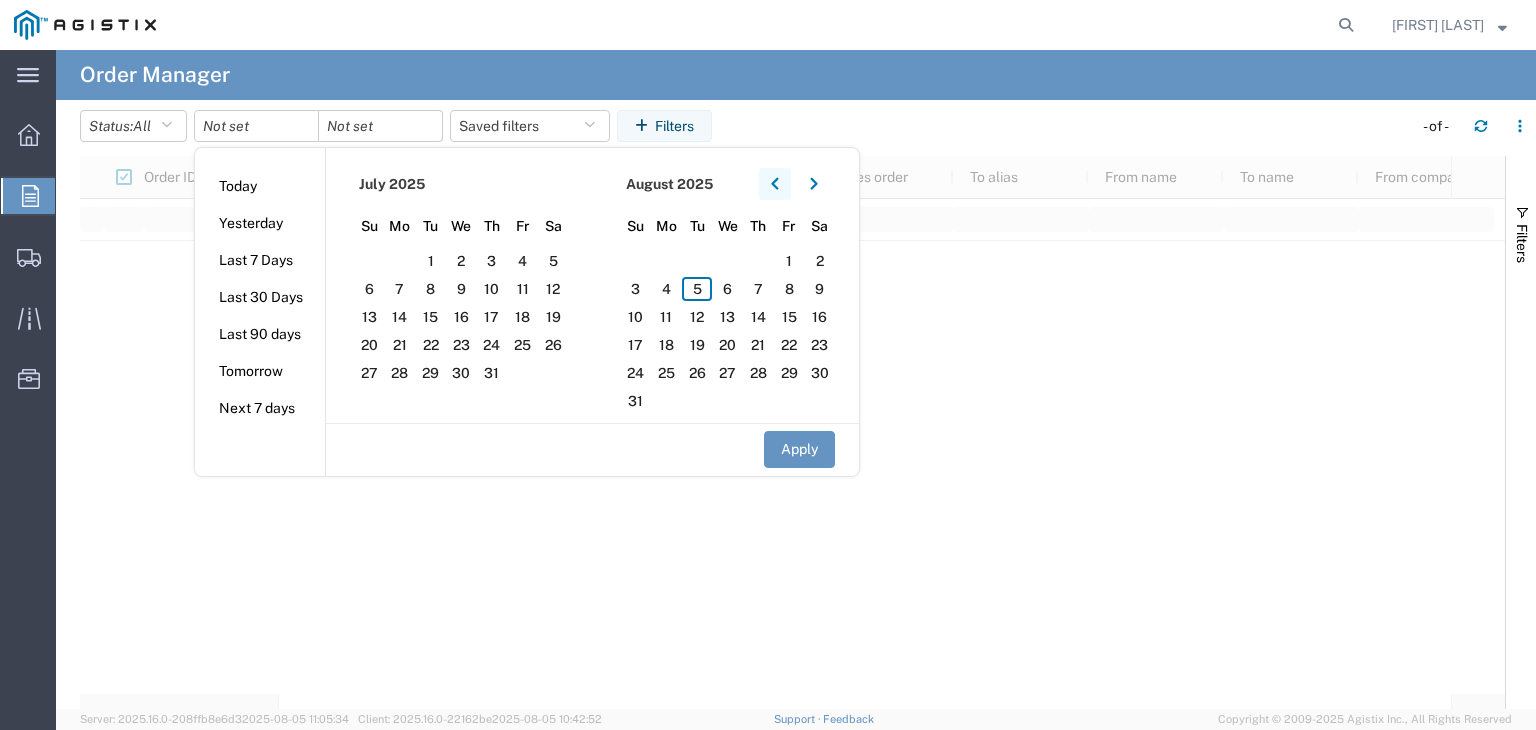 click 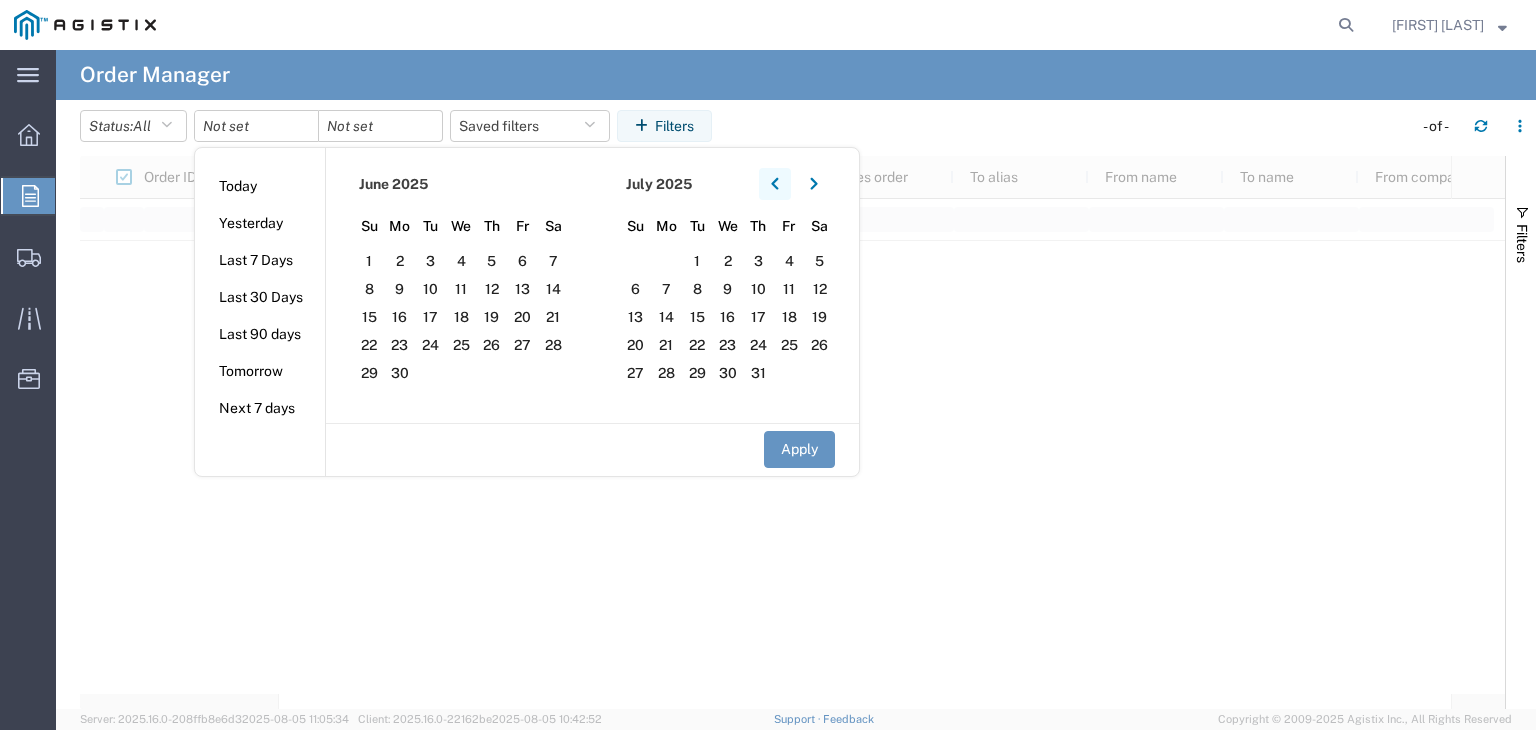 click 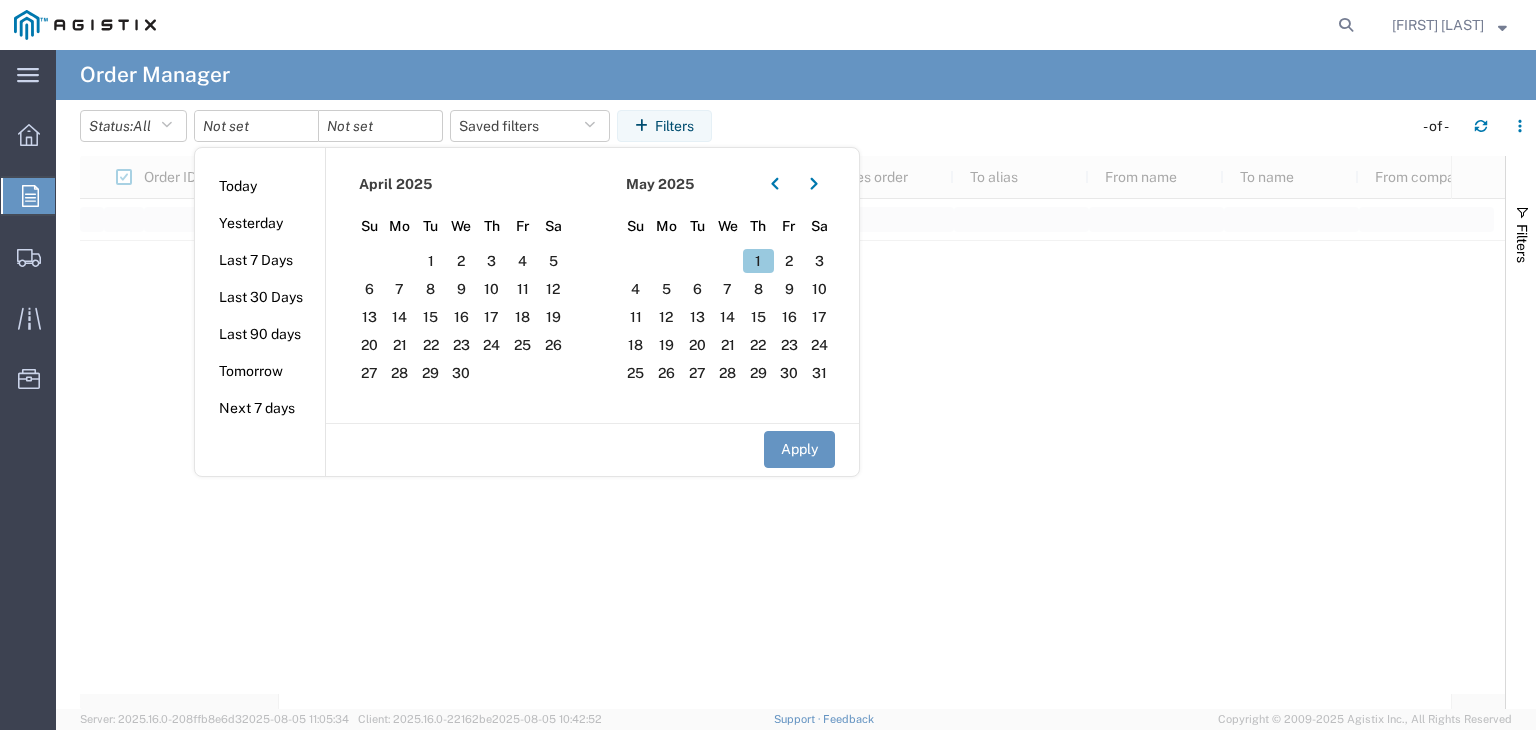 click on "1" 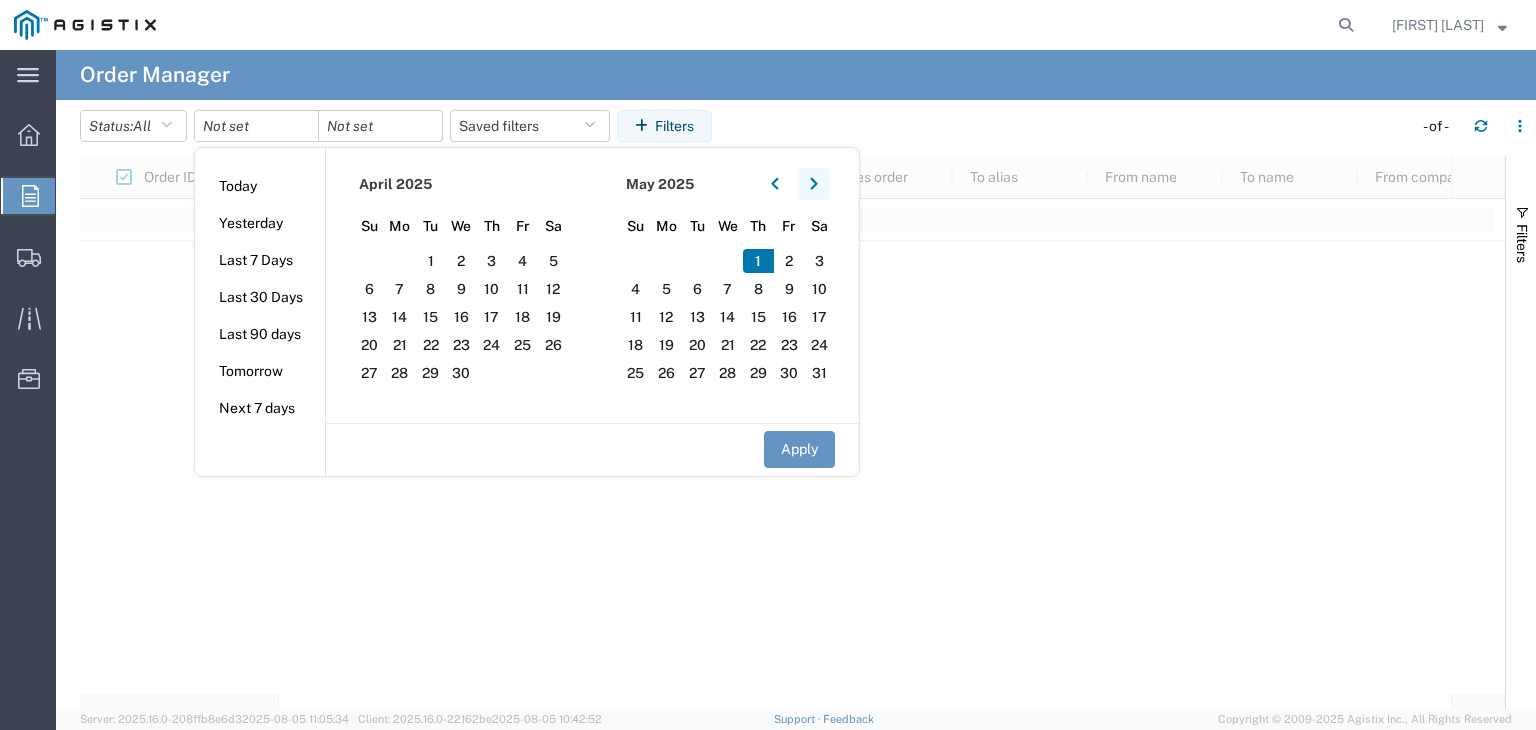 click 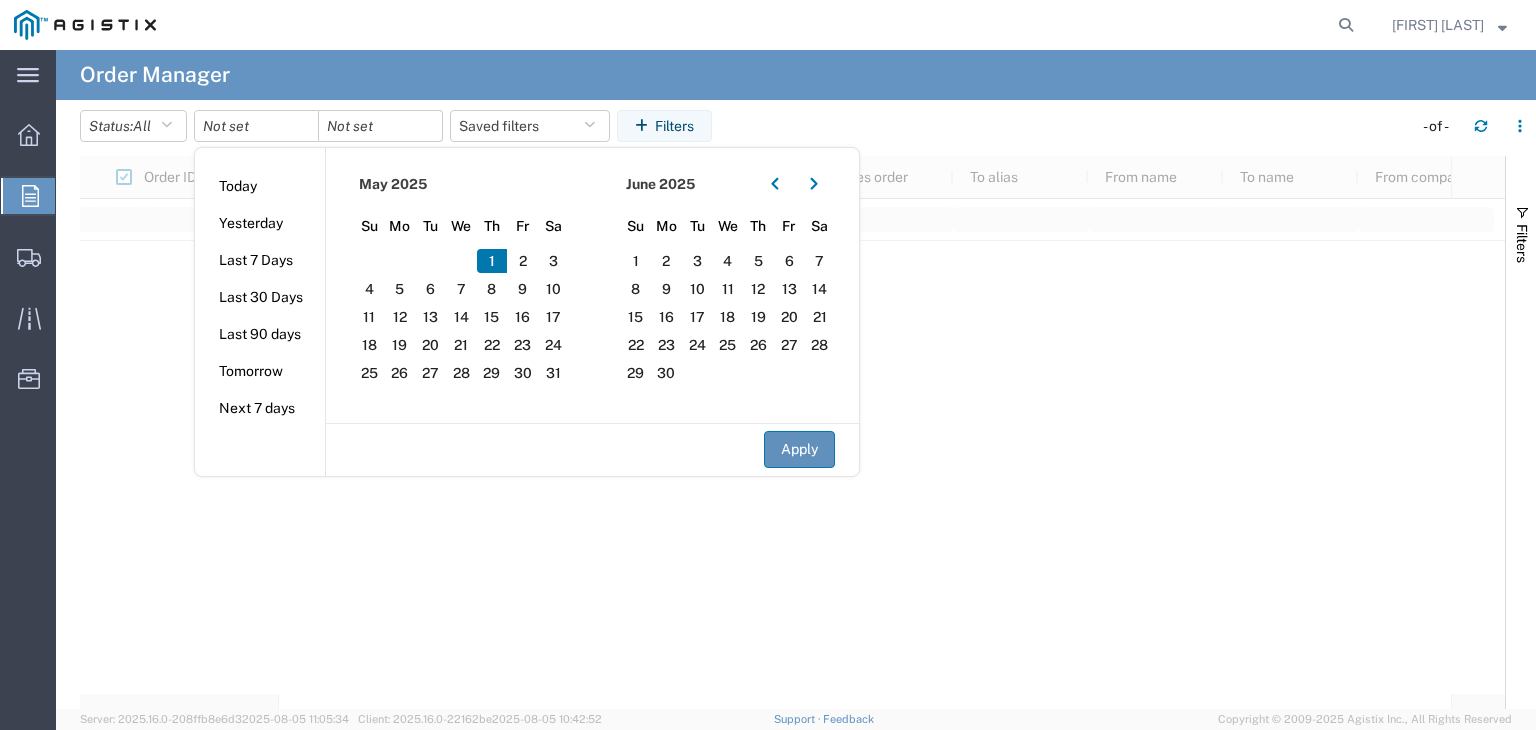 click on "Apply" 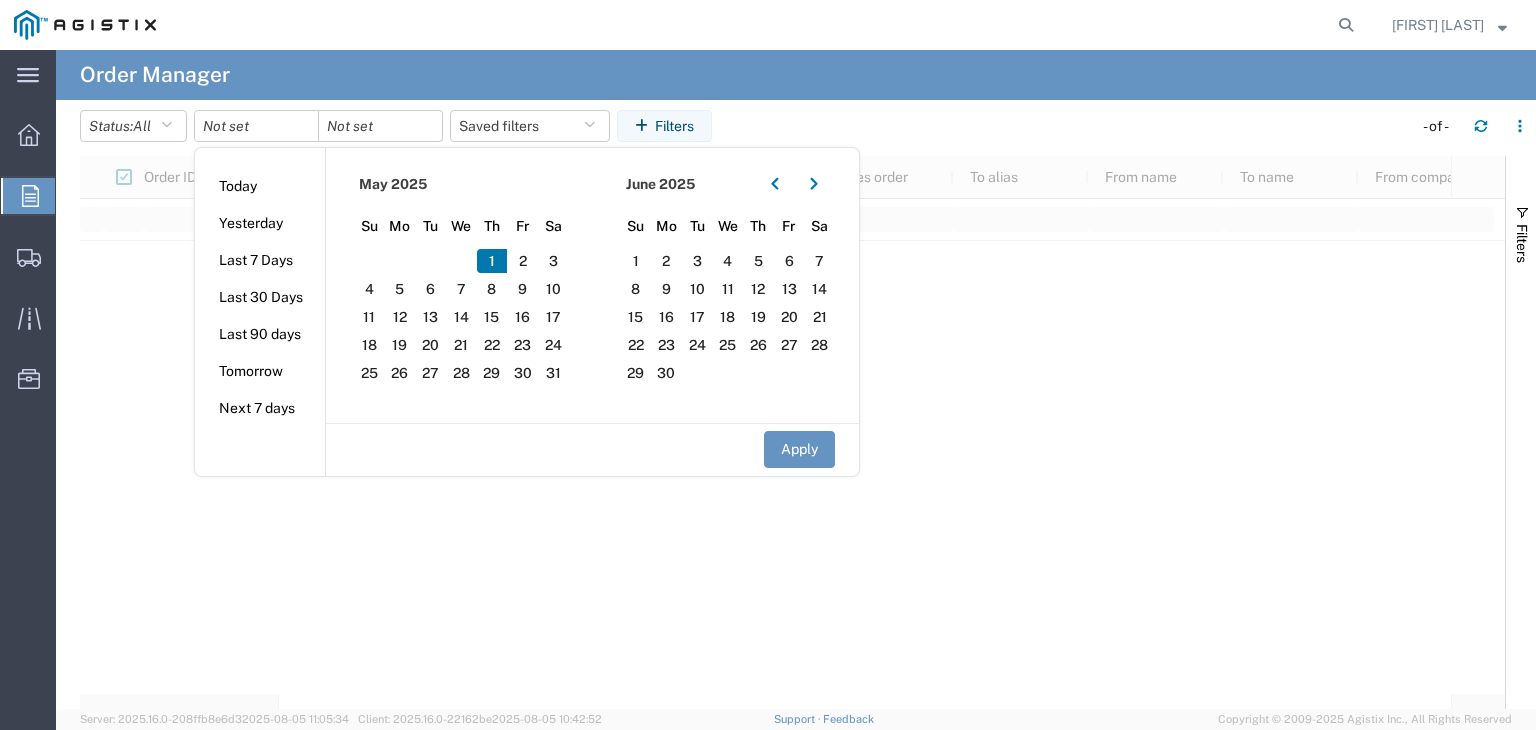 type on "2025-05-01" 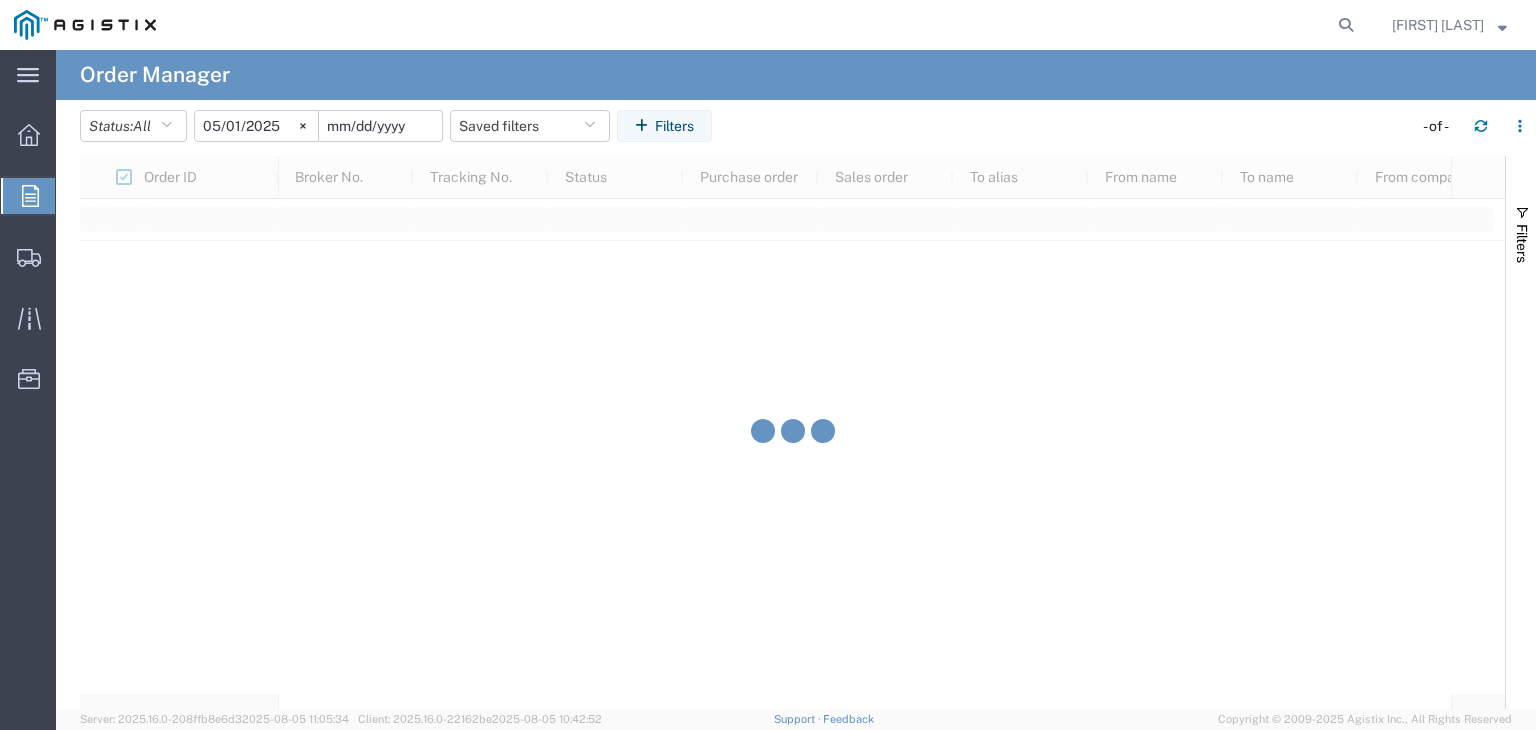 click 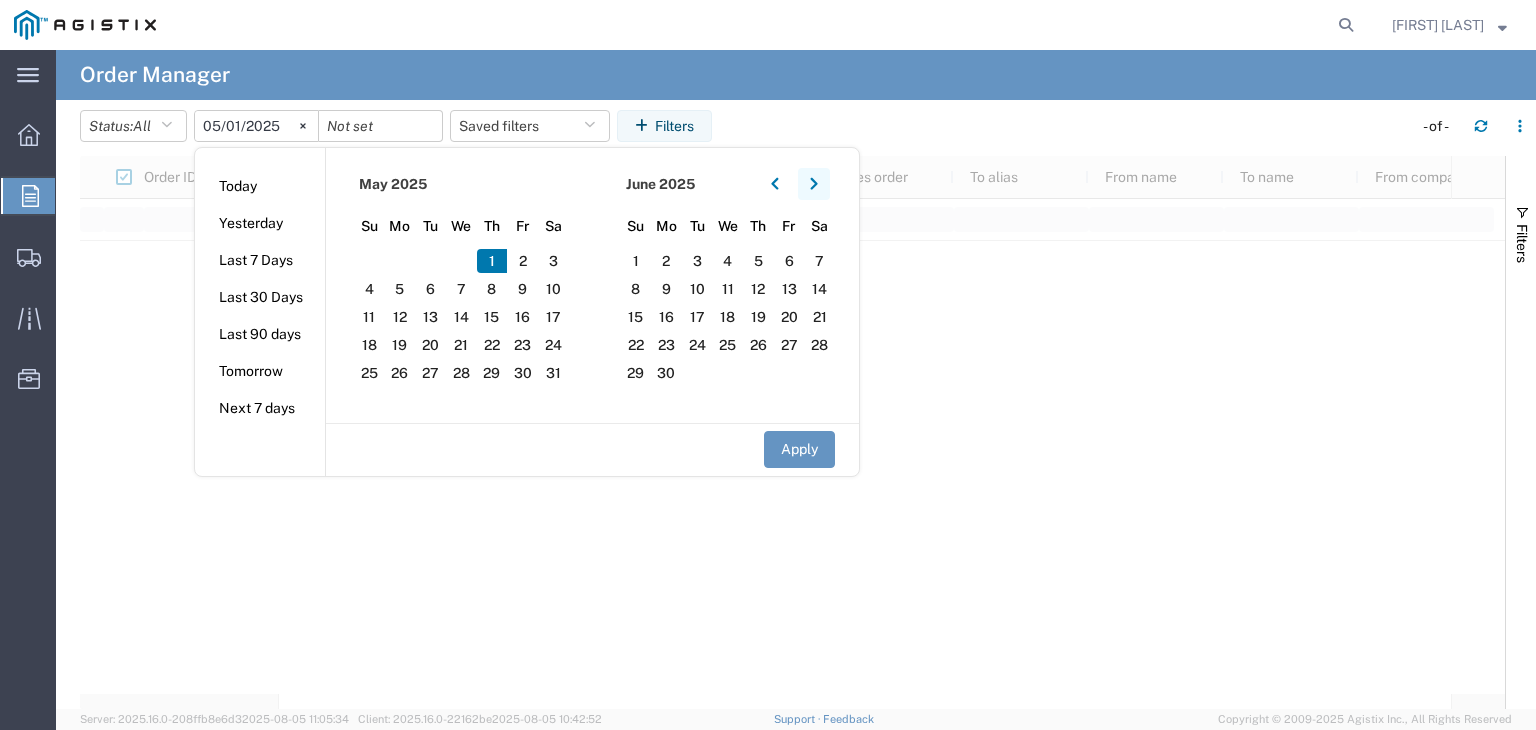 click 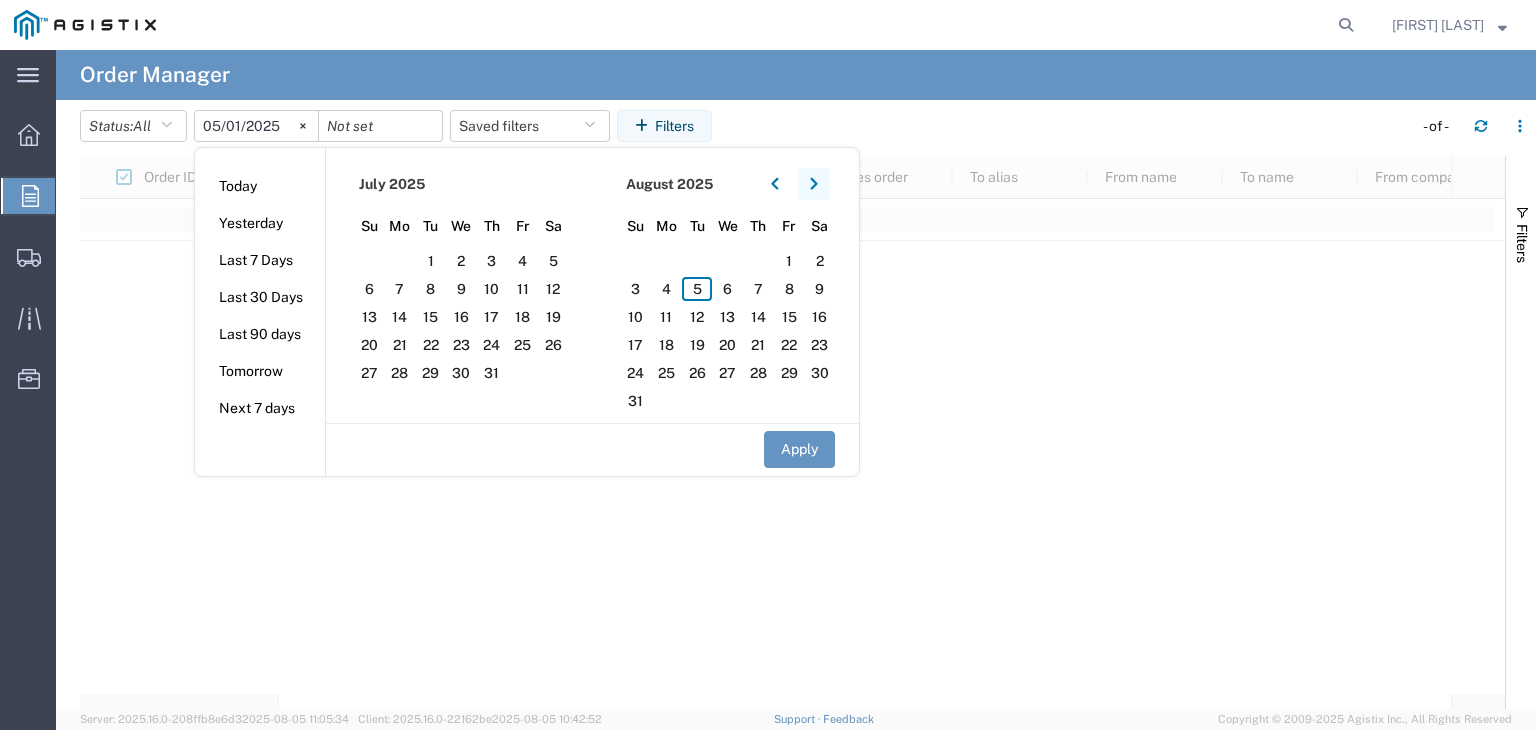 click 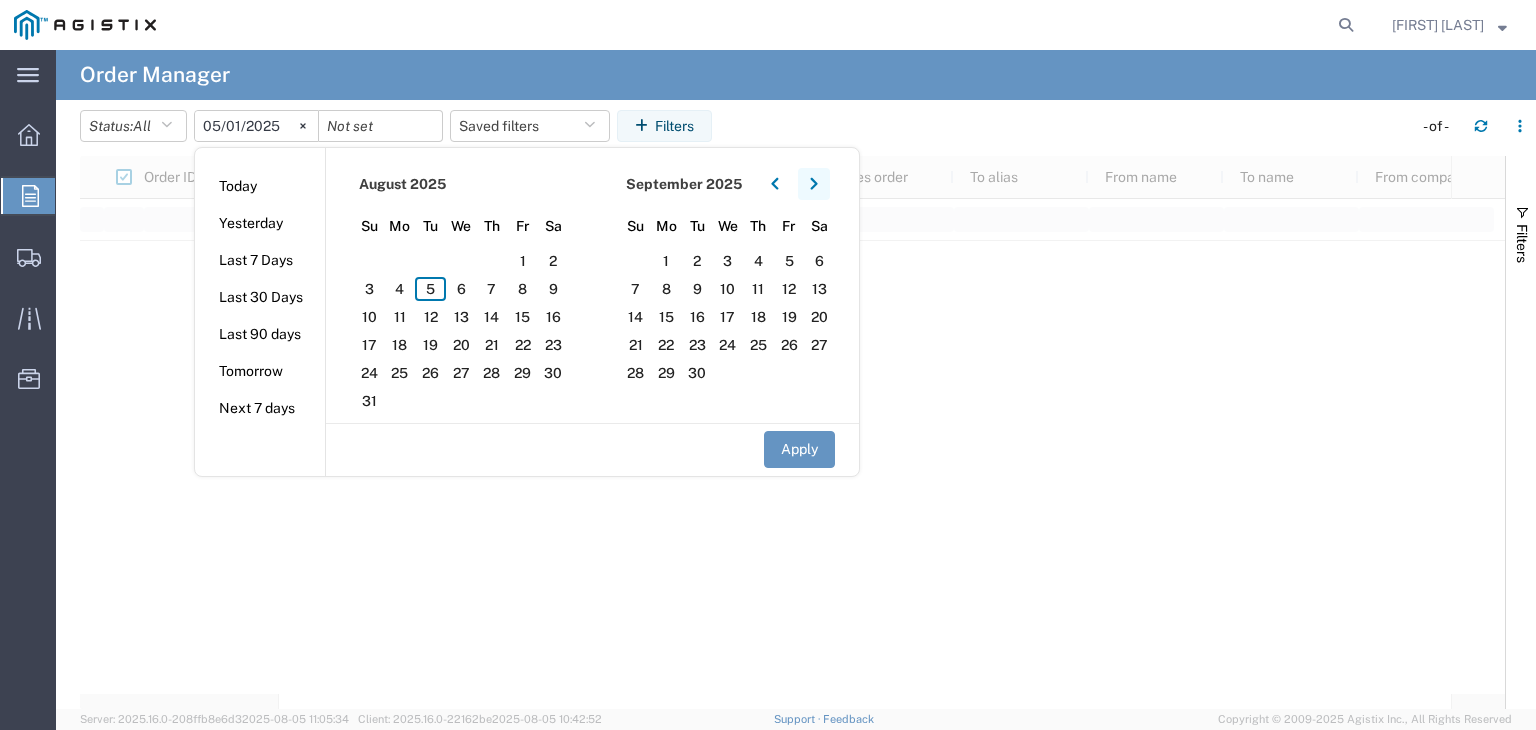 click 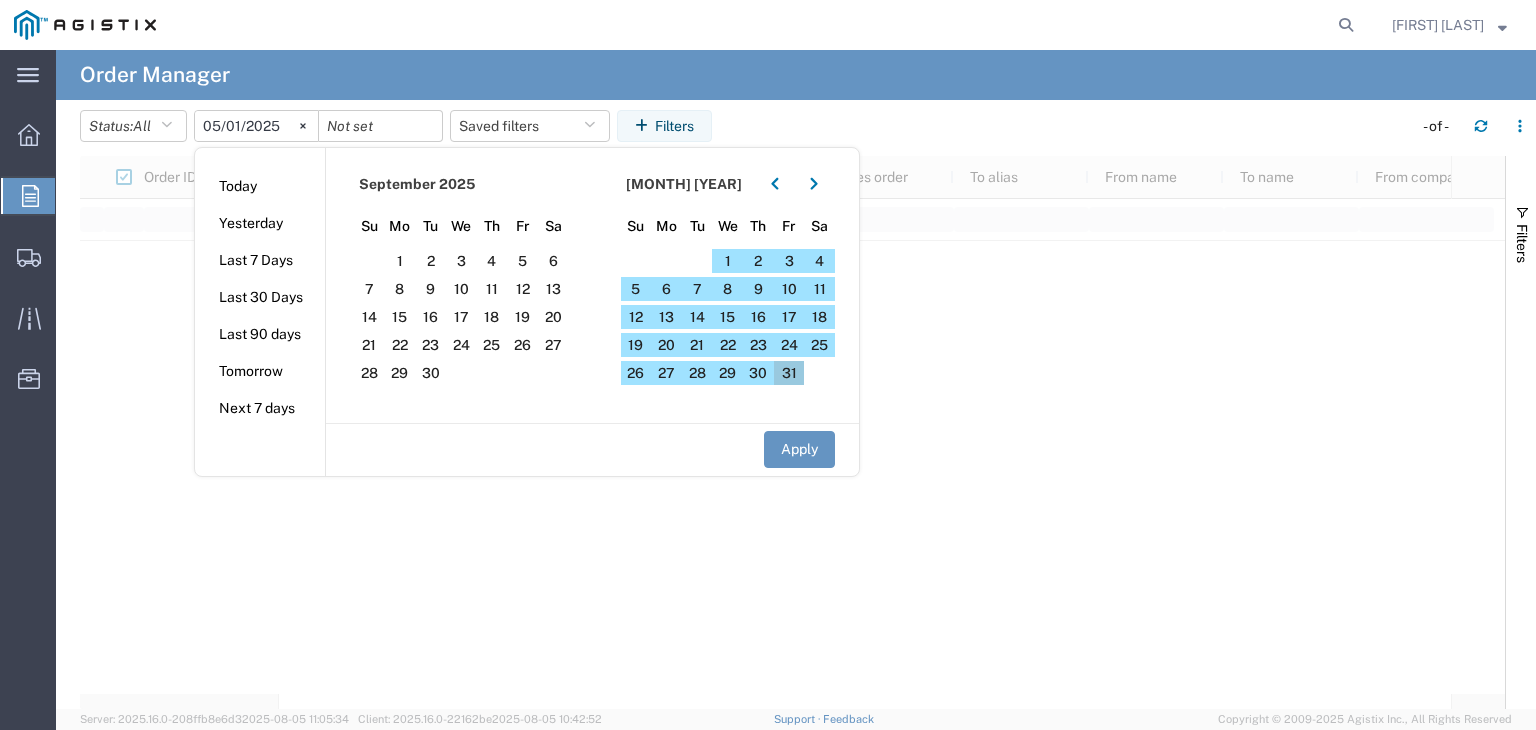 click on "31" 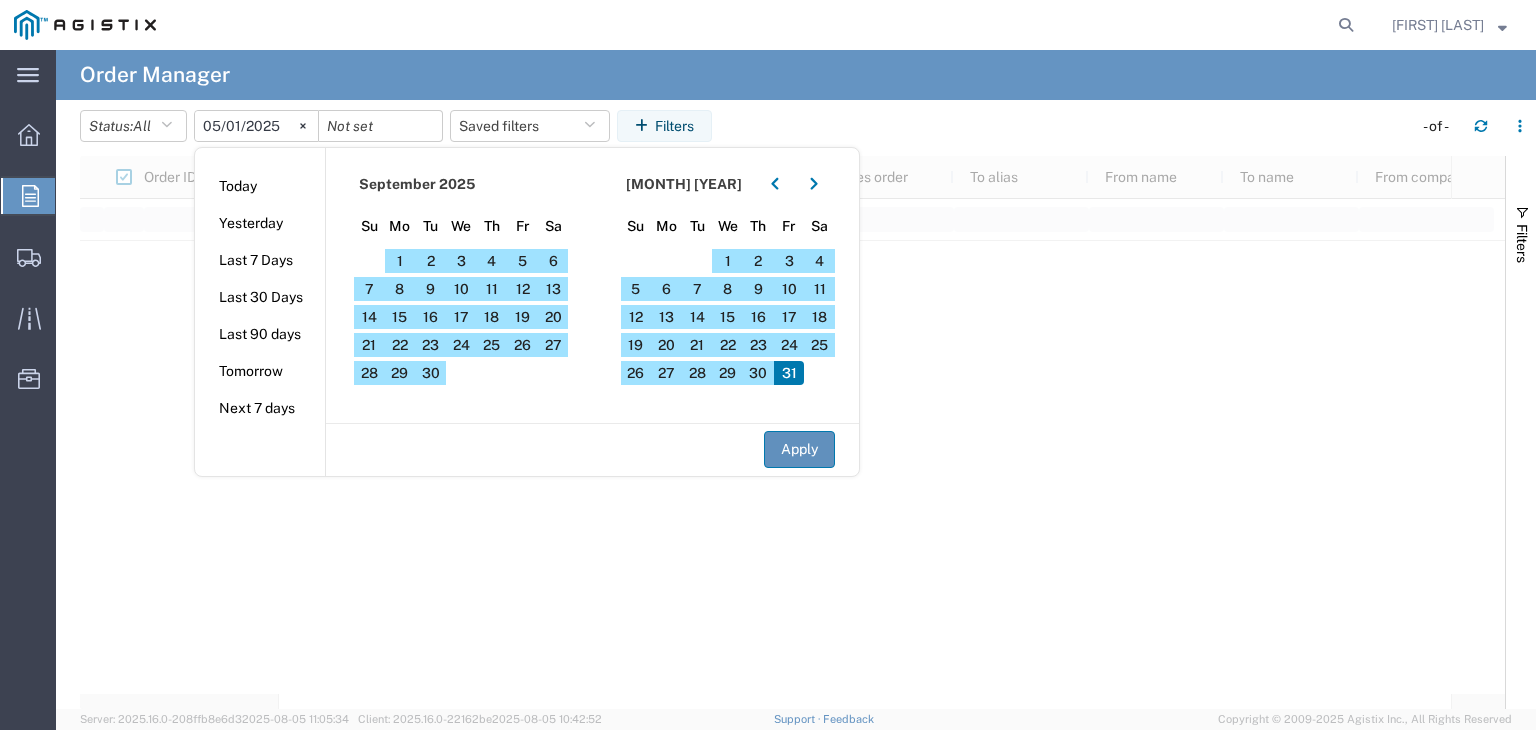 click on "Apply" 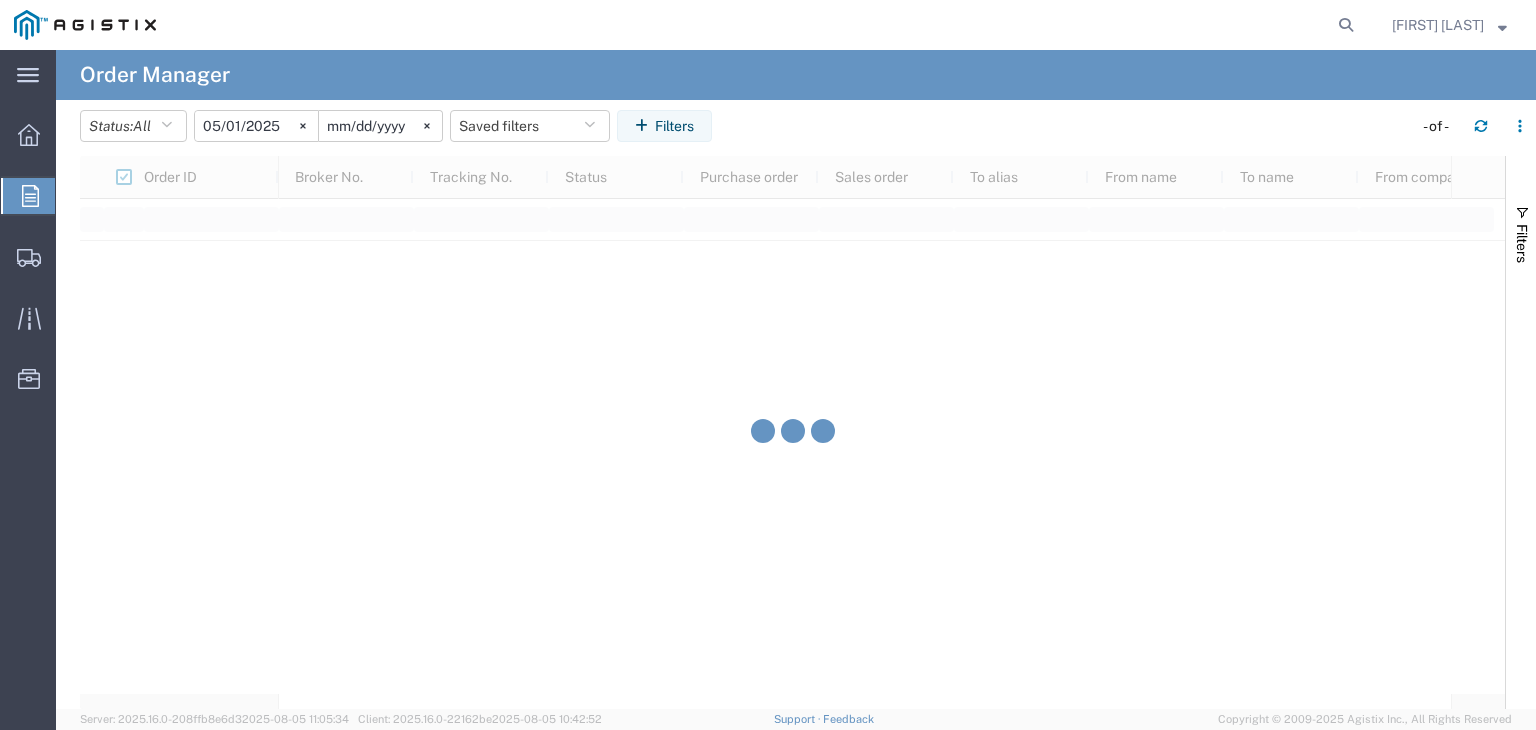 click on "2025-10-31" 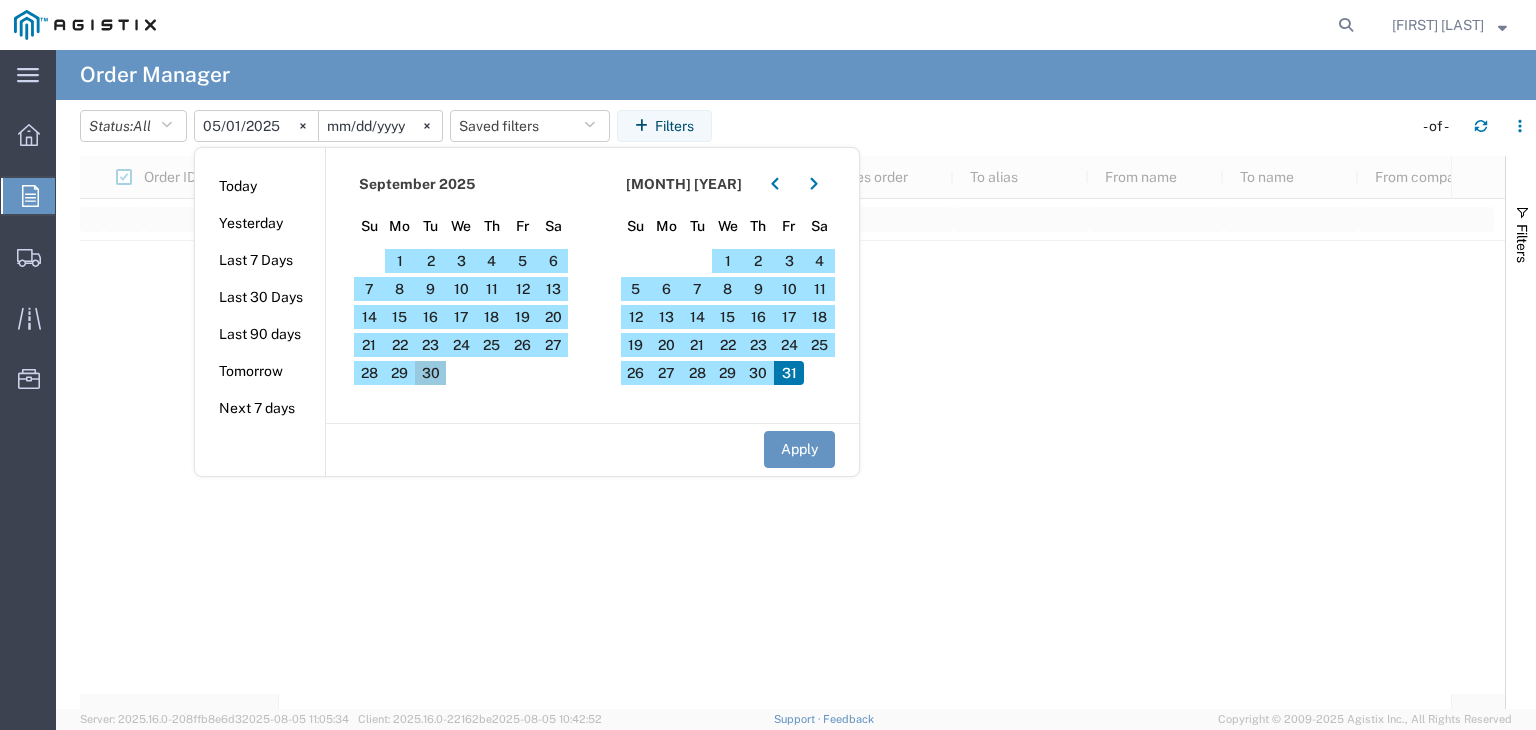 click on "30" 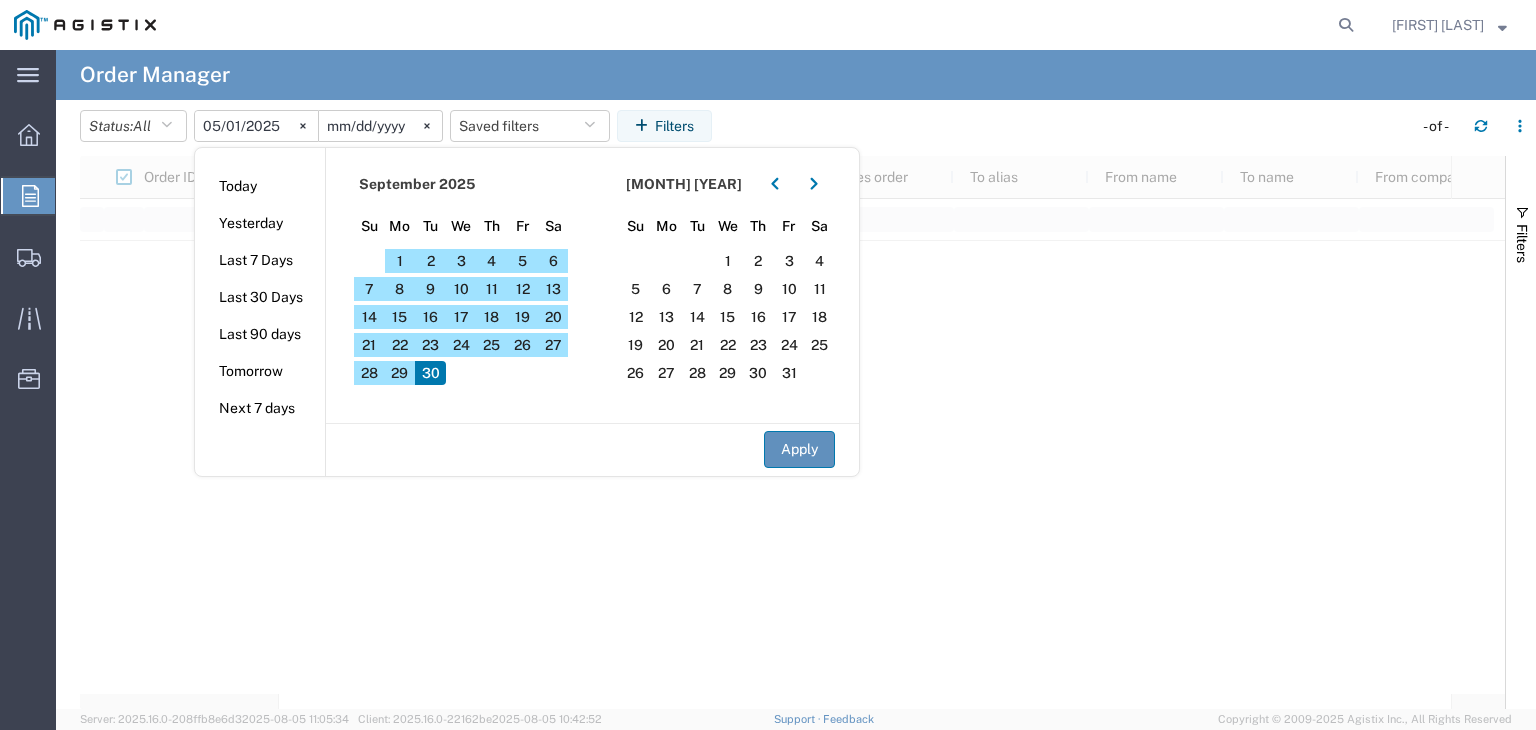 click on "Apply" 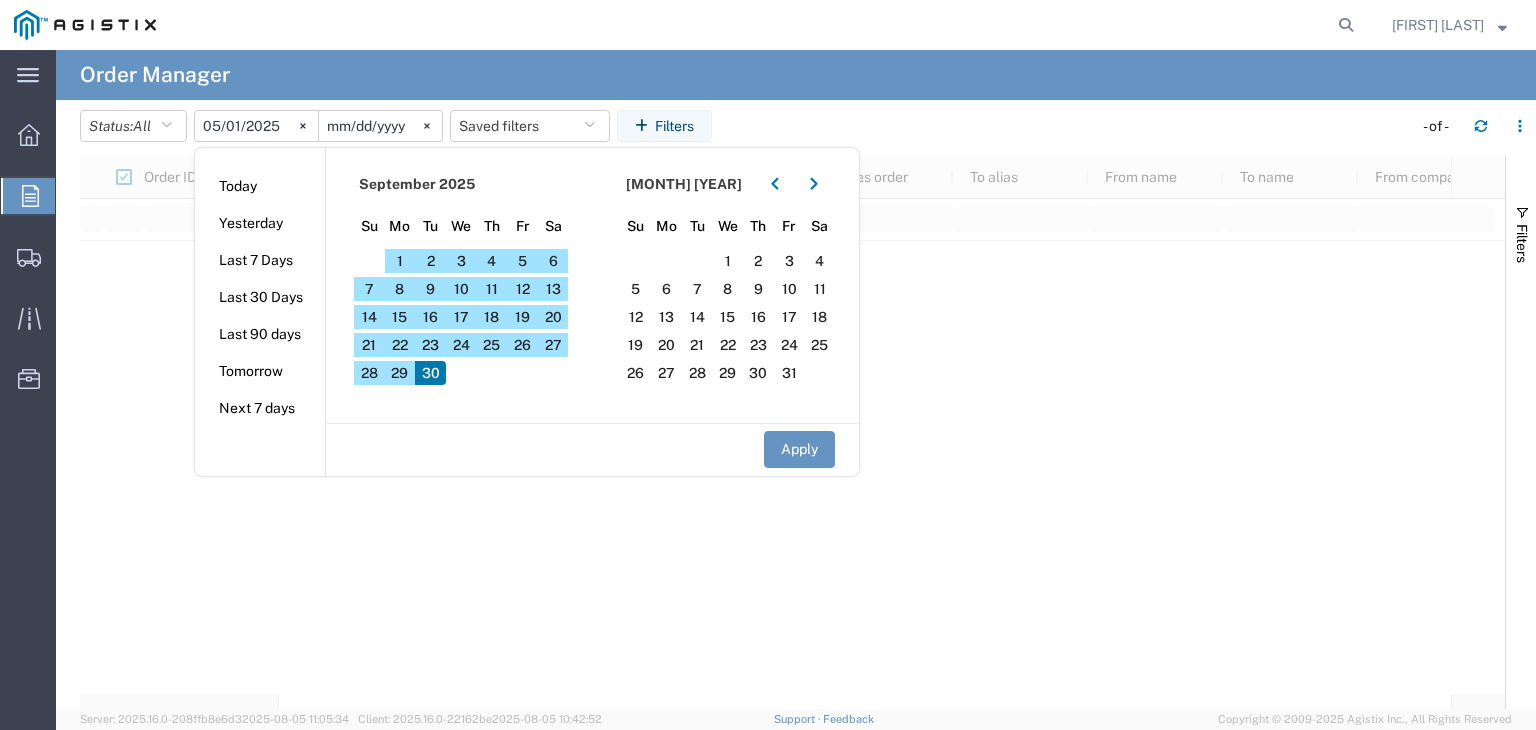 type on "2025-09-30" 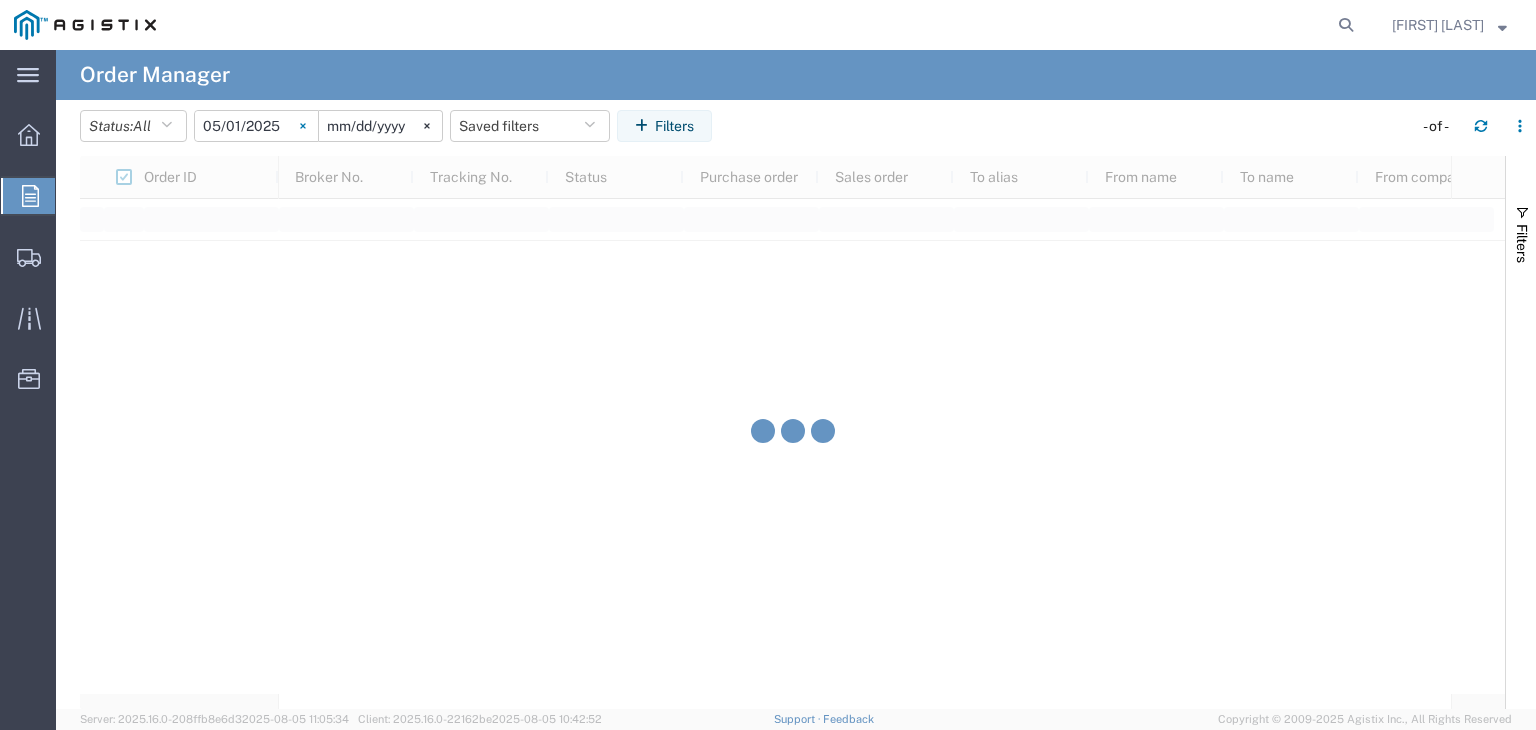 click 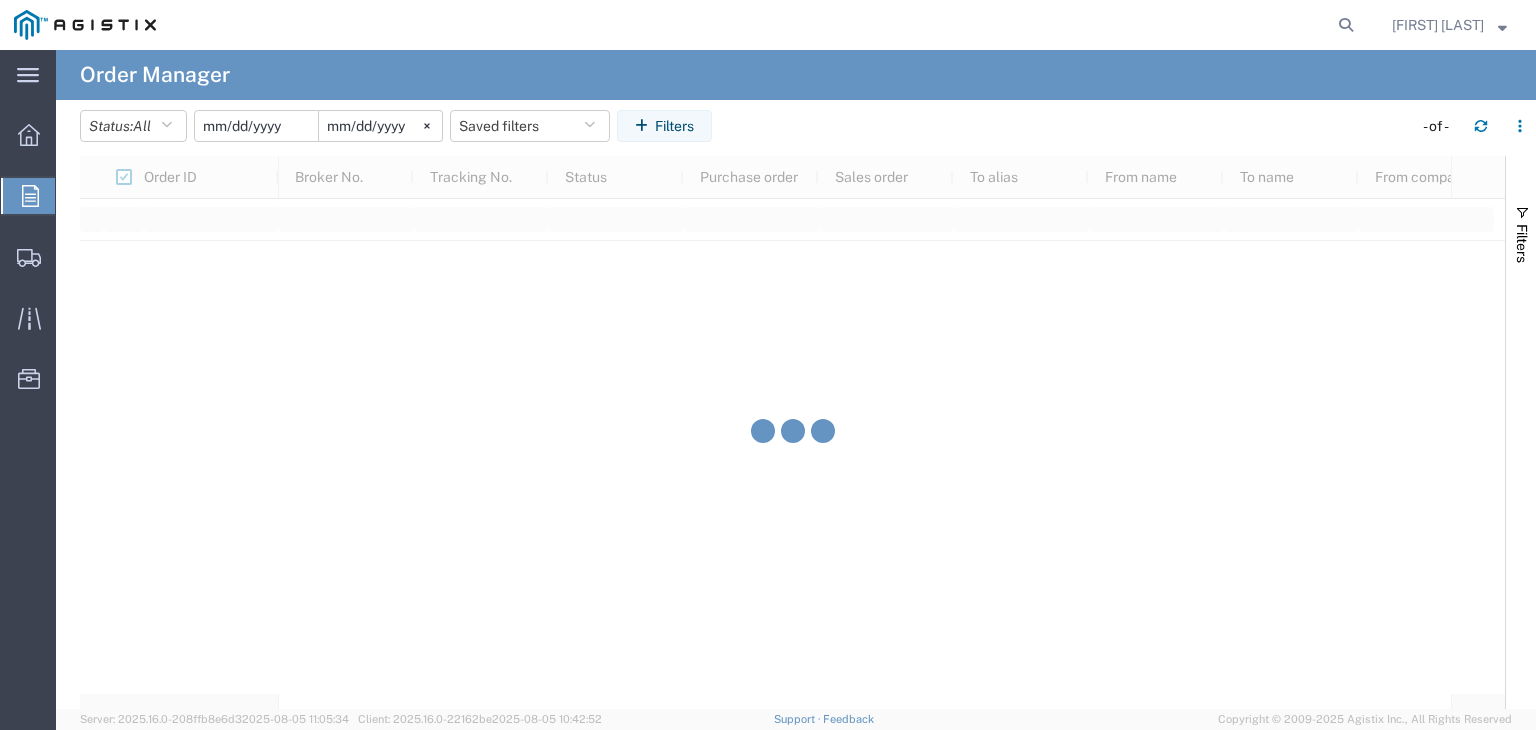 click 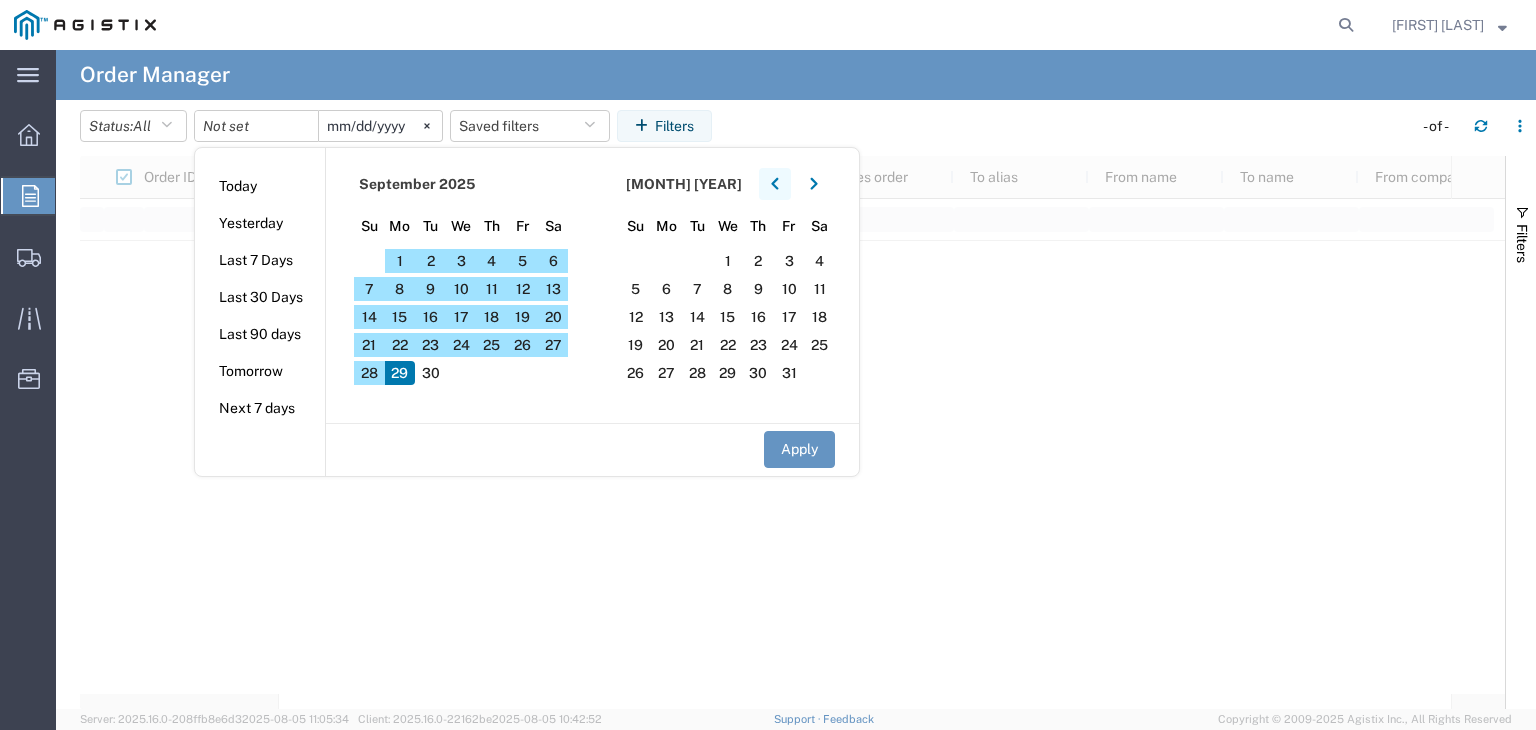 click 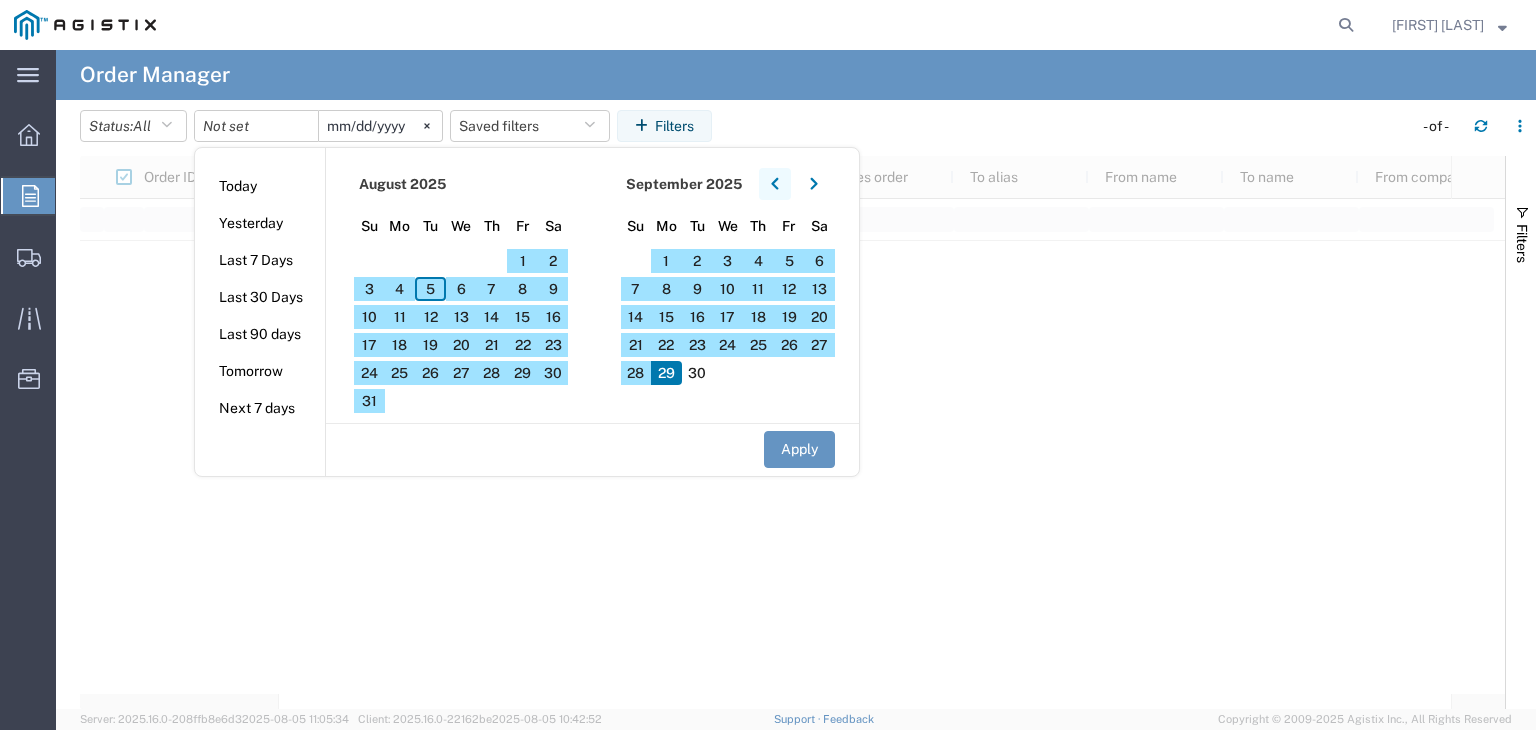 click 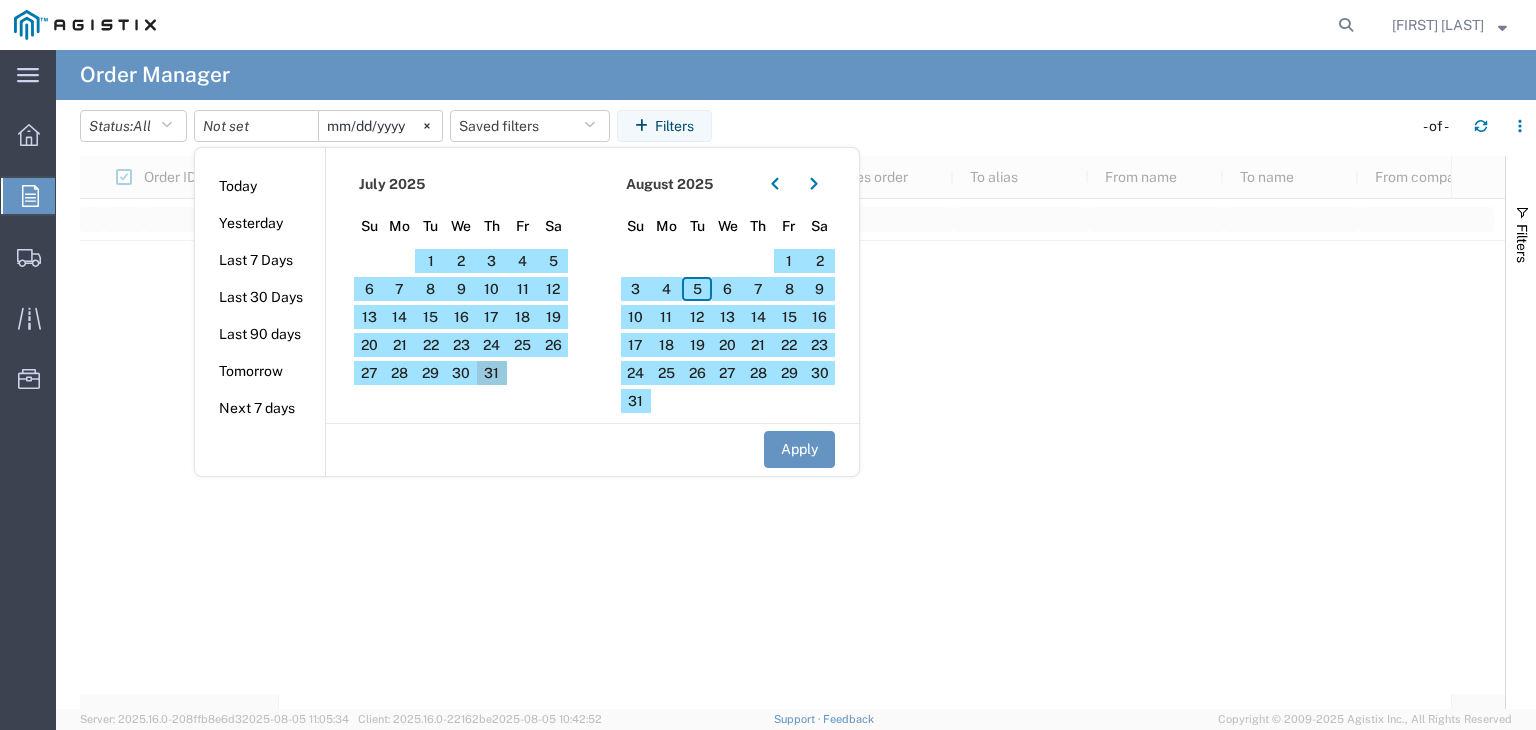 click on "31" 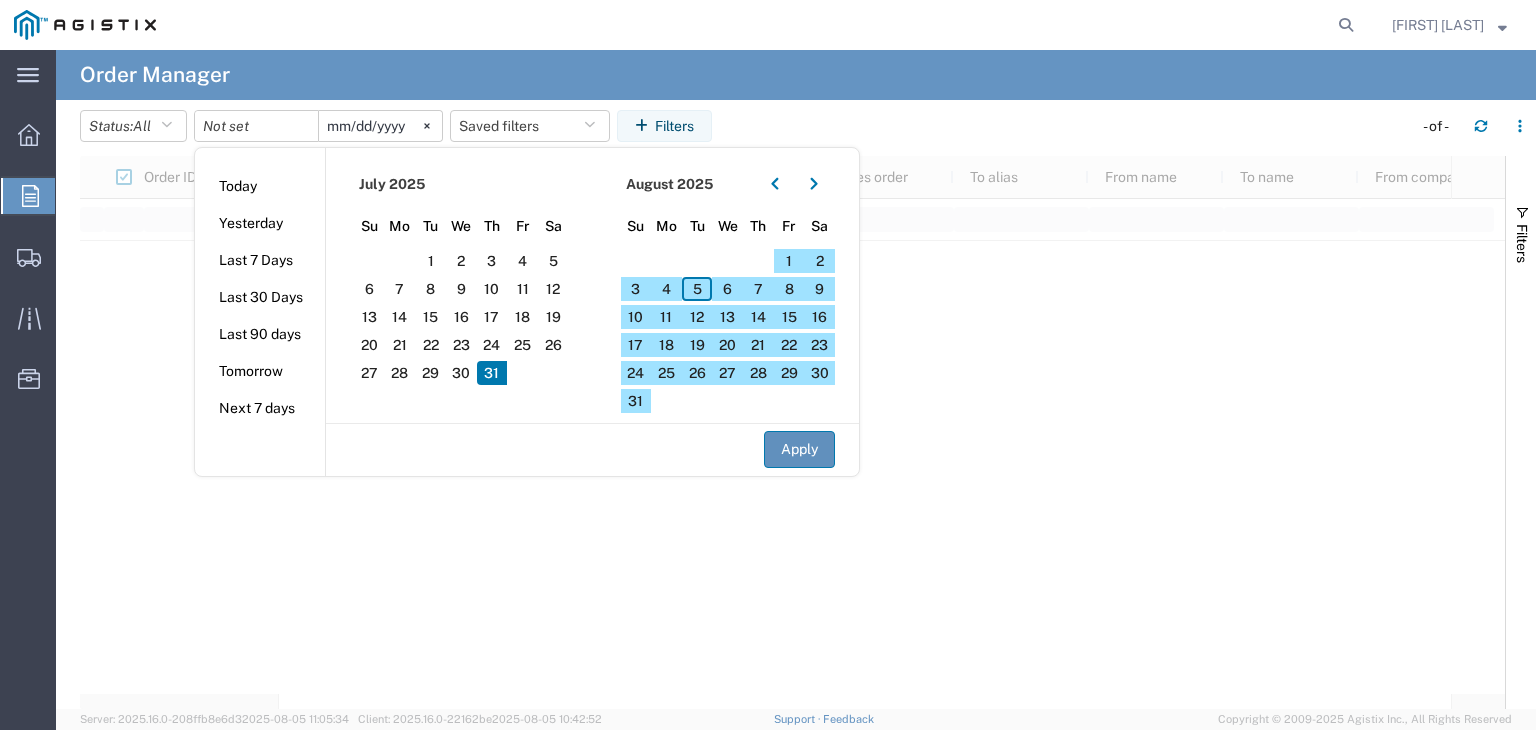 click on "Apply" 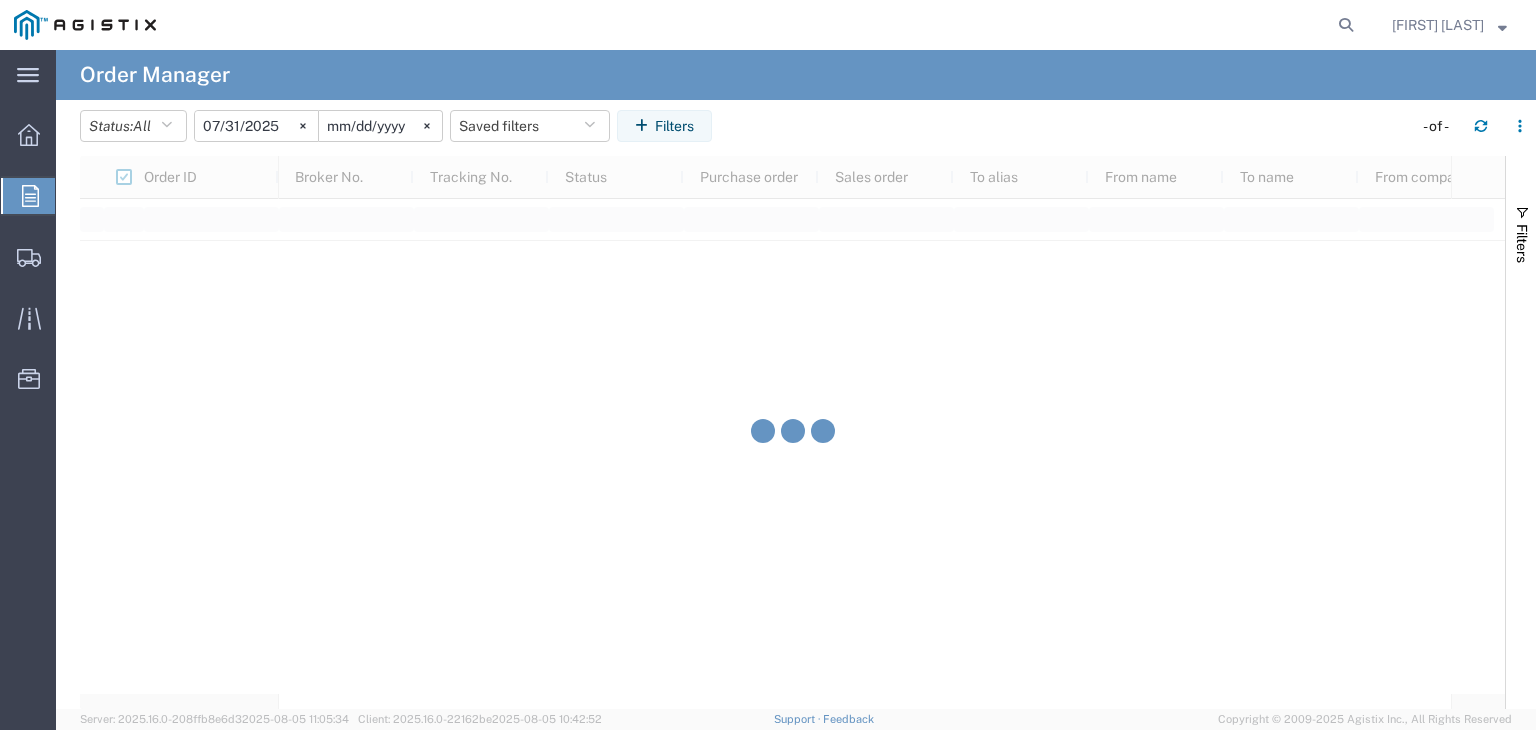 click on "2025-09-29" 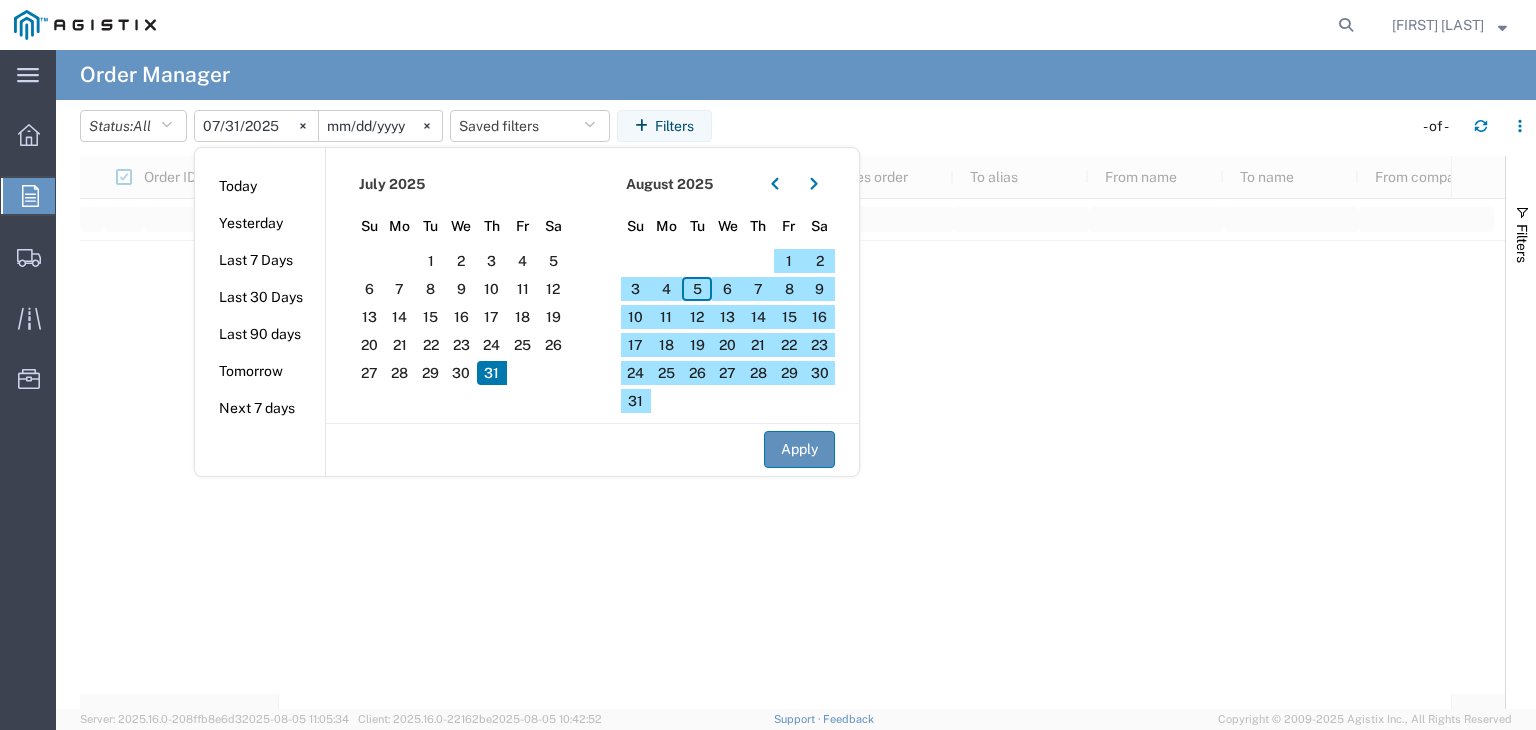 click on "Apply" 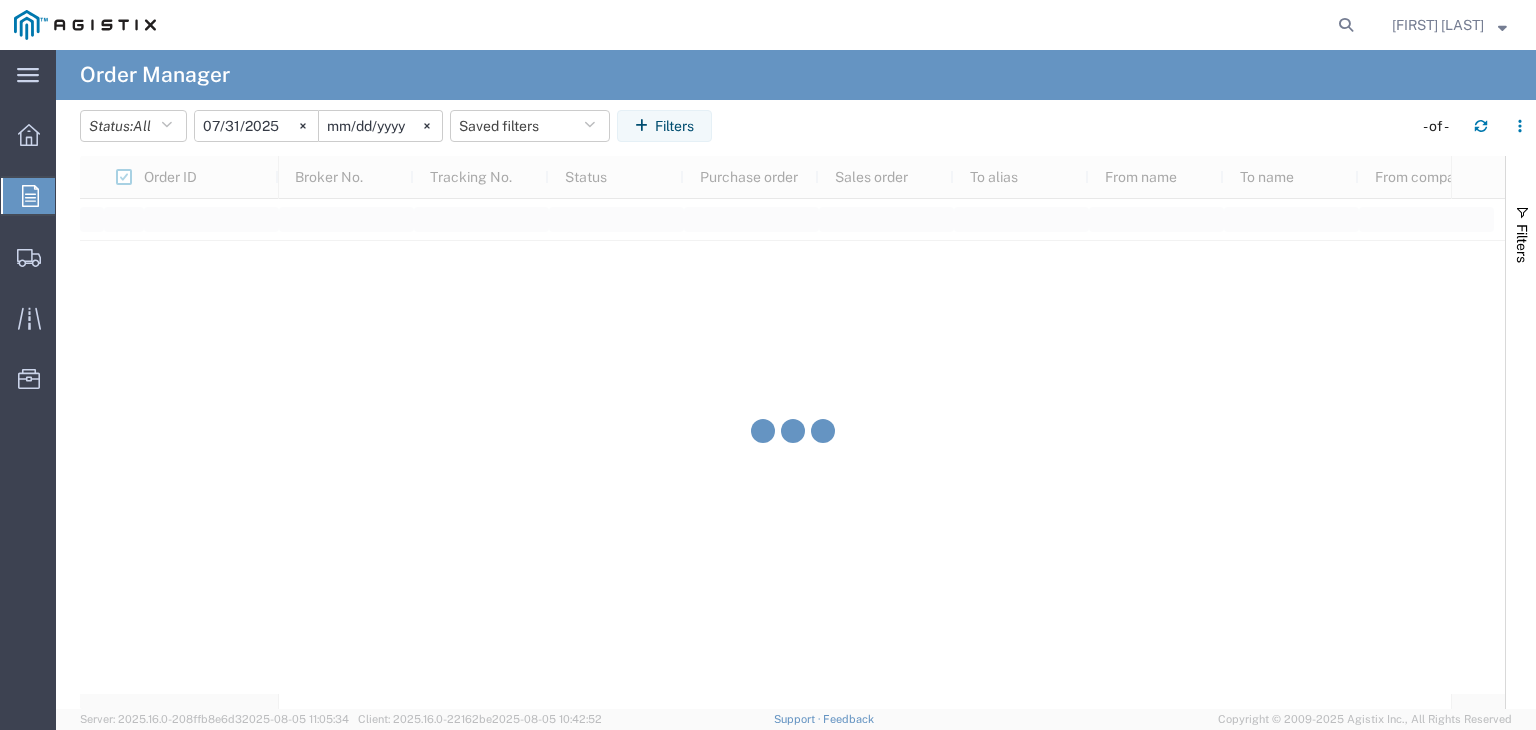 click 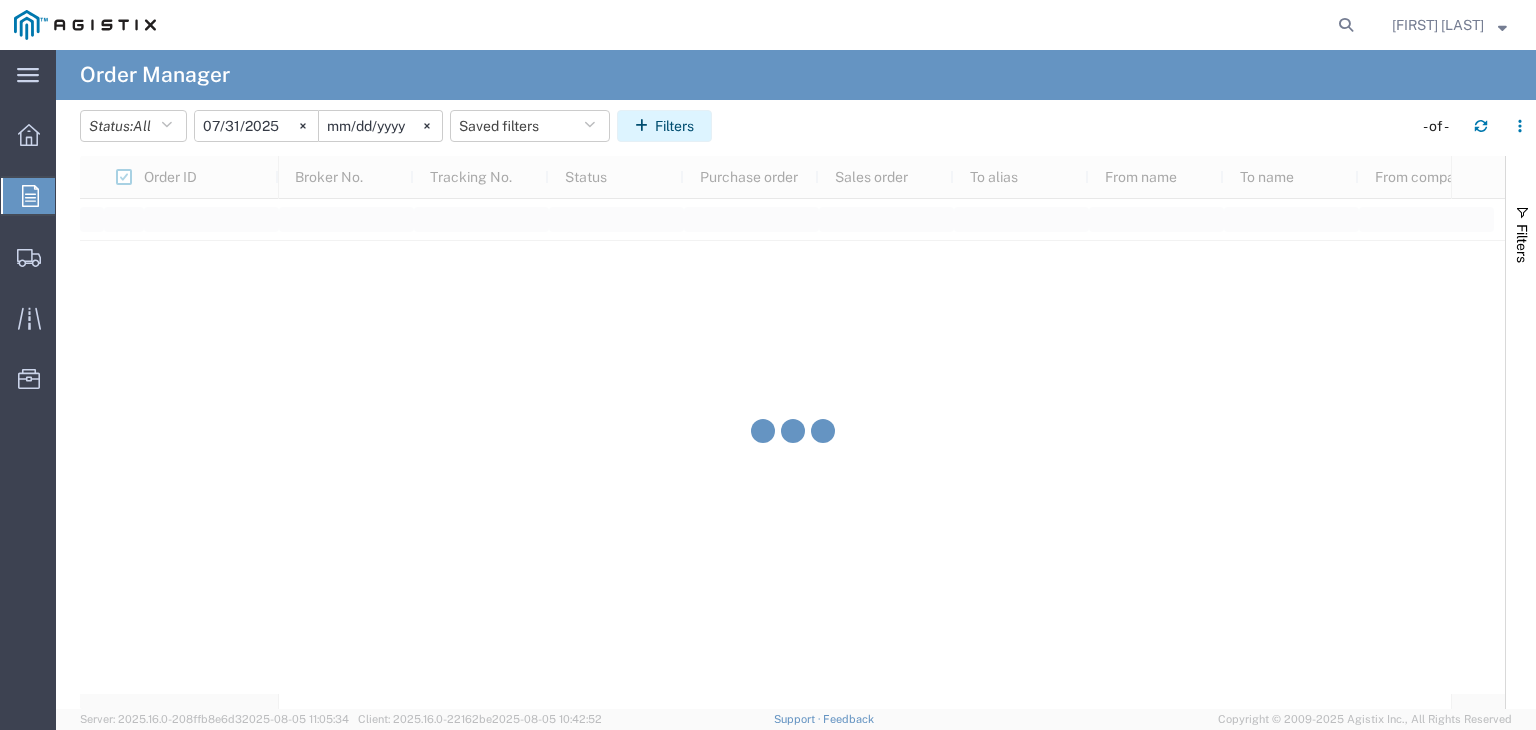 click on "Filters" 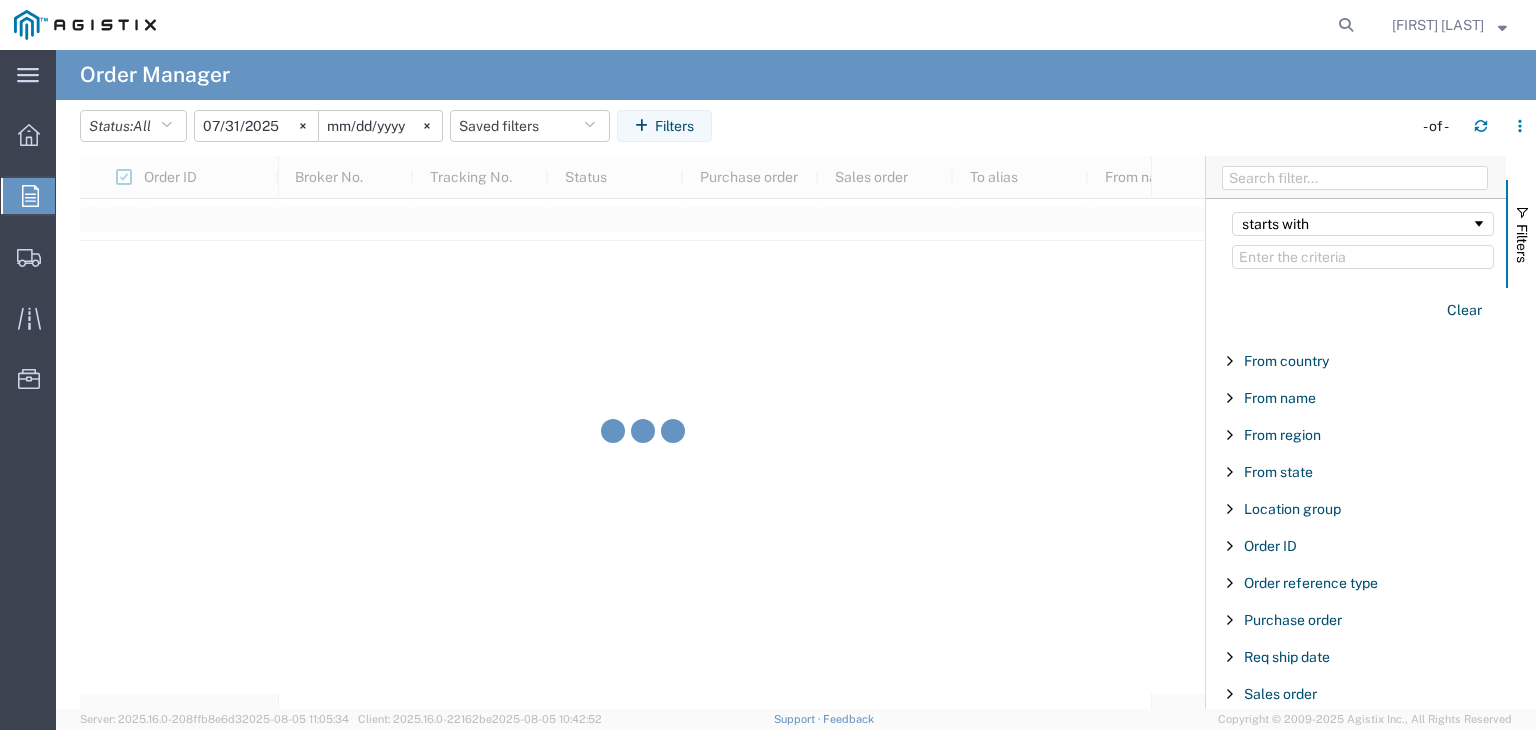 scroll, scrollTop: 500, scrollLeft: 0, axis: vertical 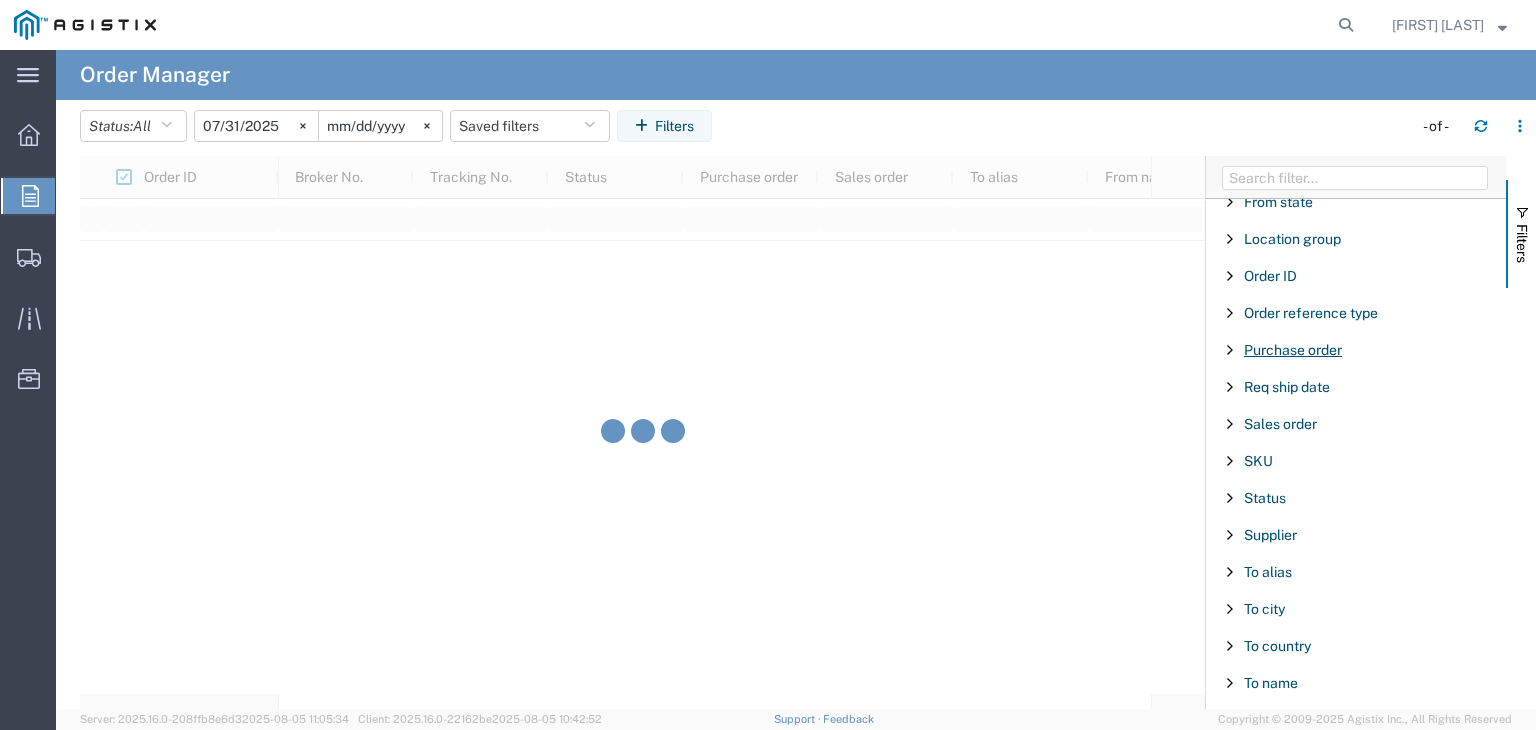 click on "Purchase order" at bounding box center [1293, 350] 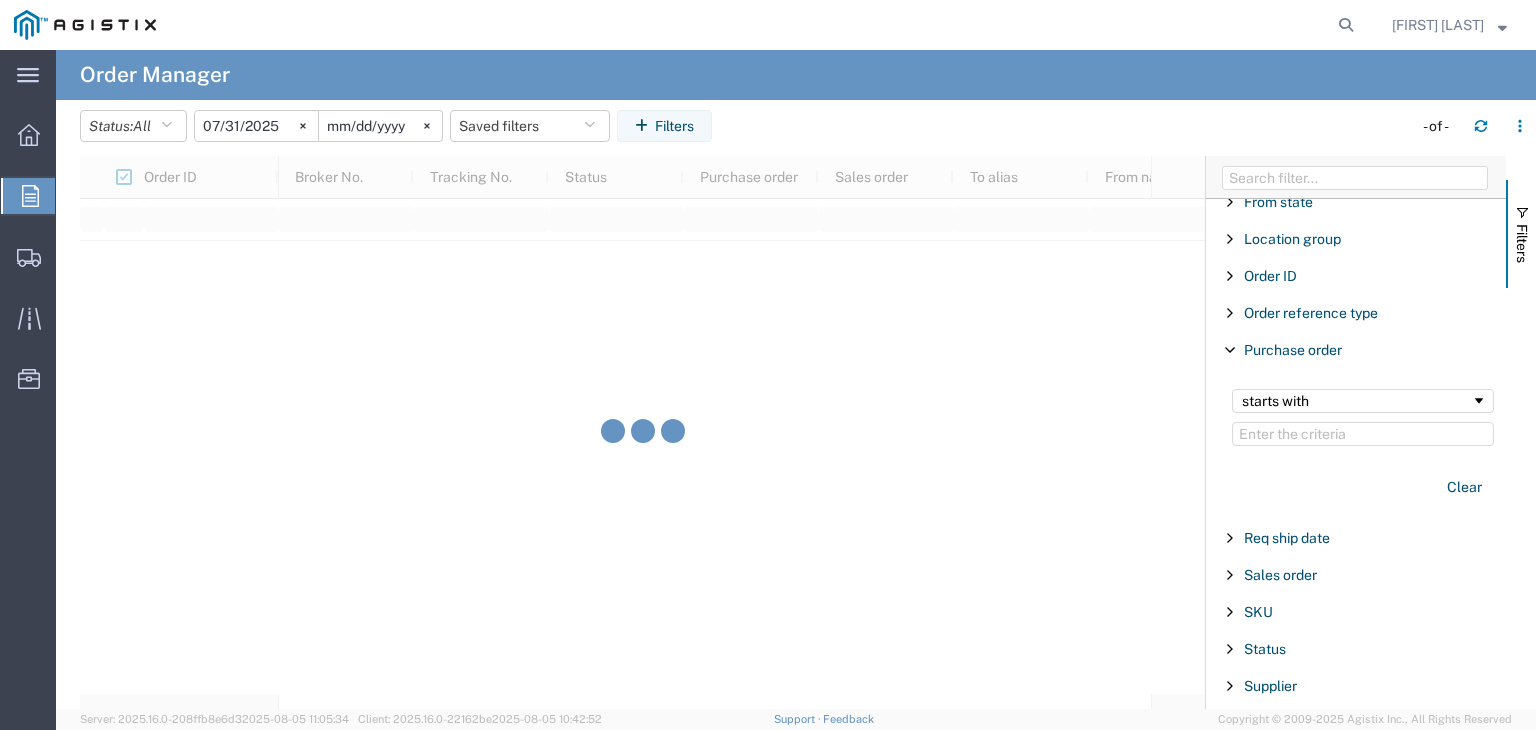 click at bounding box center [1363, 434] 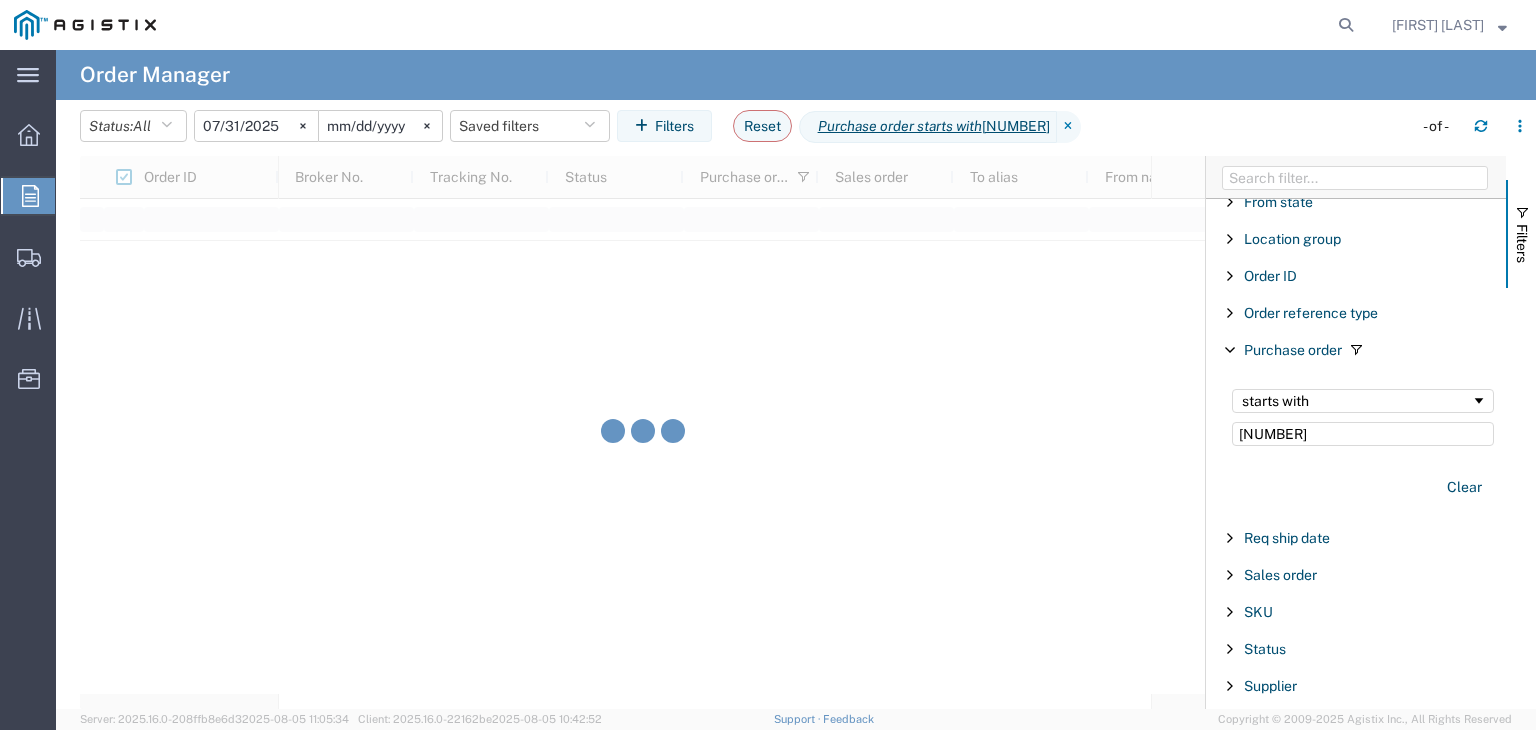 type on "[ACCOUNT_NUMBER]" 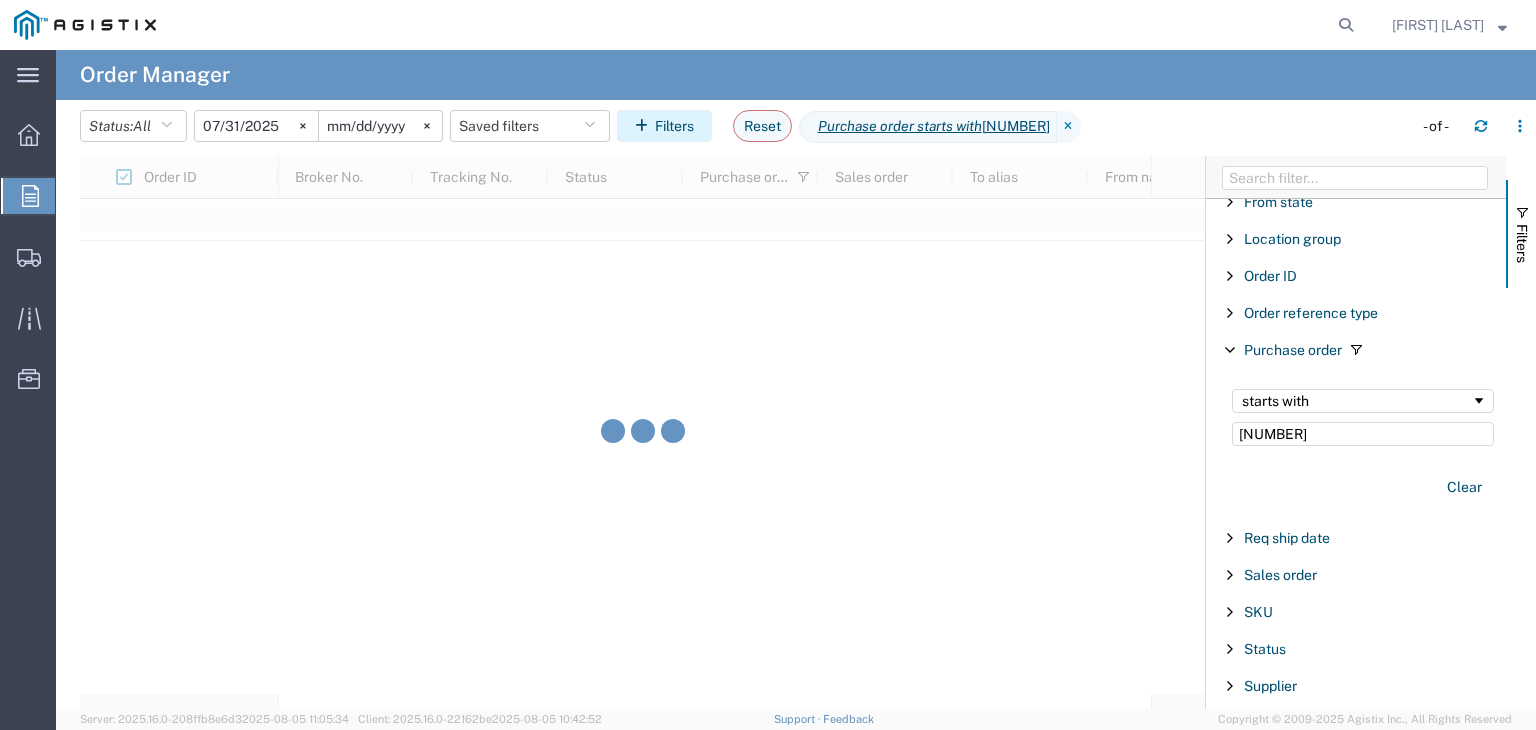 click on "Filters" 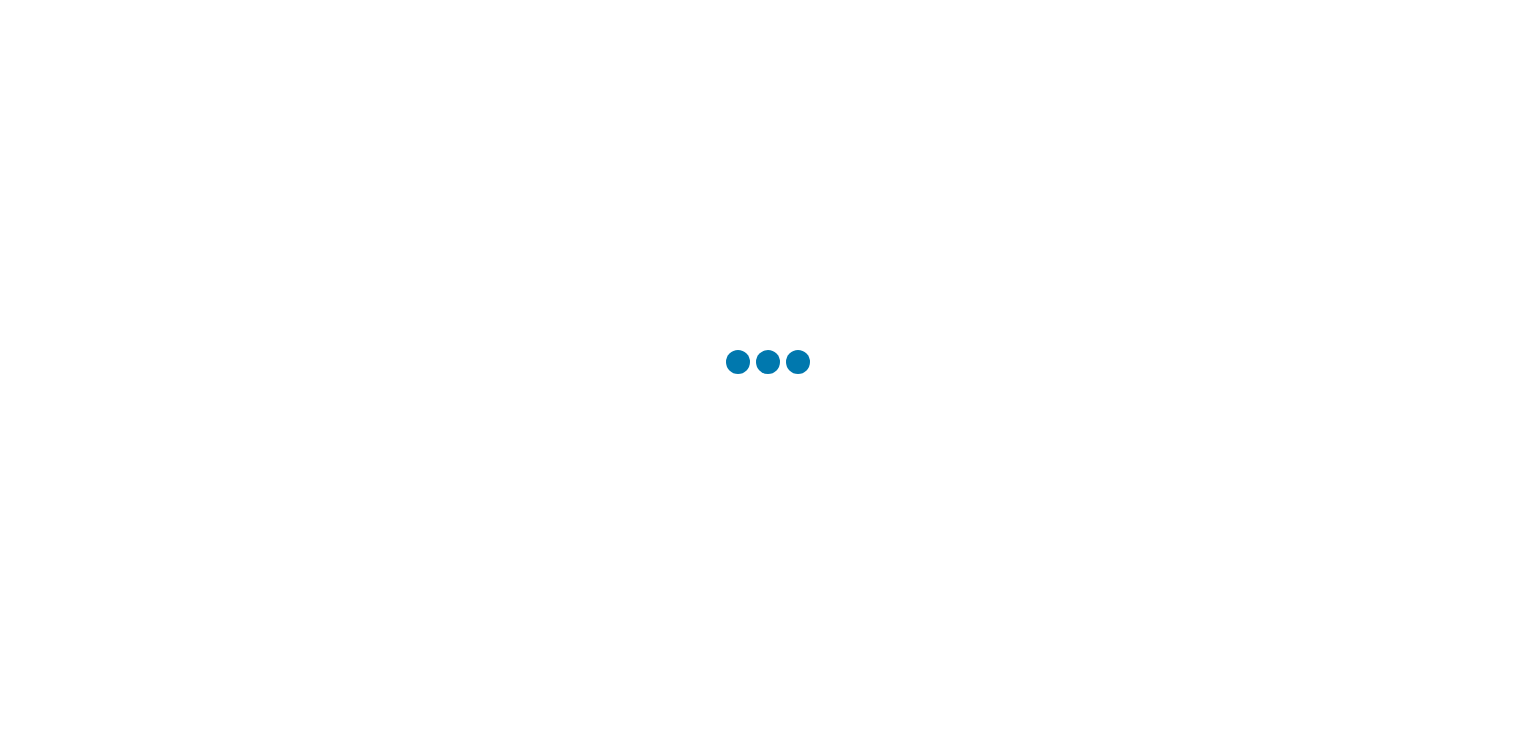 scroll, scrollTop: 0, scrollLeft: 0, axis: both 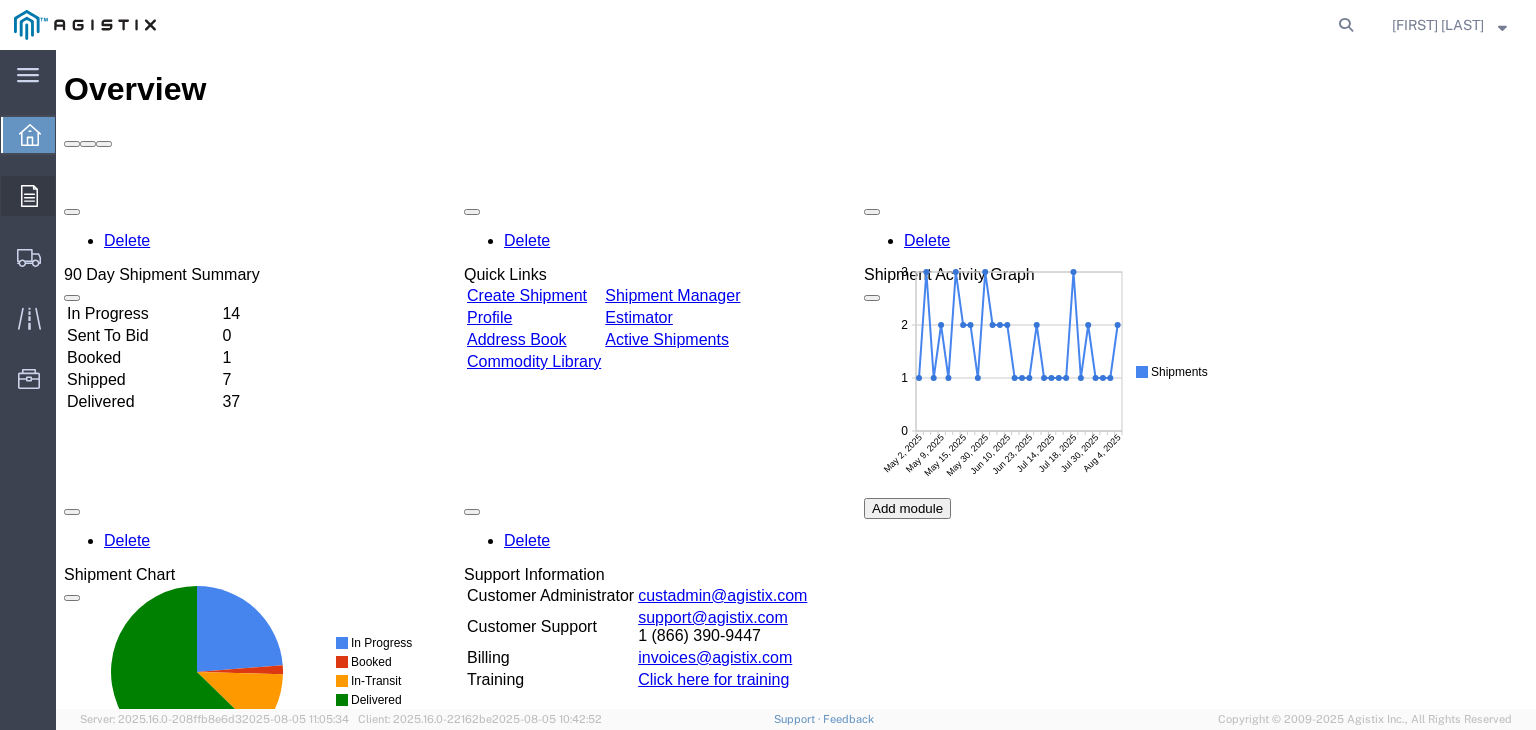 click on "Orders" 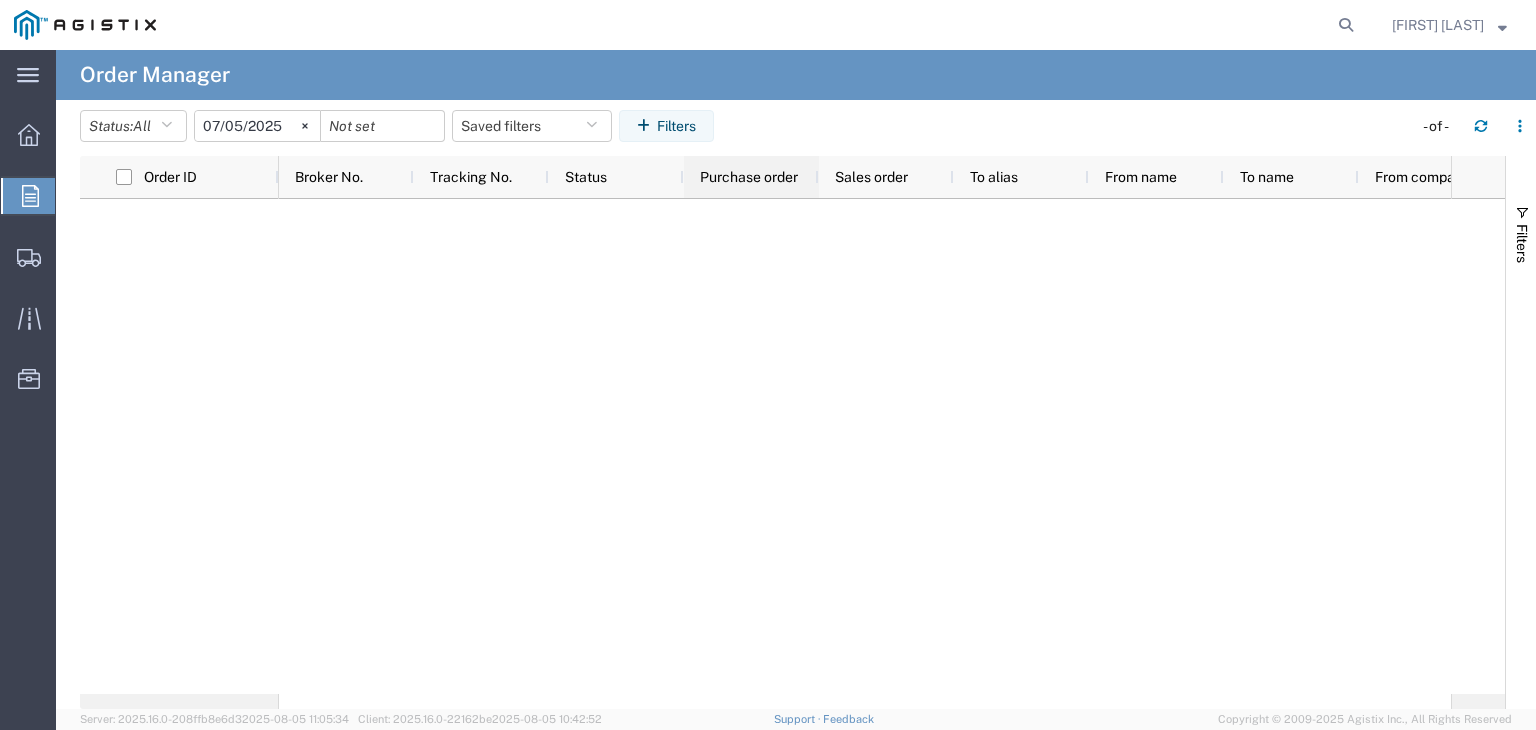 click on "Purchase order" 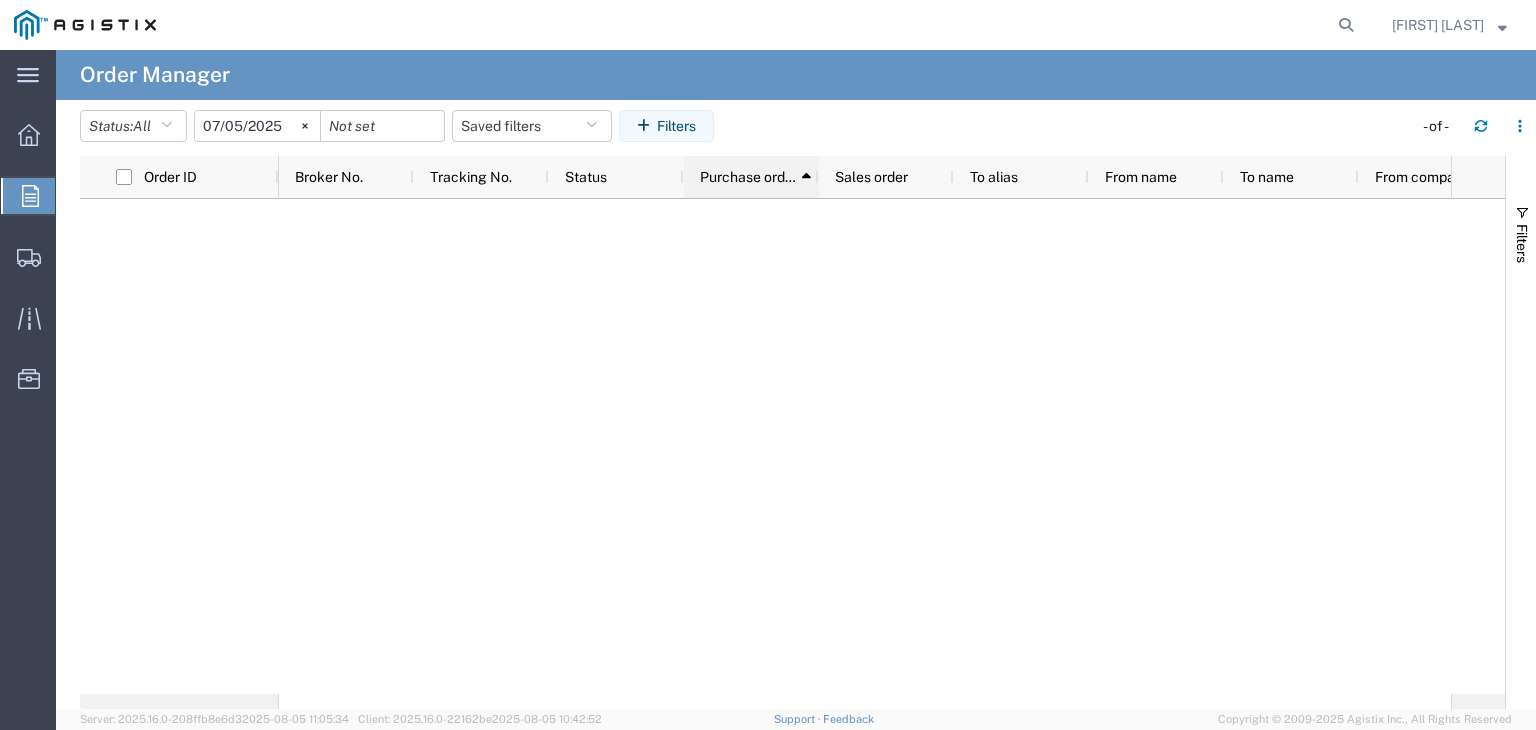 click 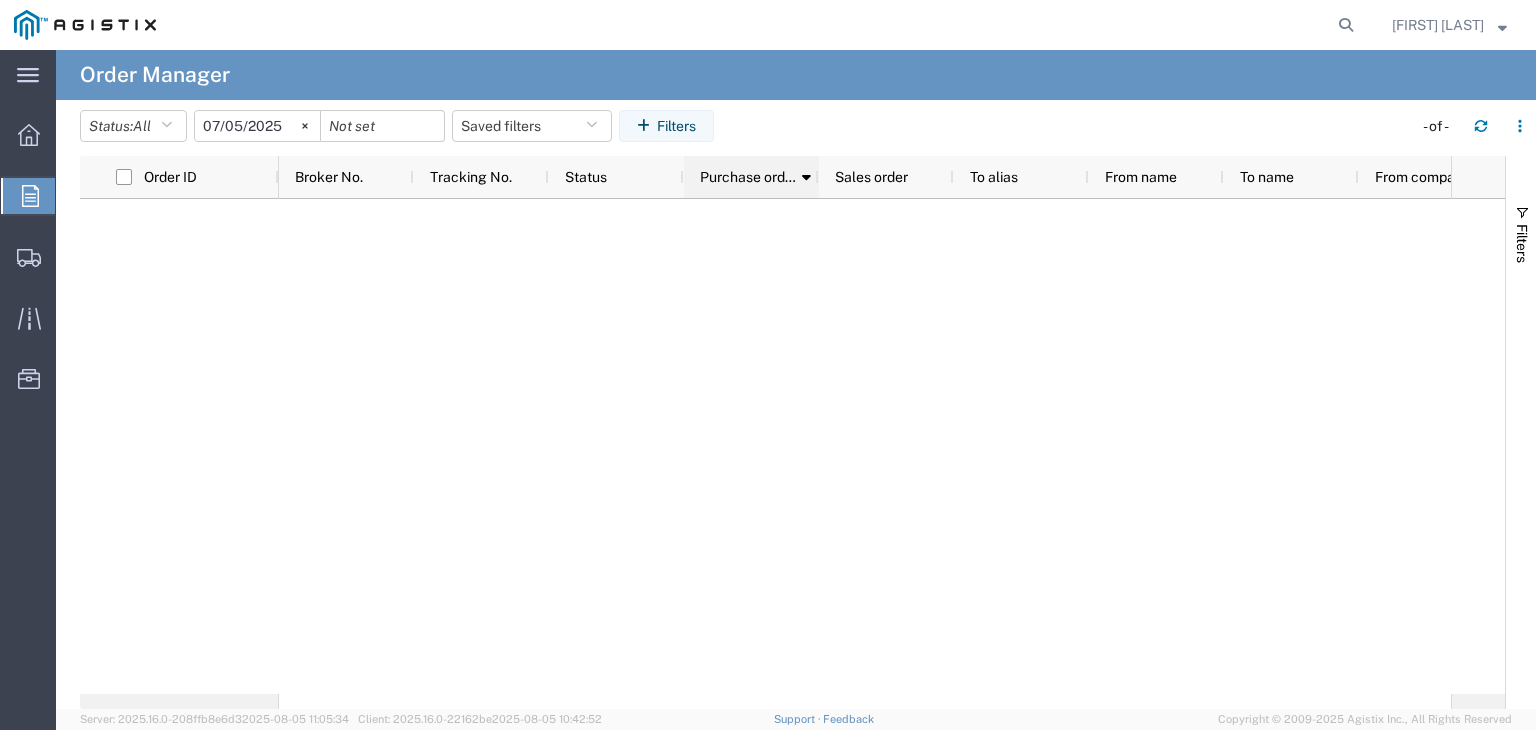 click 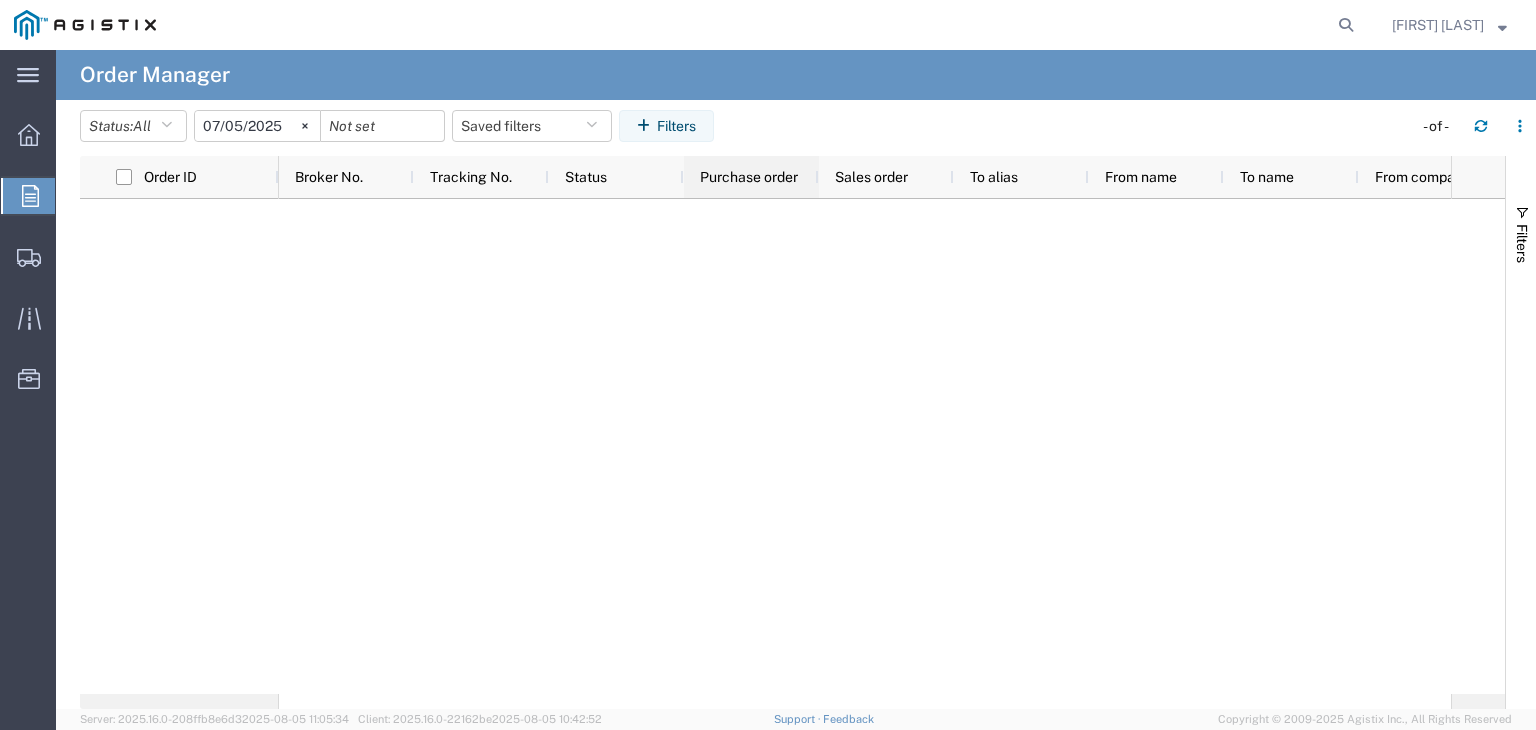 click on "Purchase order" 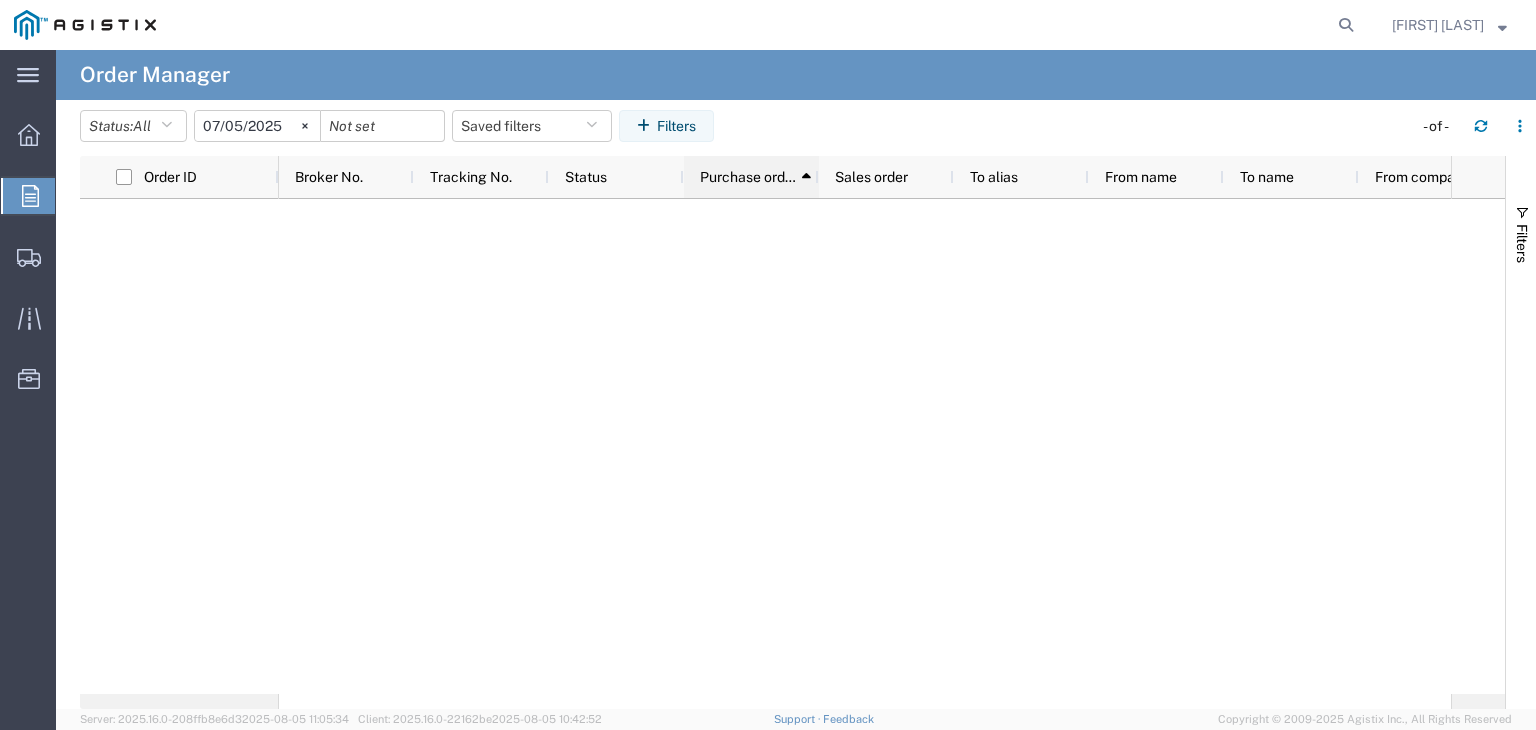click on "Purchase order" 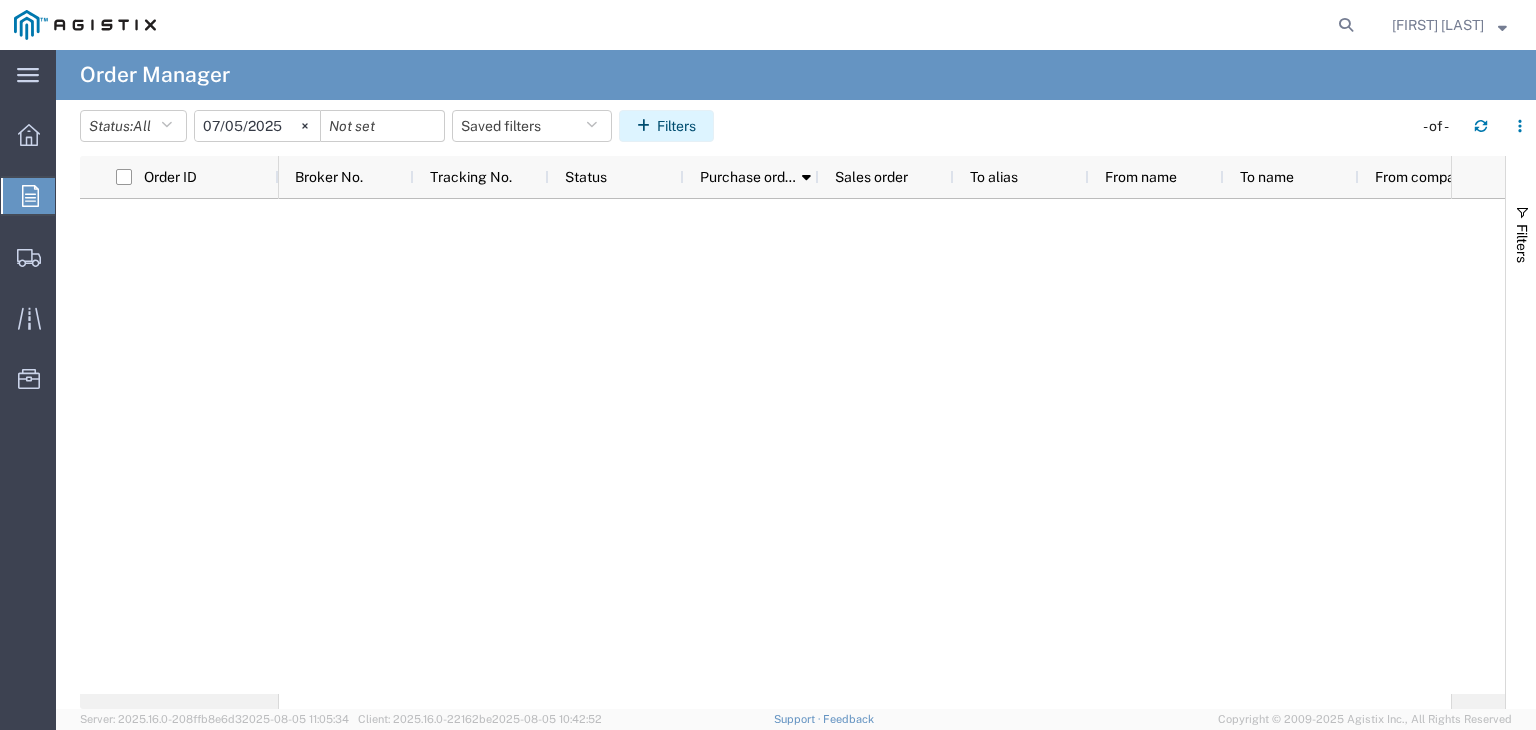click on "Filters" 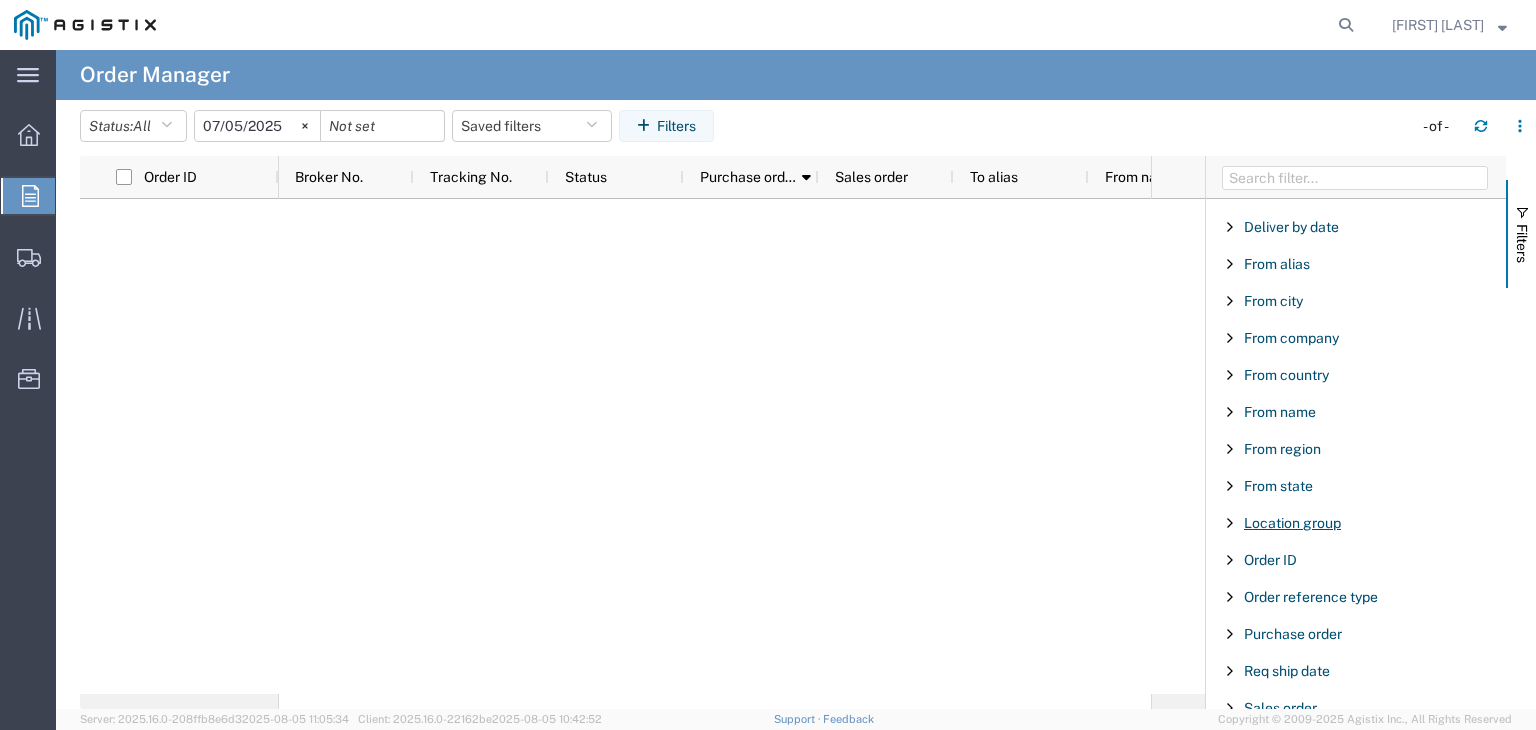 scroll, scrollTop: 100, scrollLeft: 0, axis: vertical 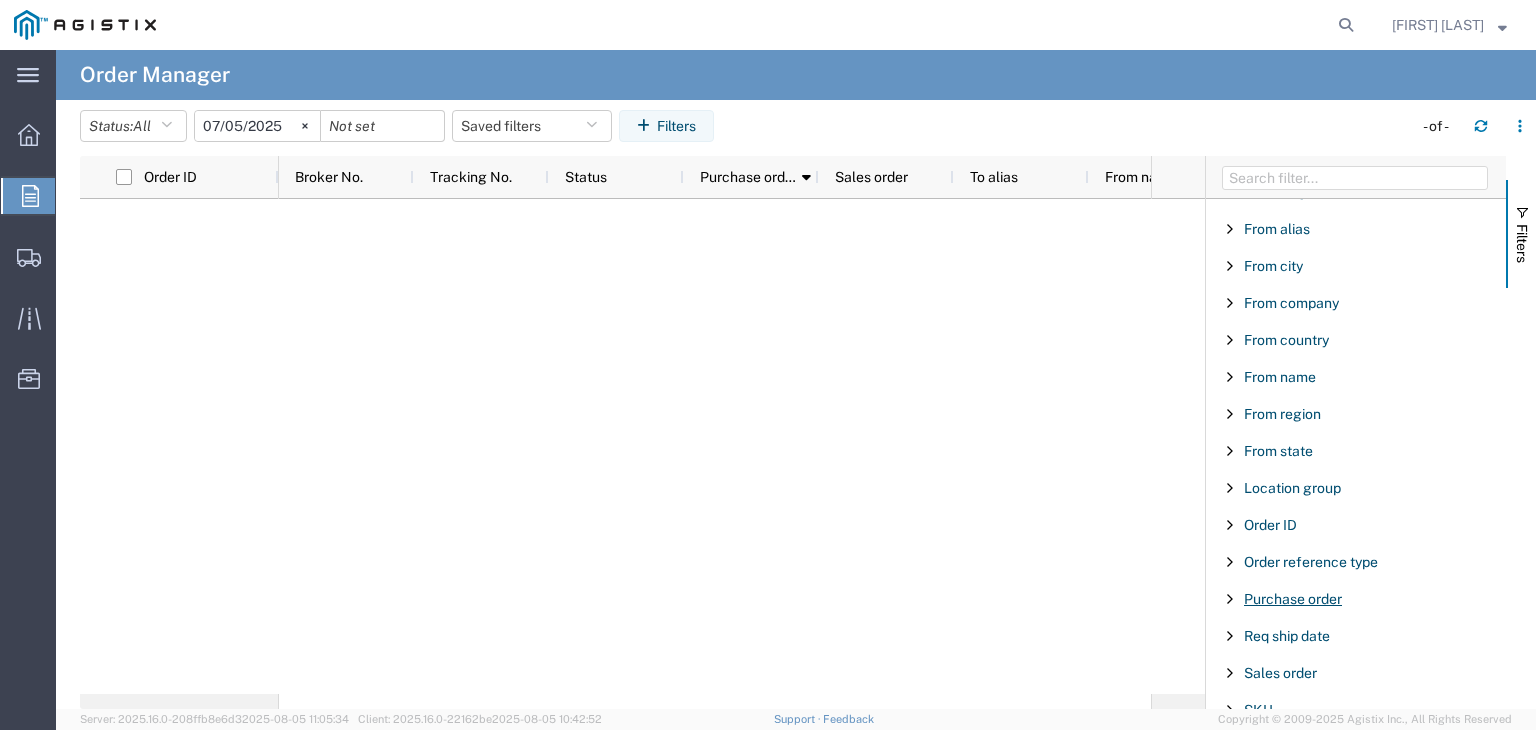click on "Purchase order" at bounding box center (1293, 599) 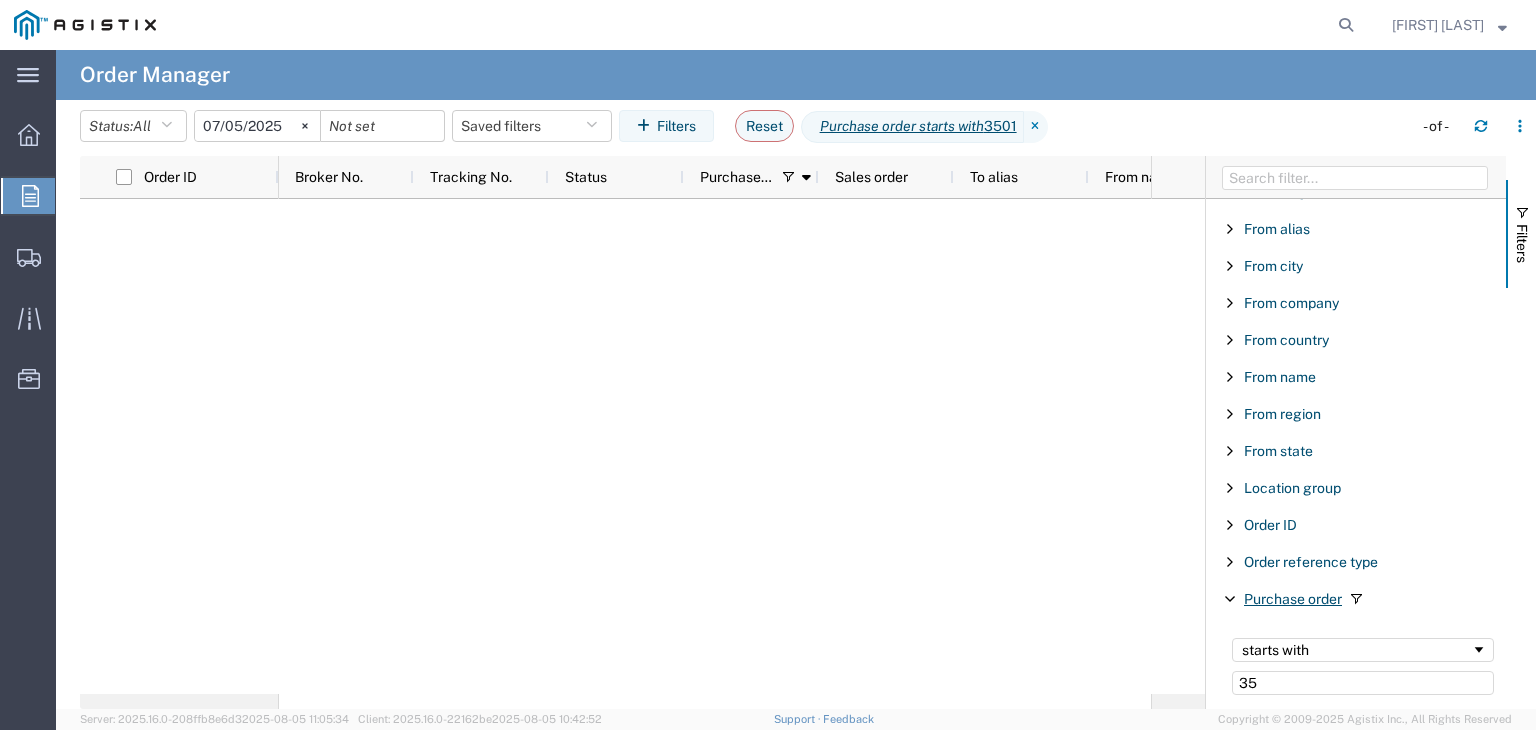 type on "3" 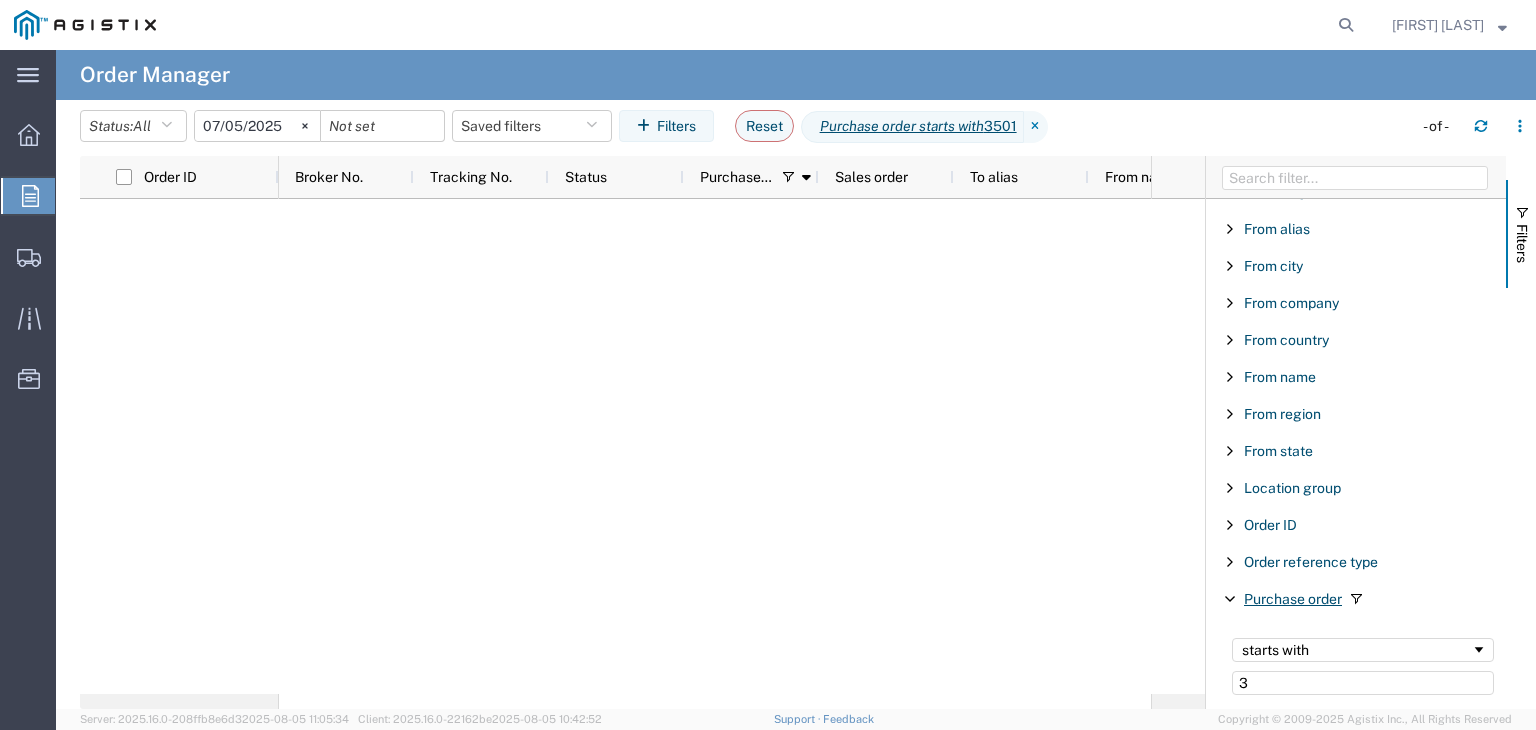 type 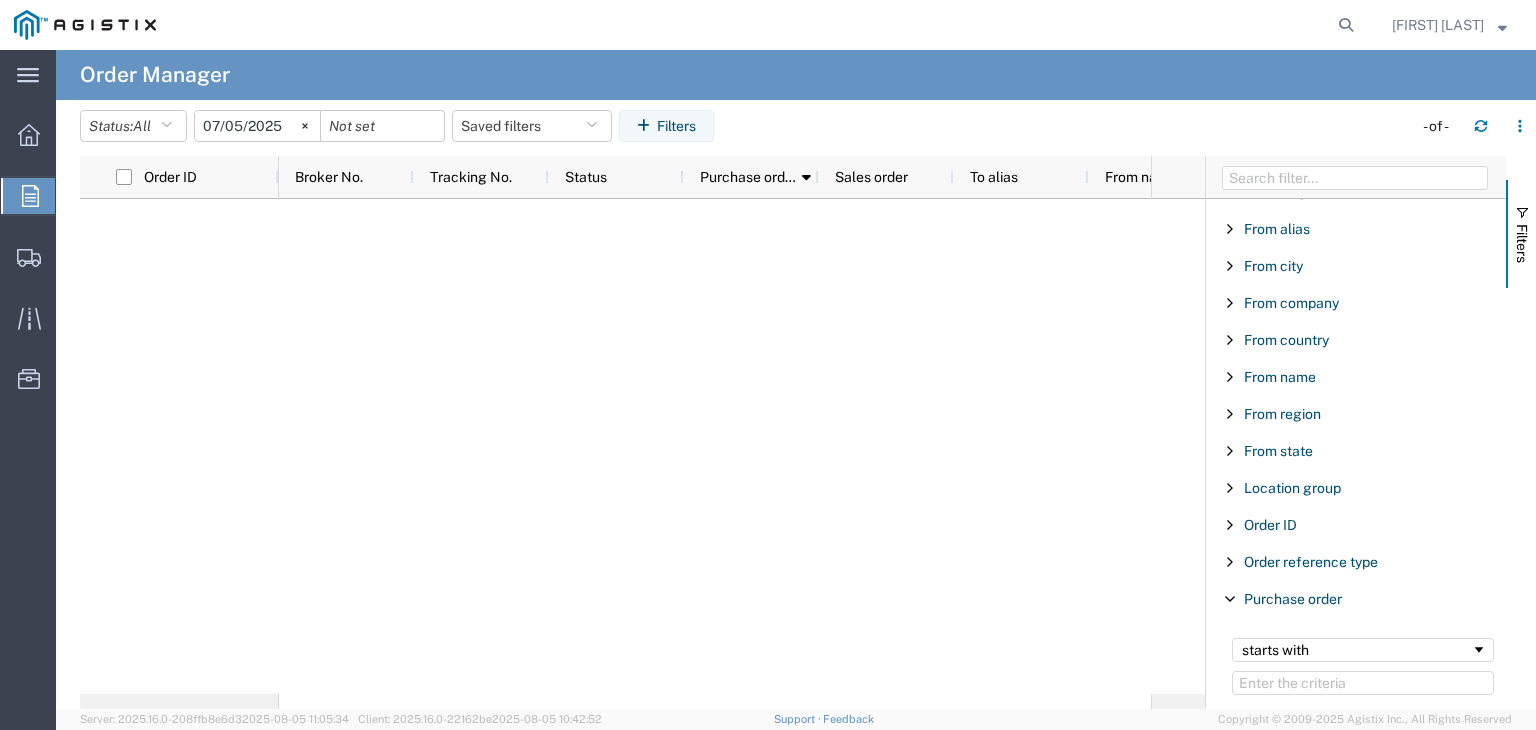 click on "Status:  All All Cancelled Orders New Orders Updated Orders [YEAR]-[MONTH]-[DAY]
Saved filters   Filters" 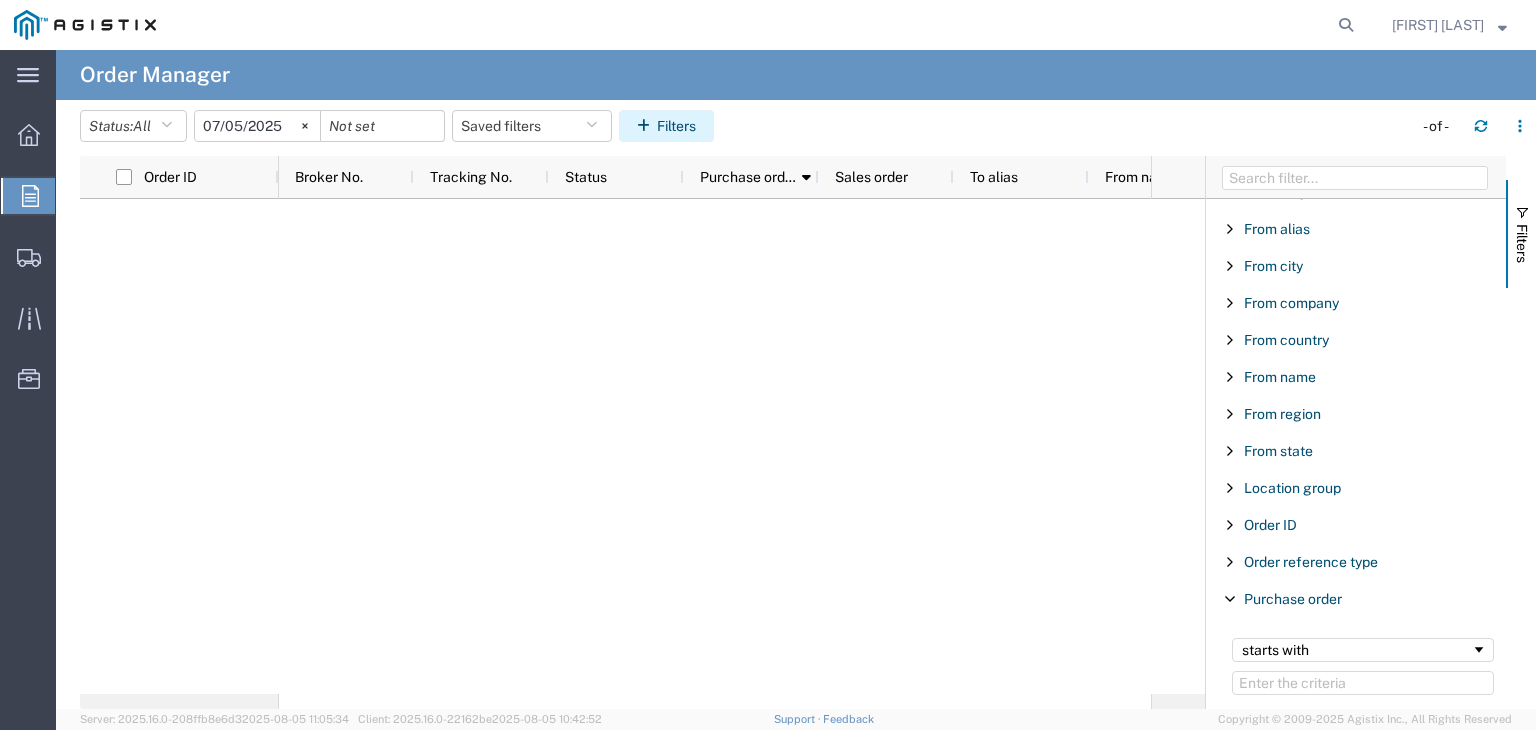 click on "Filters" 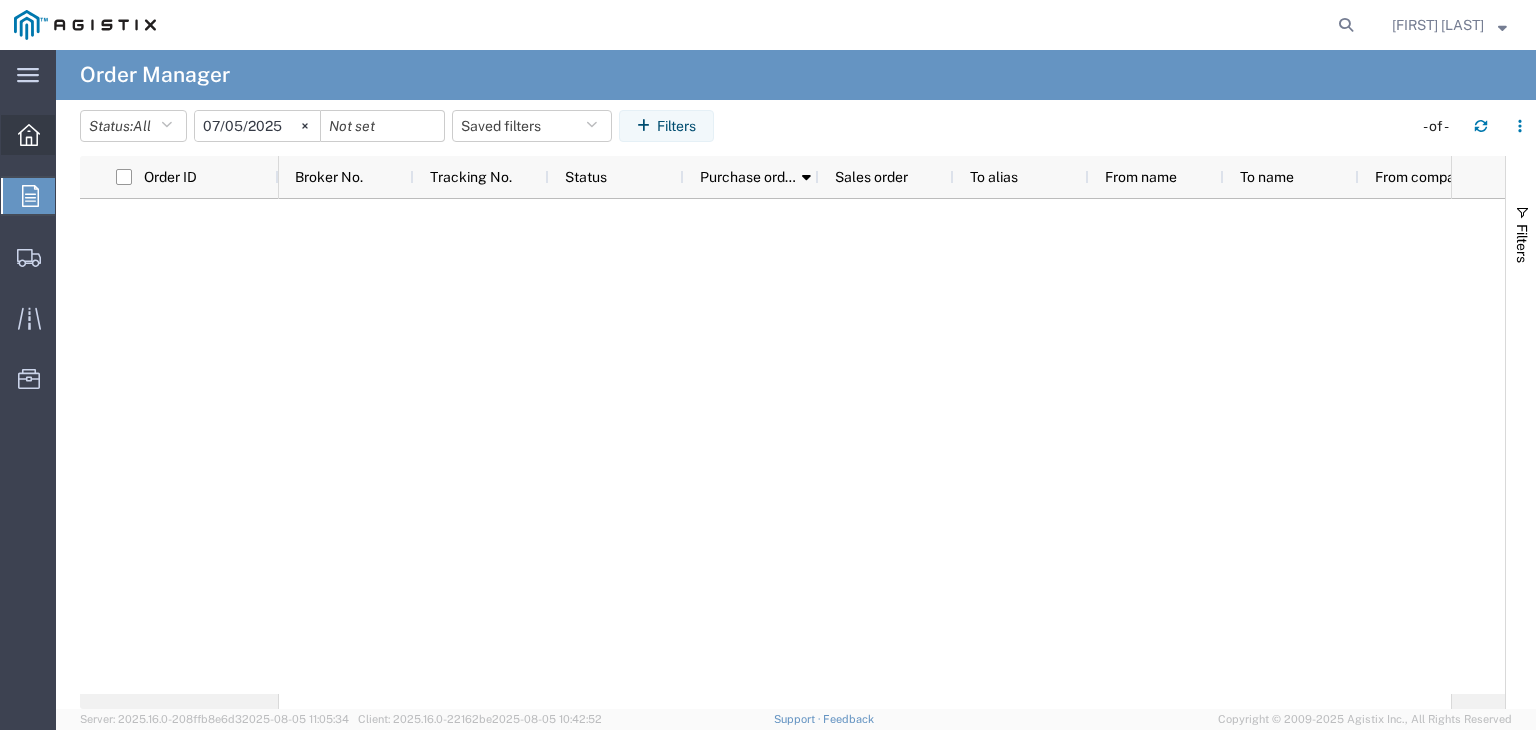 click 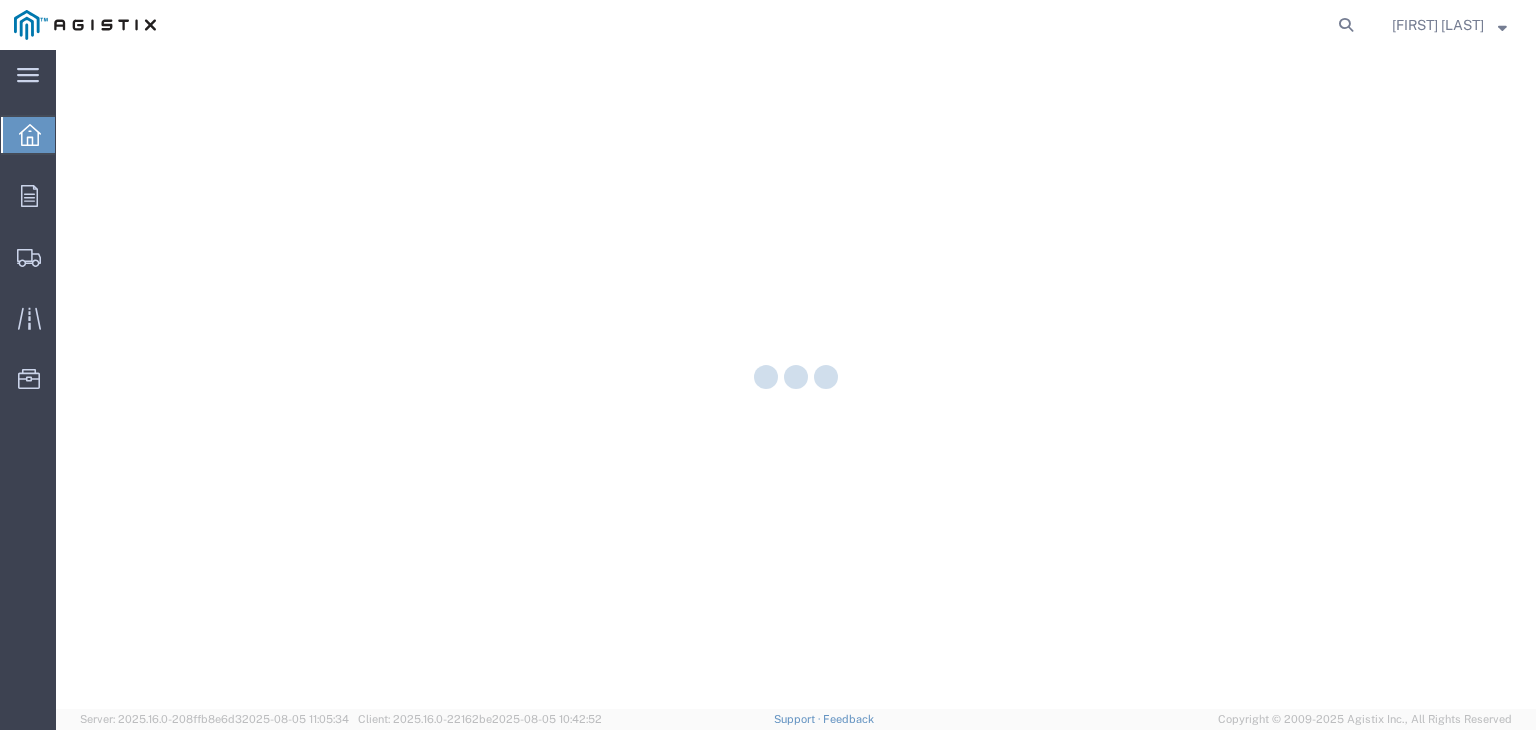 scroll, scrollTop: 0, scrollLeft: 0, axis: both 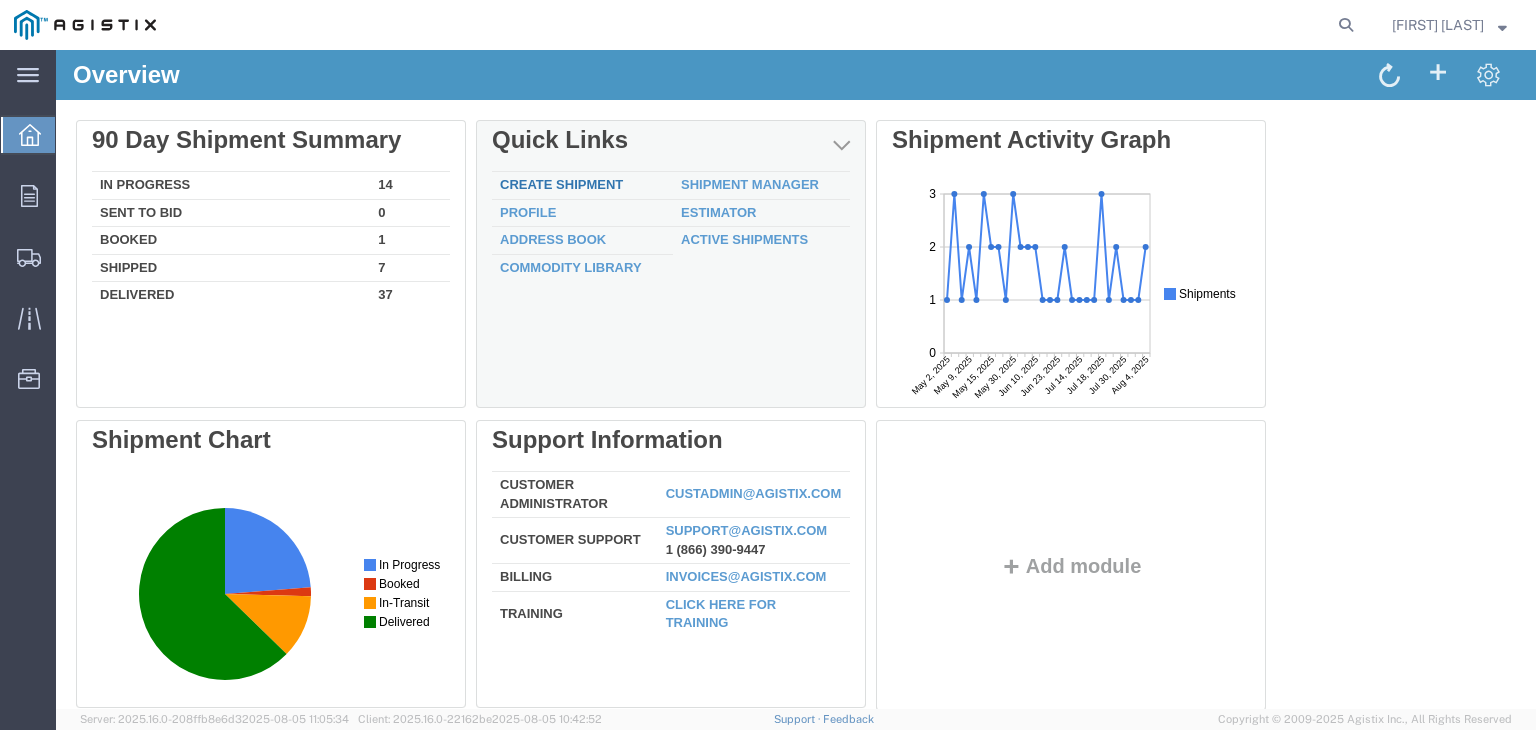 click on "Create Shipment" at bounding box center [561, 184] 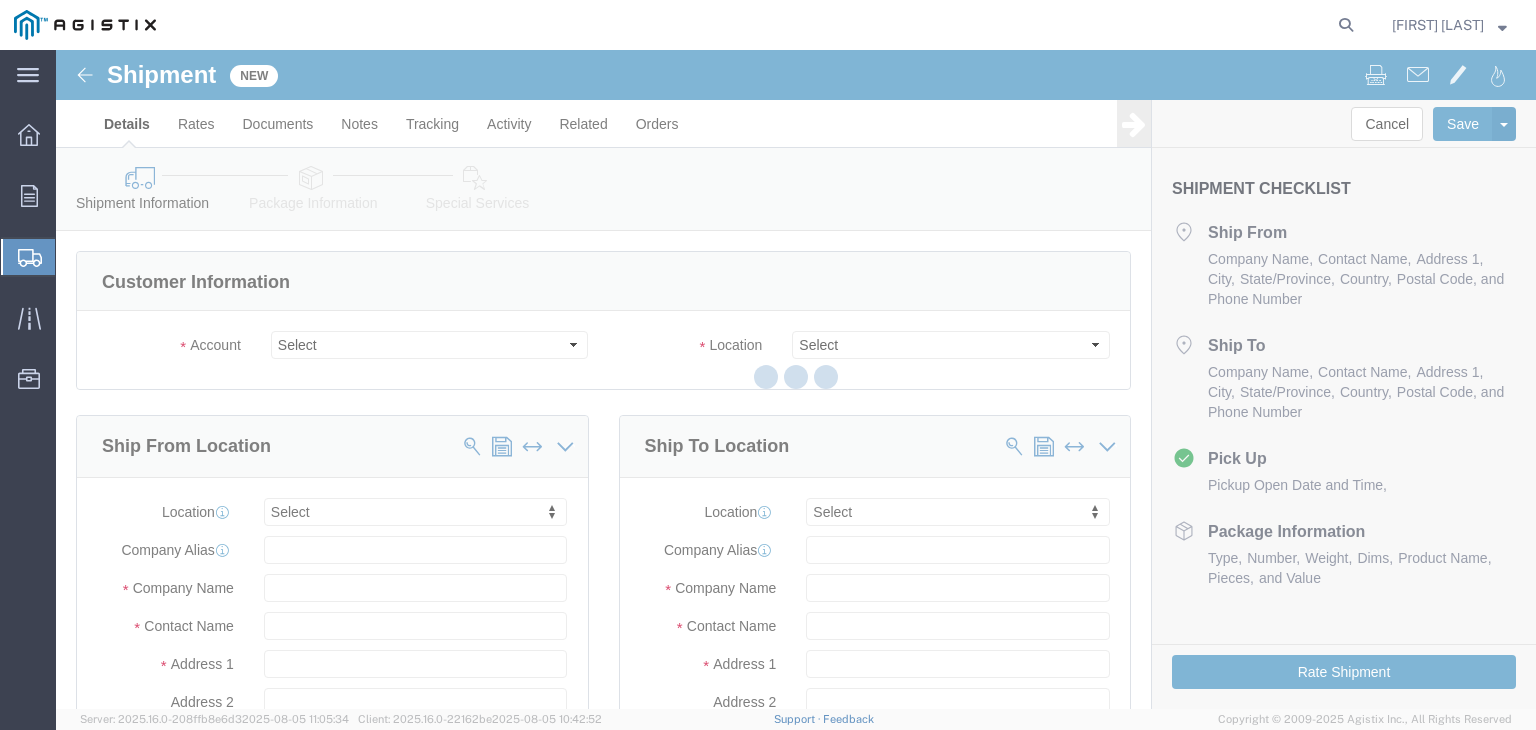 select 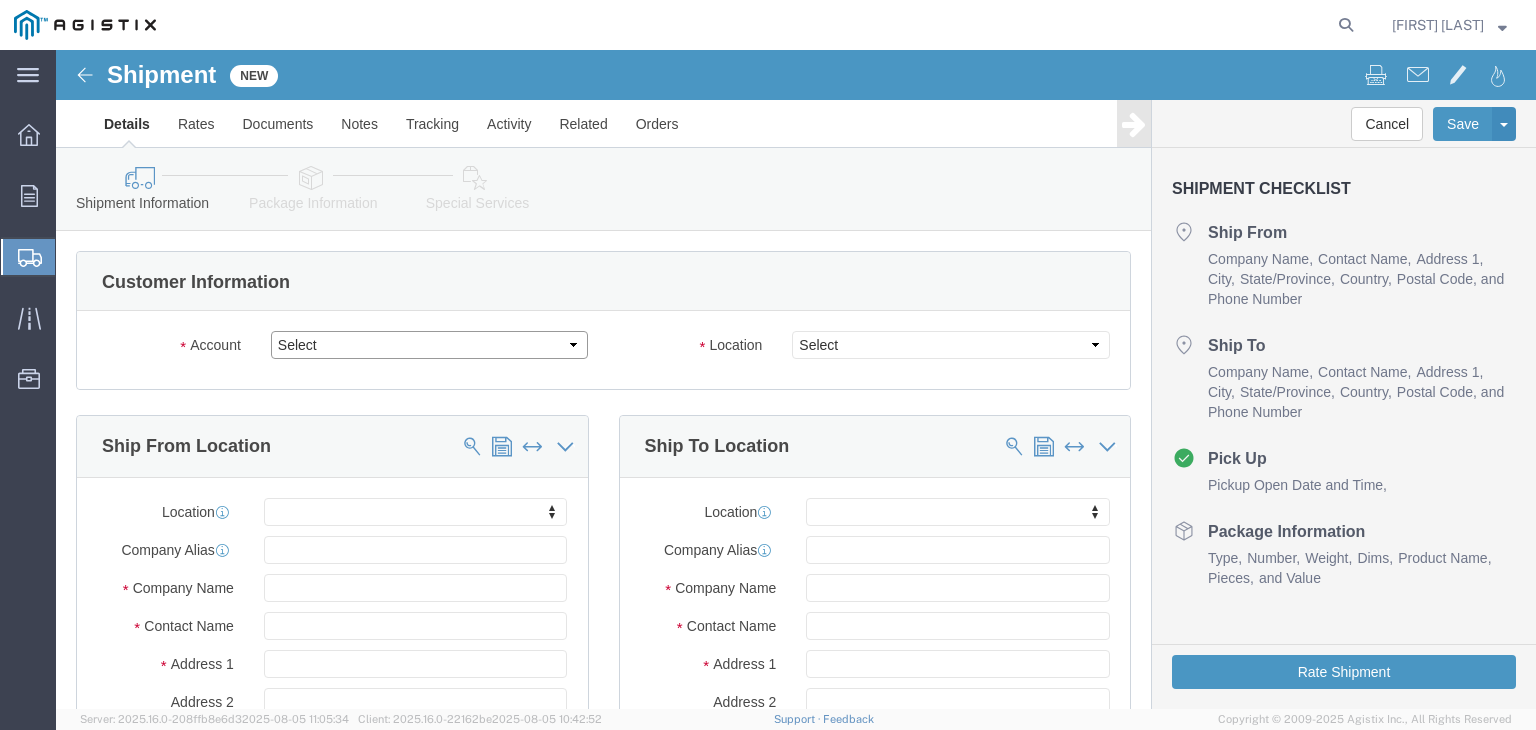 click on "Select Kerotest Manufacturing Corp PG&E" 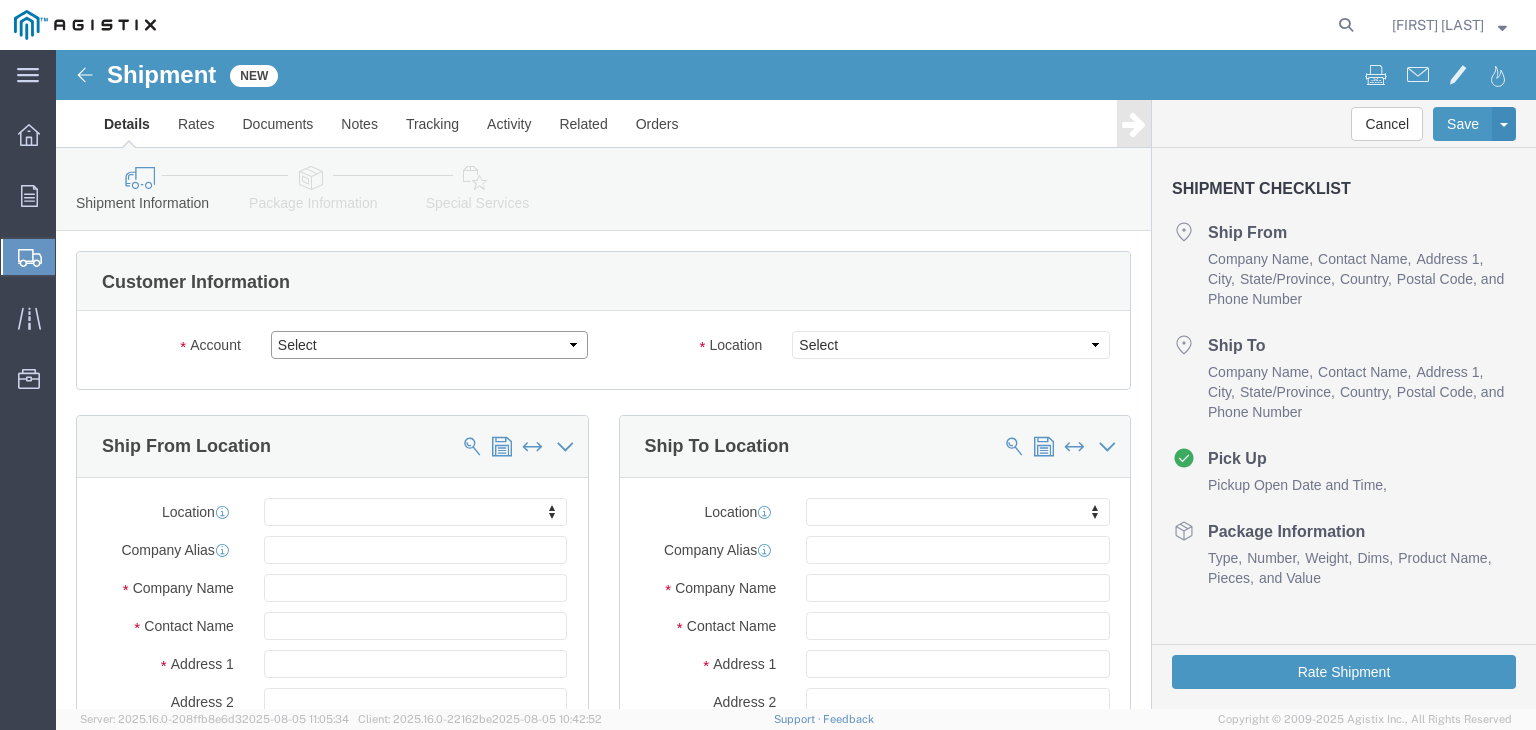 select on "9596" 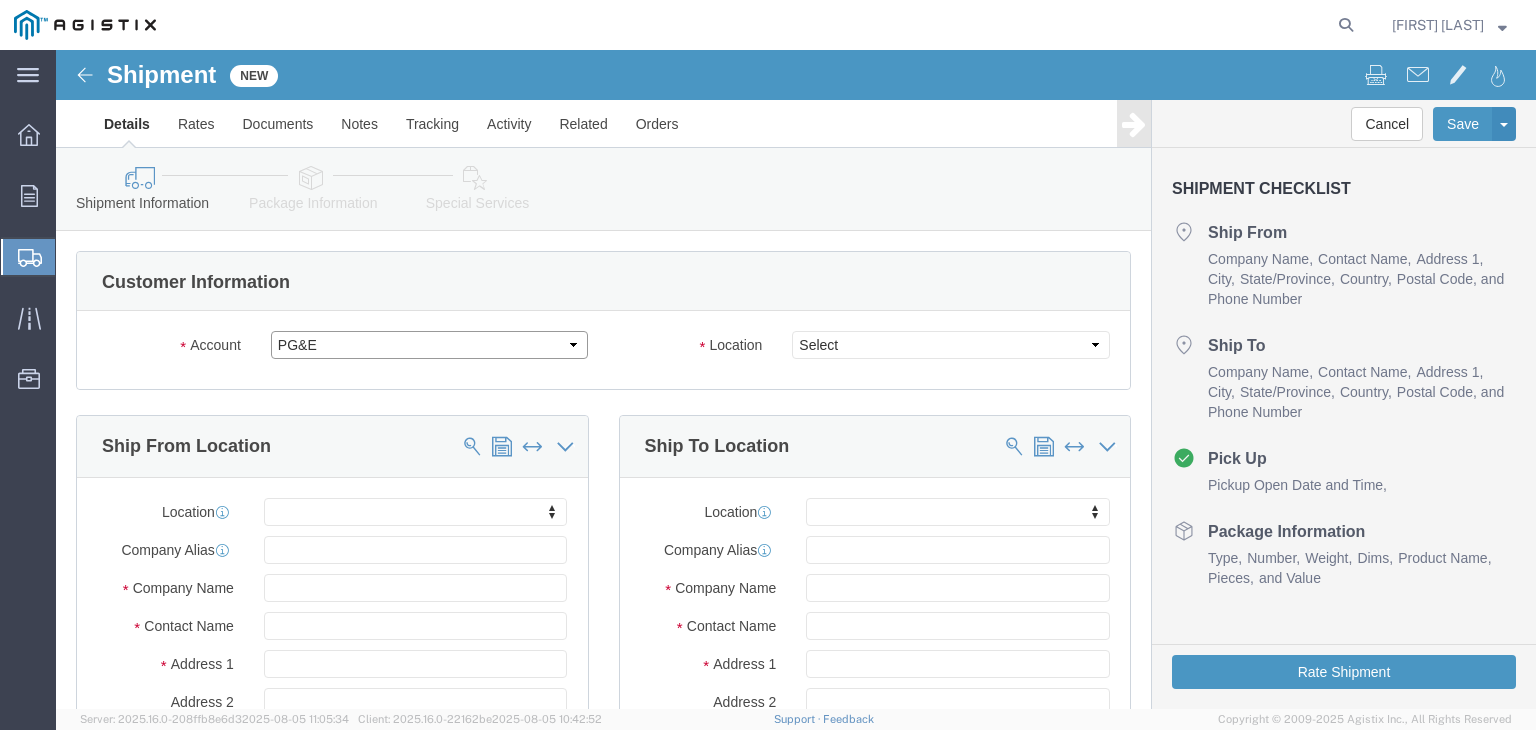 click on "Select Kerotest Manufacturing Corp PG&E" 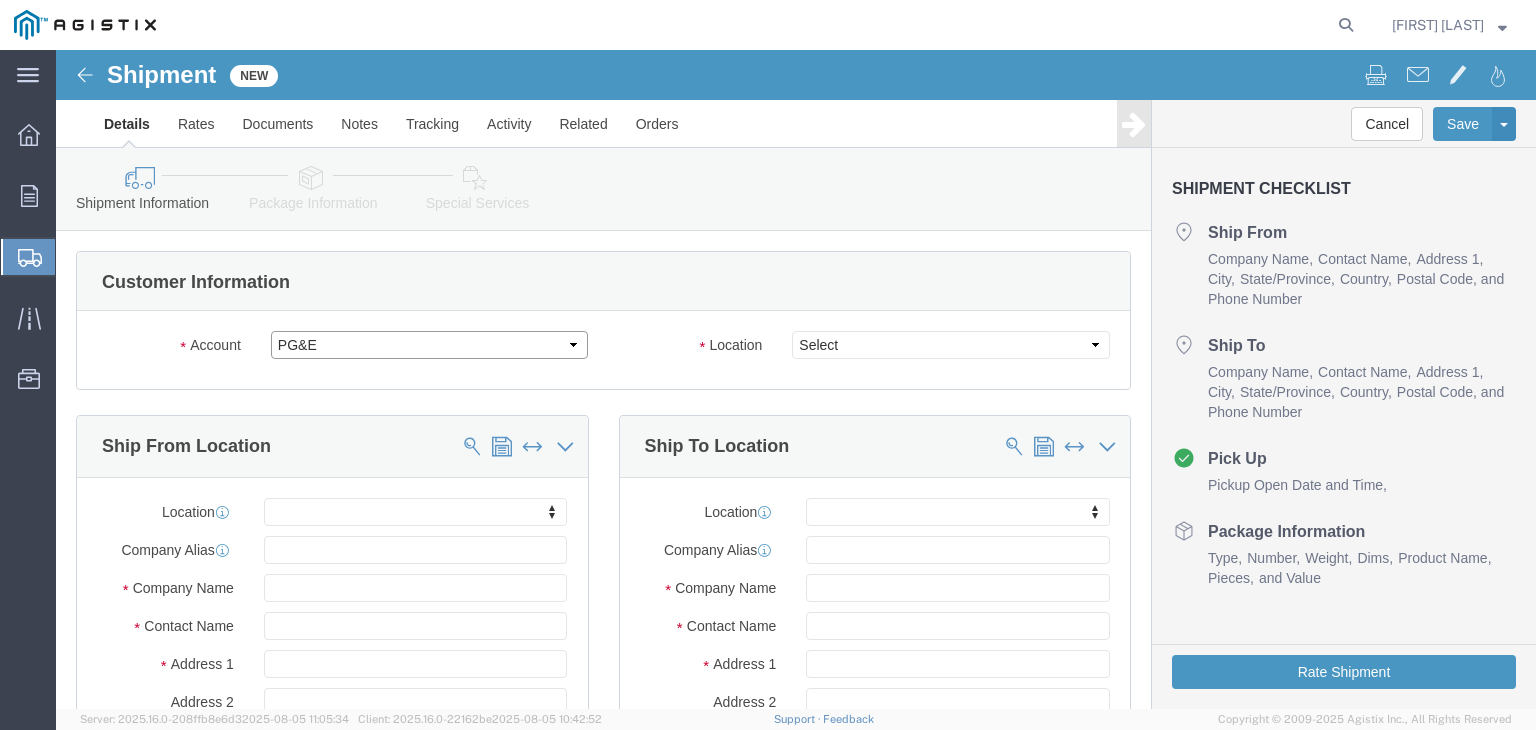 select 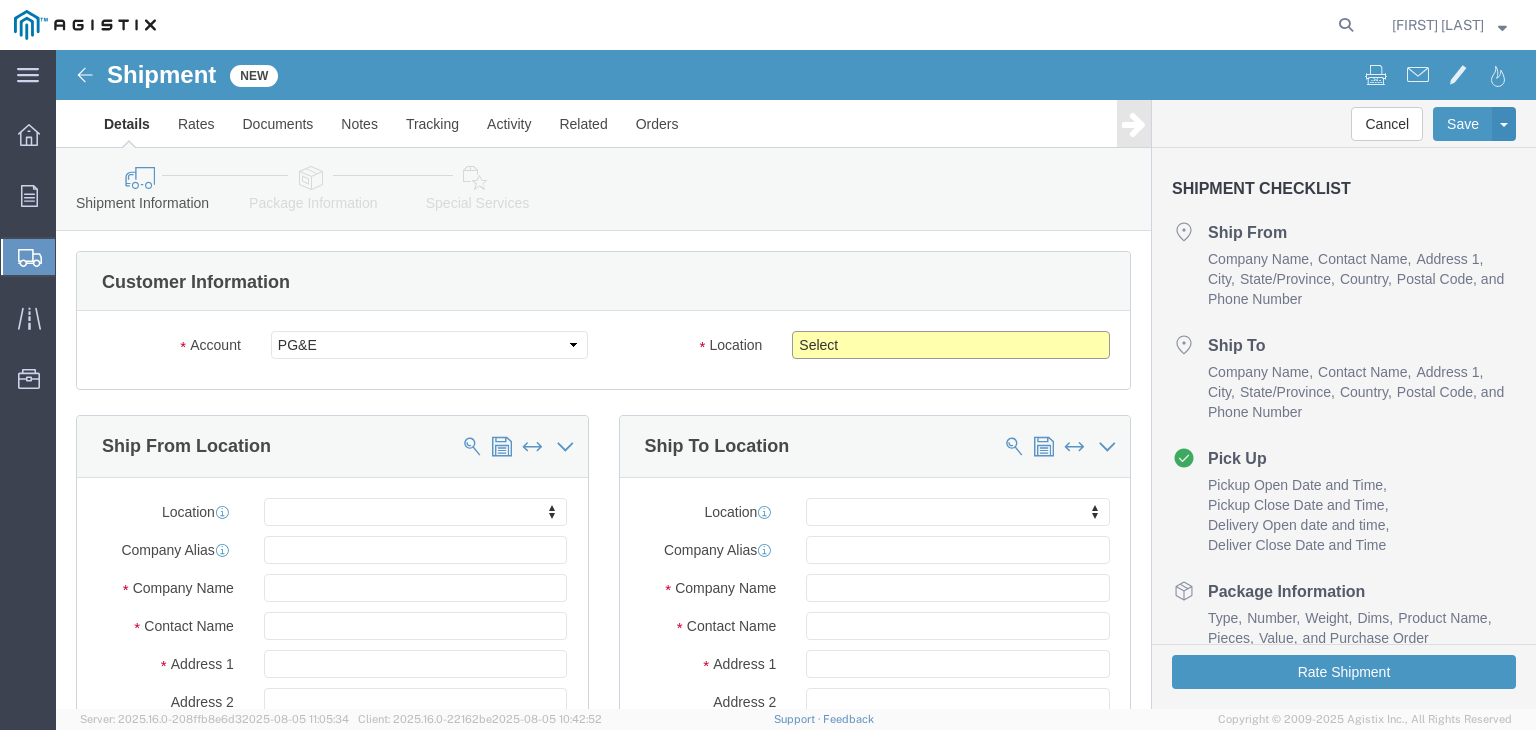click on "Select All Others Fremont DC Fresno DC Wheatland DC" 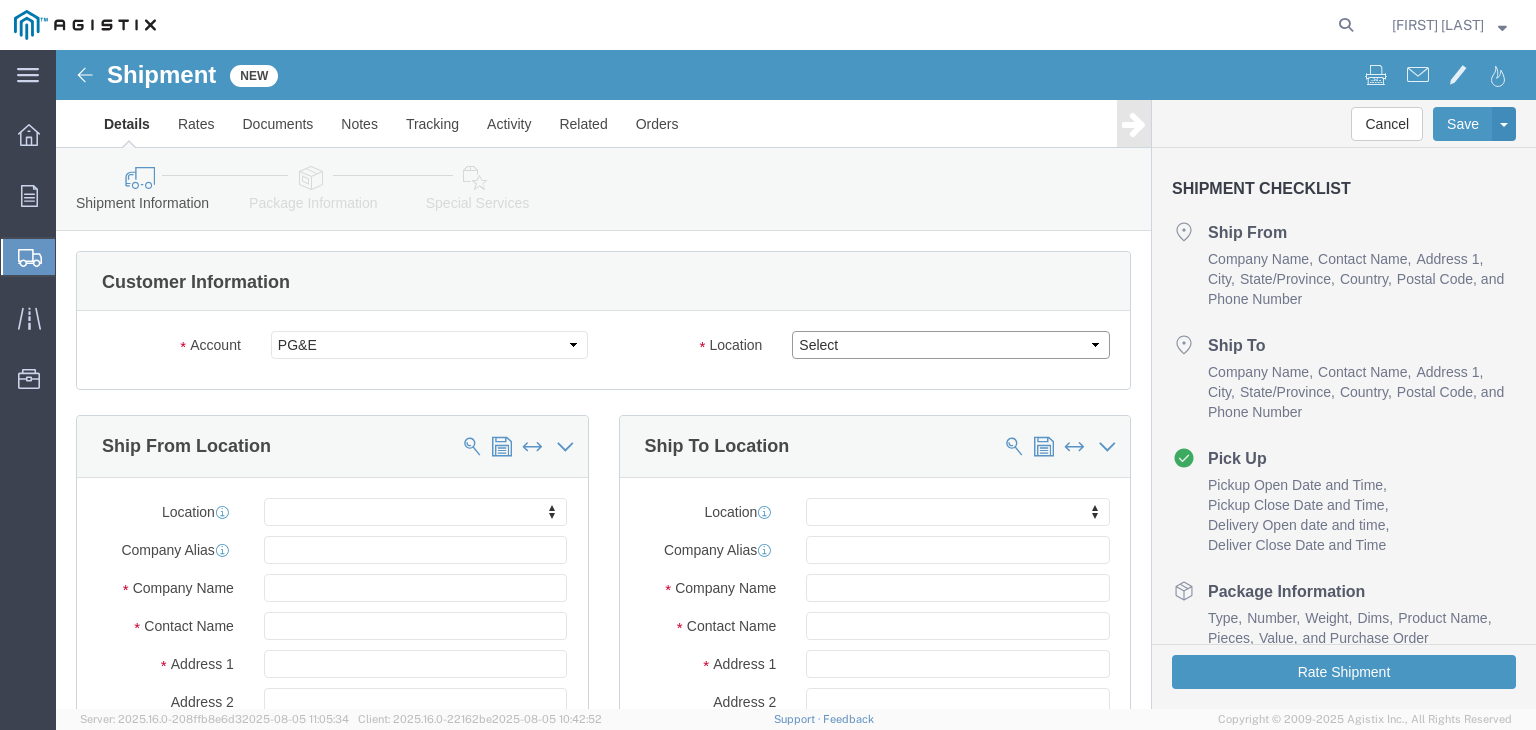 select on "23082" 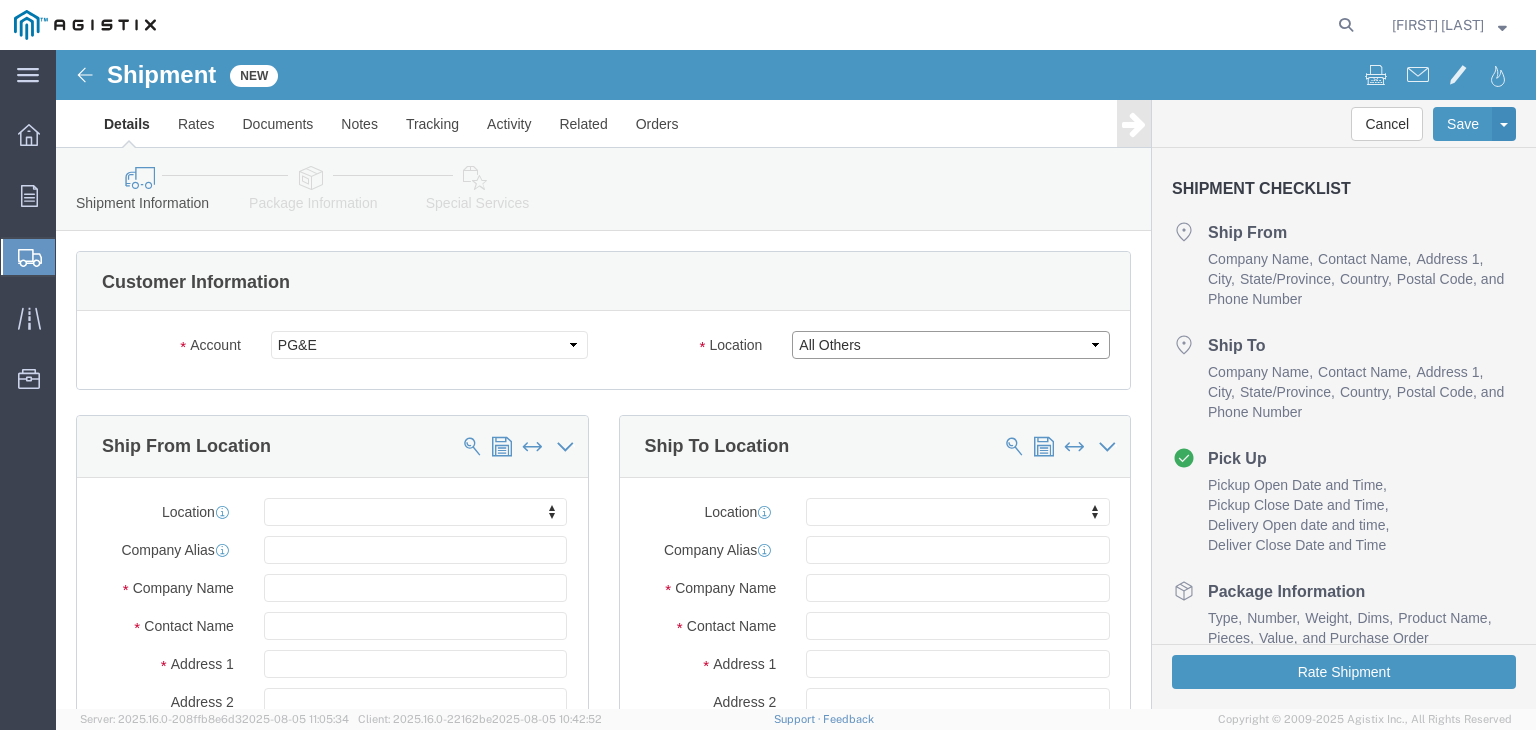 click on "Select All Others Fremont DC Fresno DC Wheatland DC" 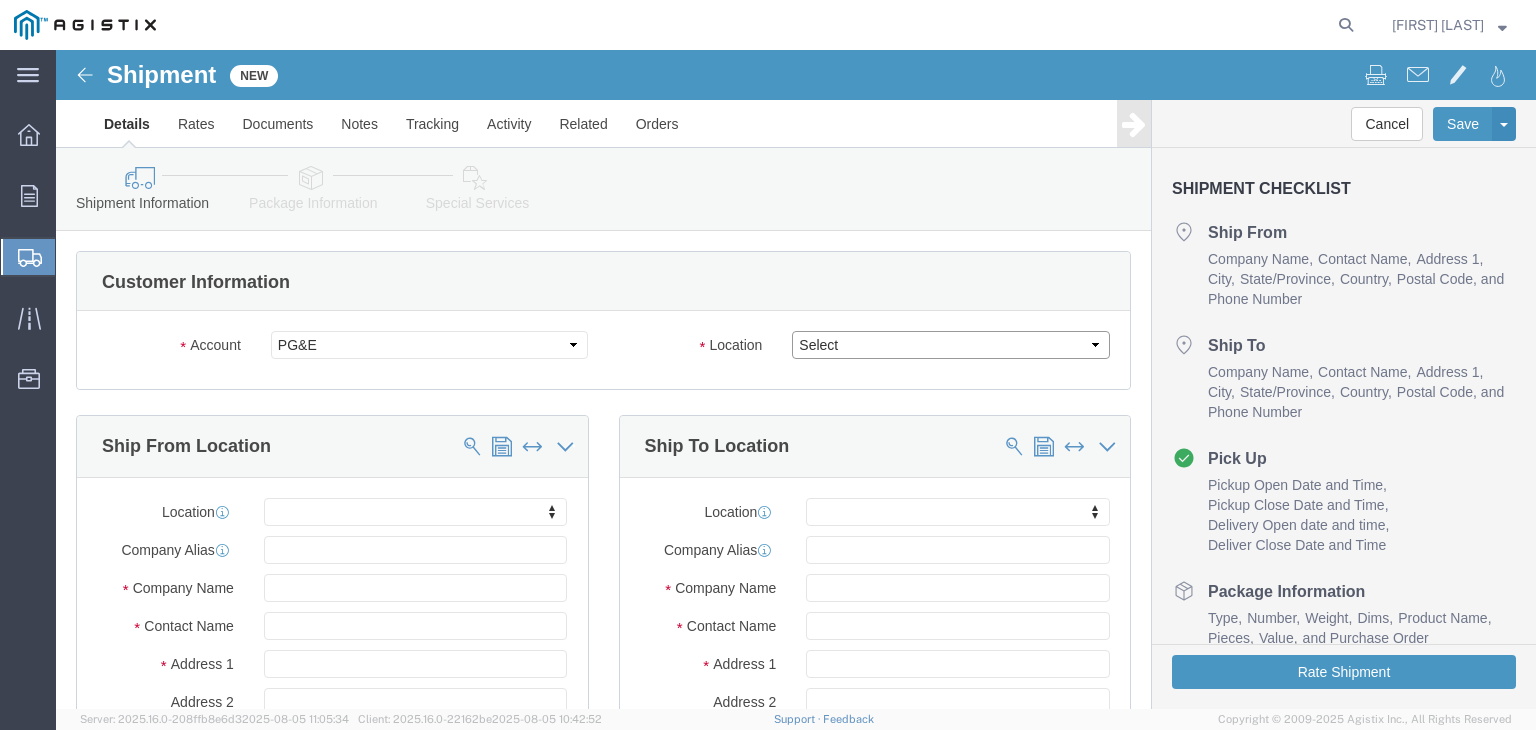 click on "Select All Others Fremont DC Fresno DC Wheatland DC" 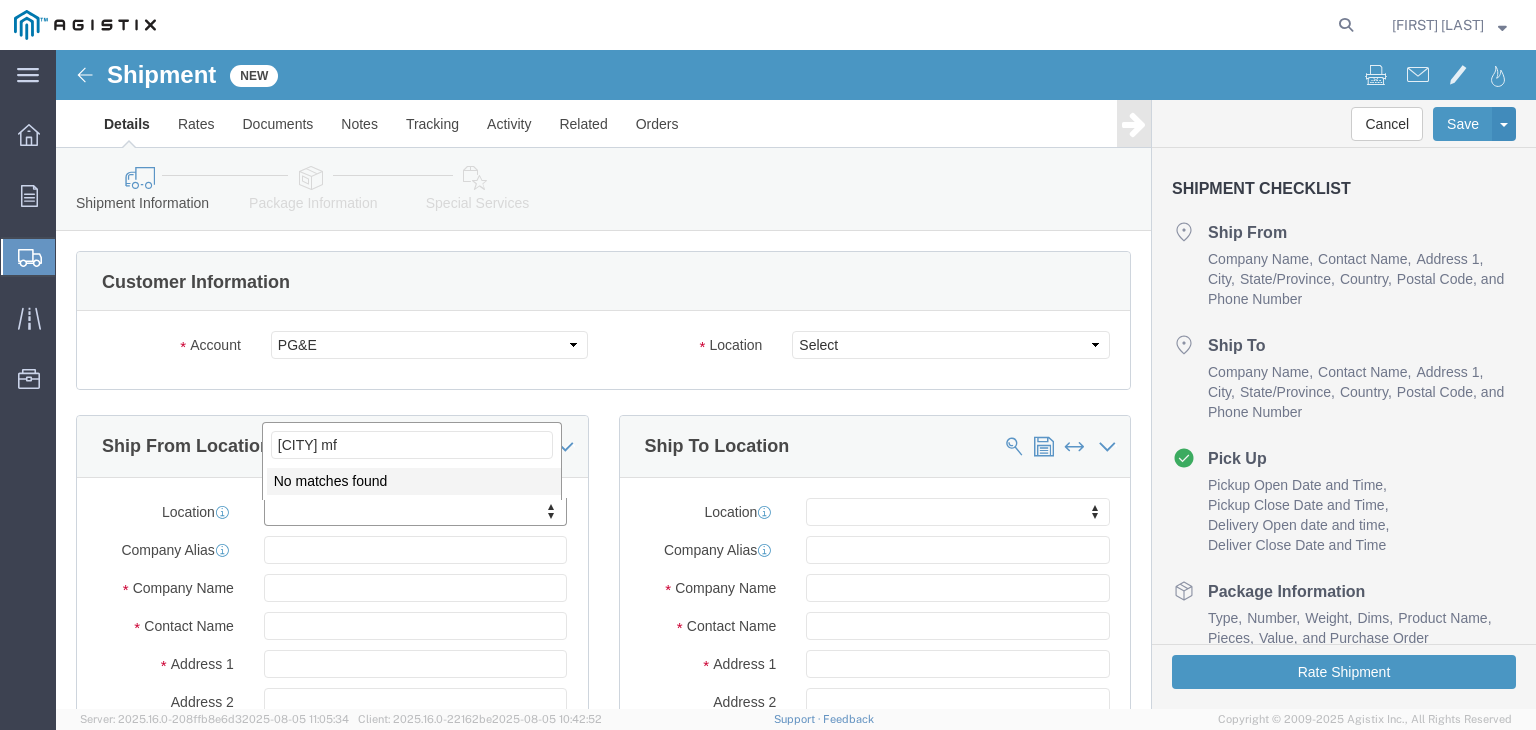 type on "[BRAND] mfg" 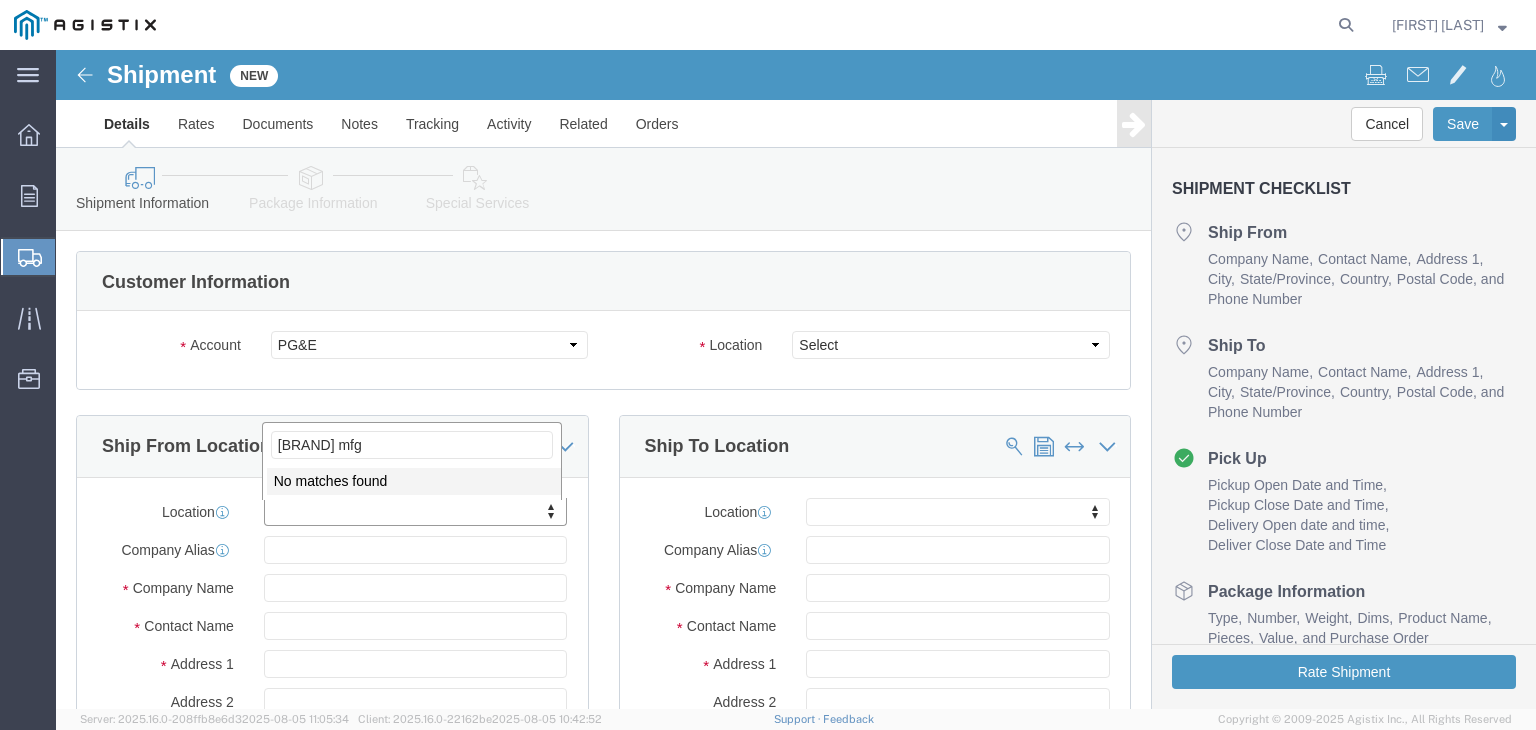click on "[BRAND] mfg" 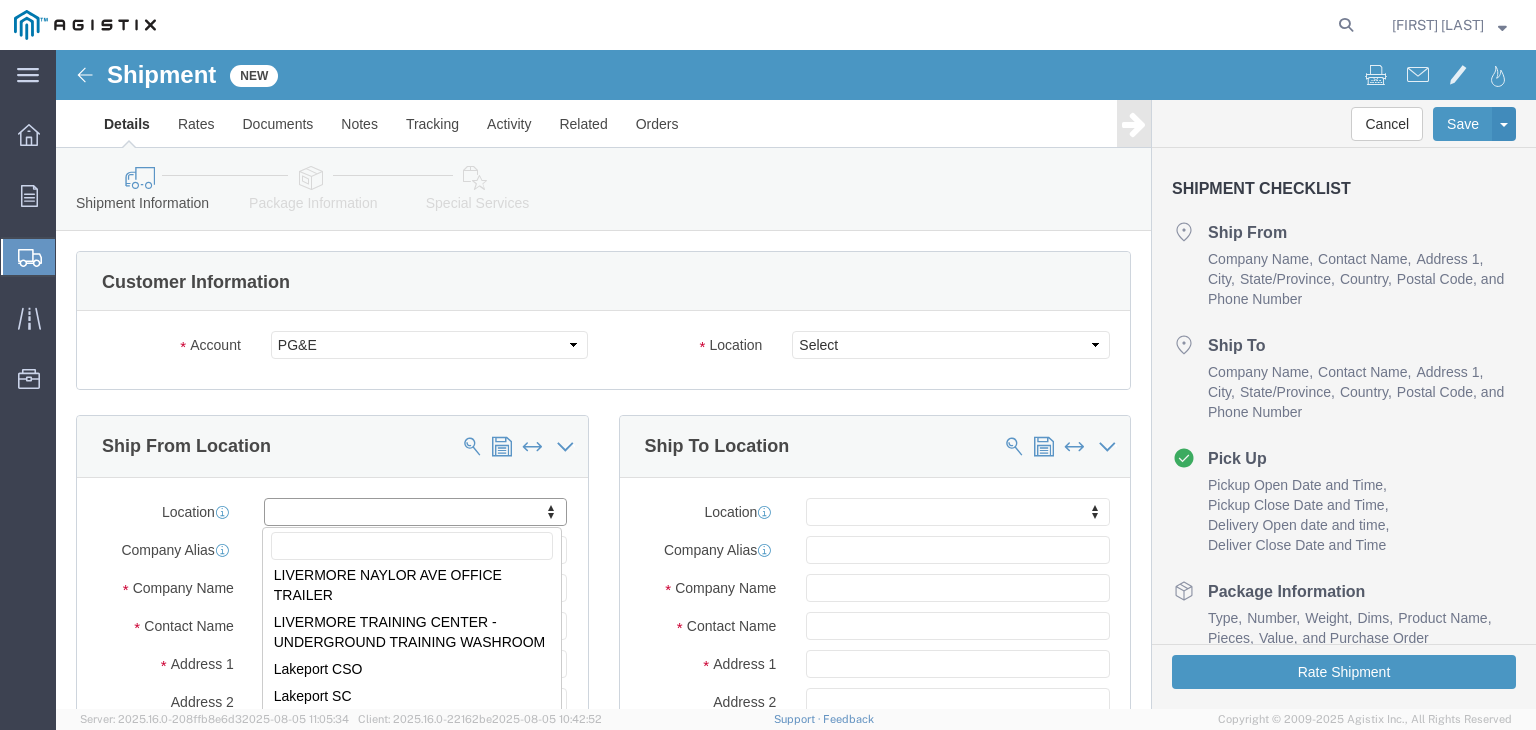 scroll, scrollTop: 5566, scrollLeft: 0, axis: vertical 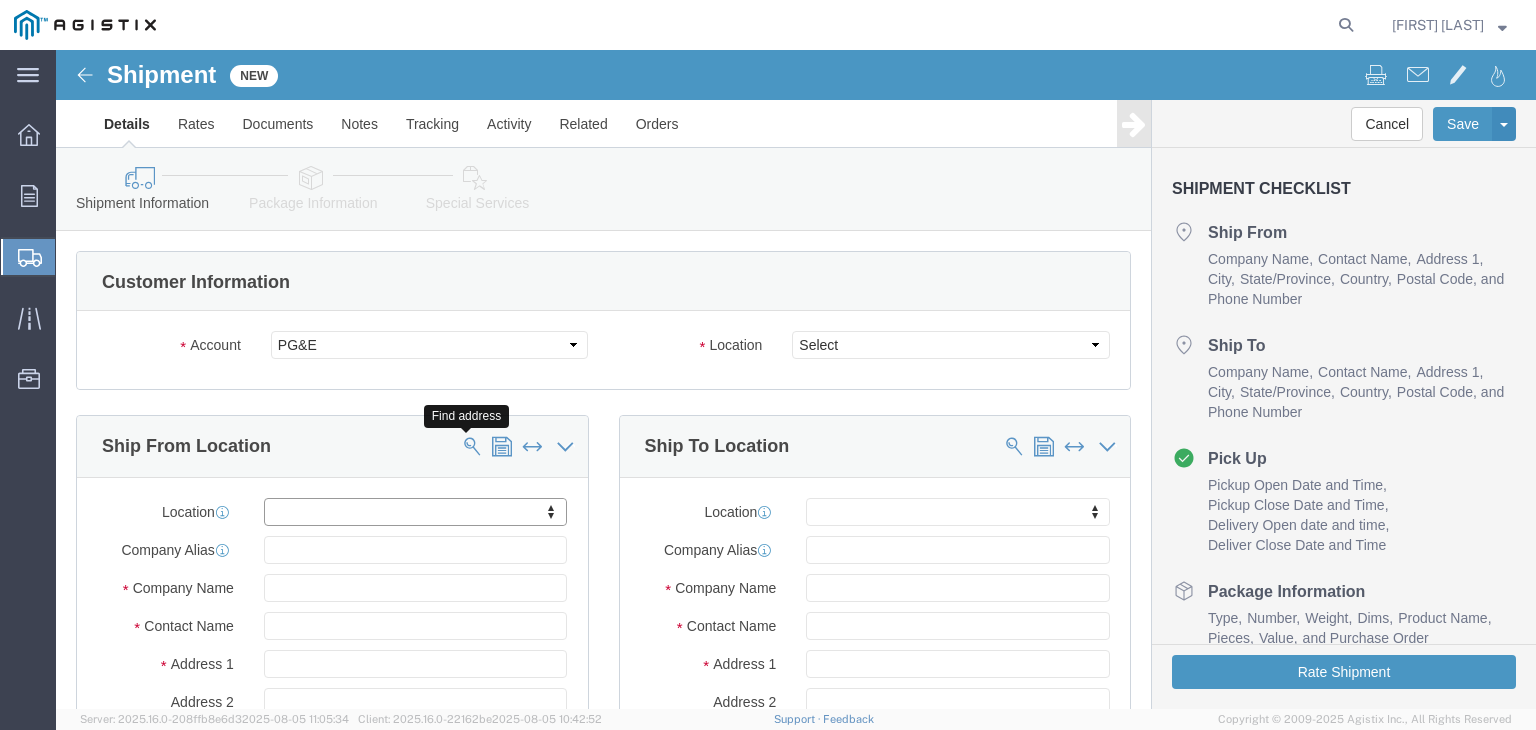 click 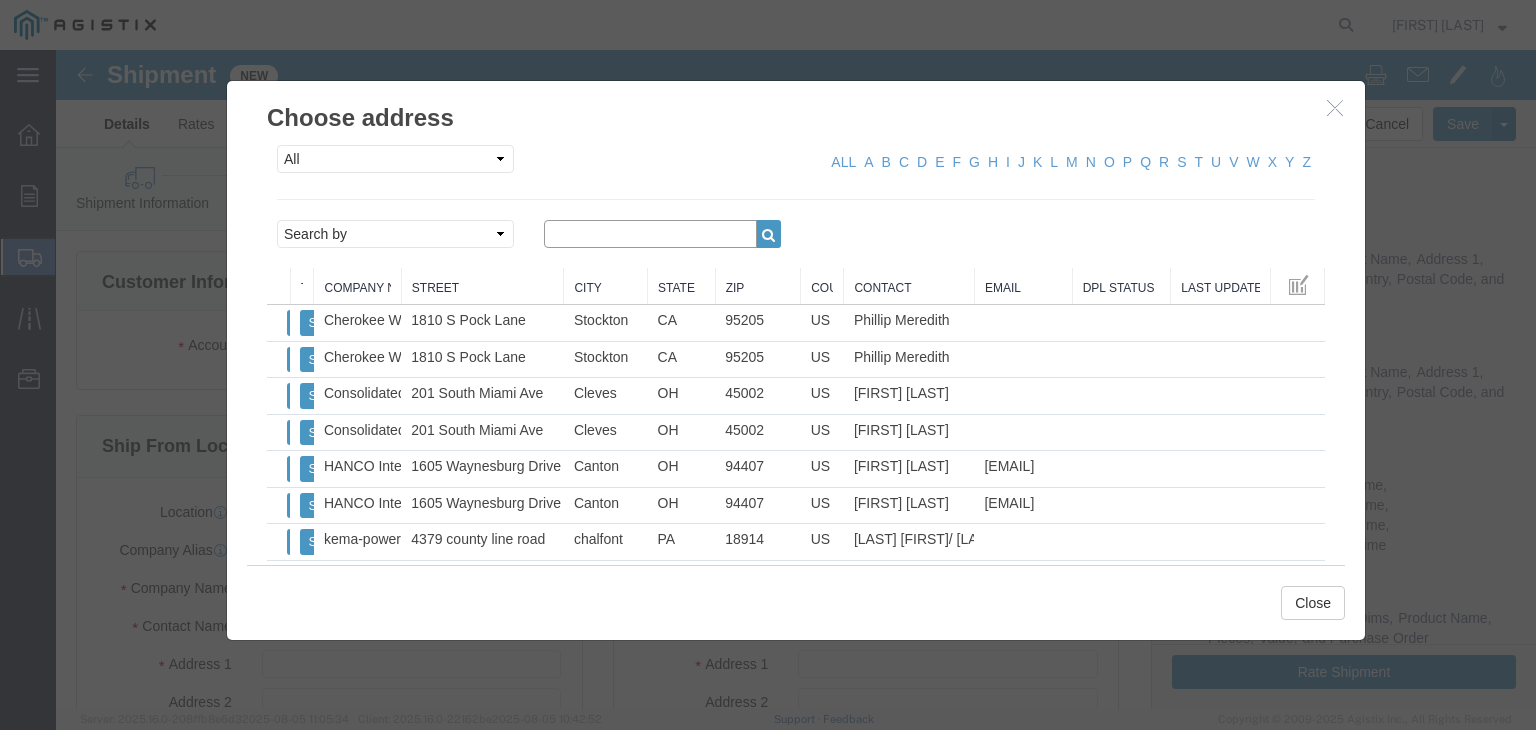 click 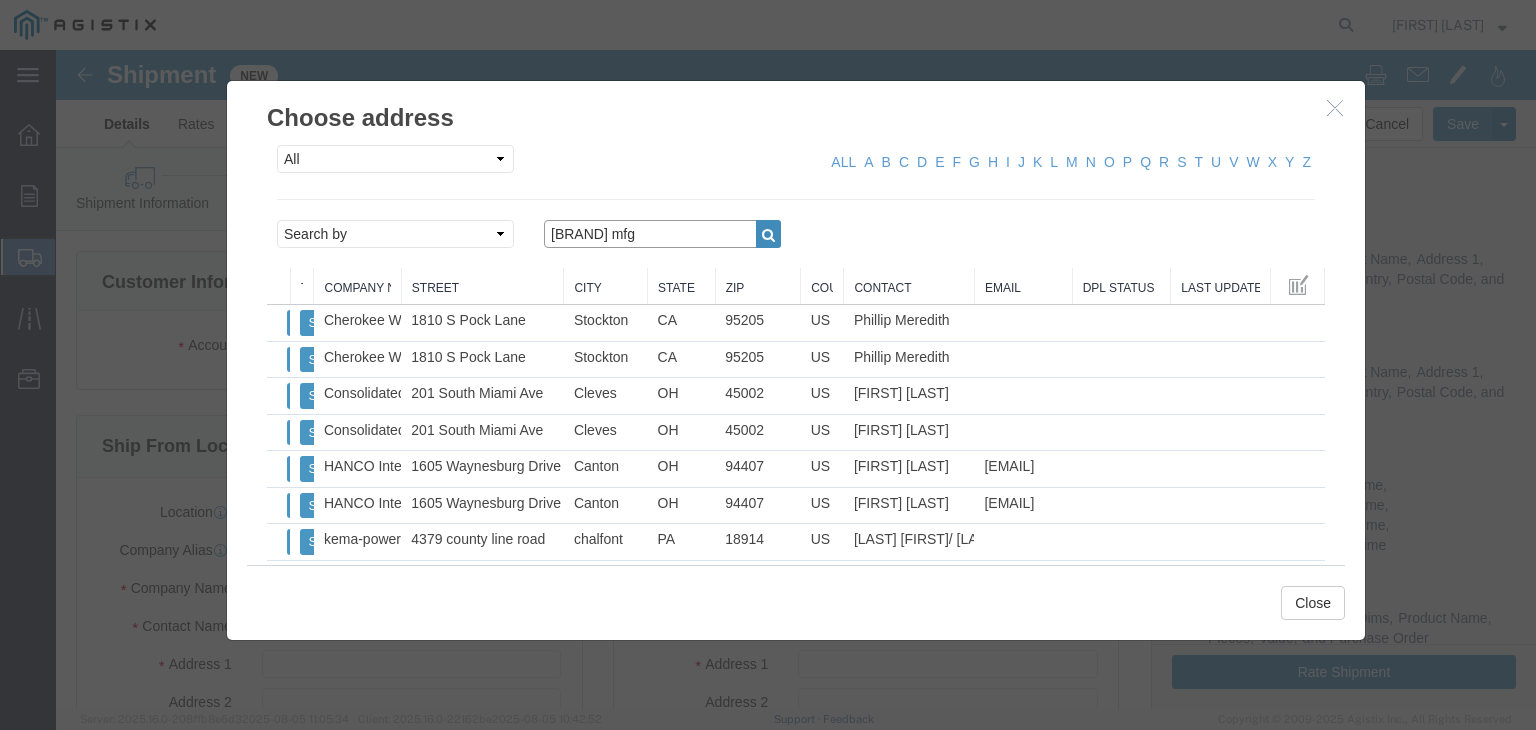 type on "[BRAND] mfg" 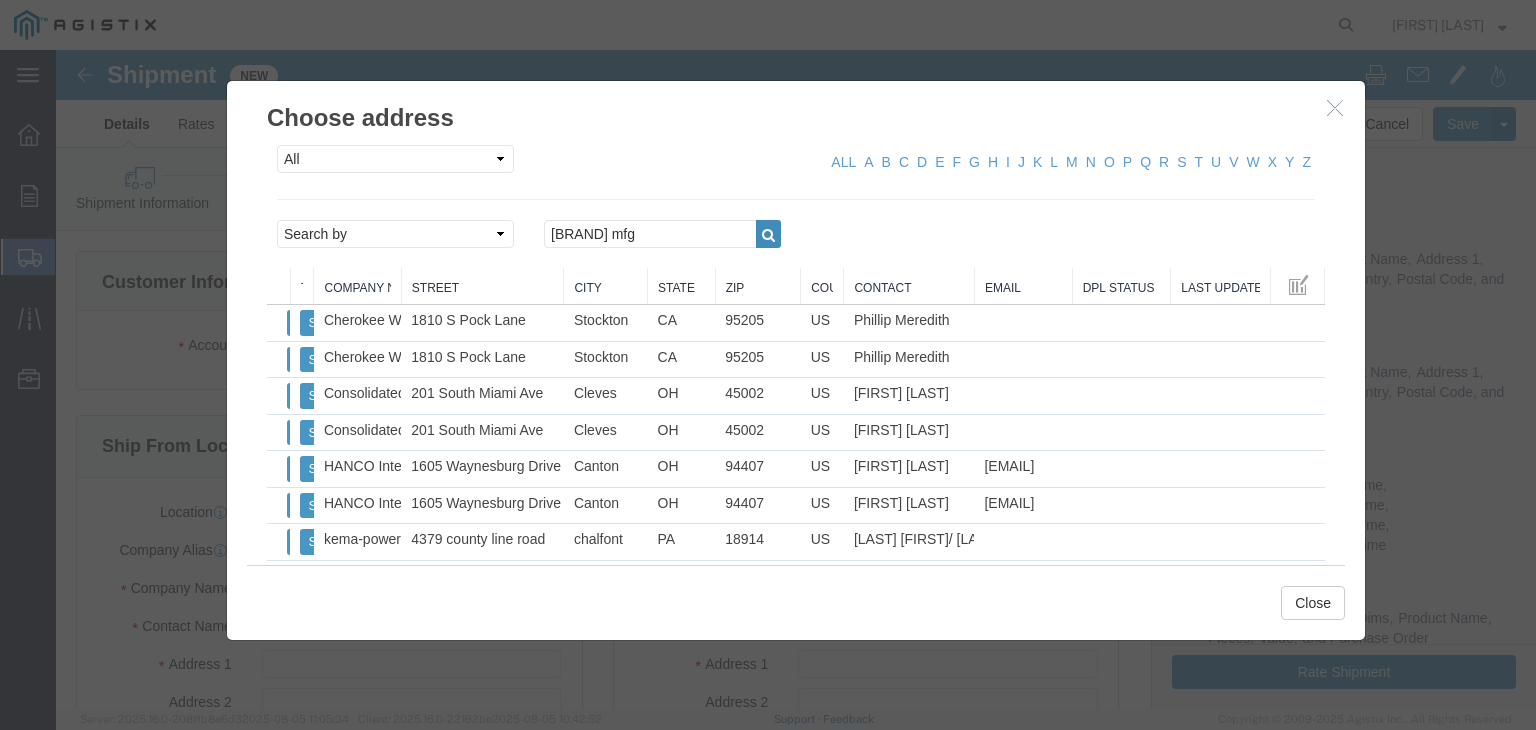 click 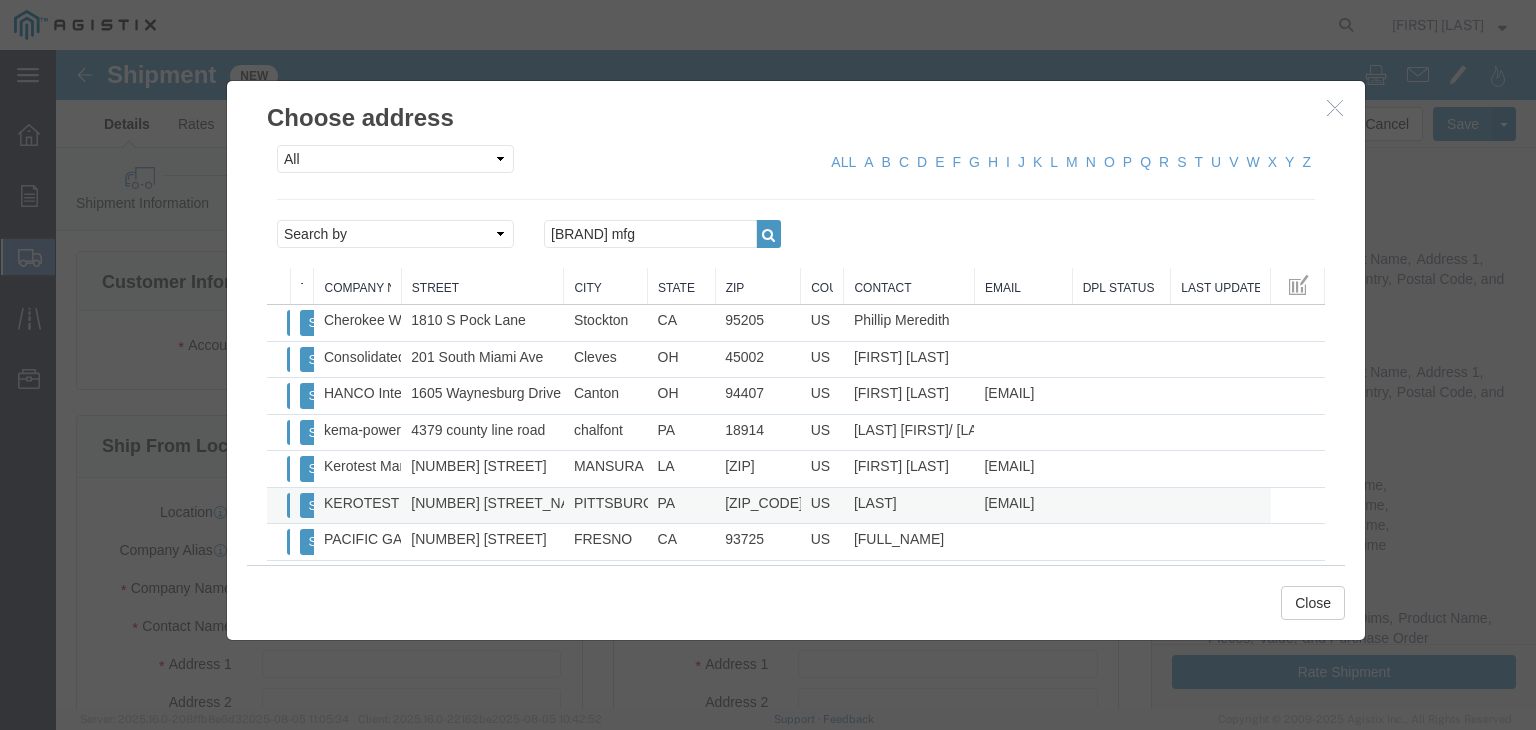 click on "[NUMBER] [STREET_NAME]" 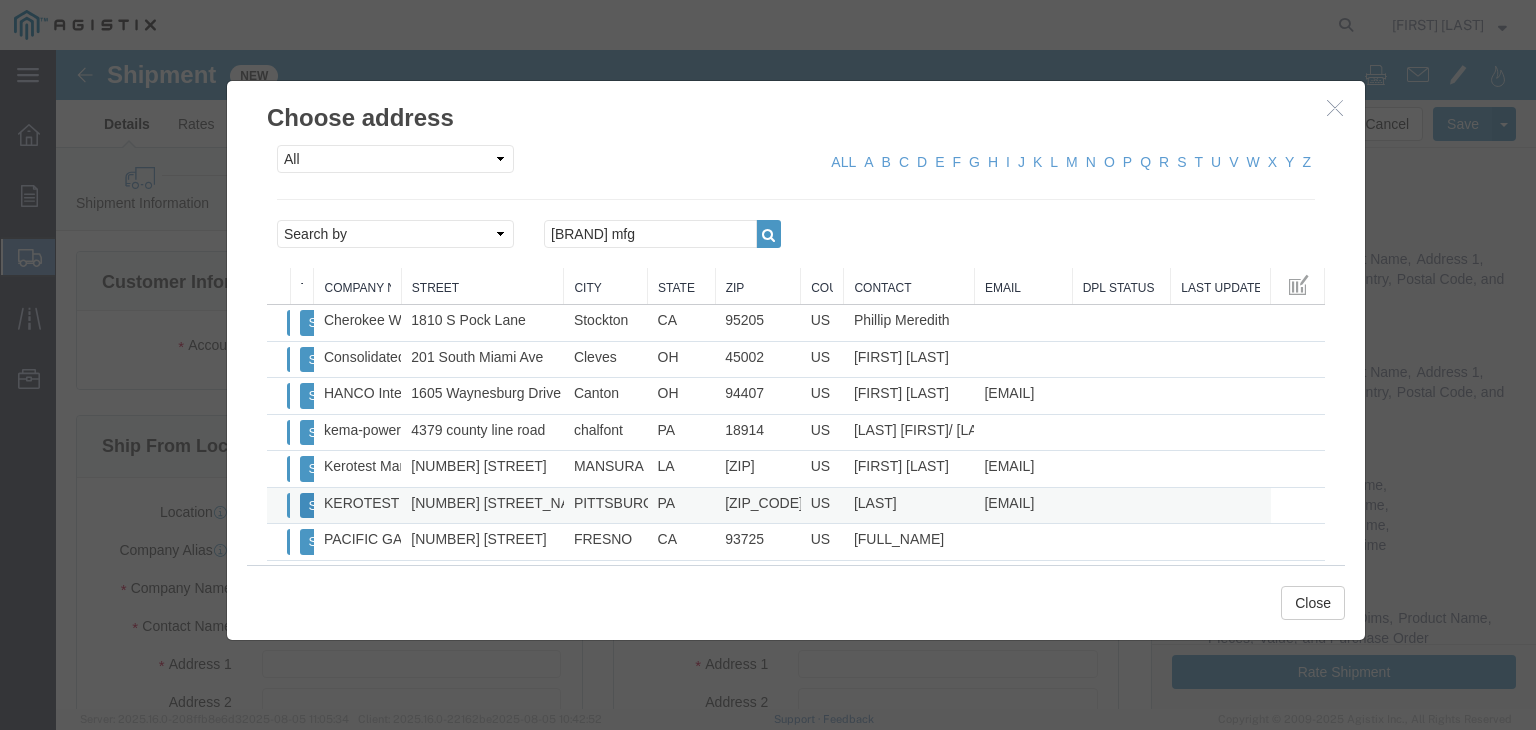 click on "Select" 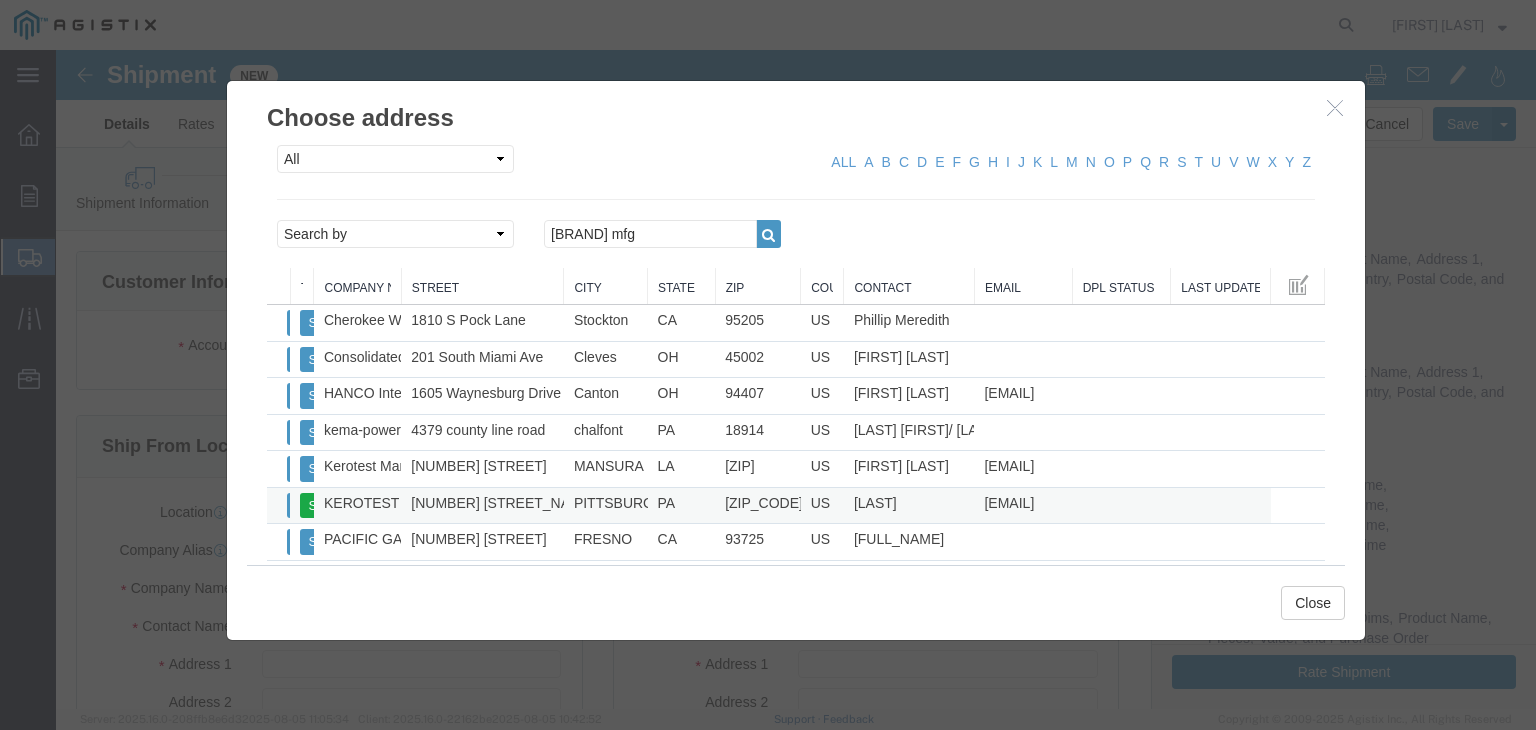 select 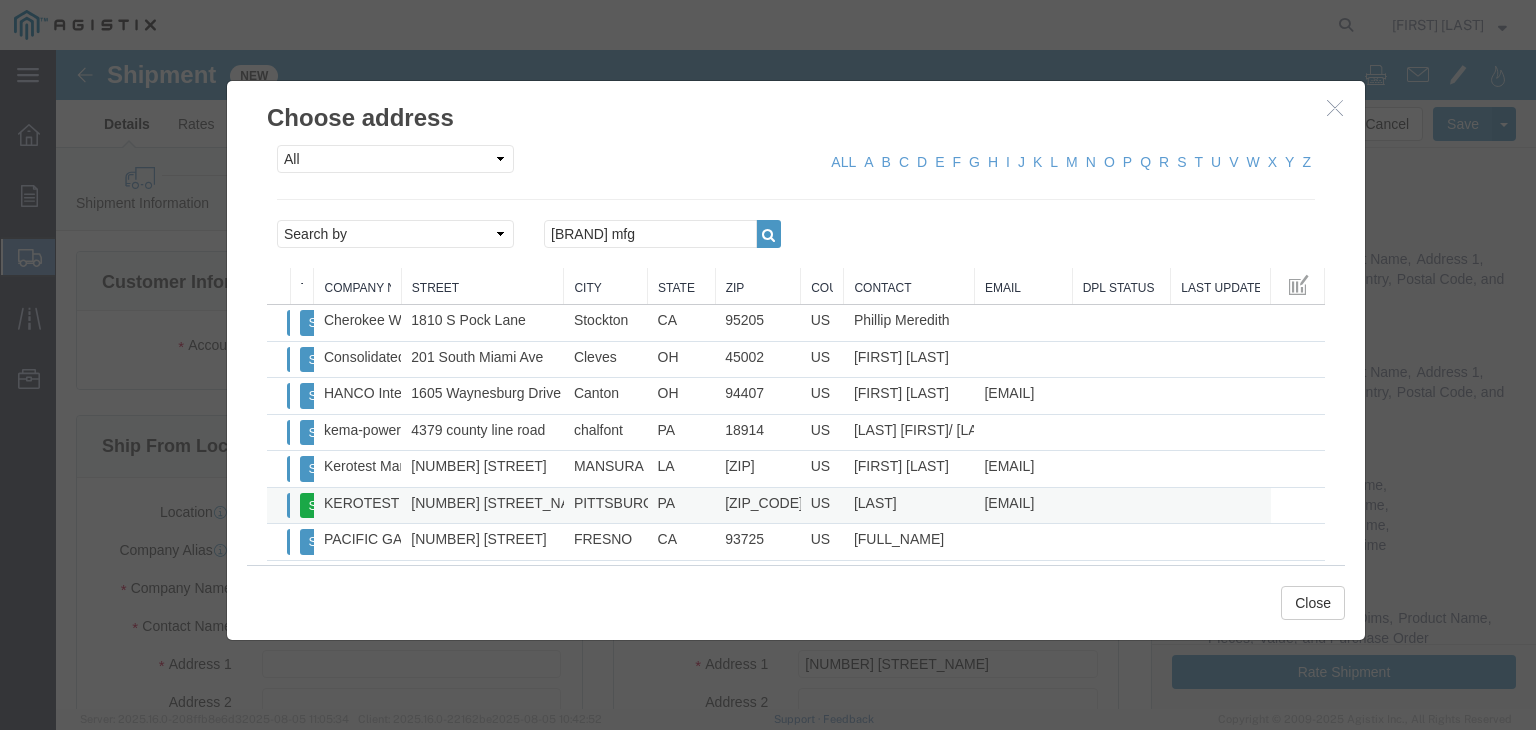 select on "PA" 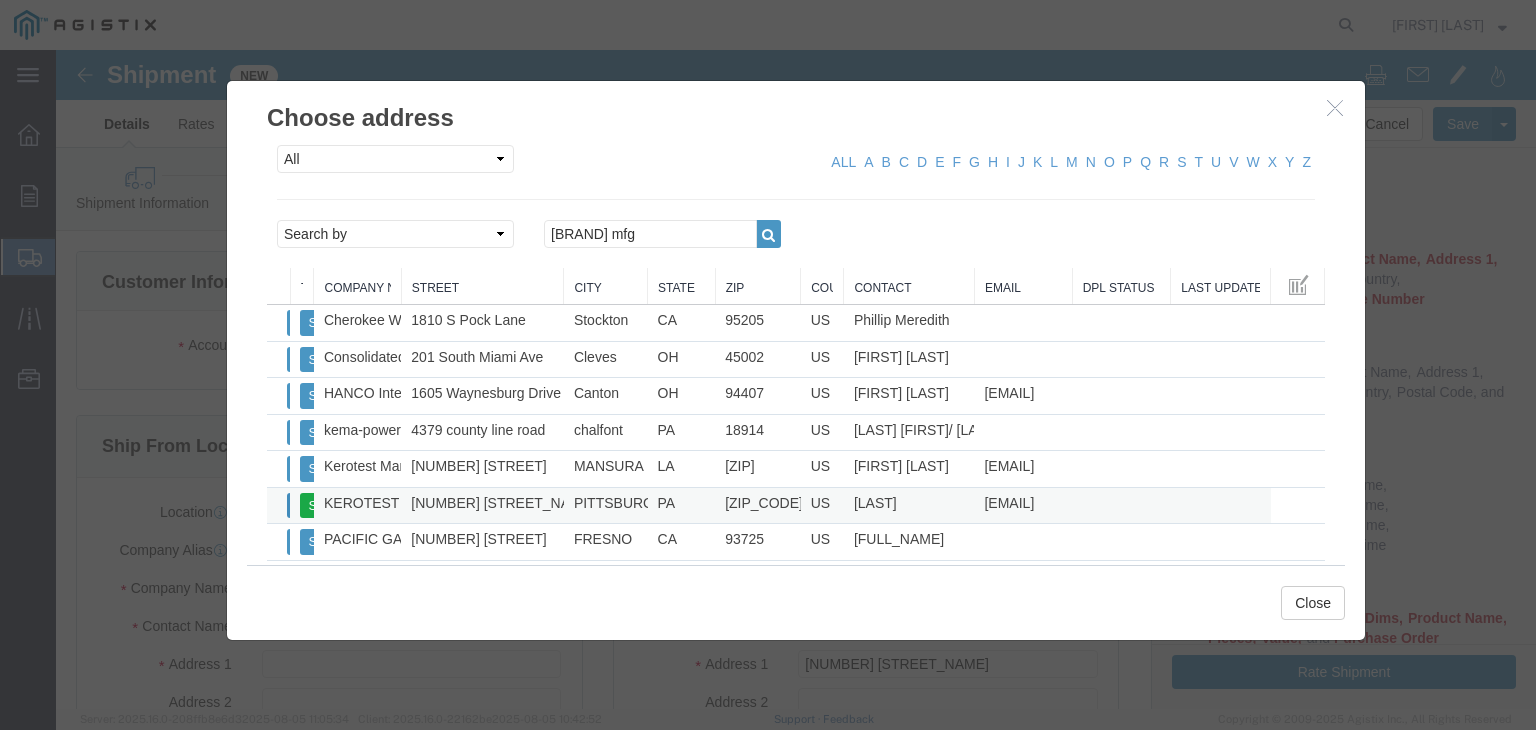 click on "Select" 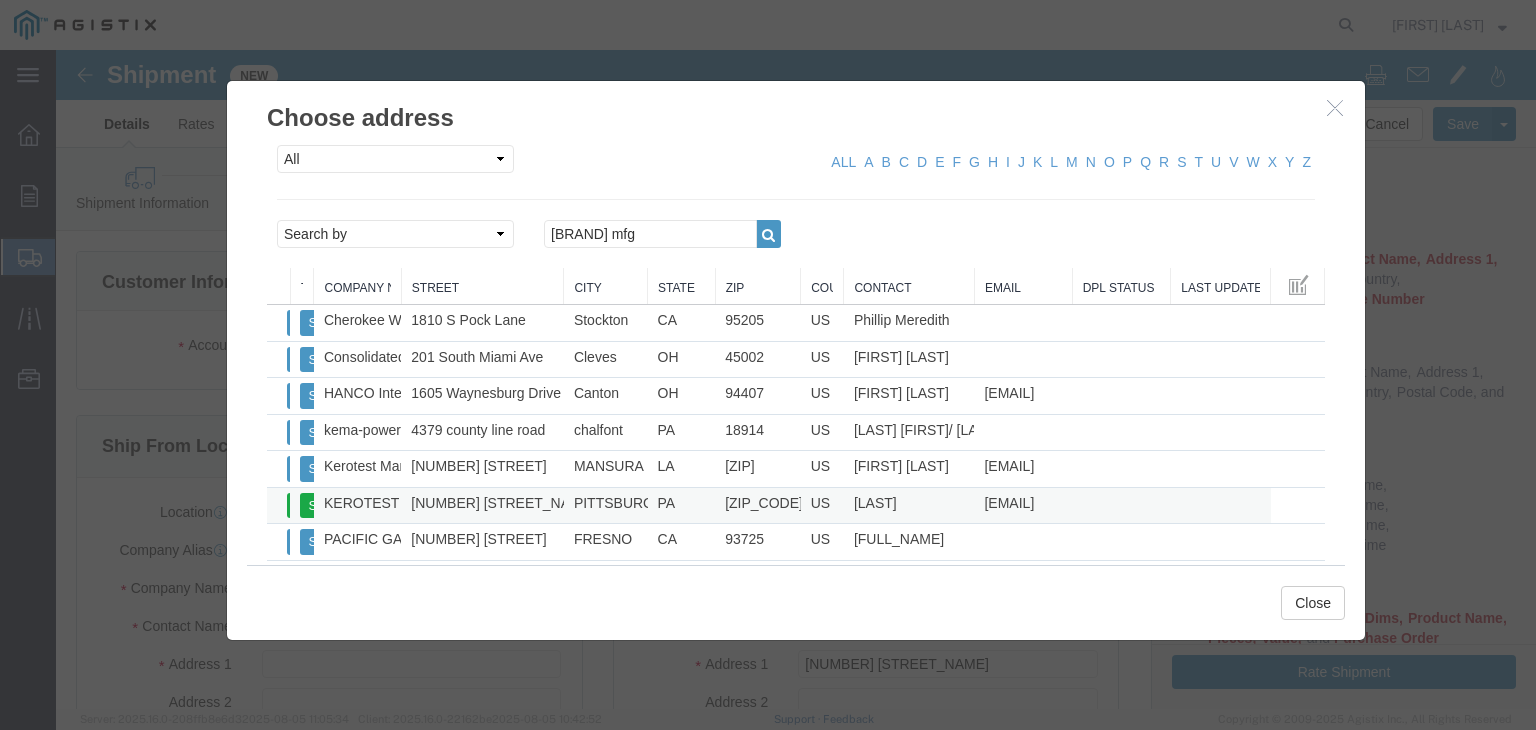 select 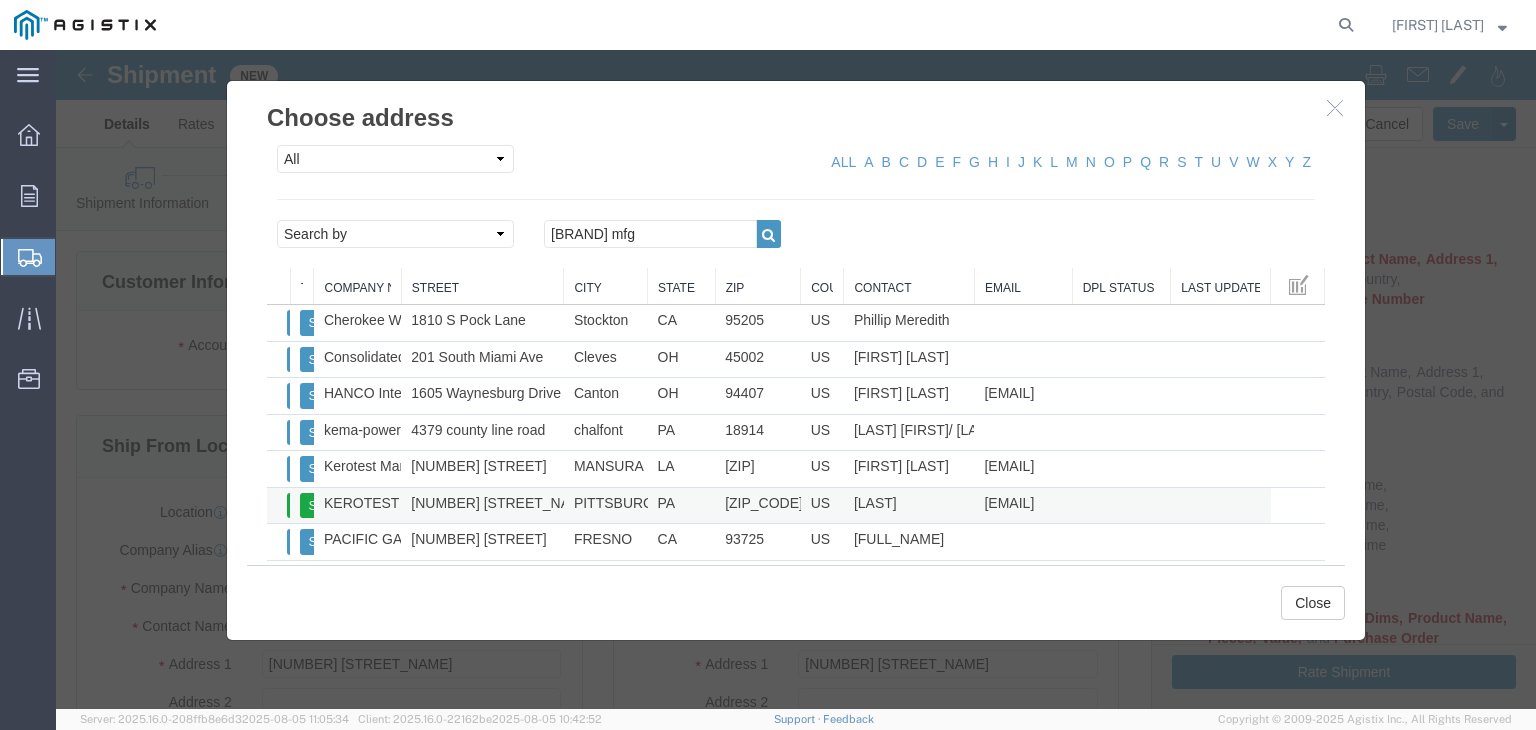 select on "PA" 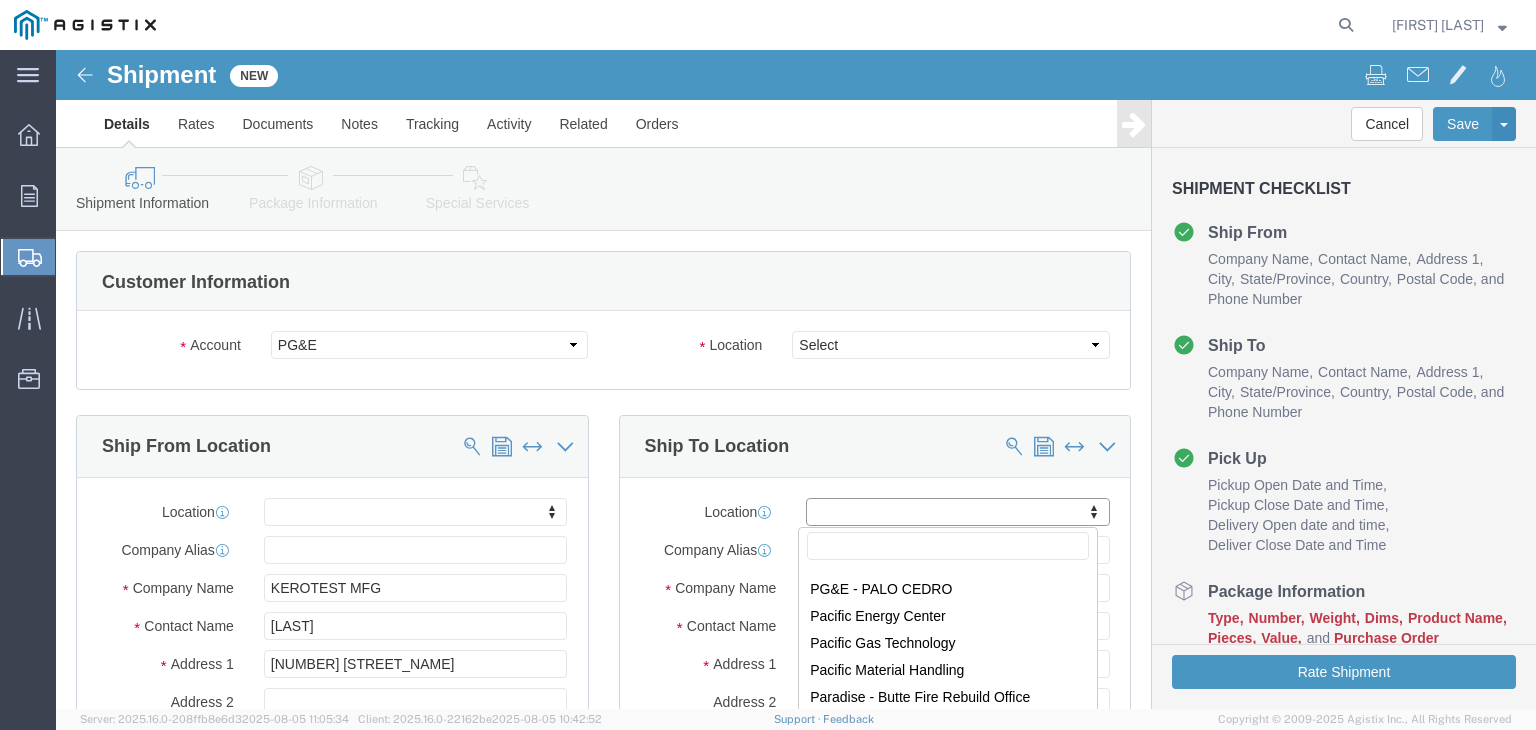 scroll, scrollTop: 8492, scrollLeft: 0, axis: vertical 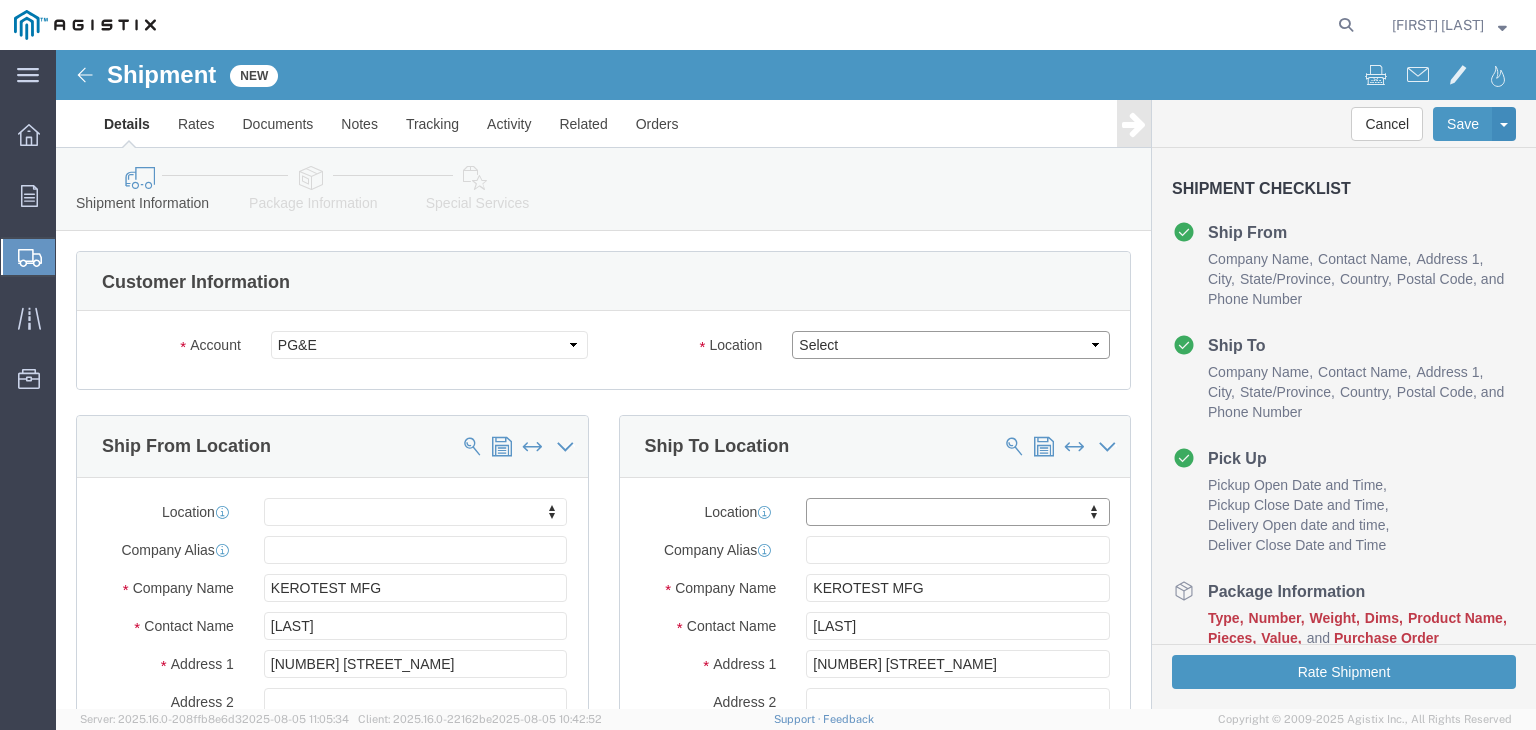 click on "Select All Others Fremont DC Fresno DC Wheatland DC" 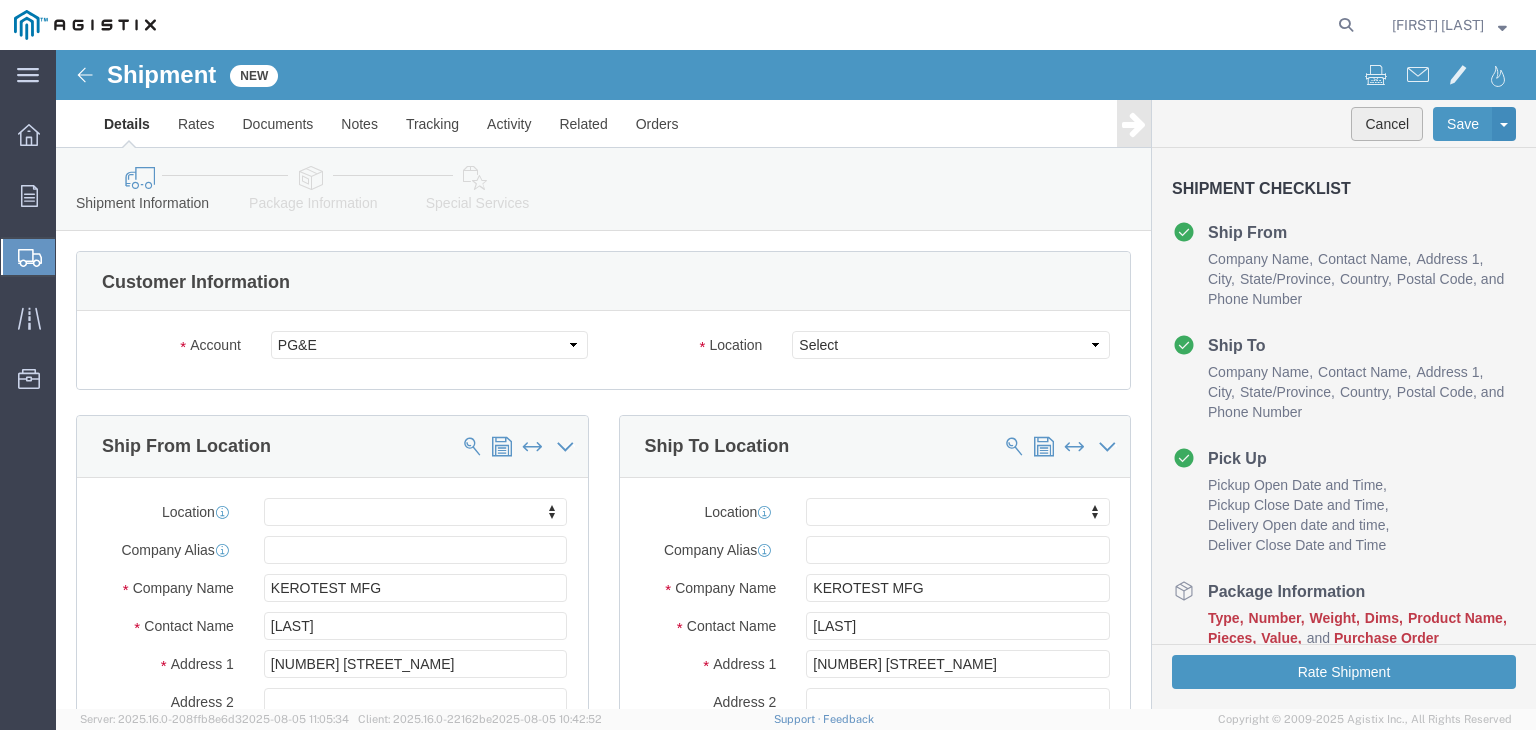 click on "Cancel" 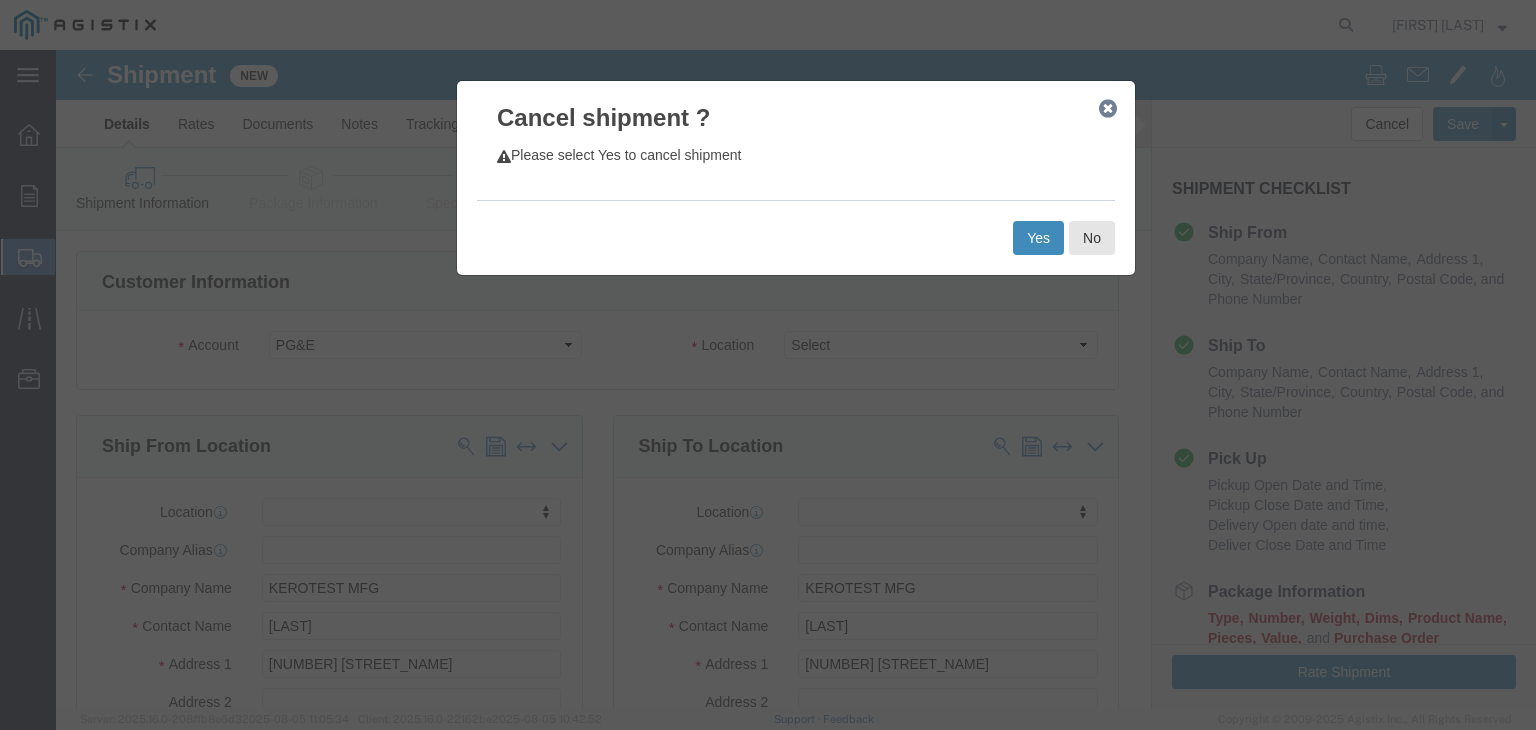 click on "Yes" 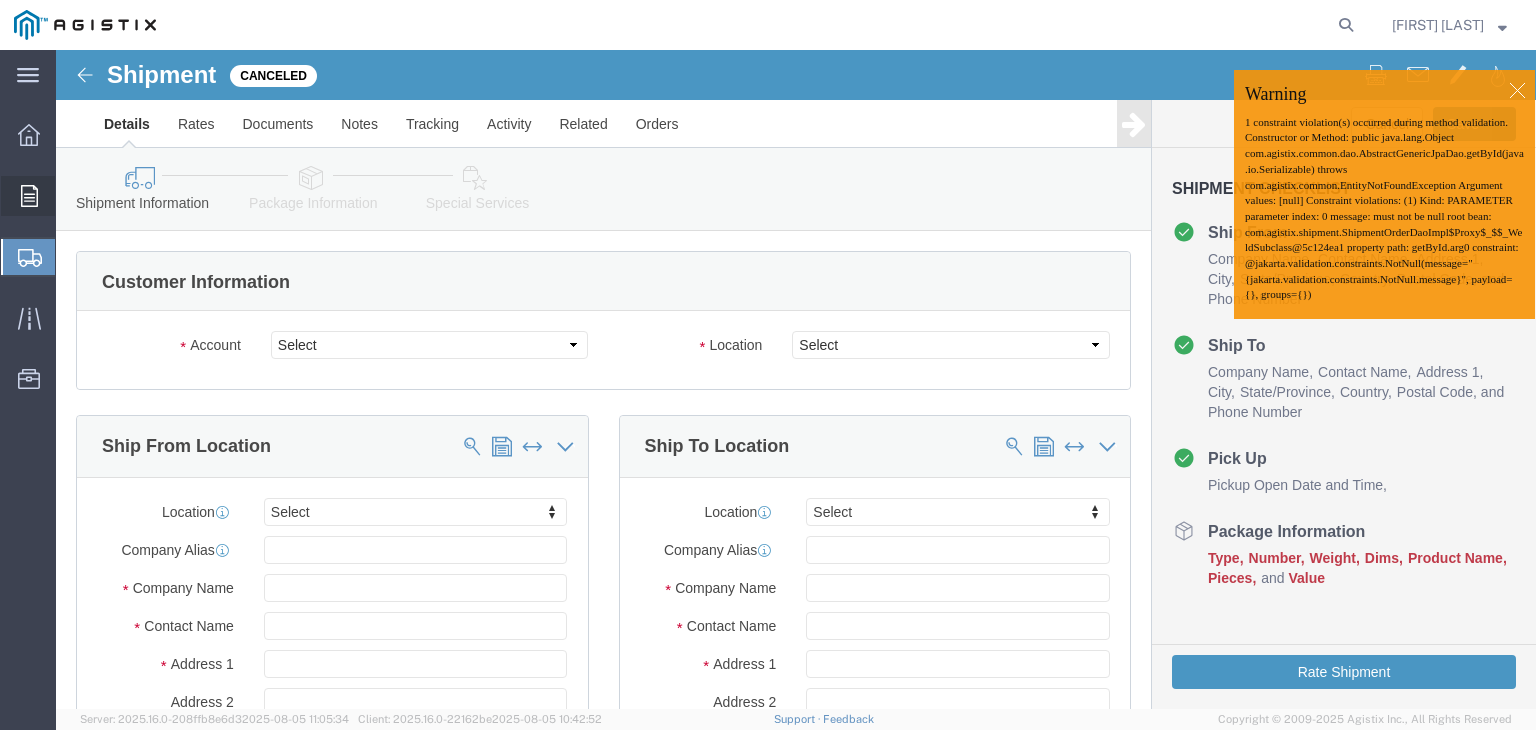 click 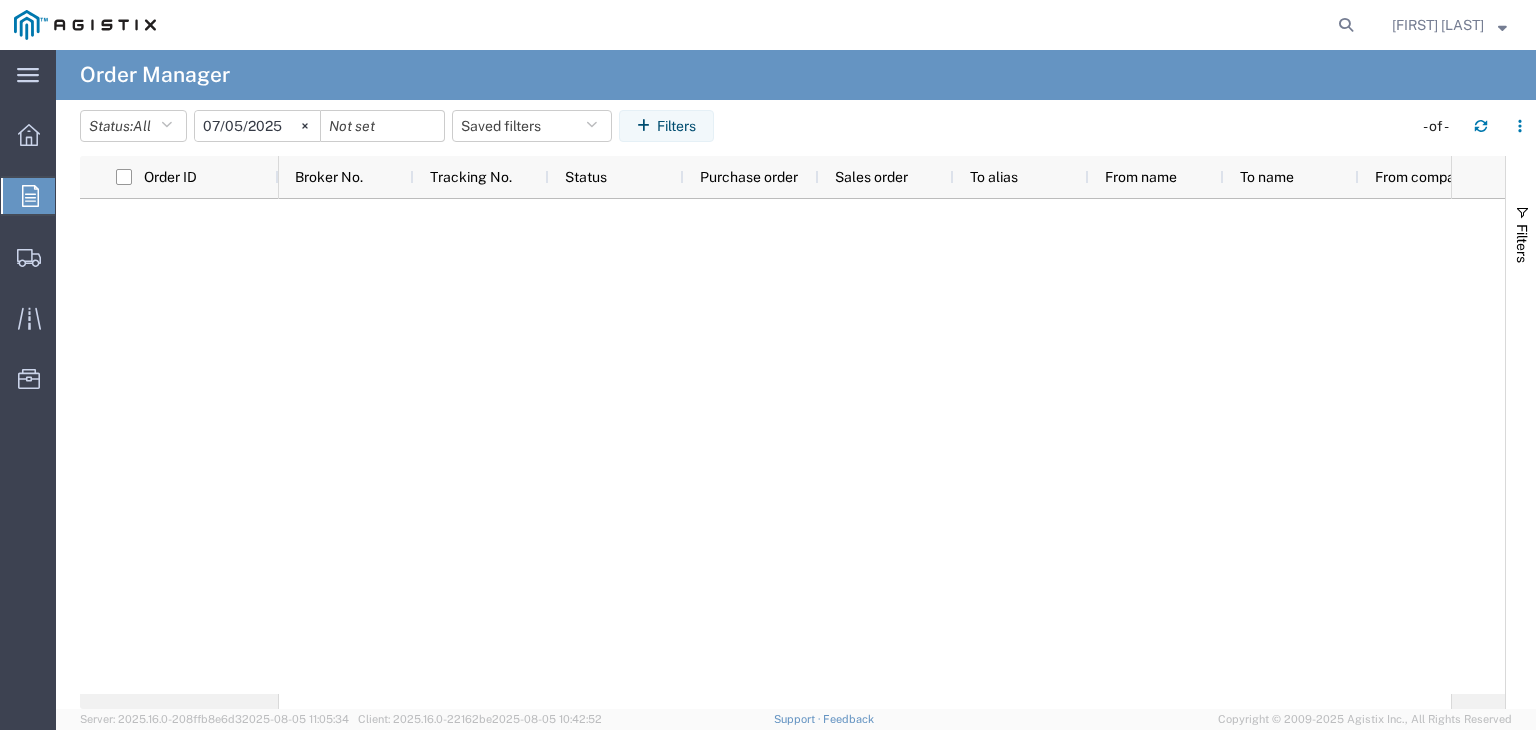 click on "Orders" 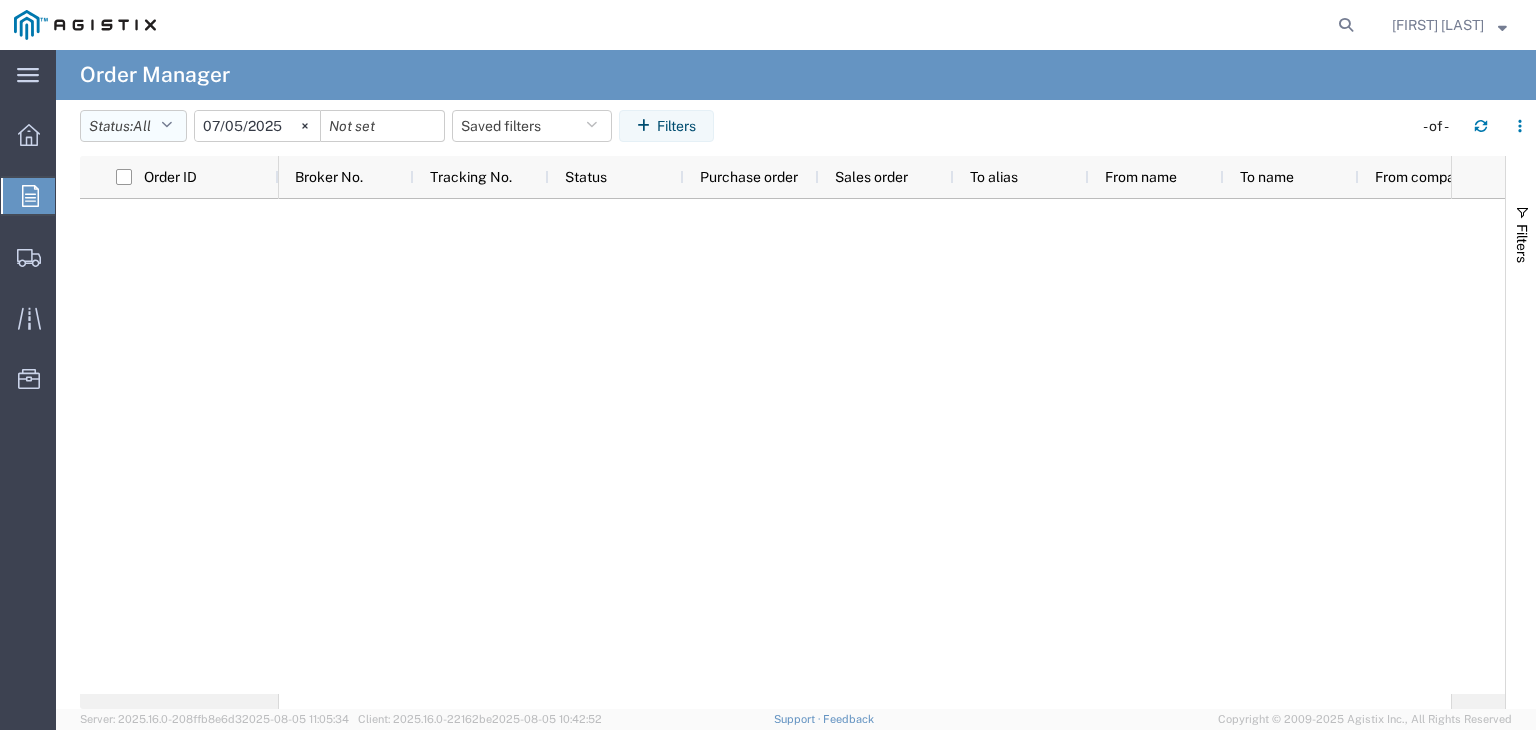 click on "Status:  All" 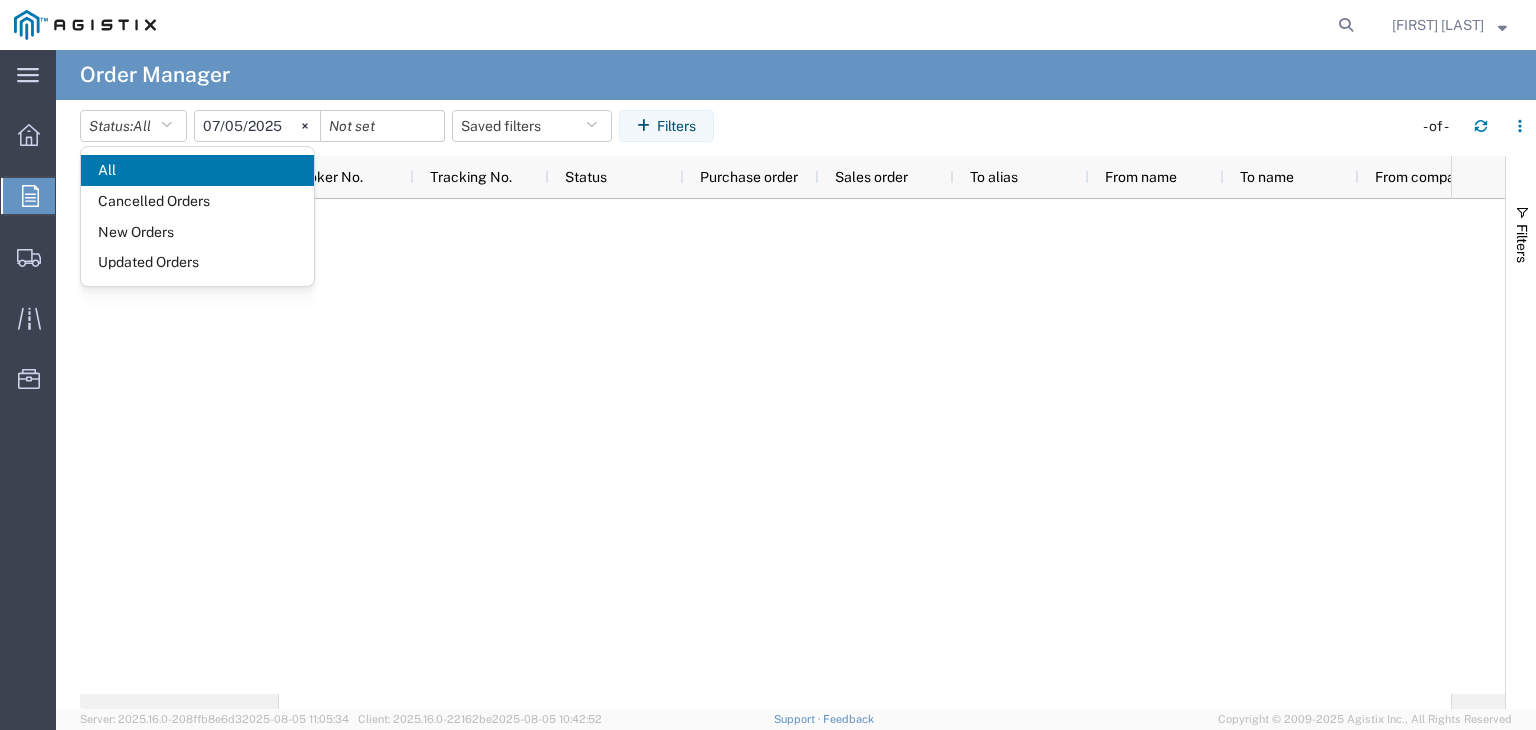 click 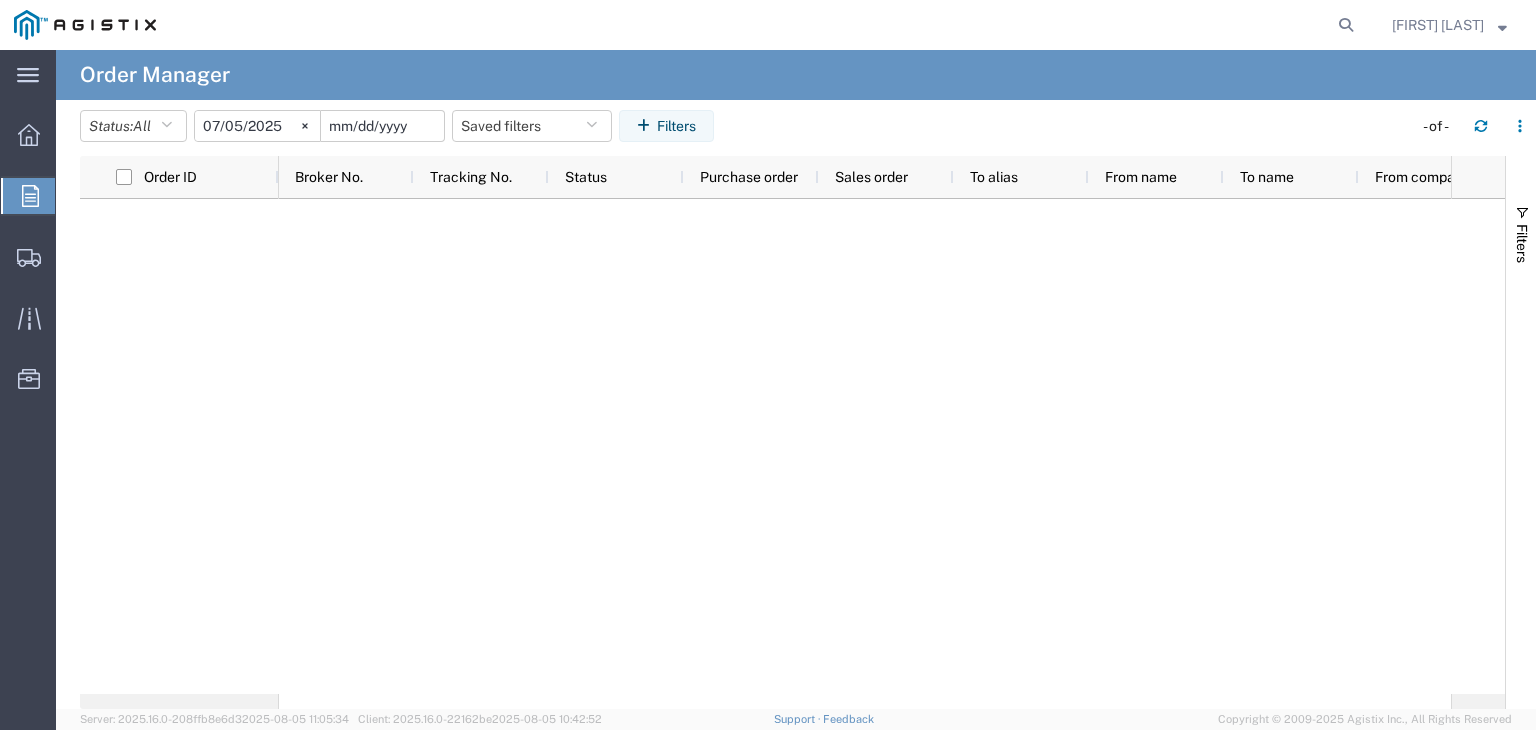 click 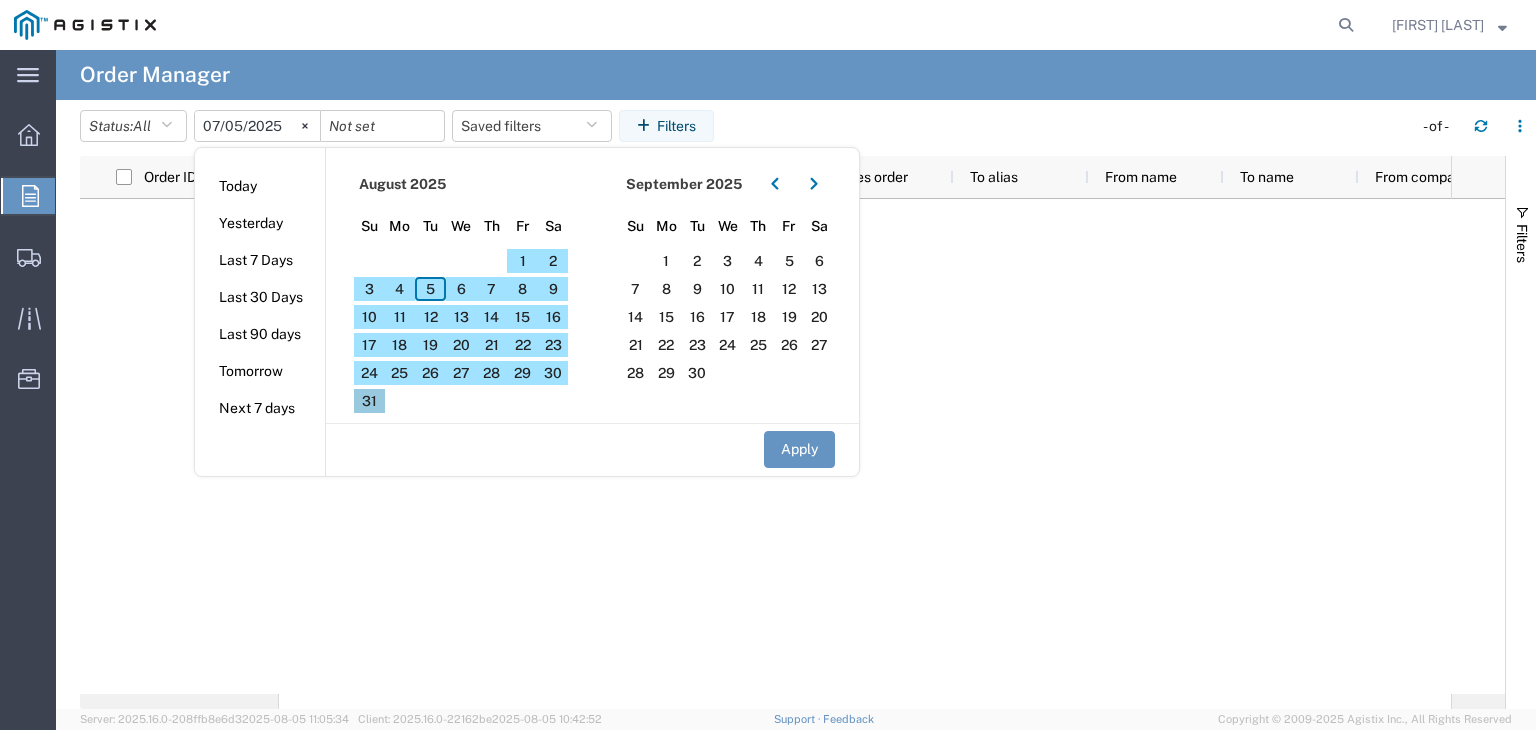 click on "31" 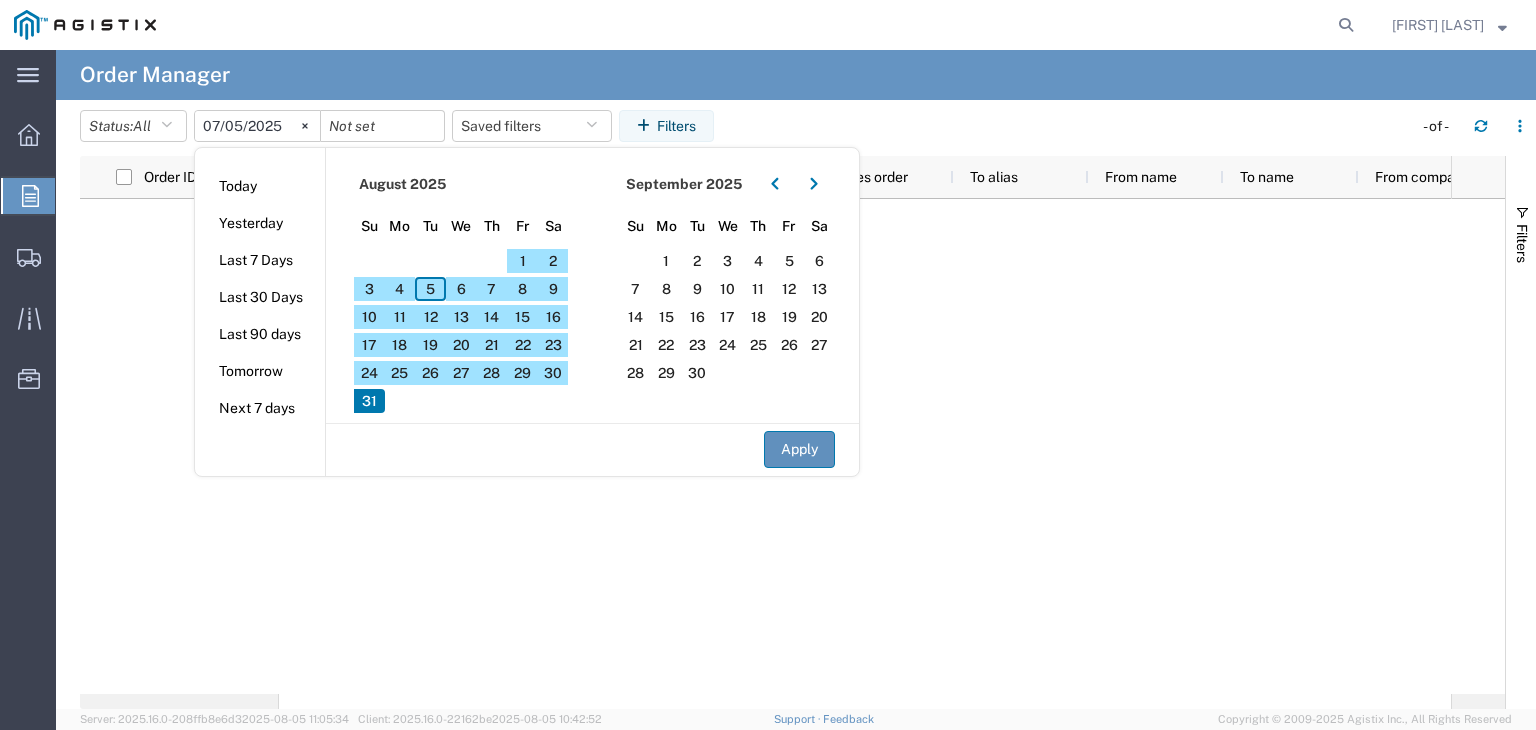 click on "Apply" 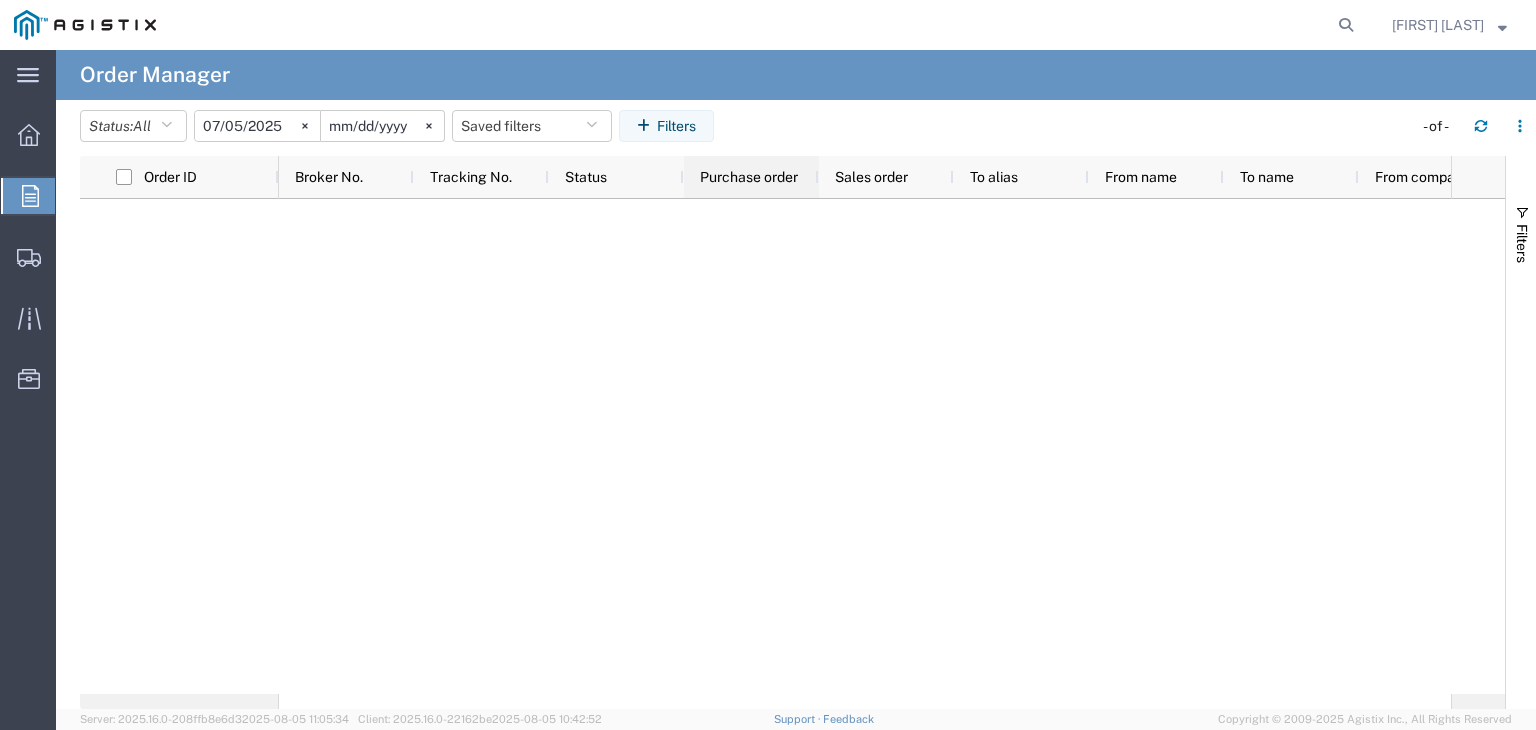 click on "Purchase order" 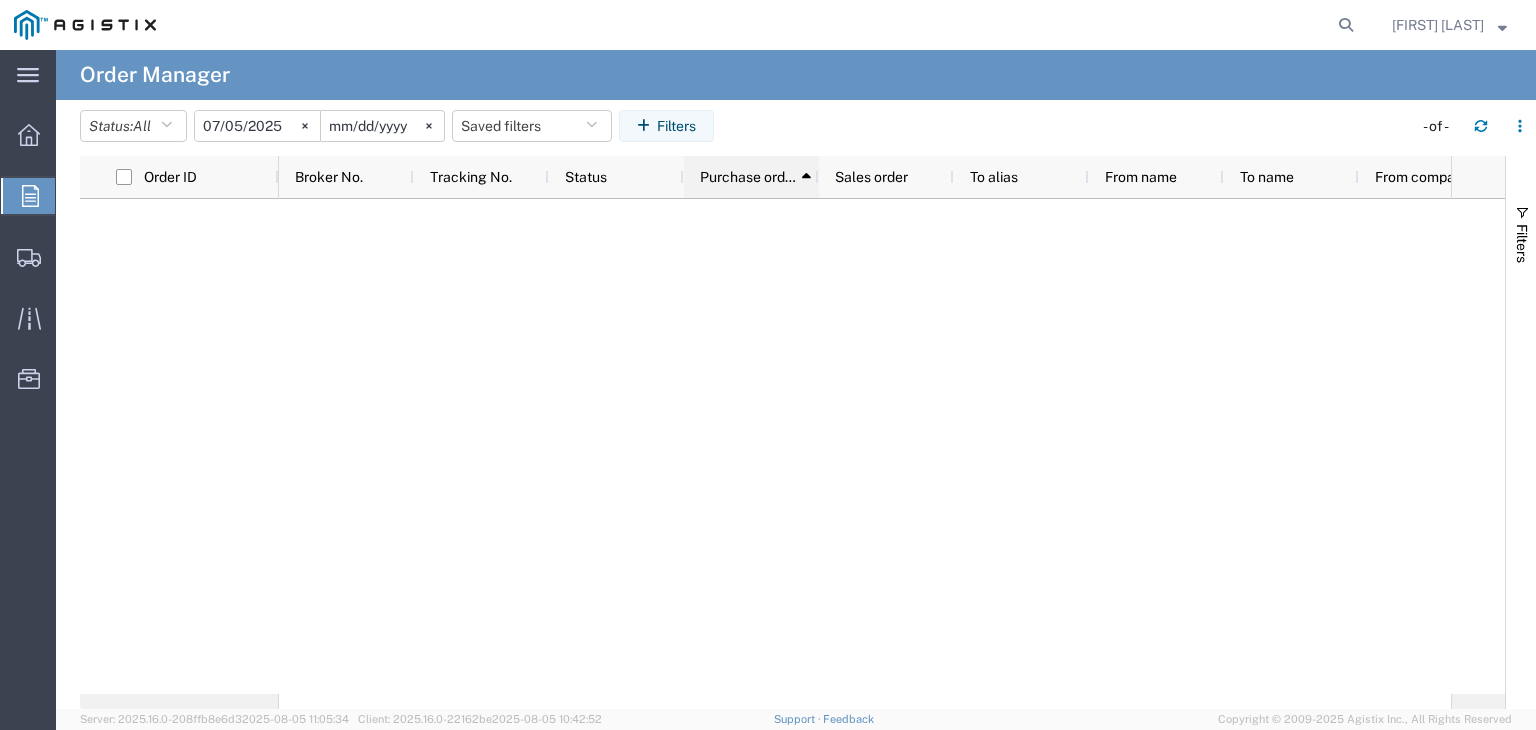 click 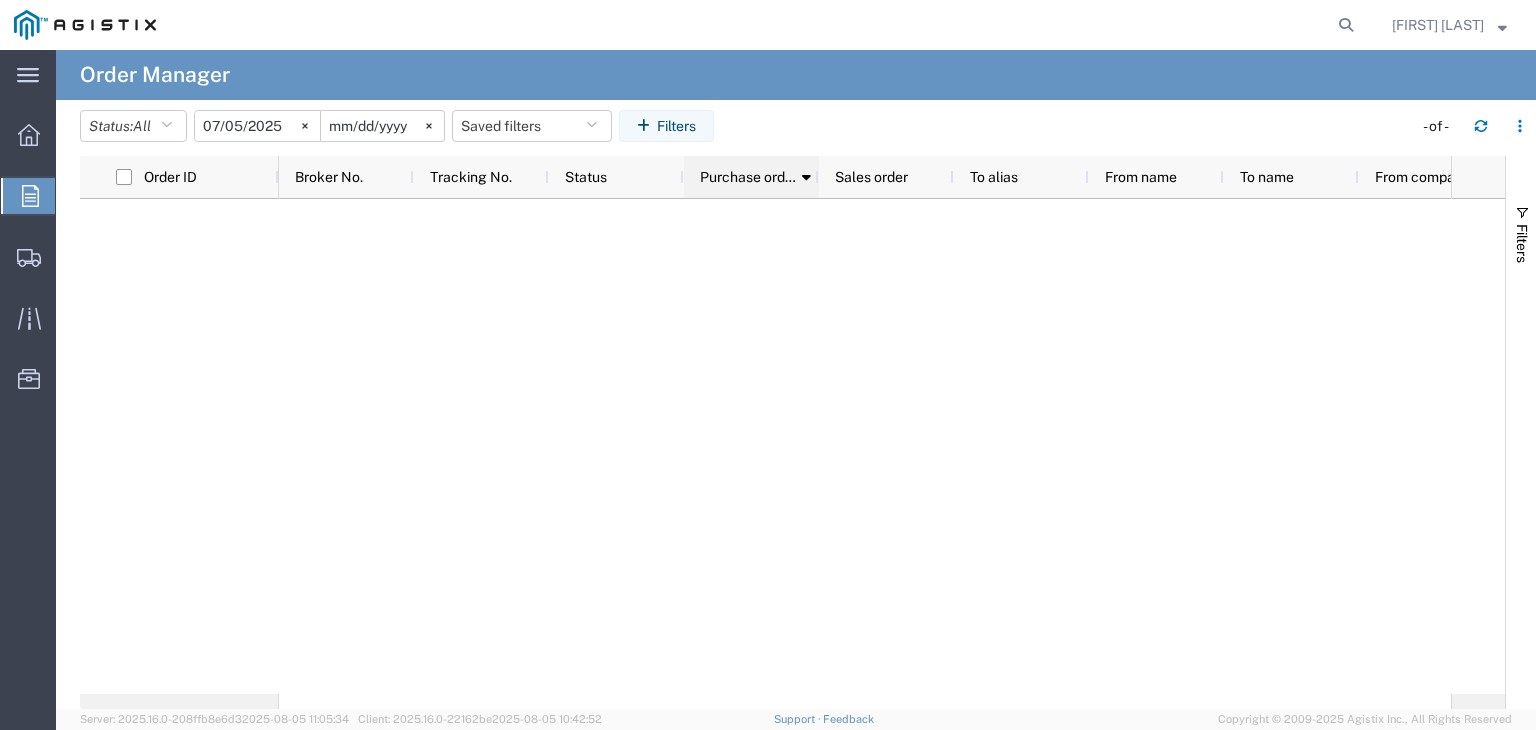 click 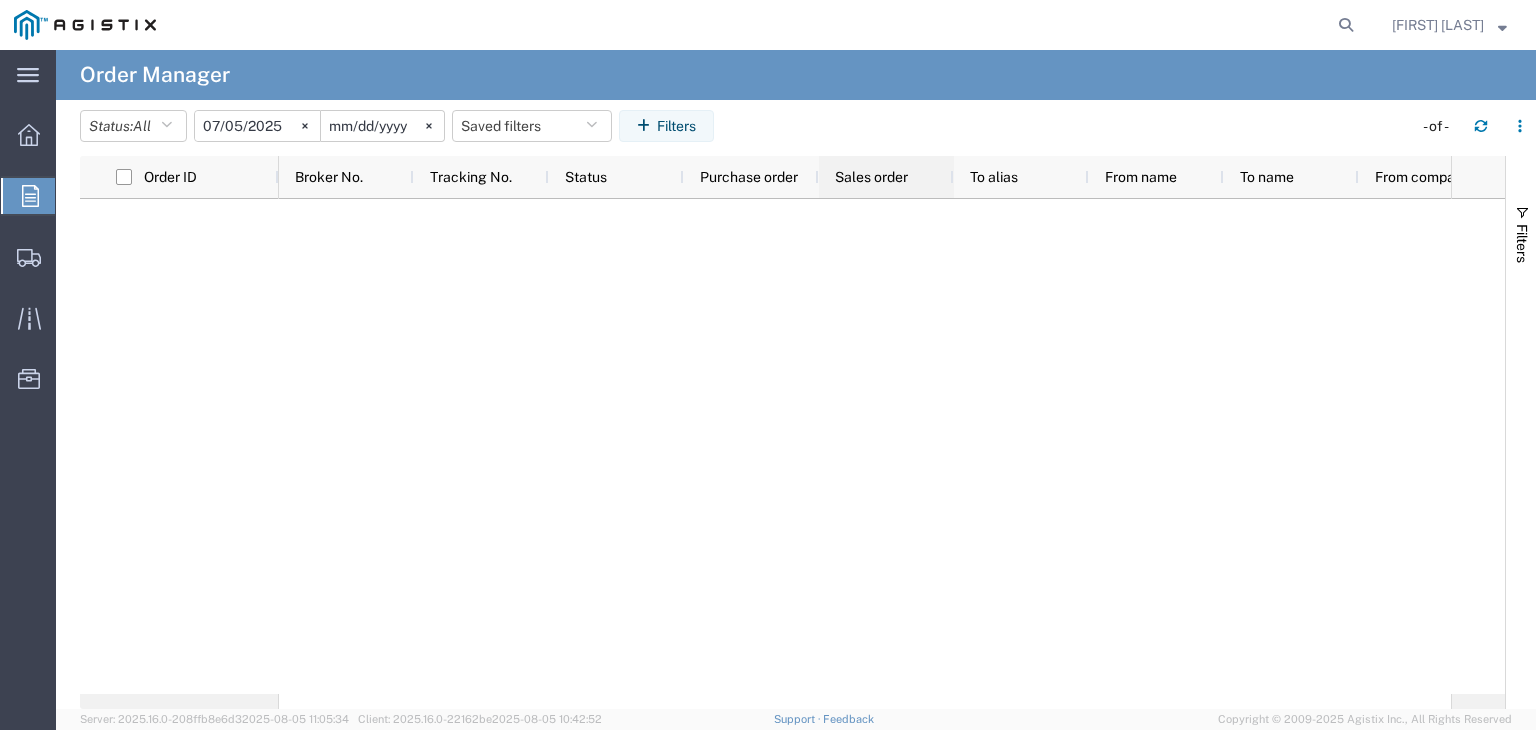 click on "Sales order" 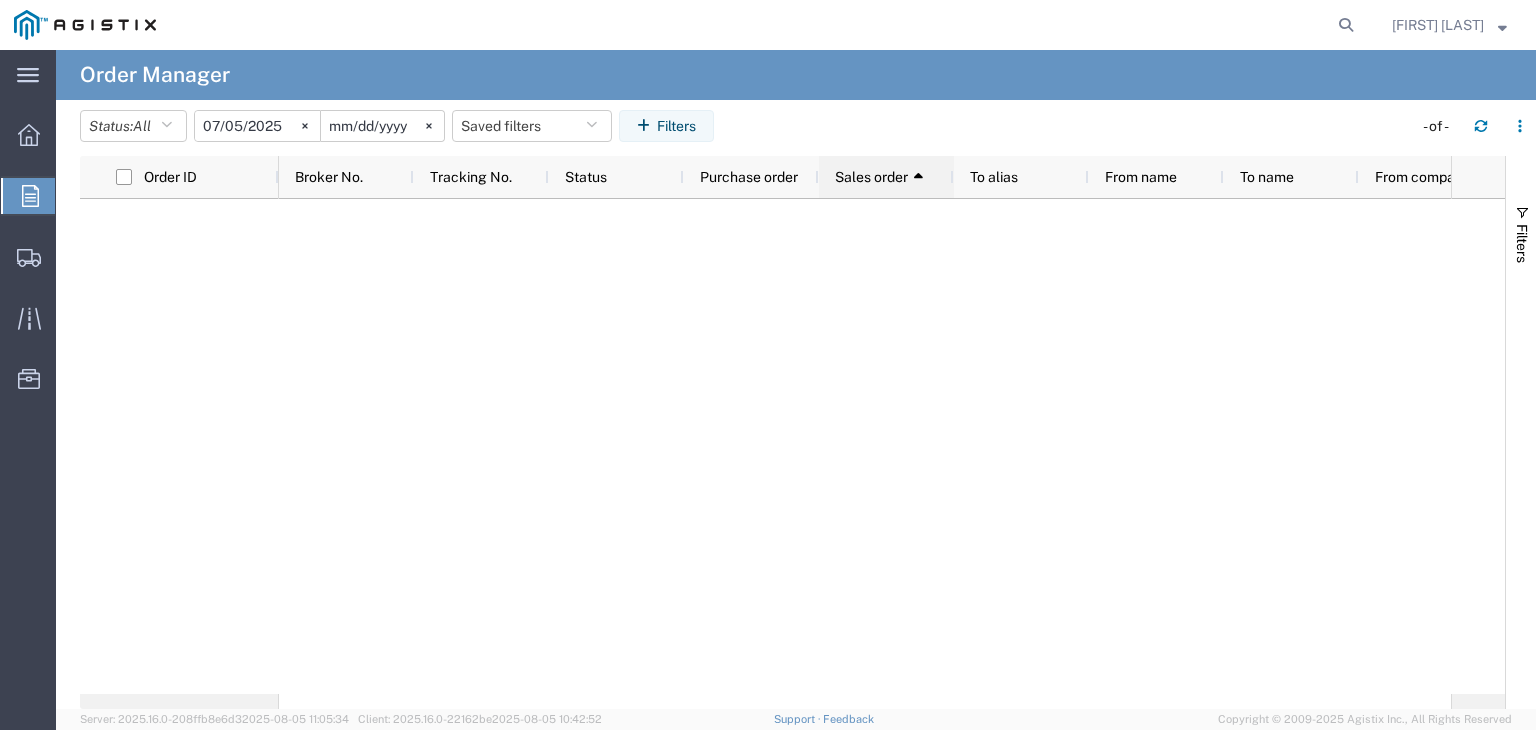 click 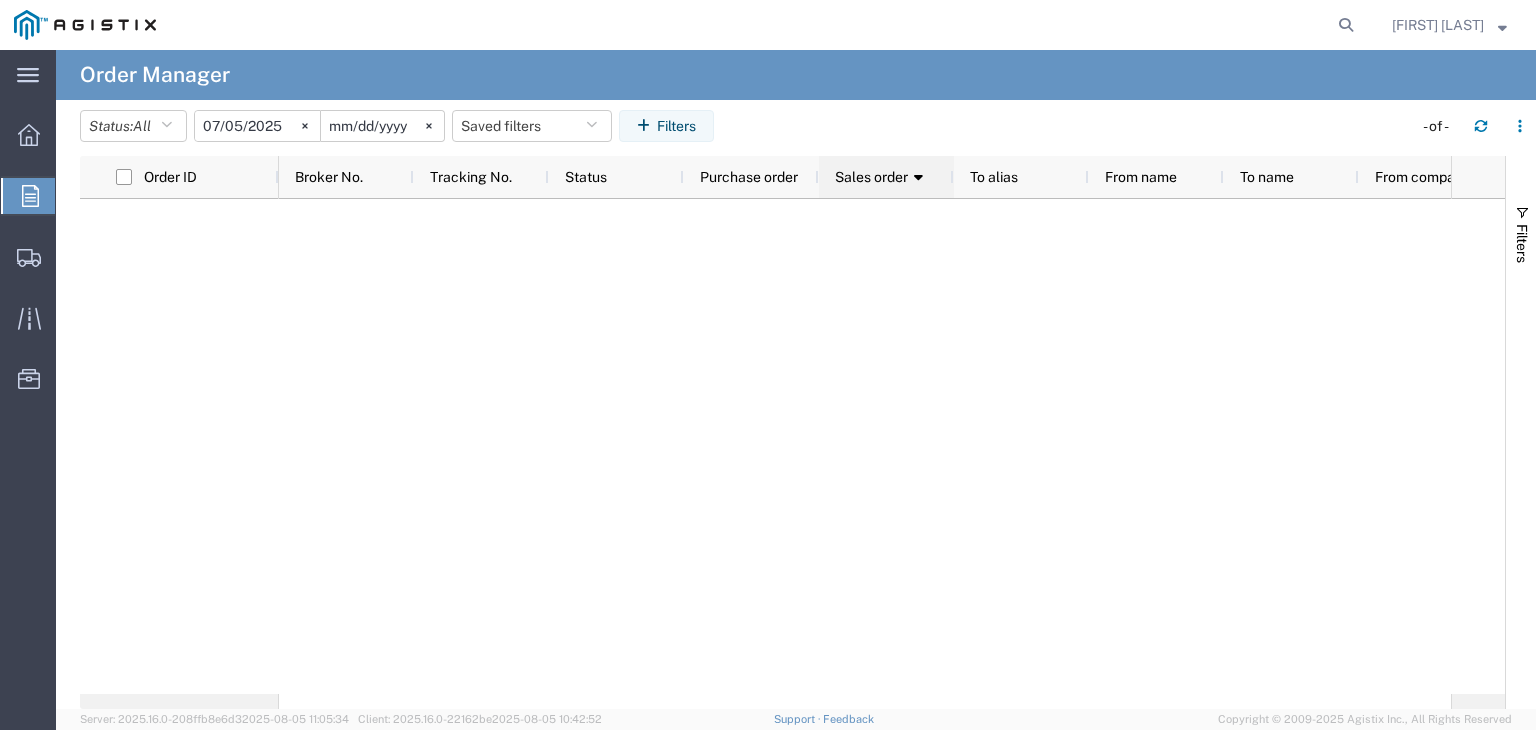 click 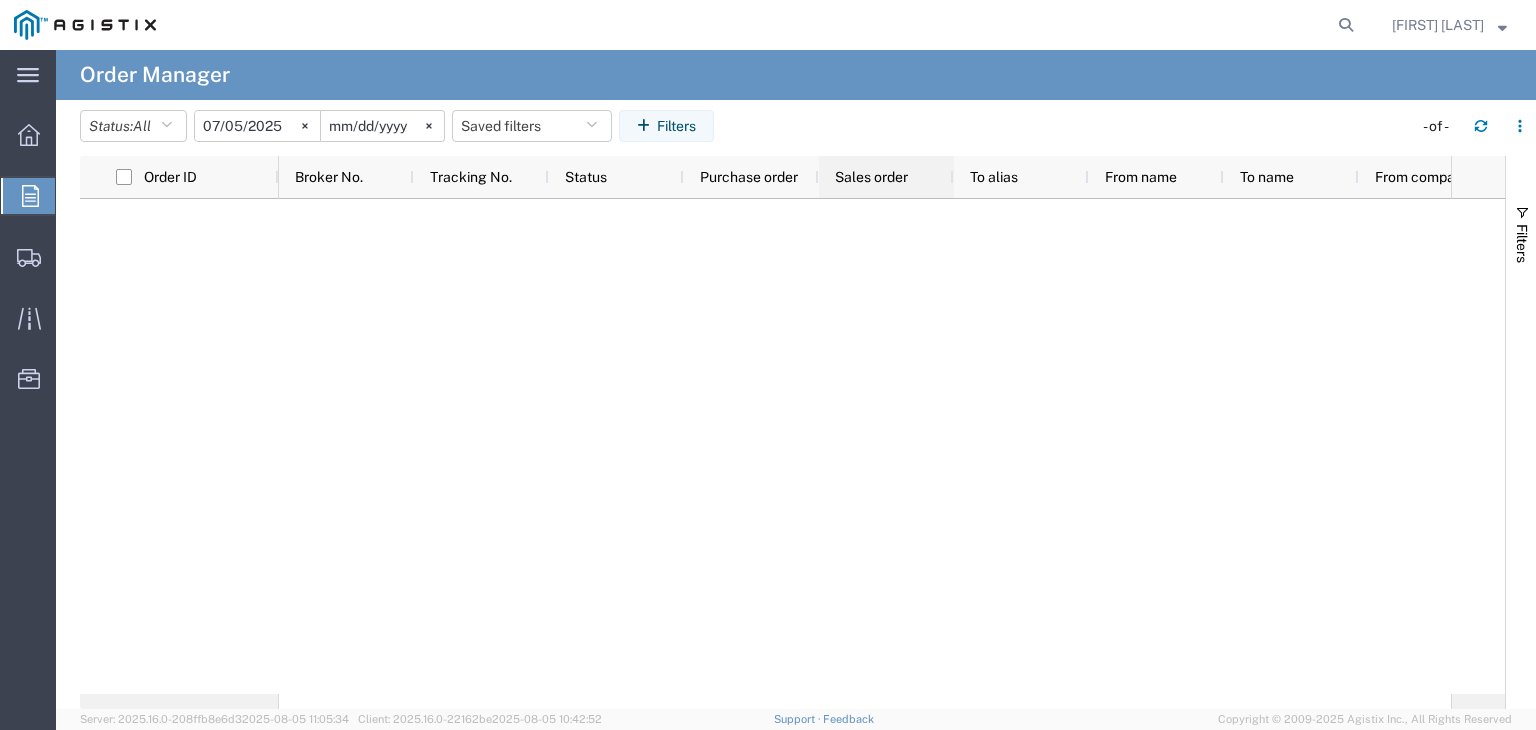 click on "Sales order" 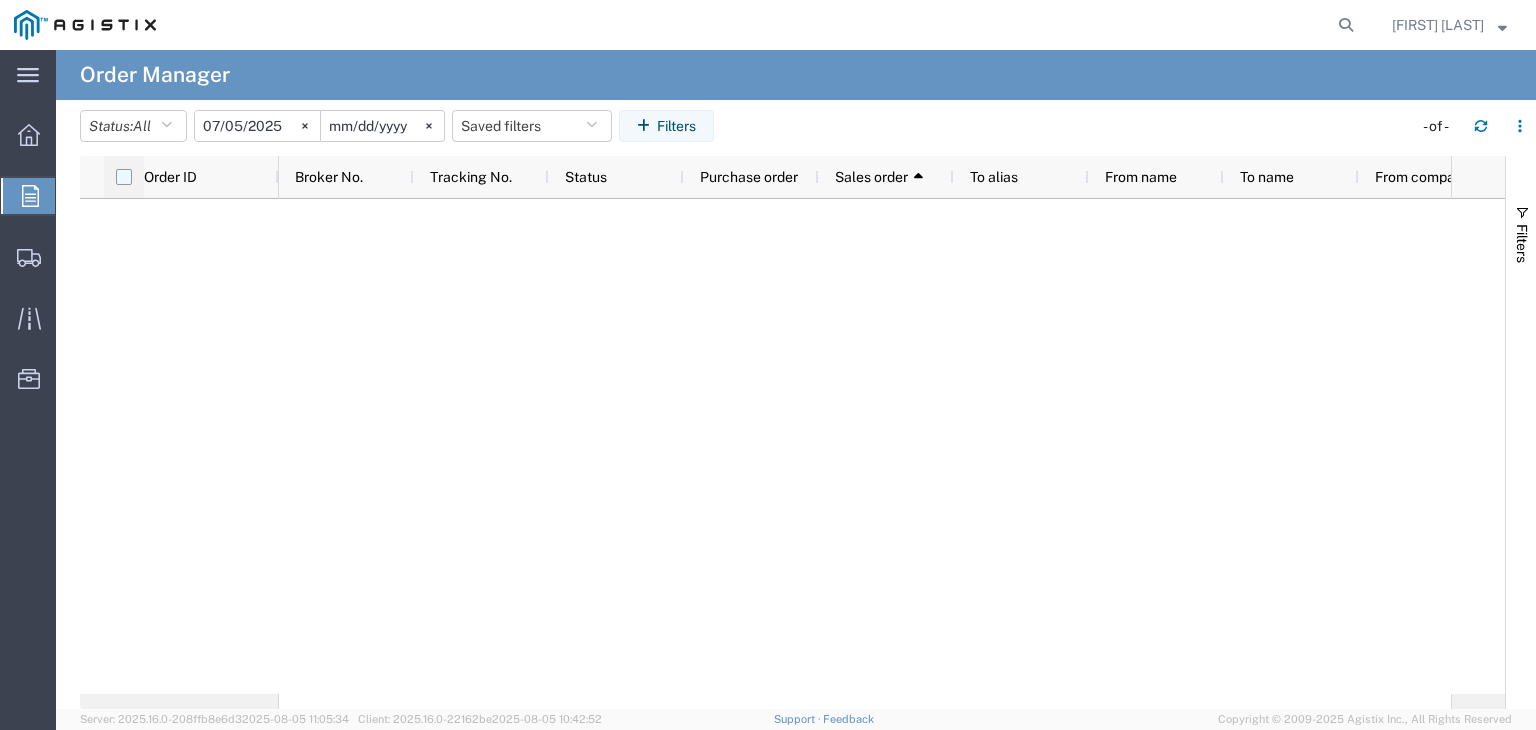 click 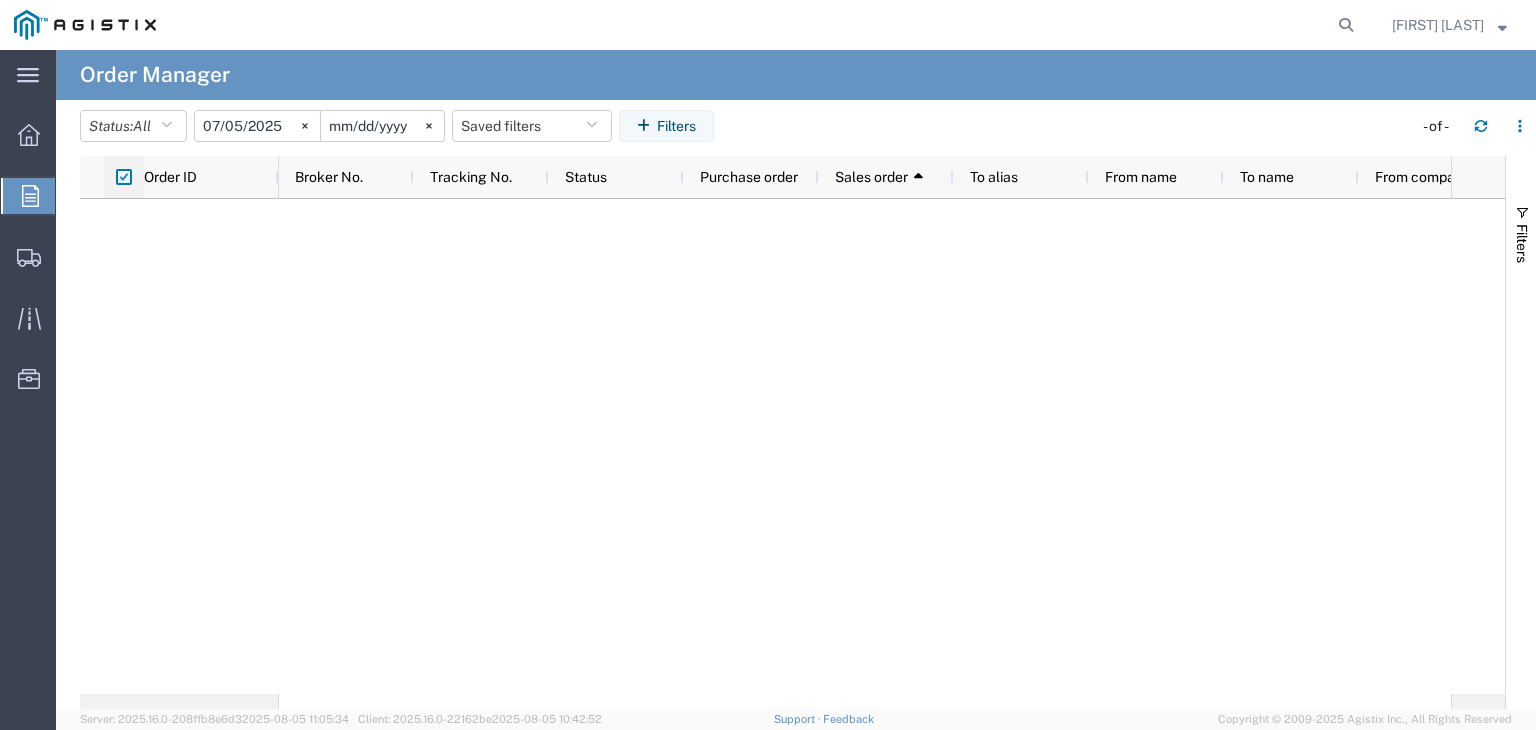 click 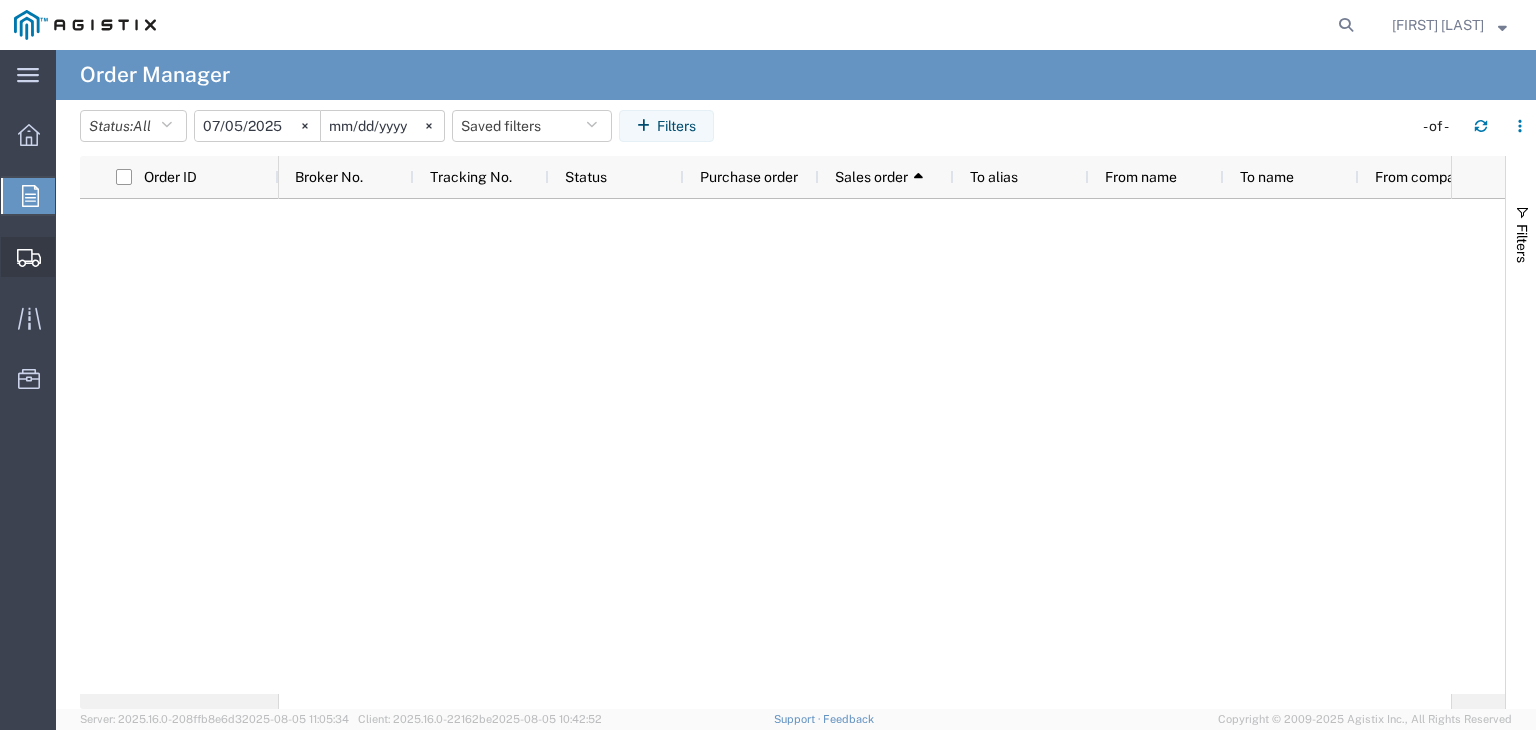 click on "Shipments" 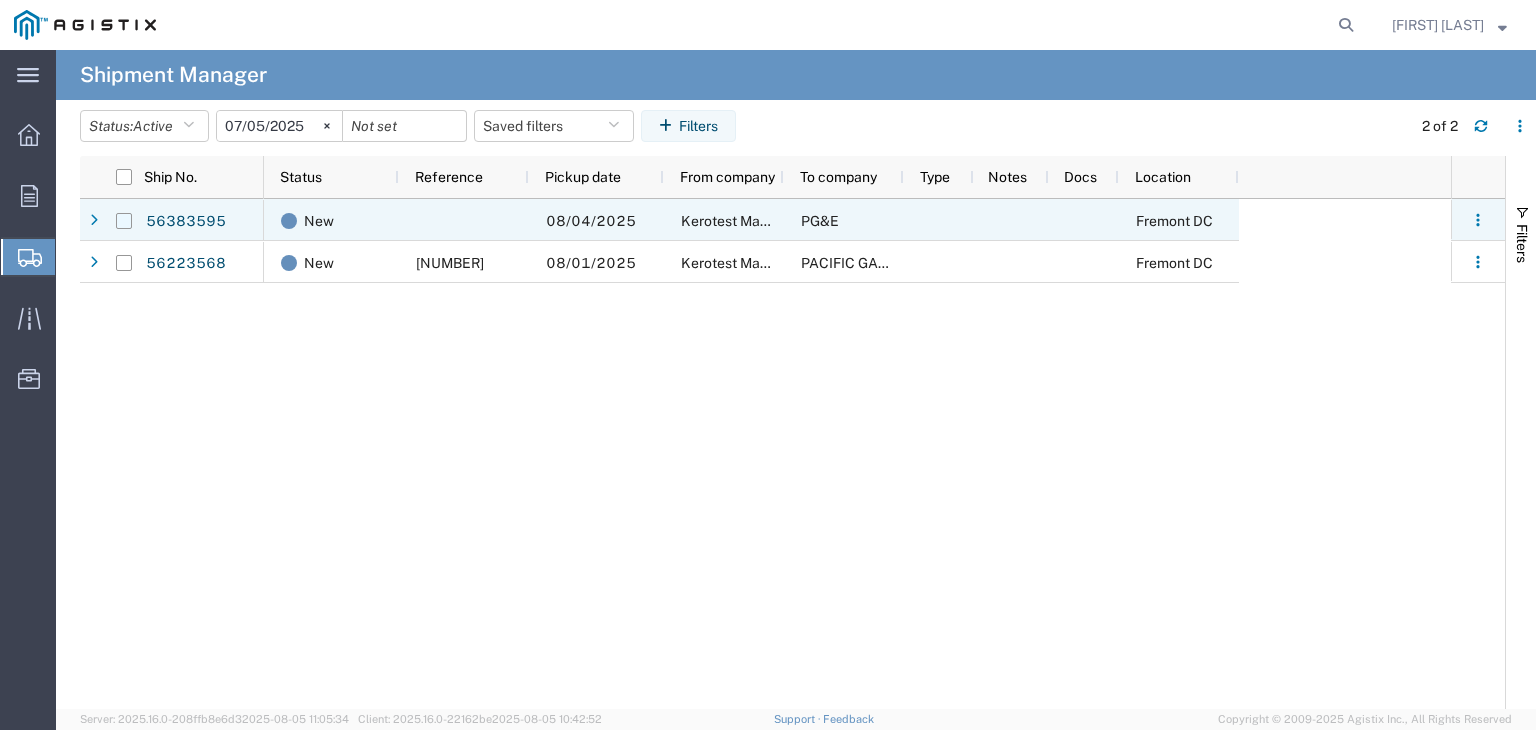 click at bounding box center [124, 221] 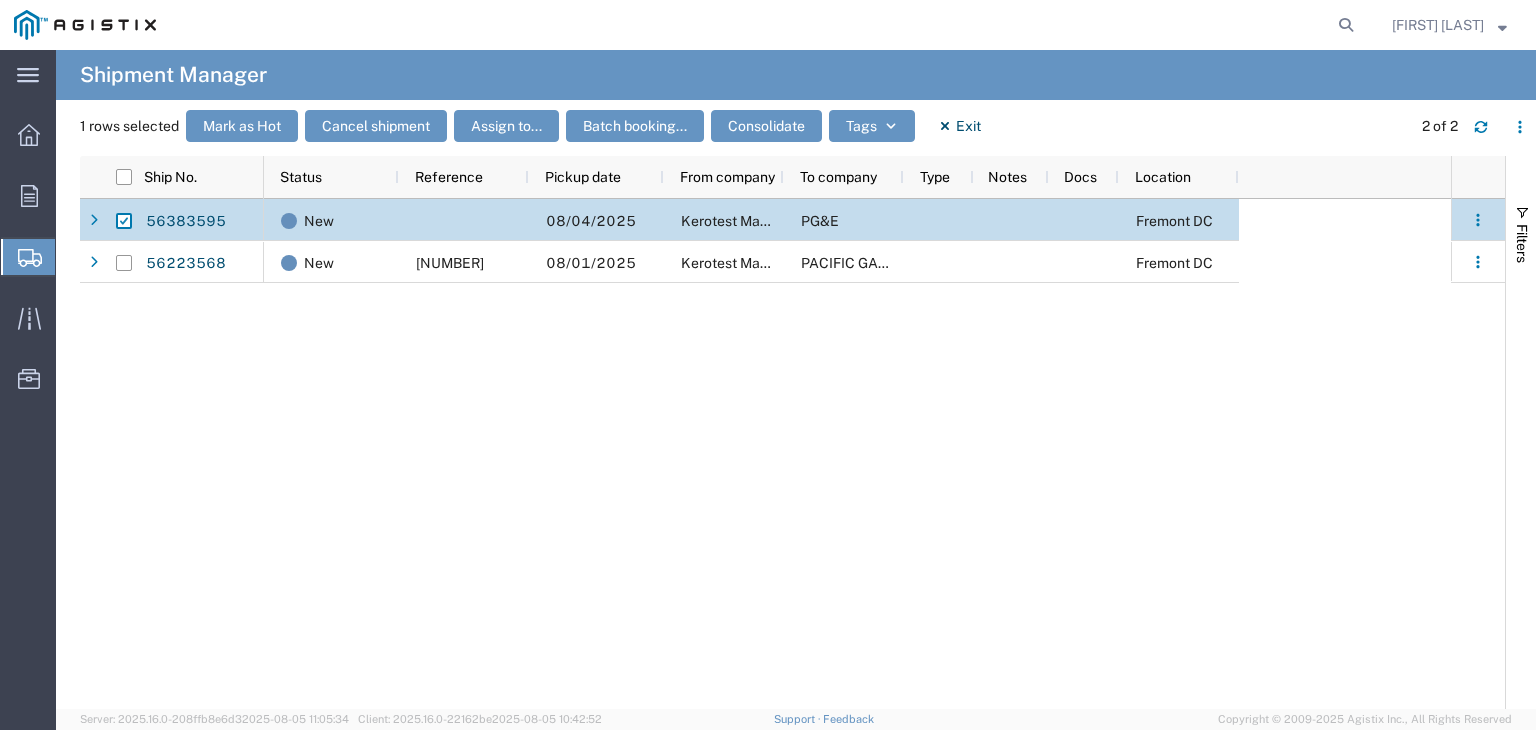 click on "08/04/2025" 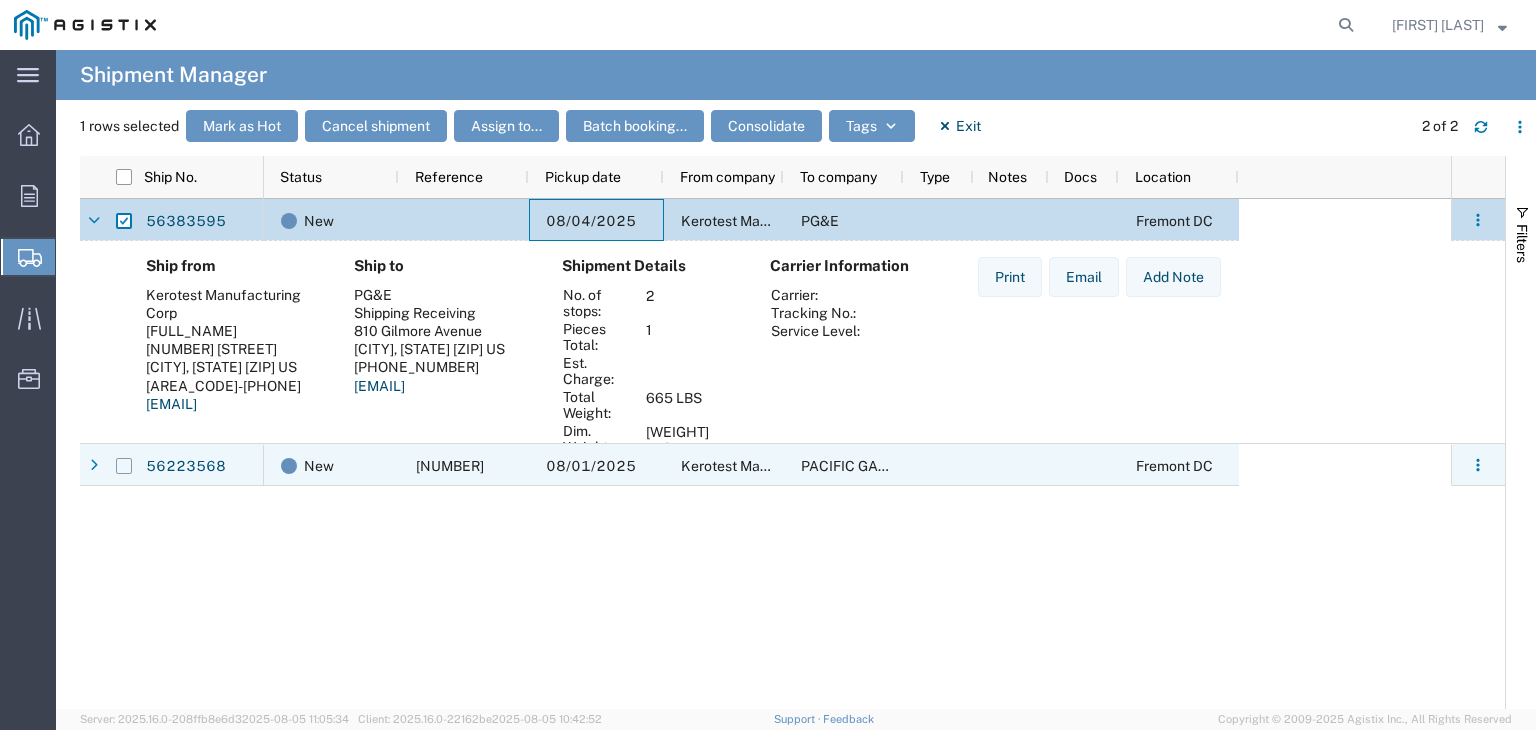 click at bounding box center (124, 466) 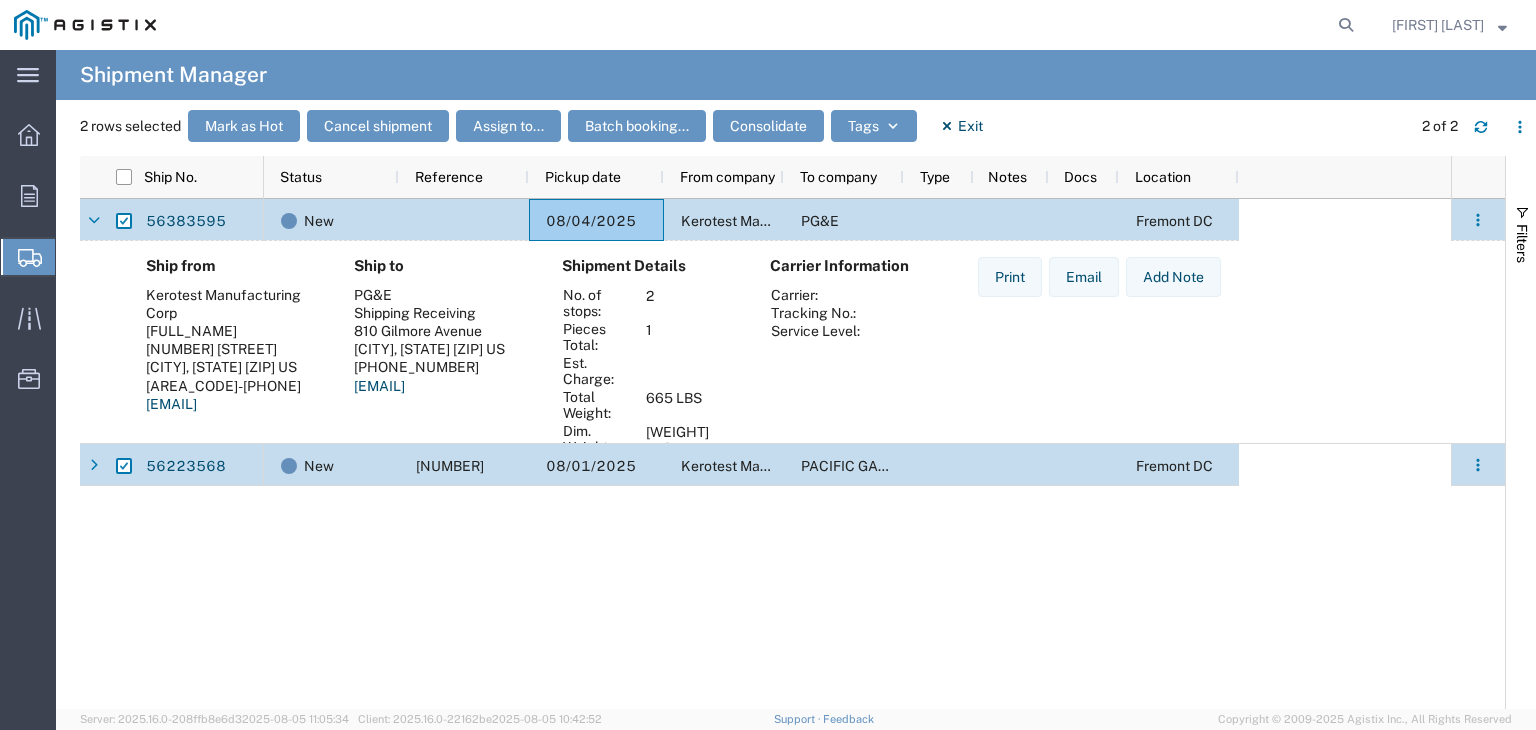 click on "[NUMBER]" 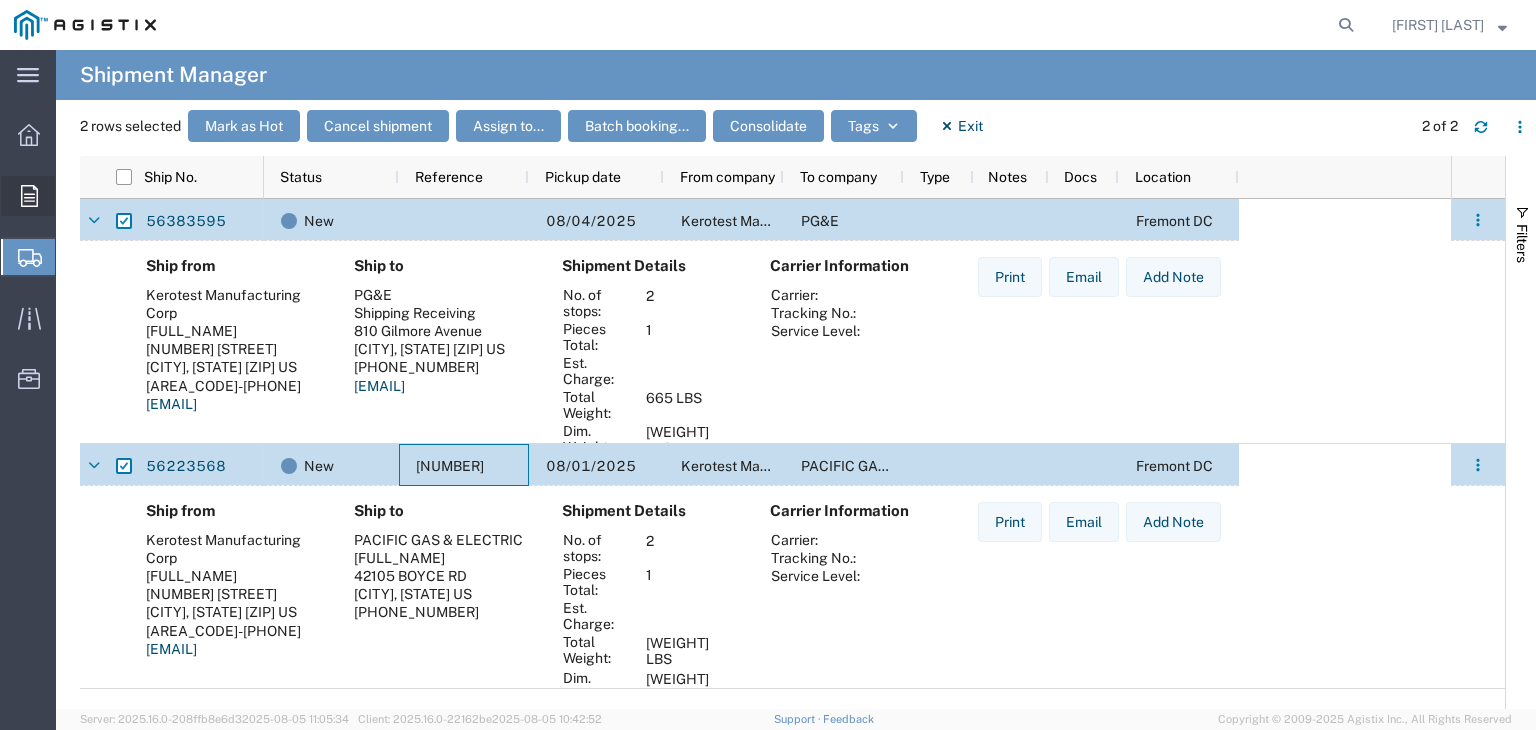 click 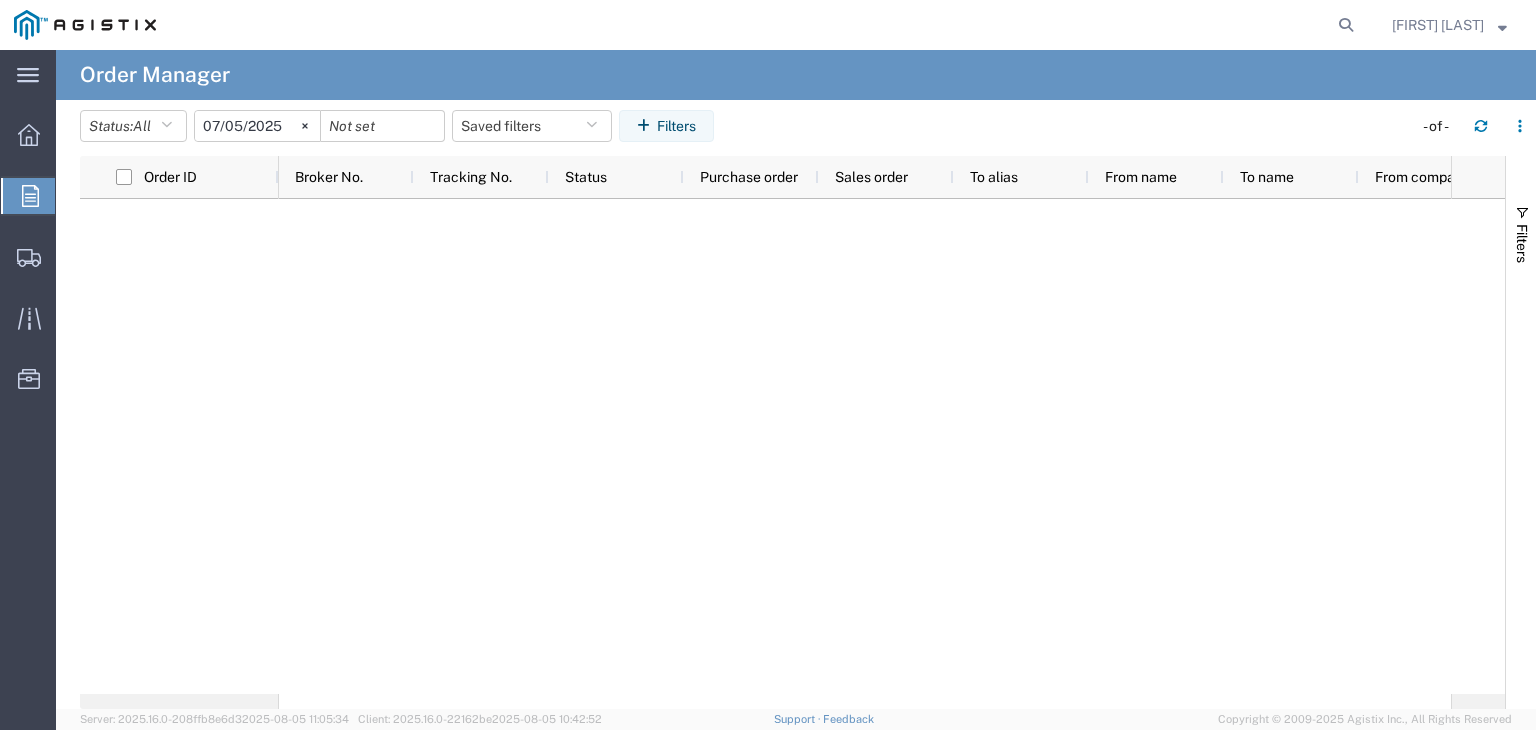 click 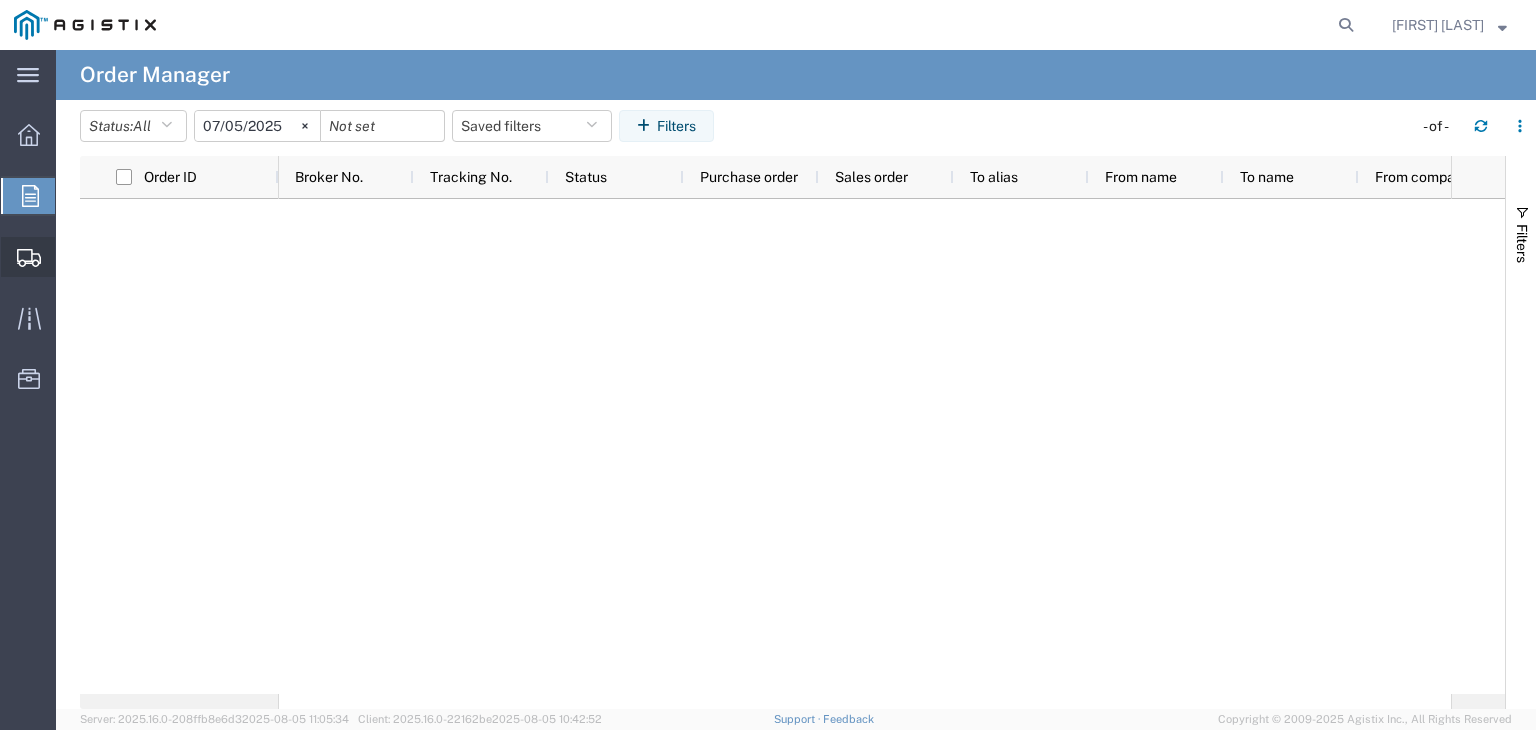 click on "Shipment Manager" 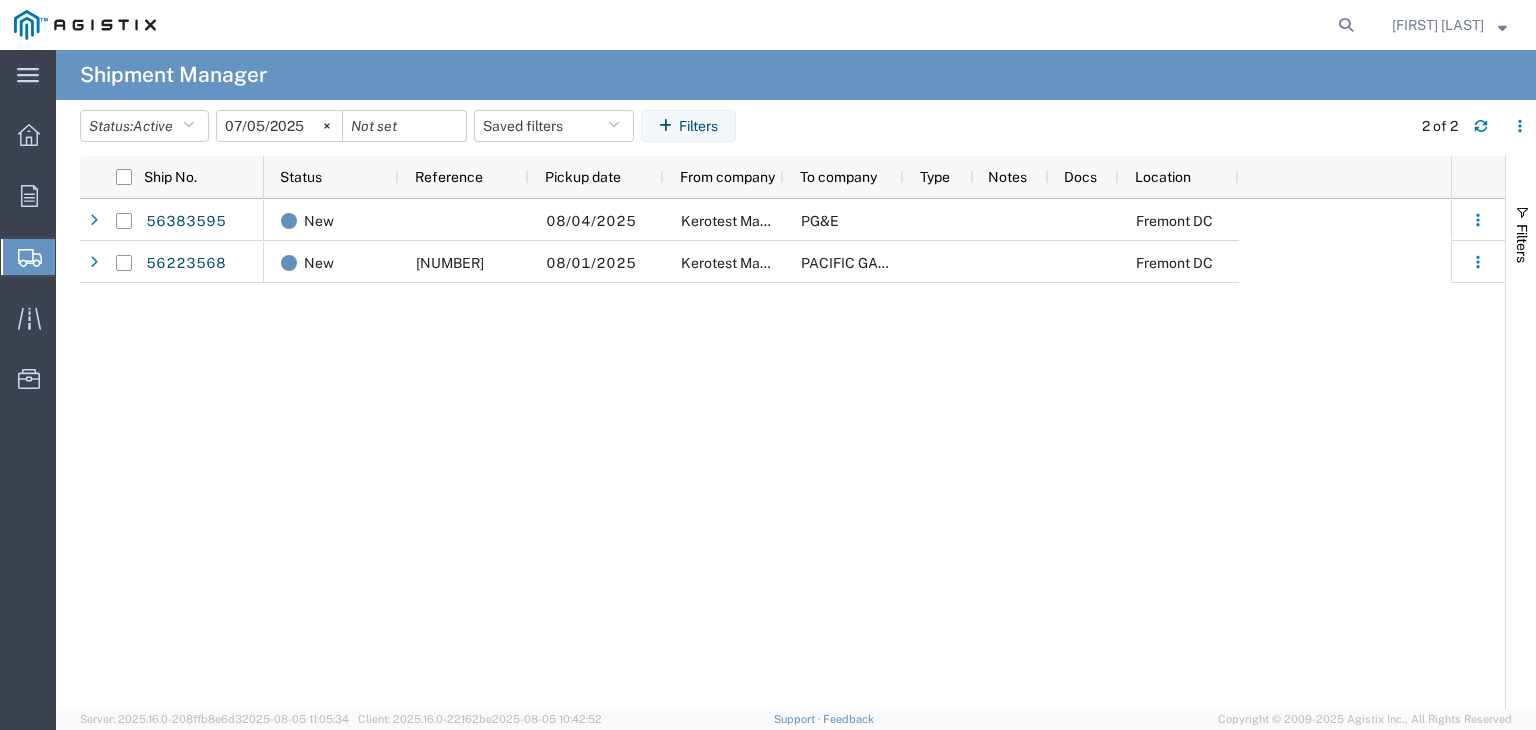 click on "Shipments" 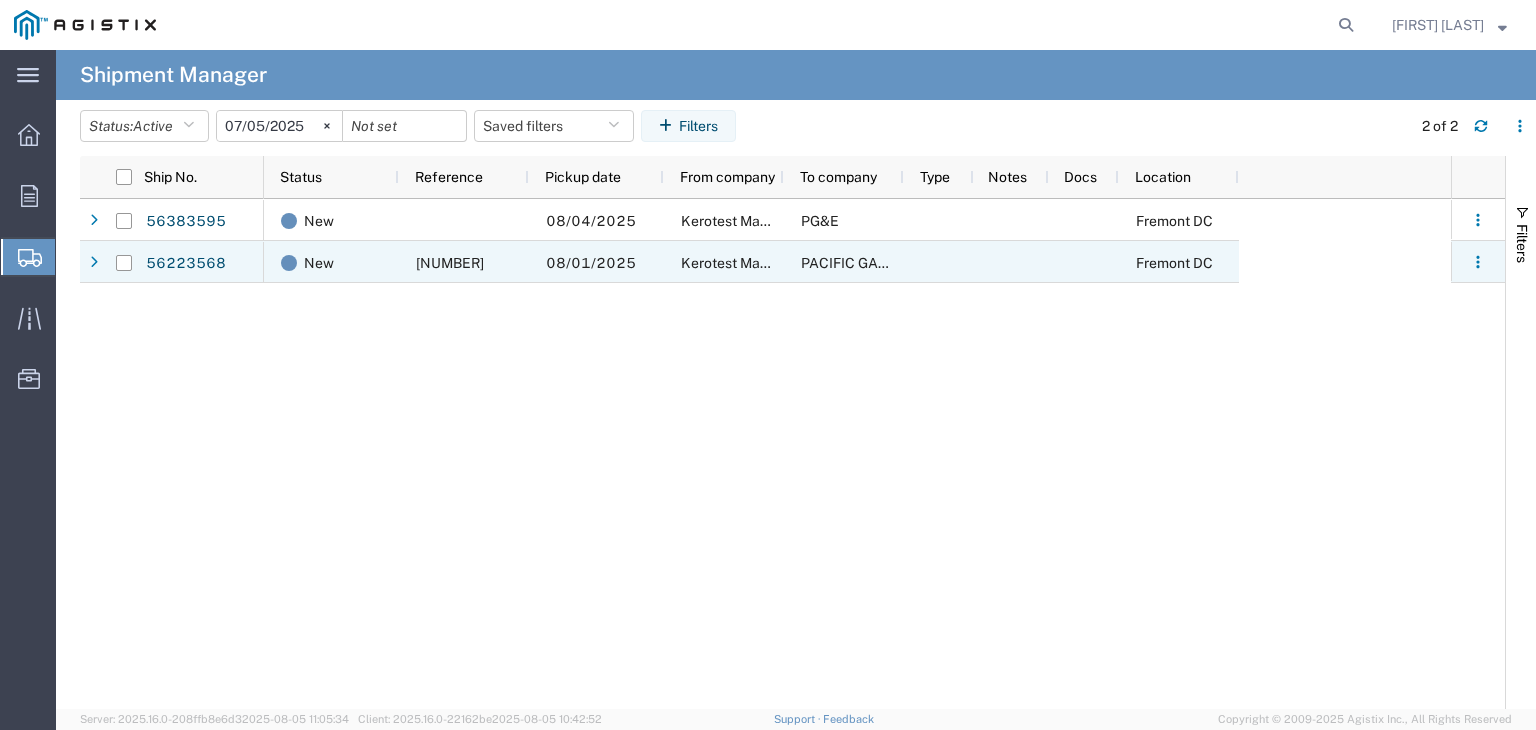 click on "PACIFIC GAS & ELECTRIC" 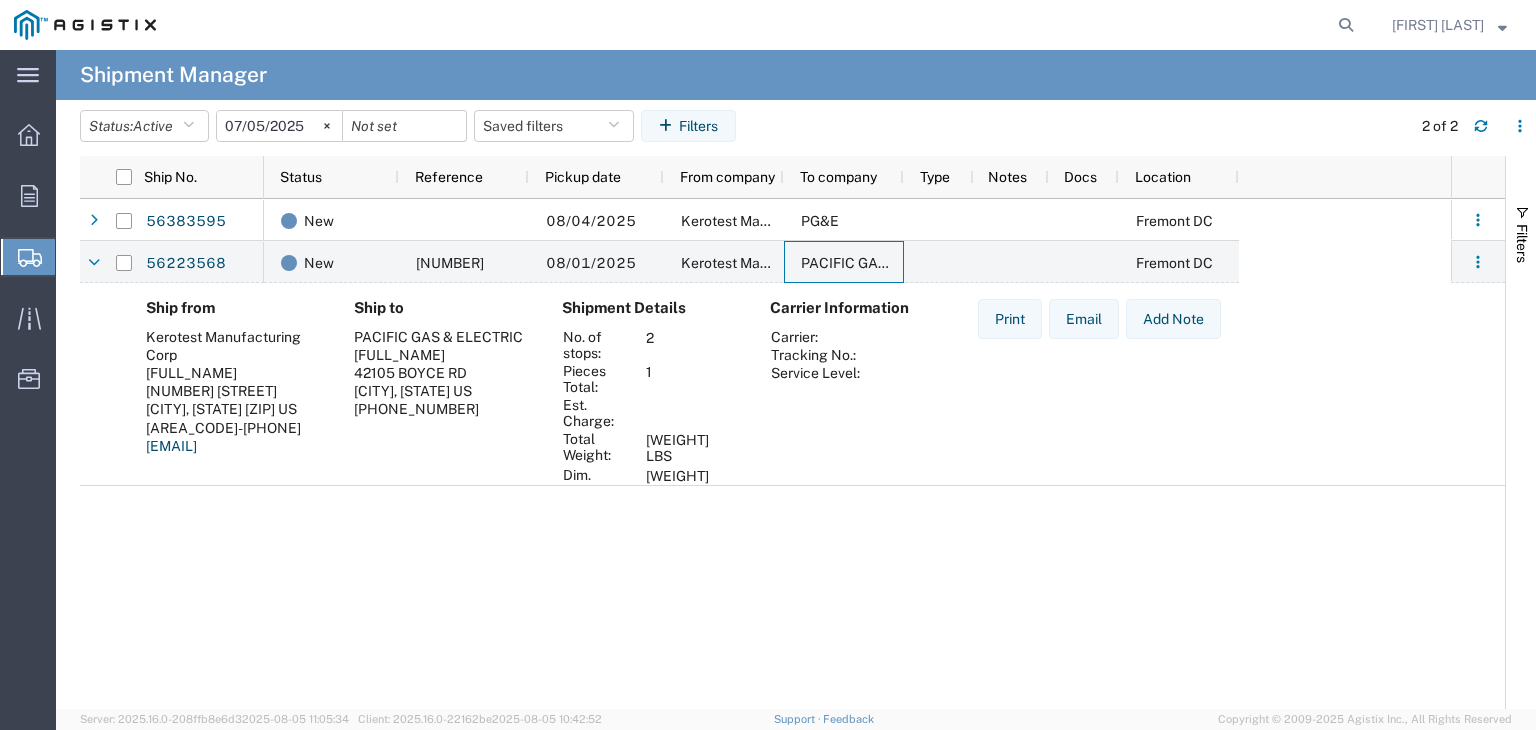 click on "Create Shipment" 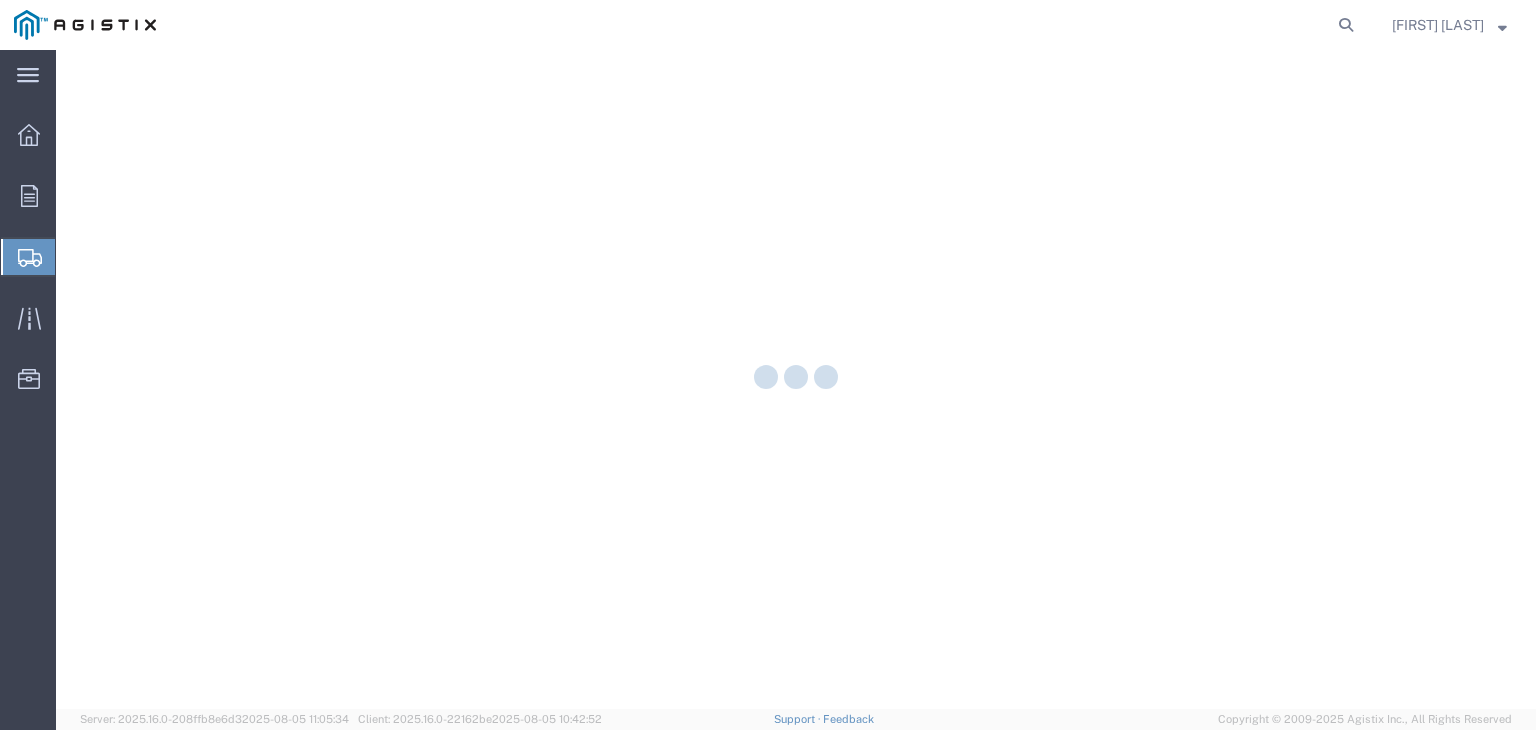 scroll, scrollTop: 0, scrollLeft: 0, axis: both 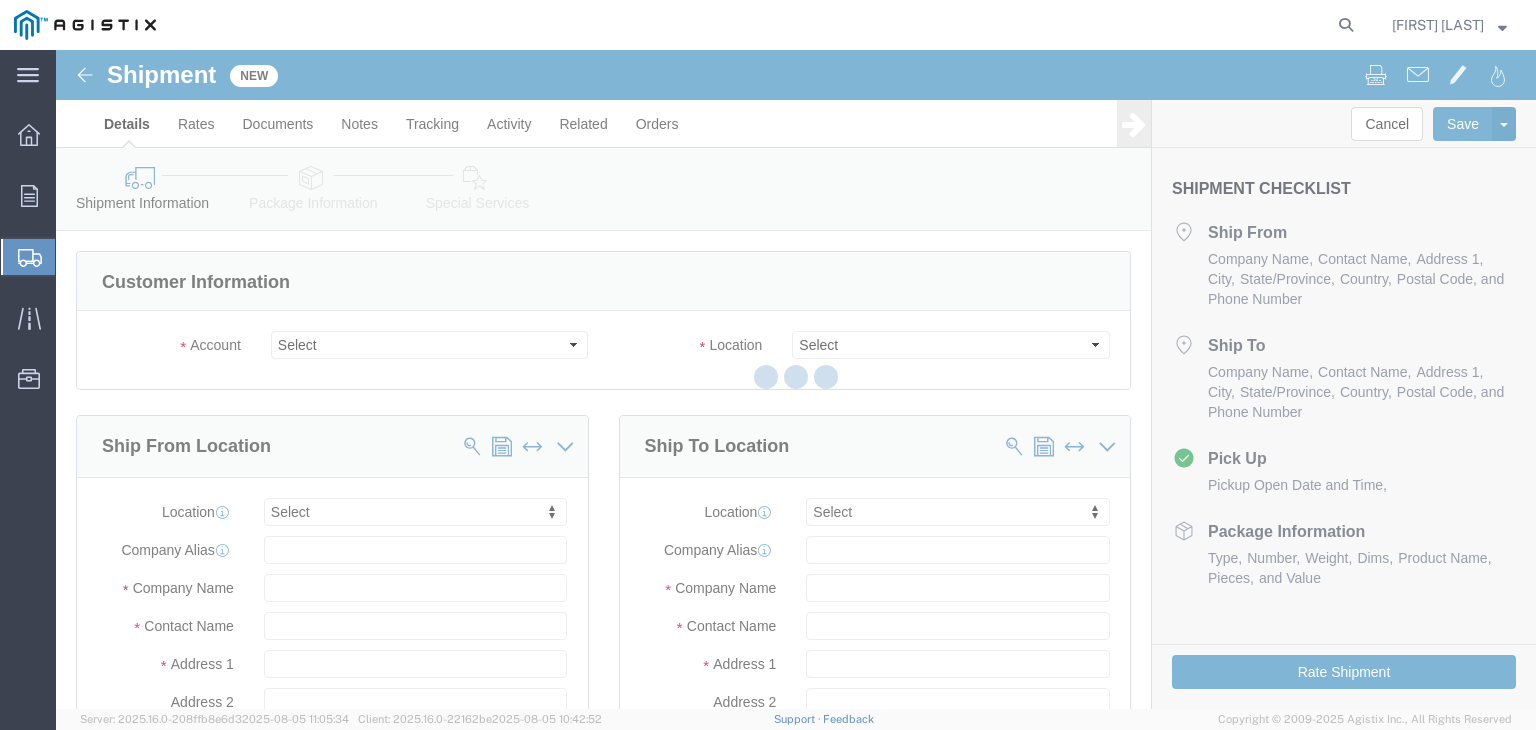 select 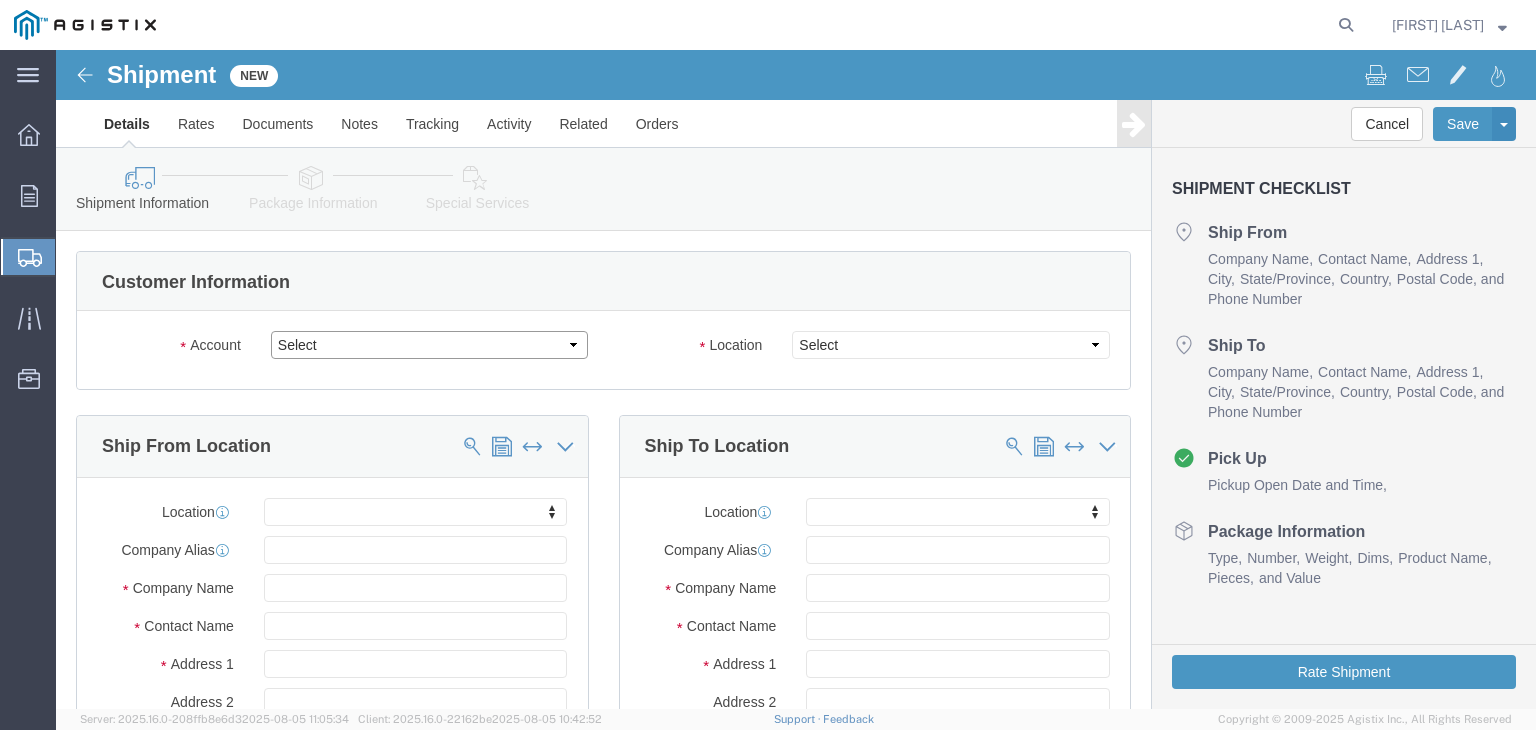 click on "Select Kerotest Manufacturing Corp PG&E" 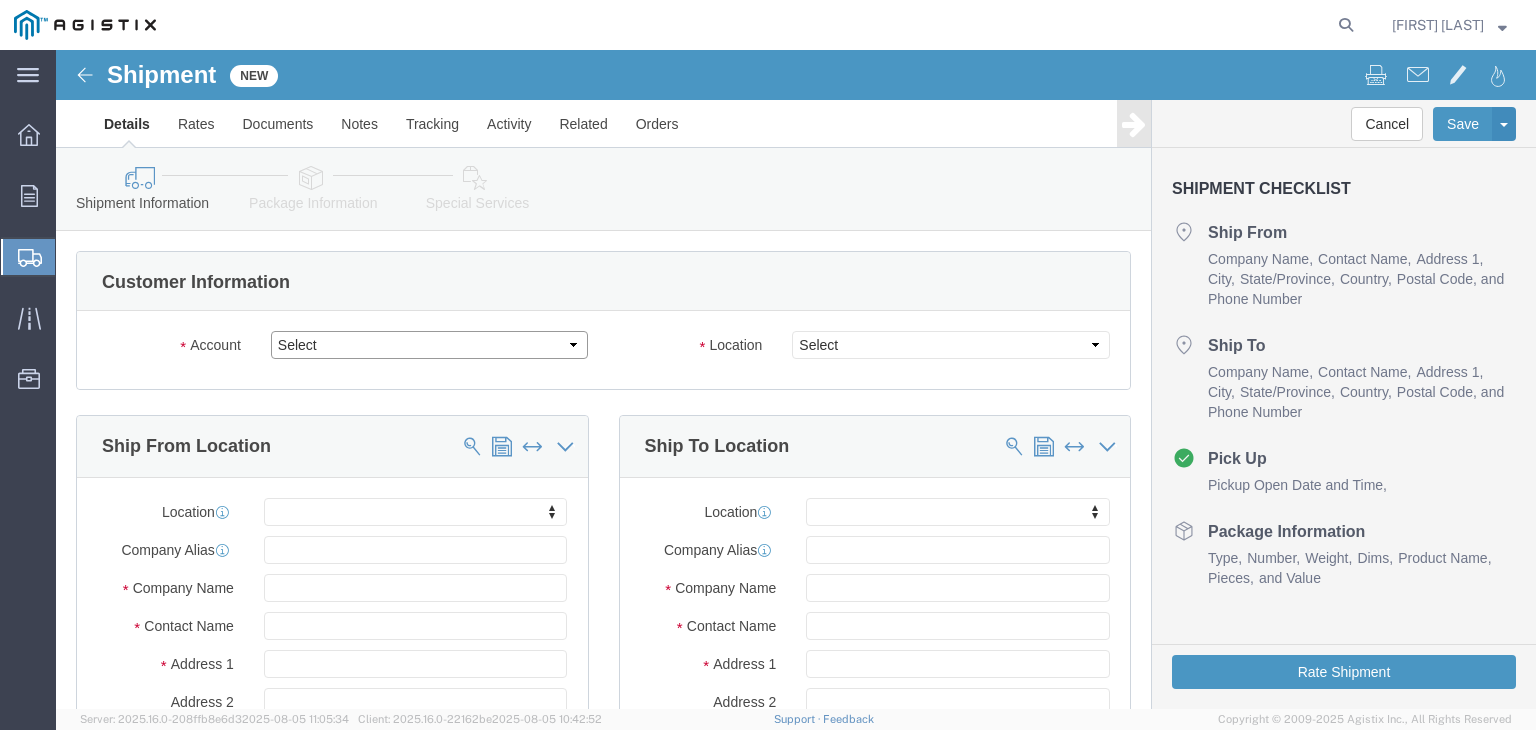 select on "9596" 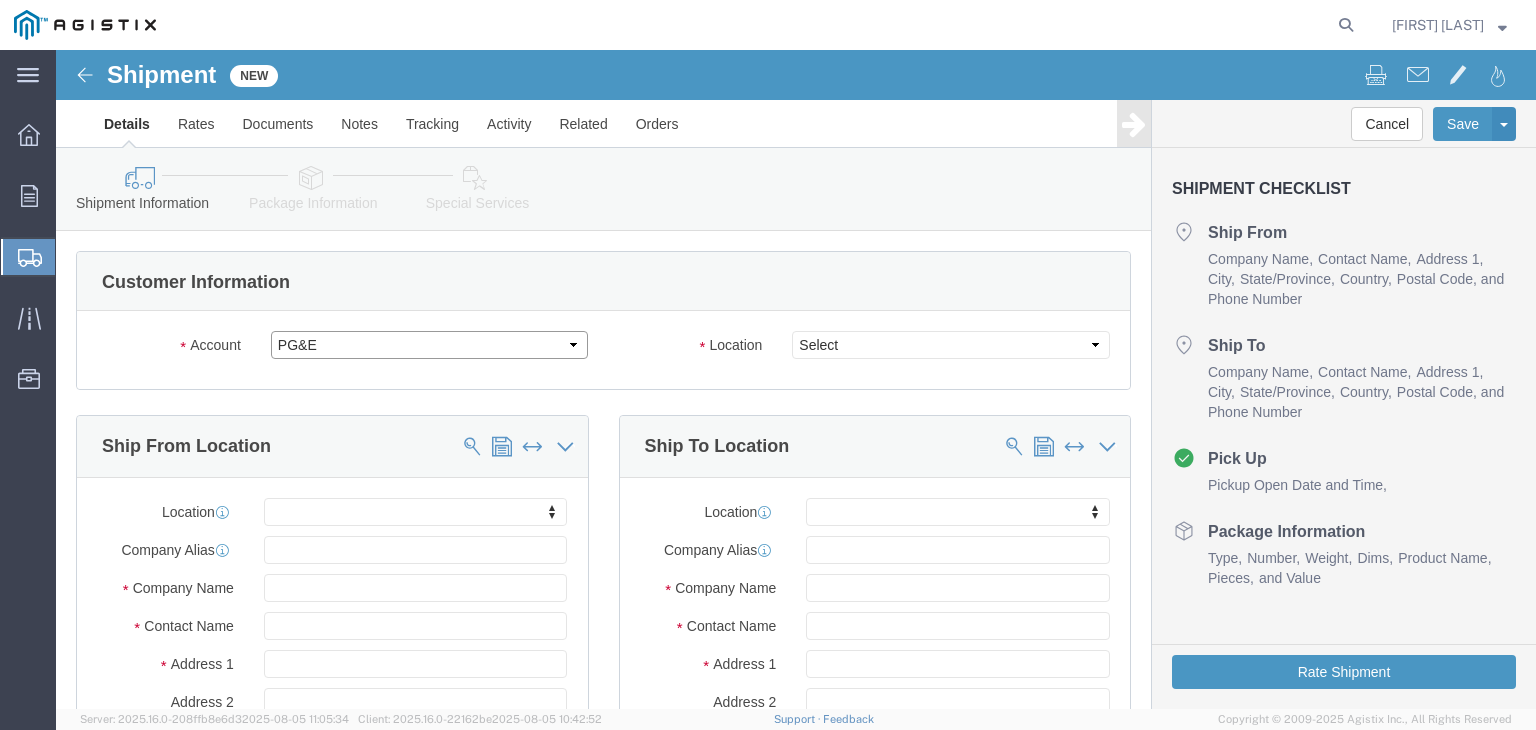 click on "Select Kerotest Manufacturing Corp PG&E" 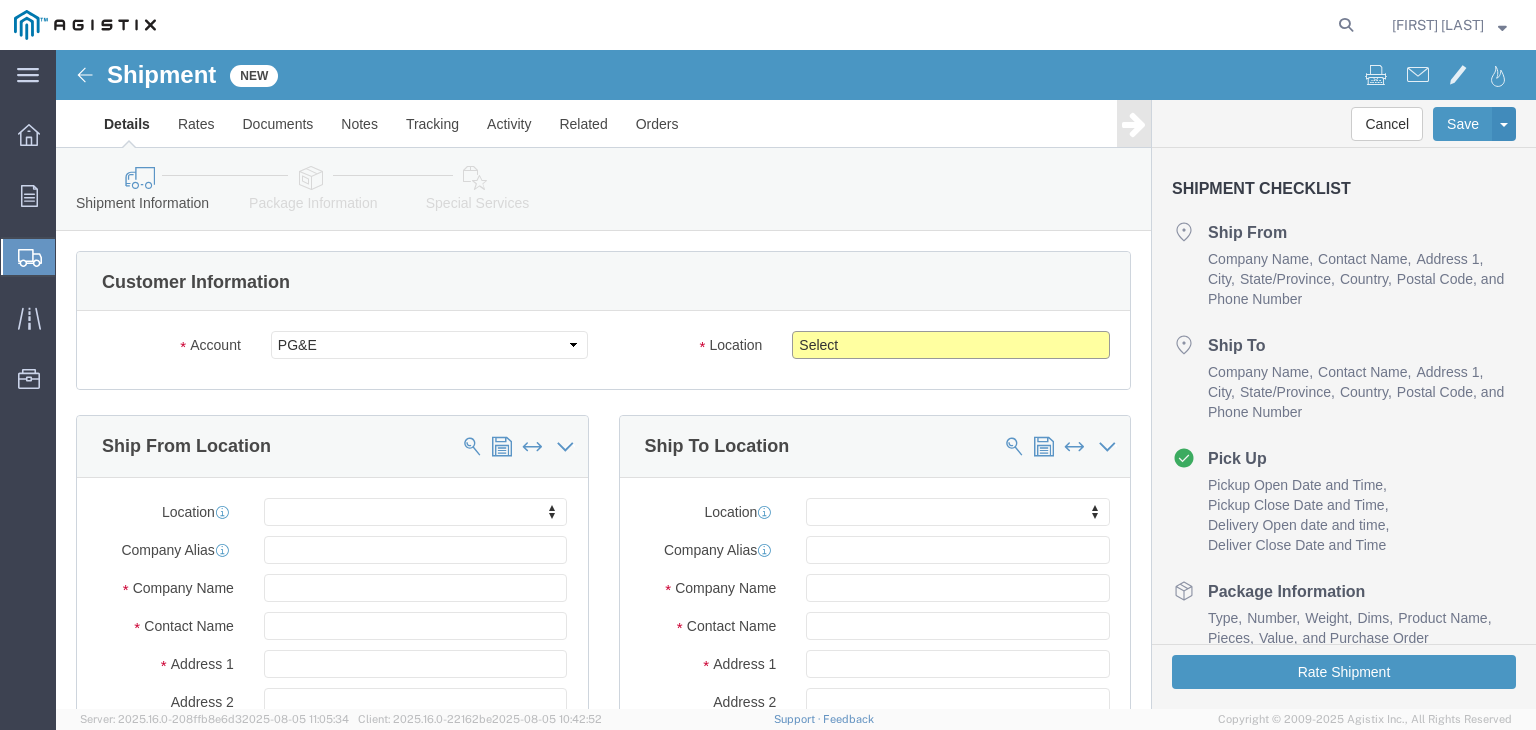 click on "Select All Others Fremont DC Fresno DC Wheatland DC" 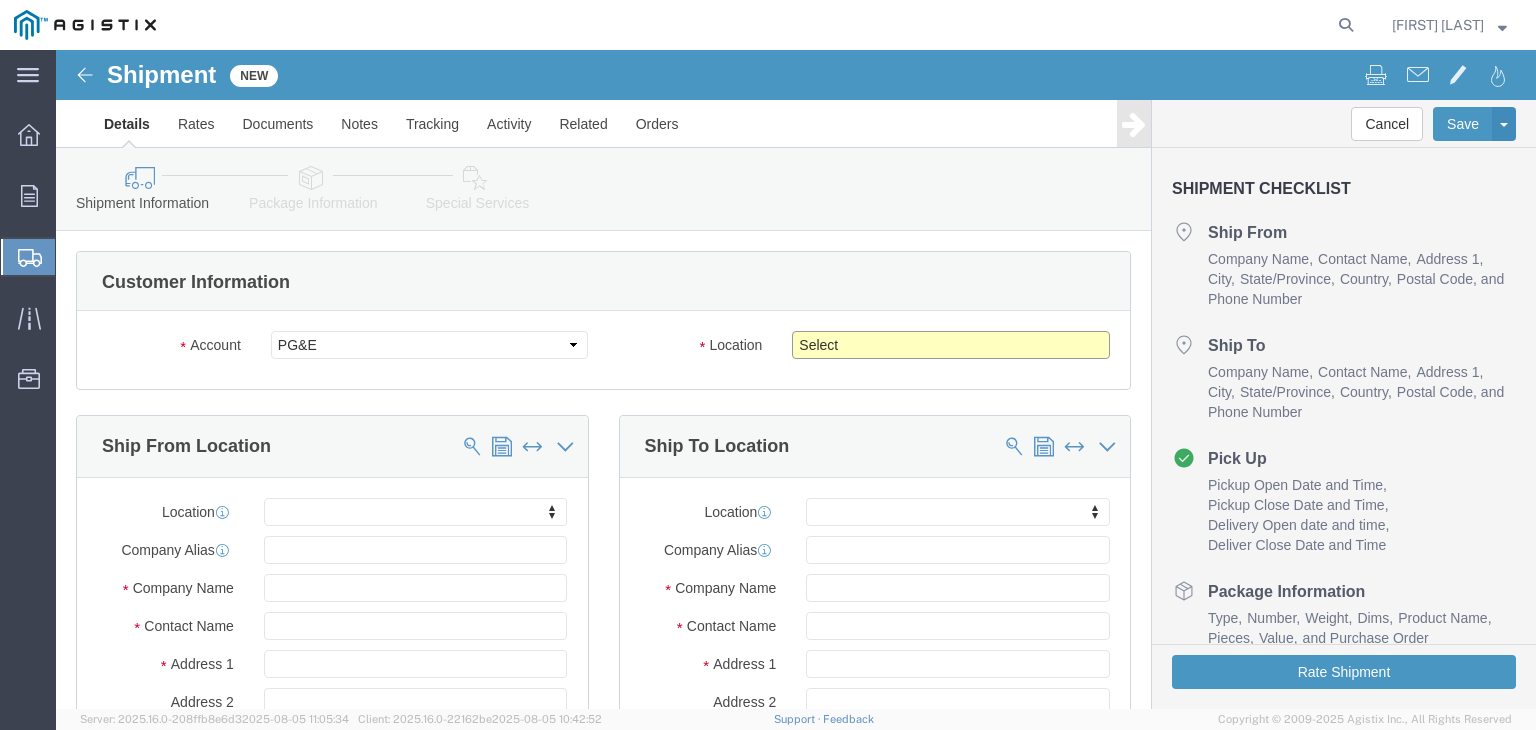 select on "19740" 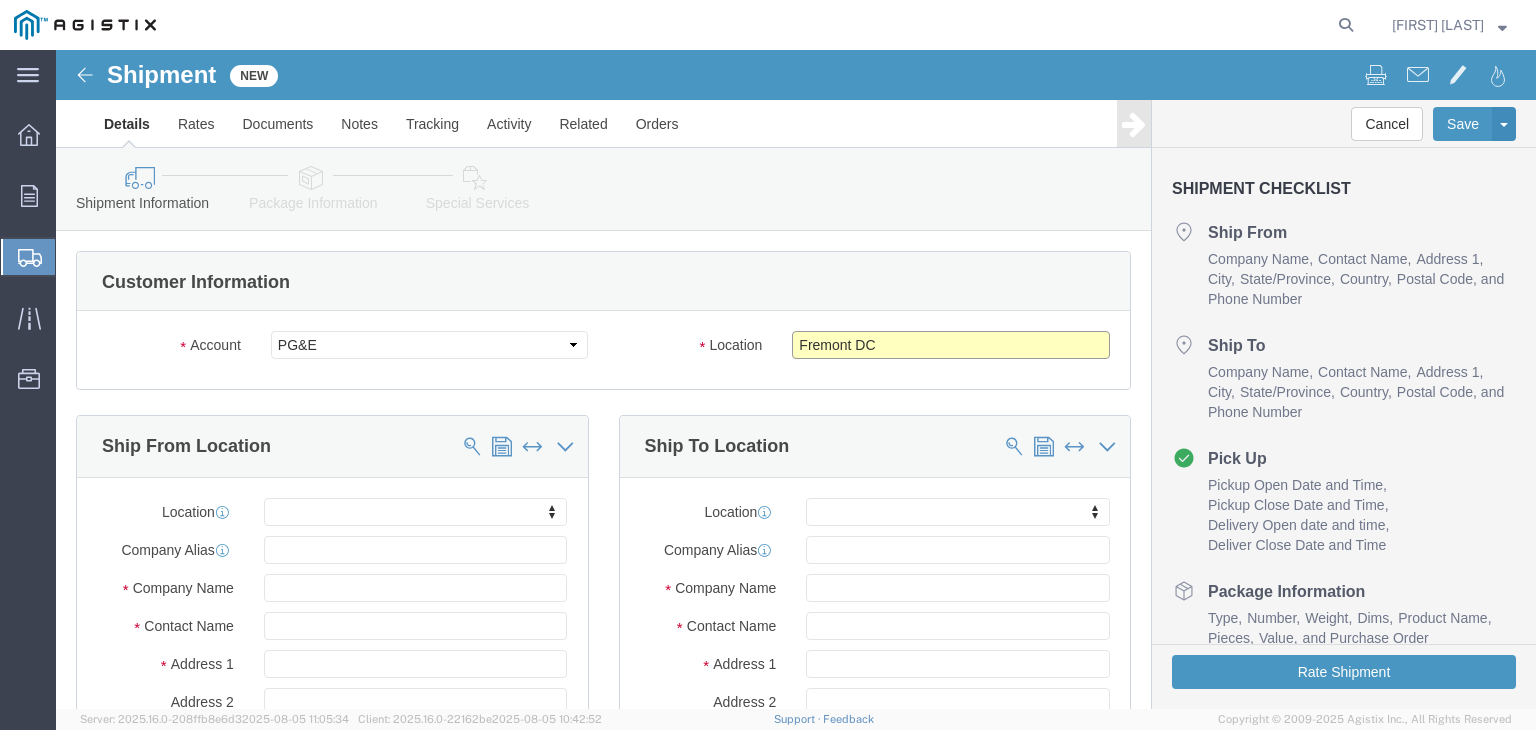 click on "Select All Others Fremont DC Fresno DC Wheatland DC" 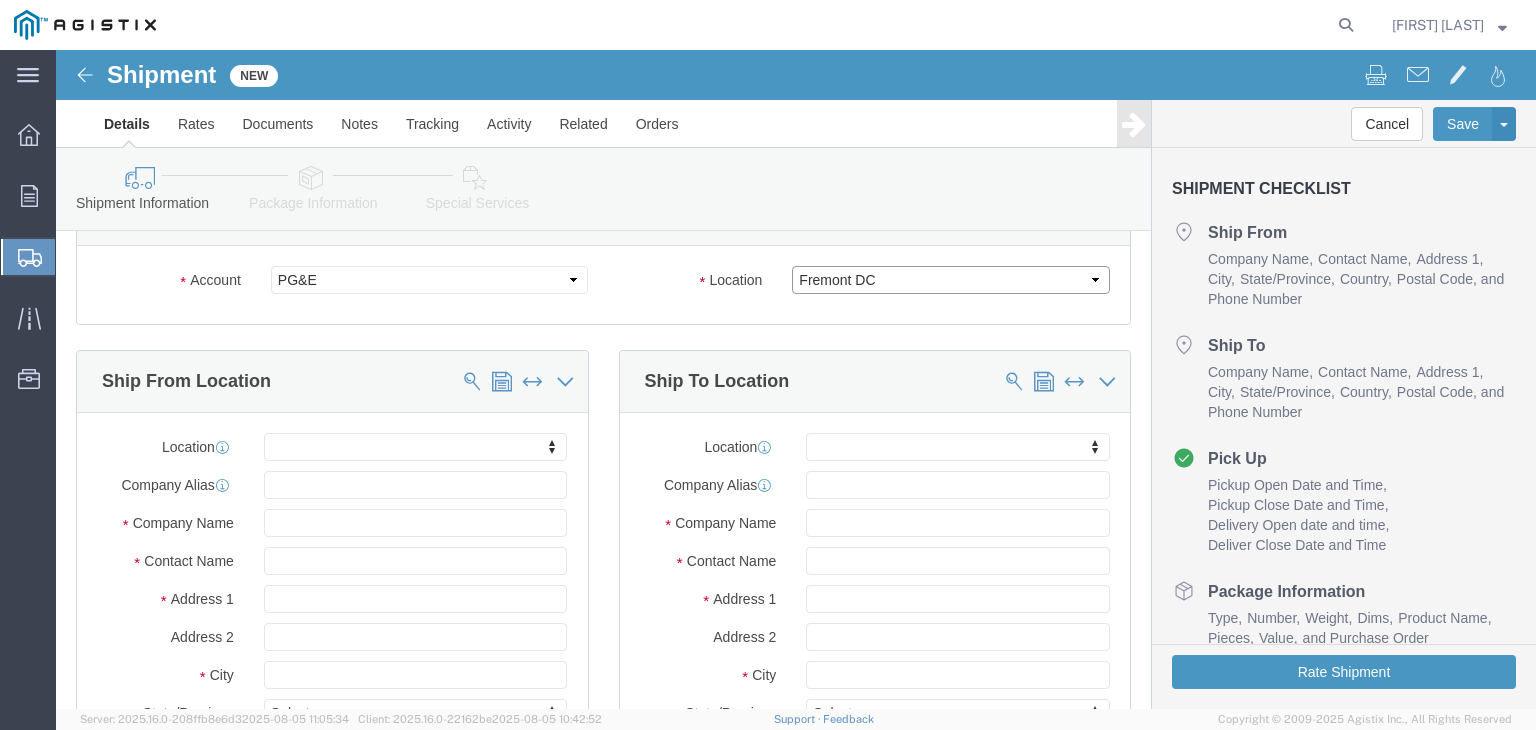 scroll, scrollTop: 100, scrollLeft: 0, axis: vertical 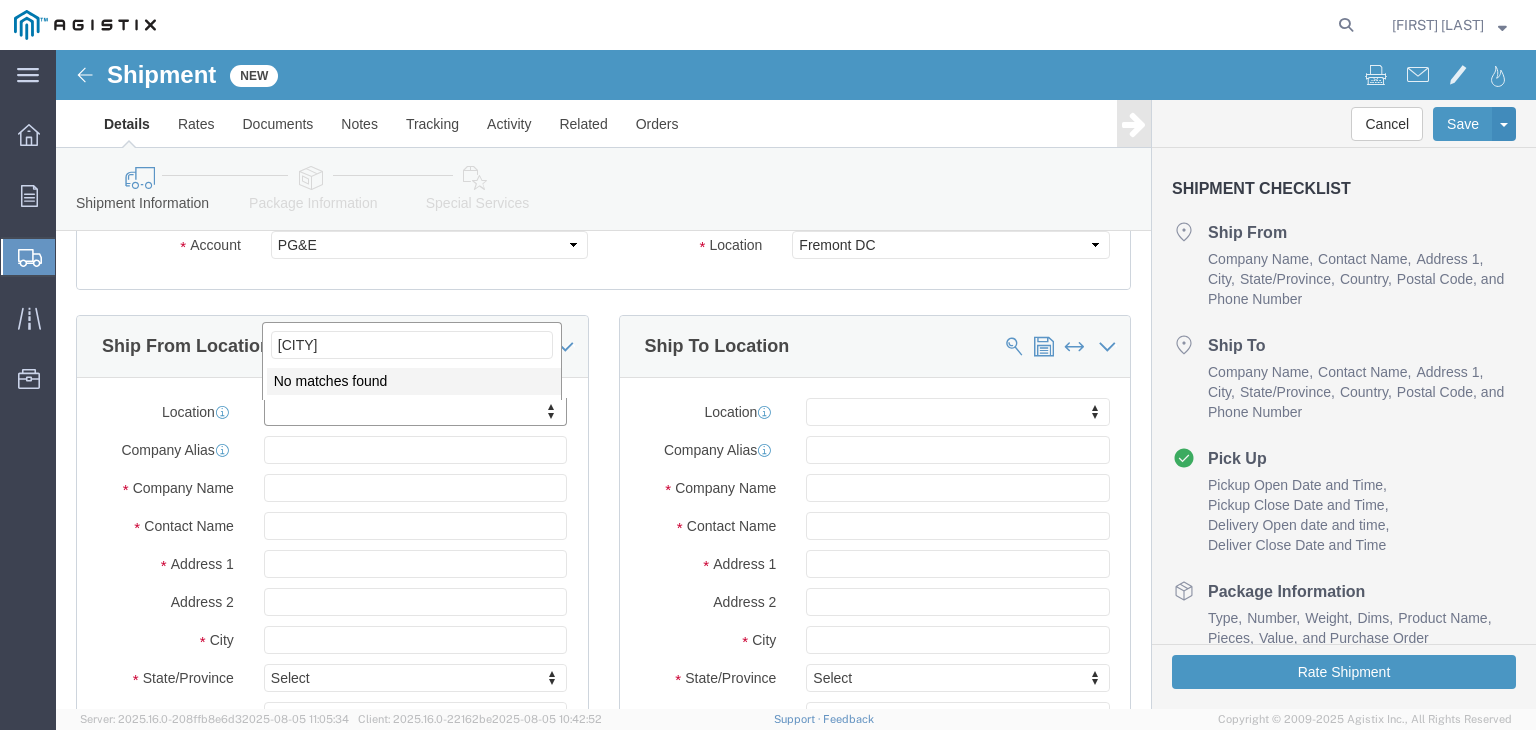 type on "kerotest" 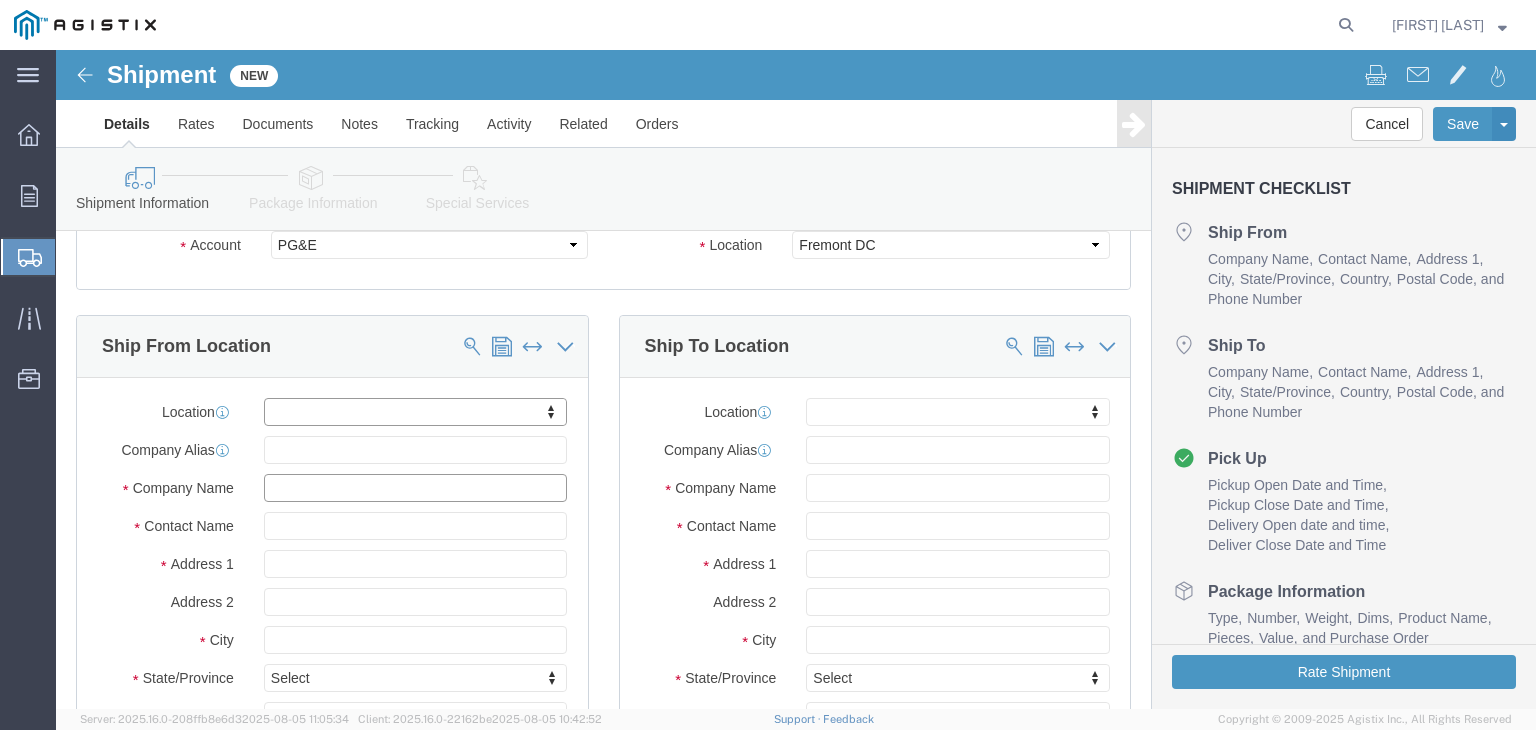 click 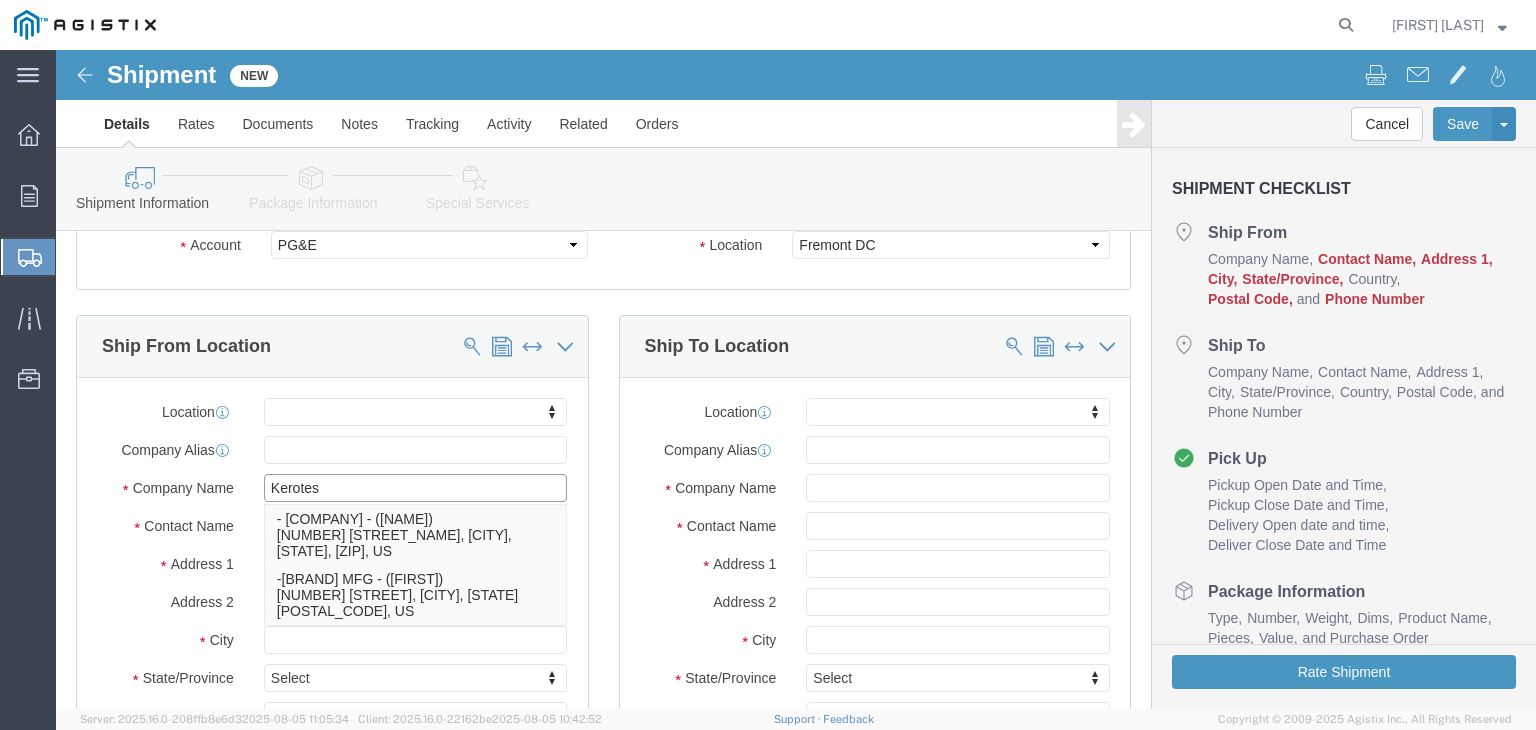 type on "Kerotest" 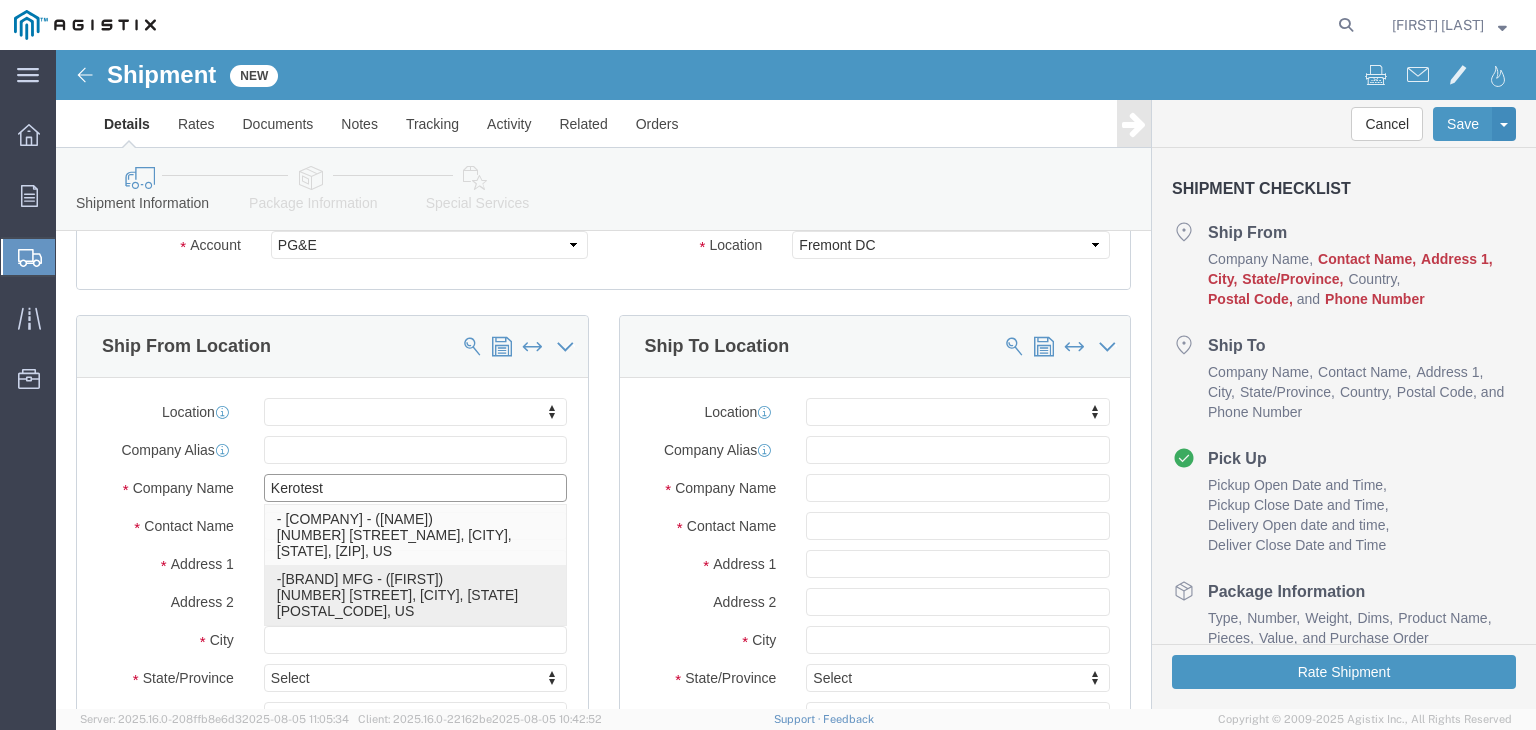 click on "-[BRAND] MFG - ([FIRST]) [NUMBER] [STREET], [CITY], [STATE], [POSTAL_CODE], US" 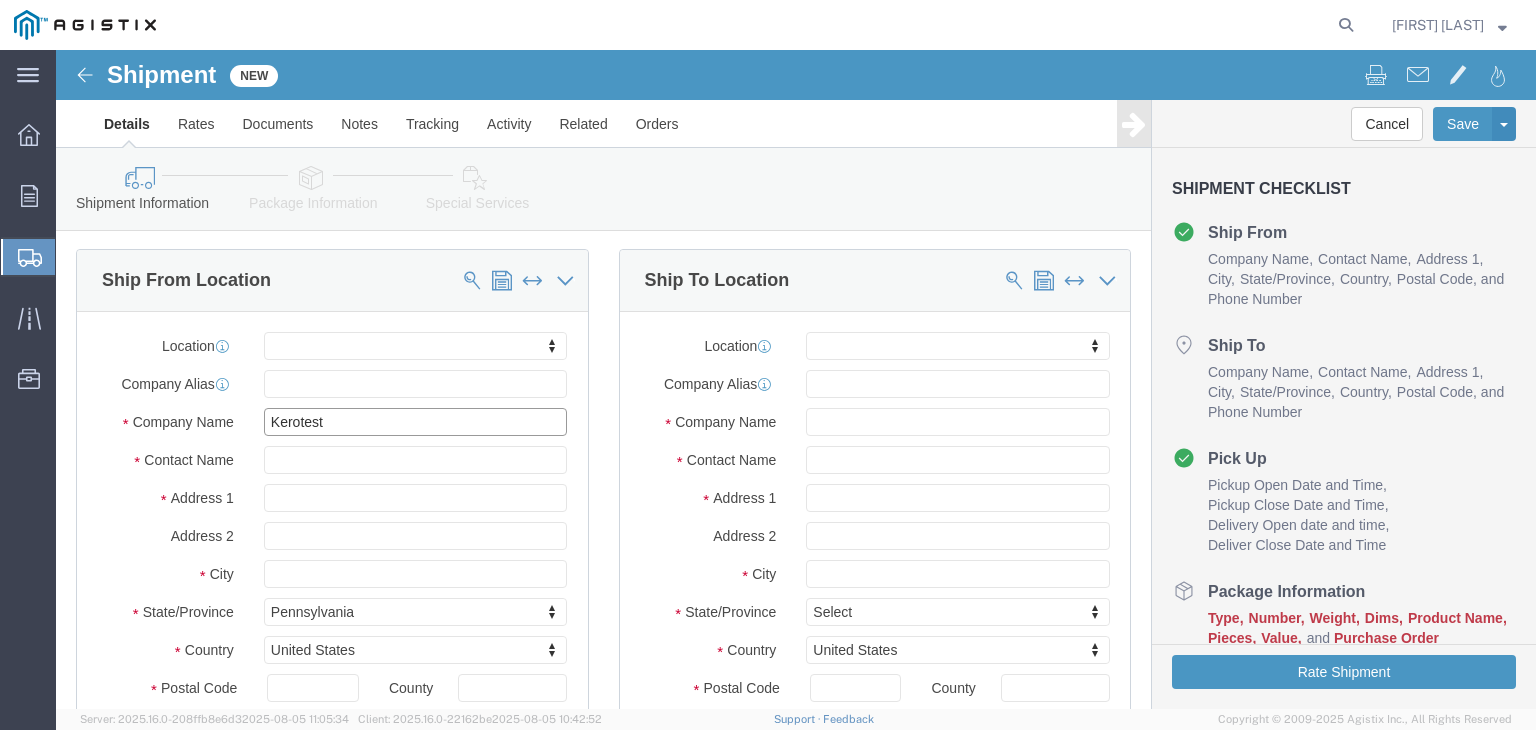 scroll, scrollTop: 200, scrollLeft: 0, axis: vertical 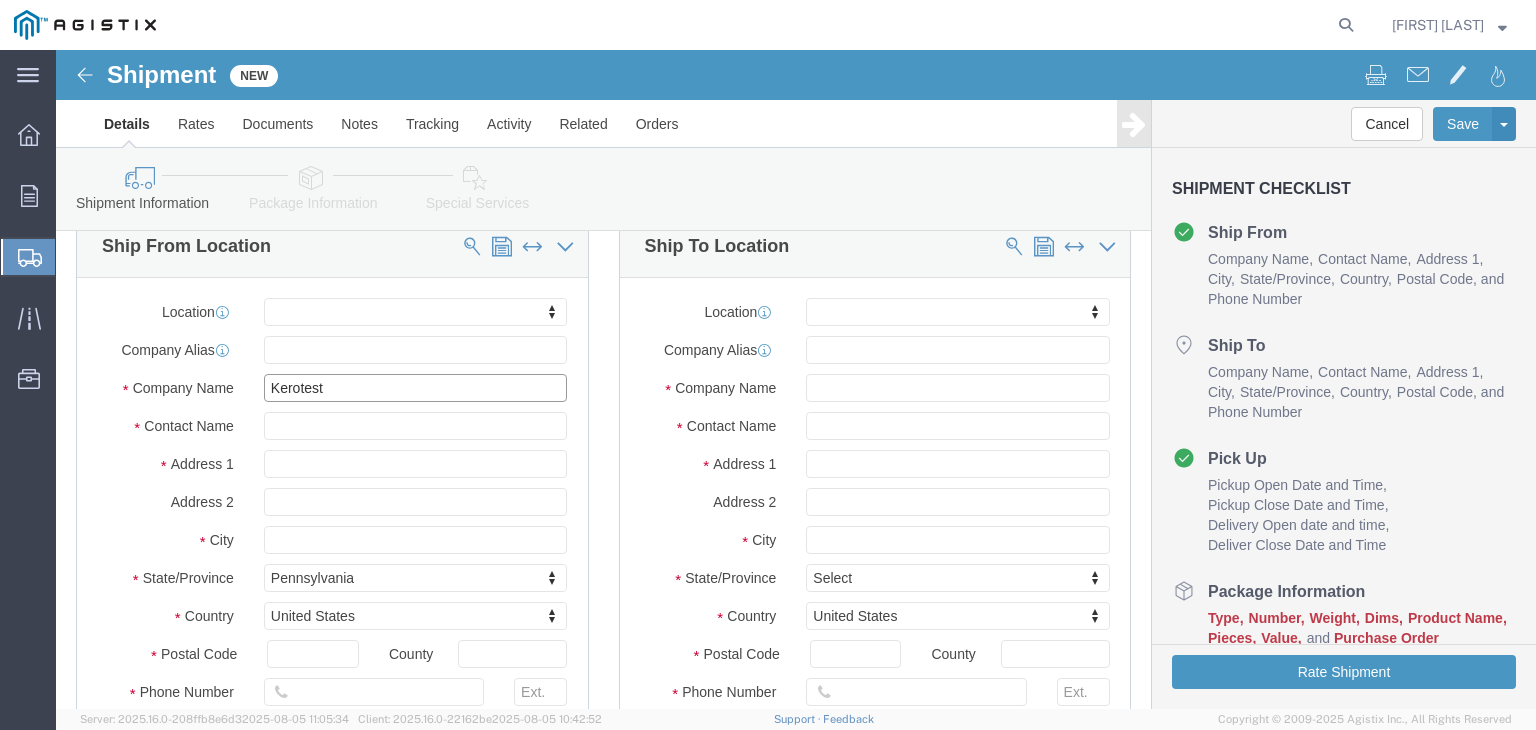 type on "KEROTEST MFG" 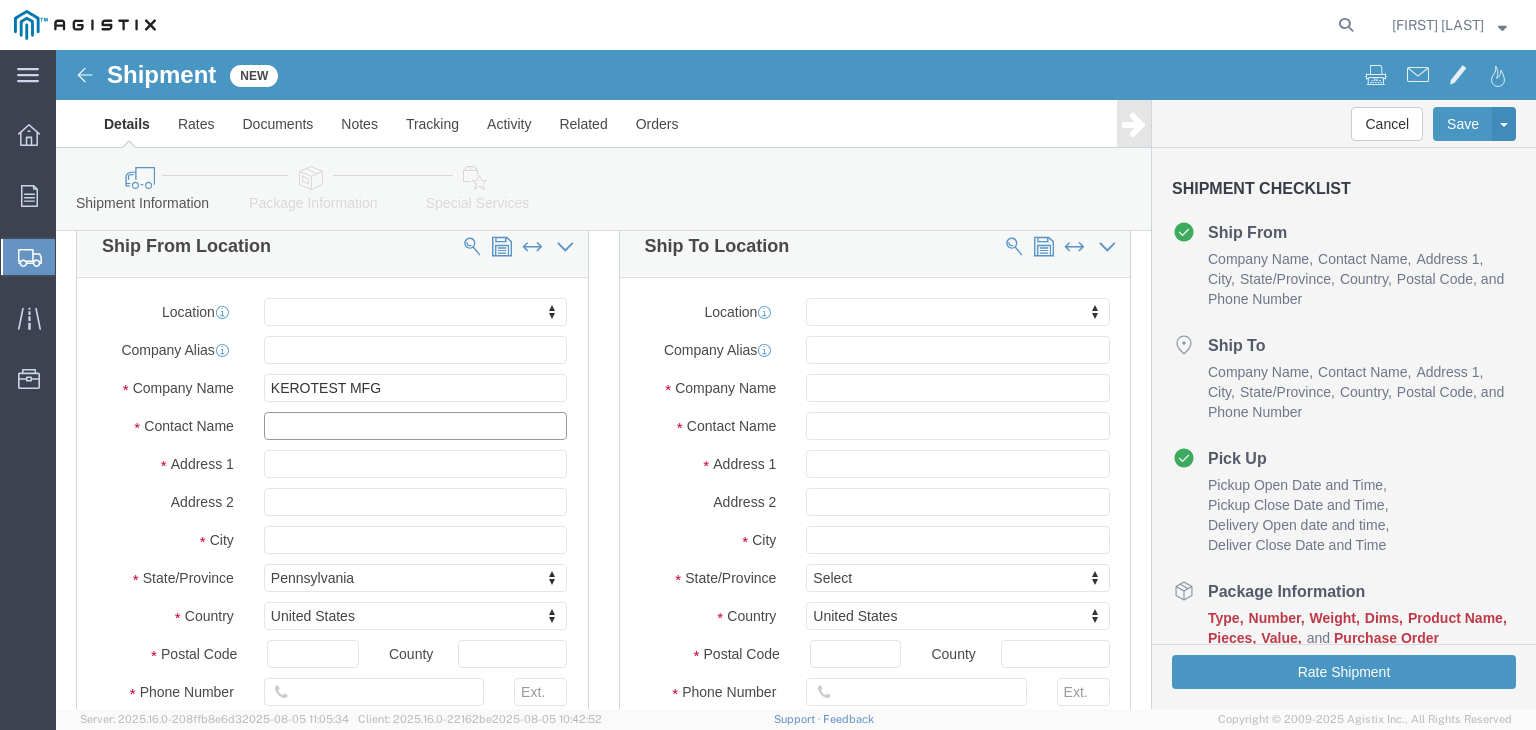 click 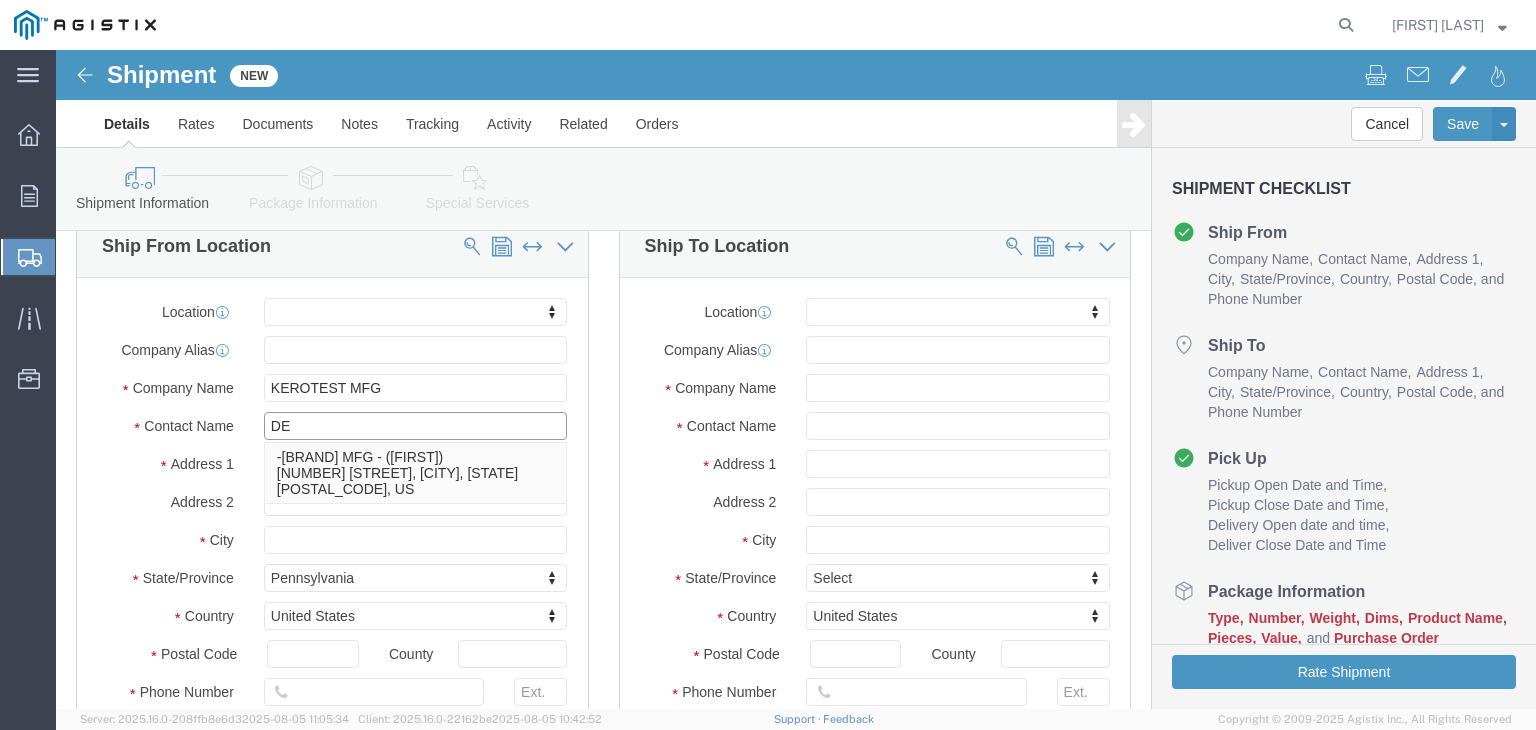 type on "D" 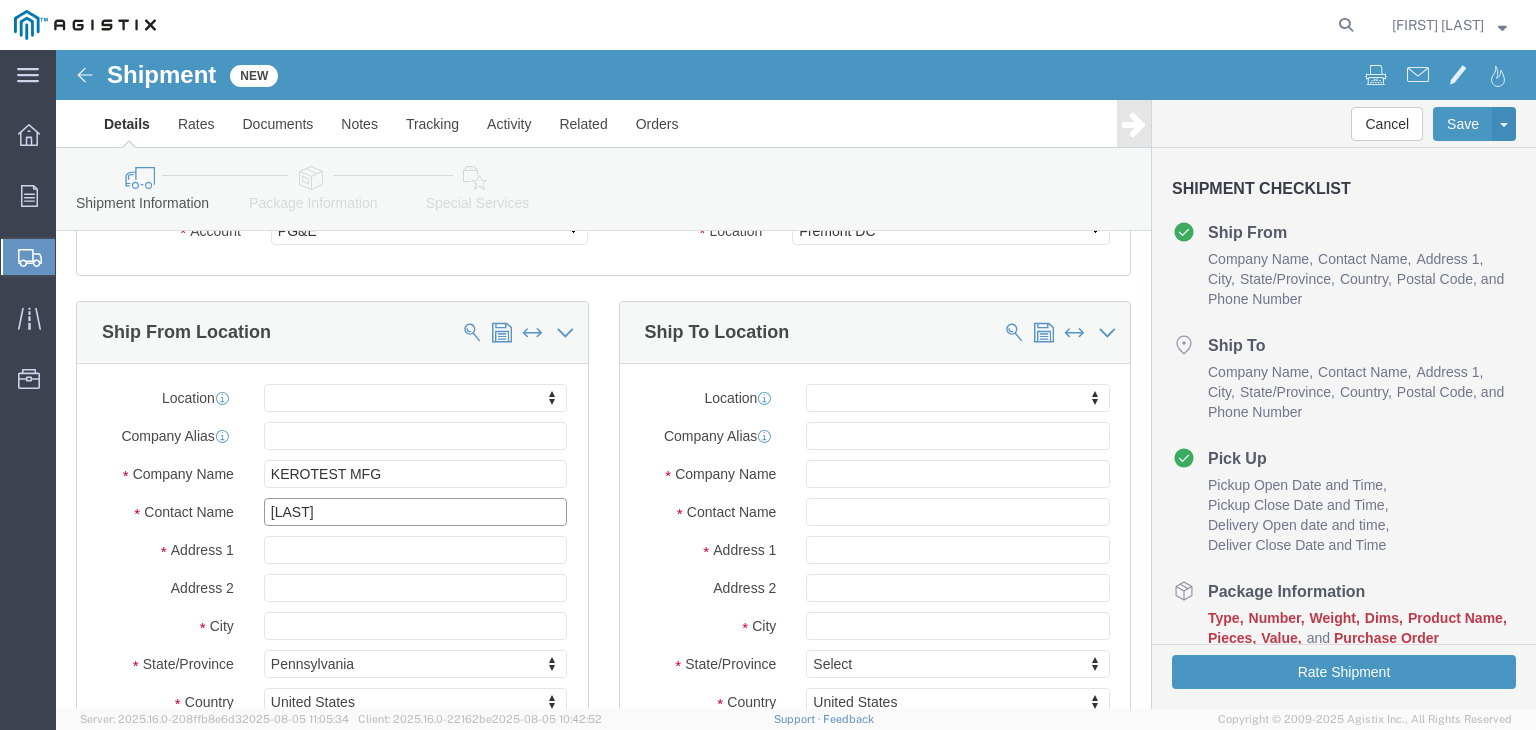 scroll, scrollTop: 100, scrollLeft: 0, axis: vertical 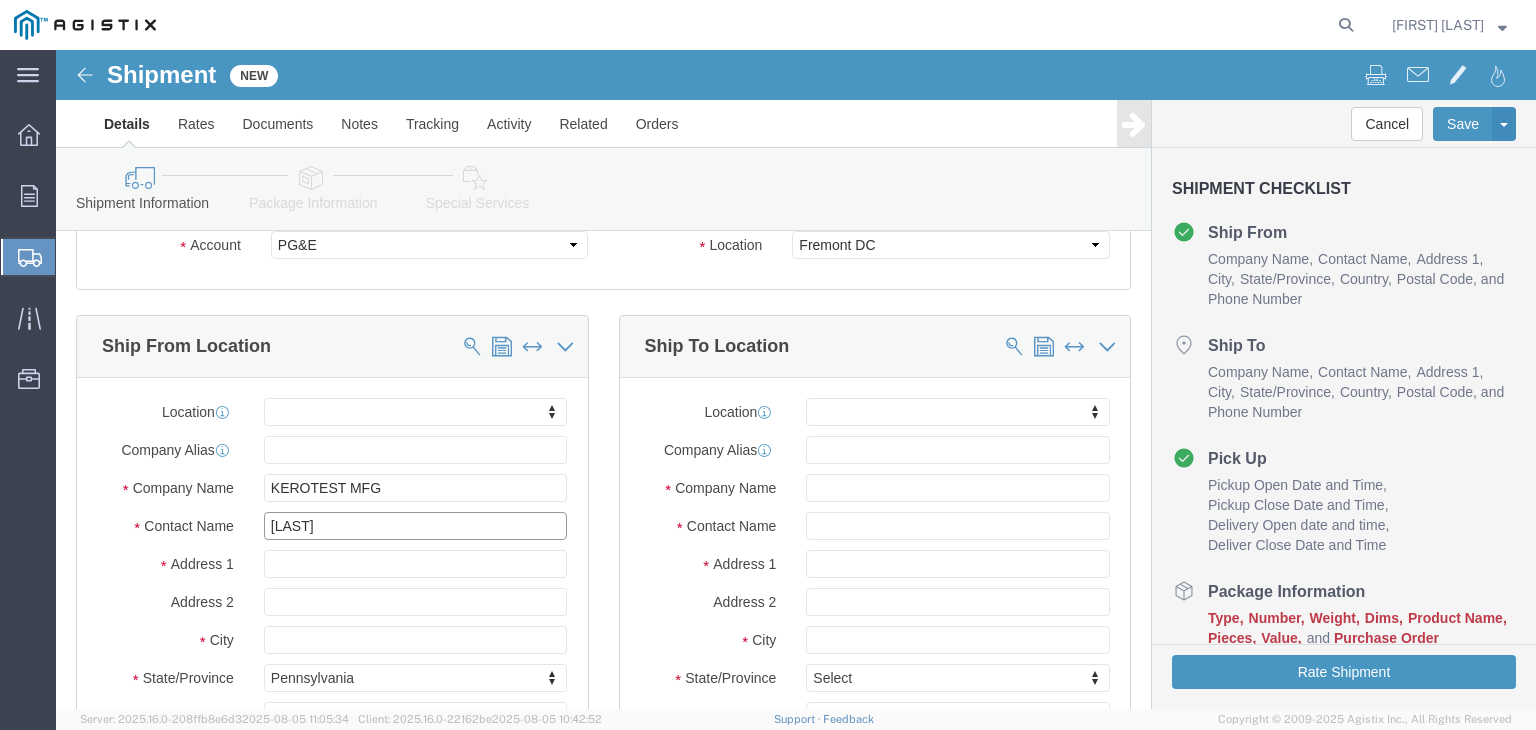 type on "[LAST]" 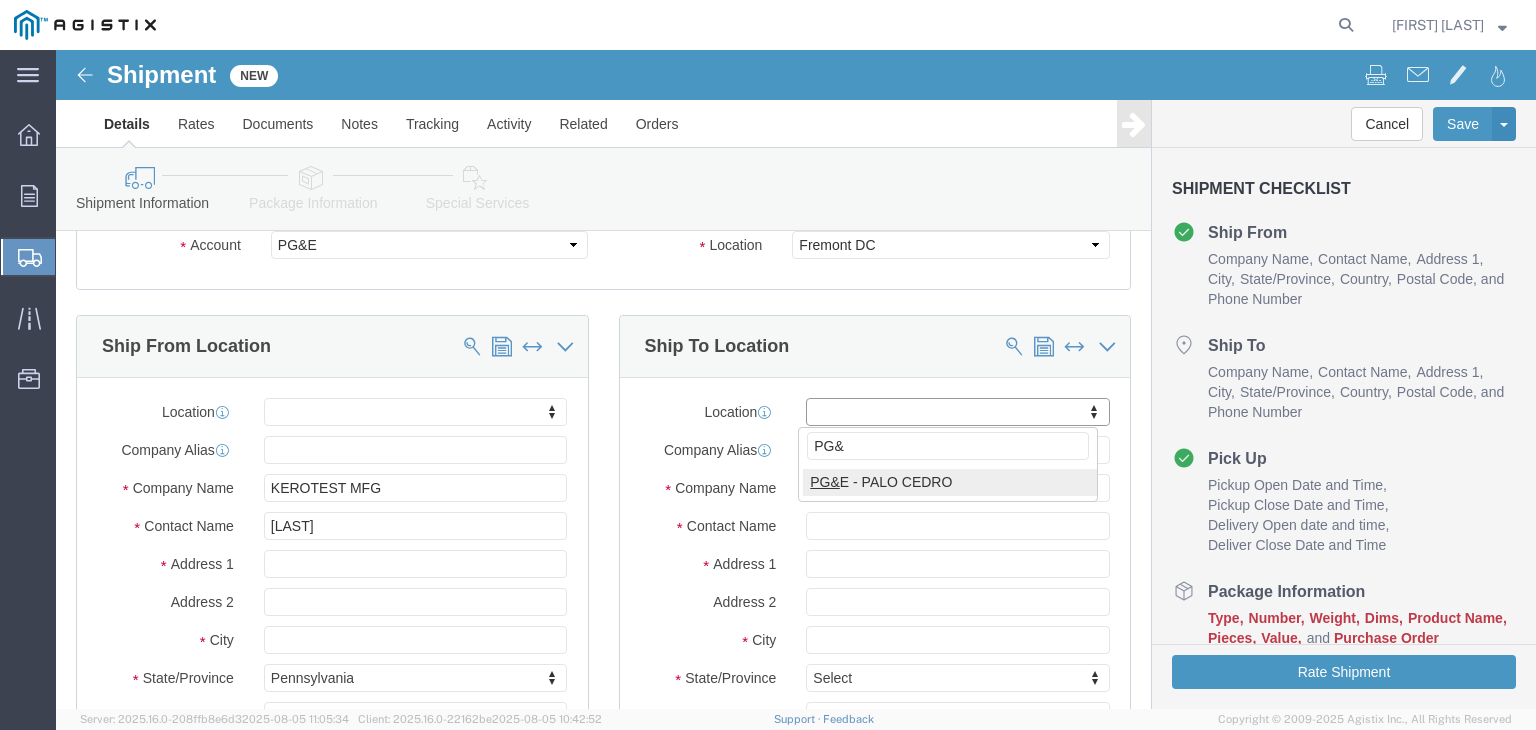 type on "PG&" 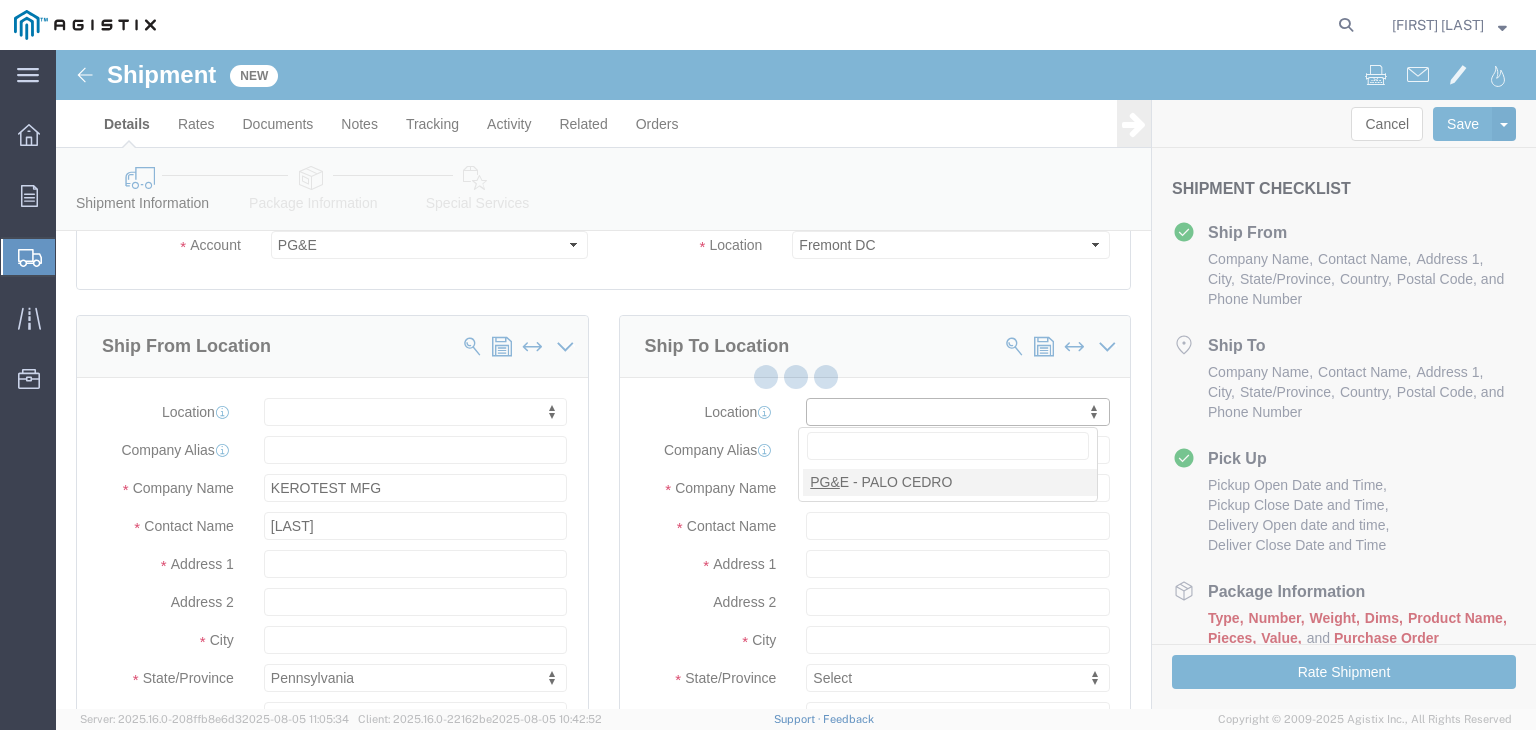 select on "CA" 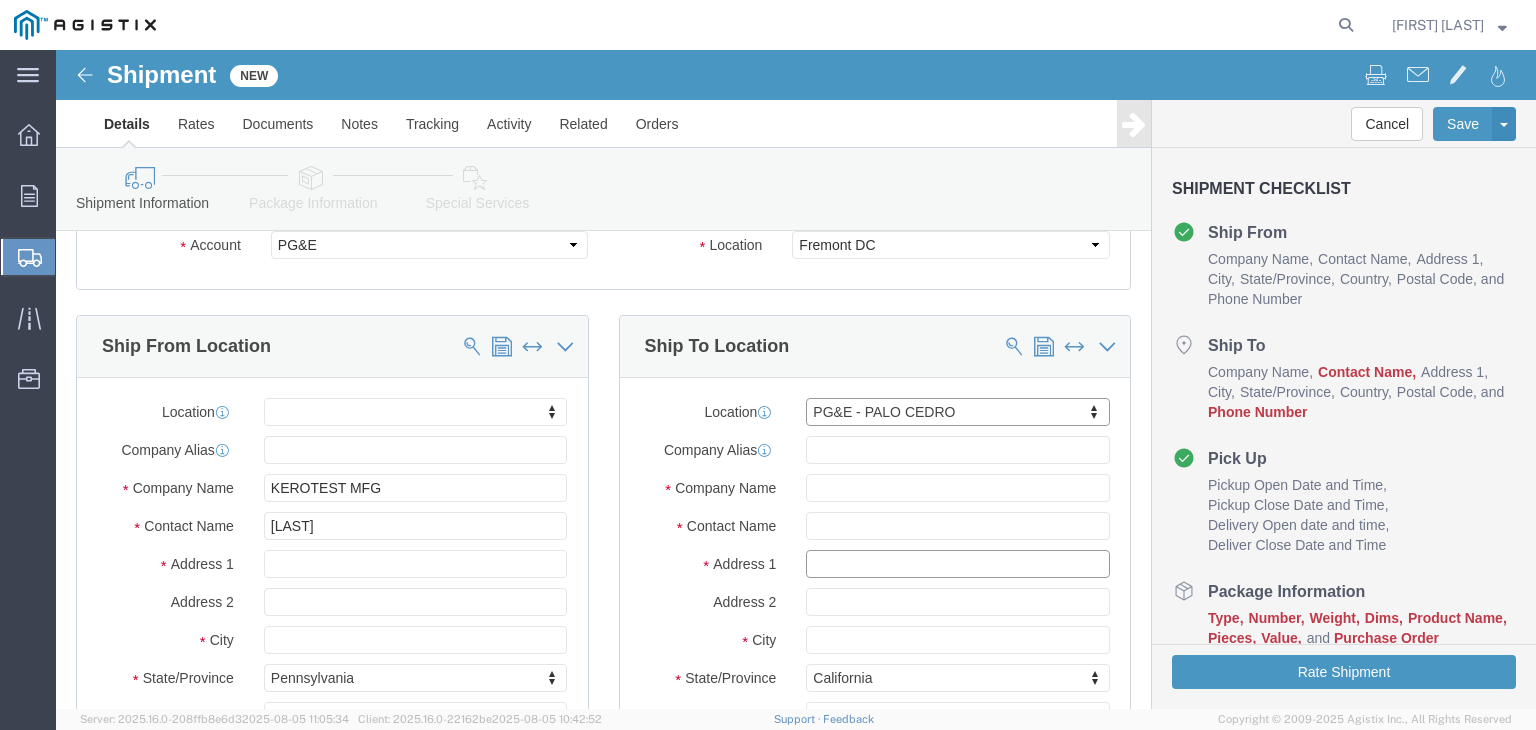 click 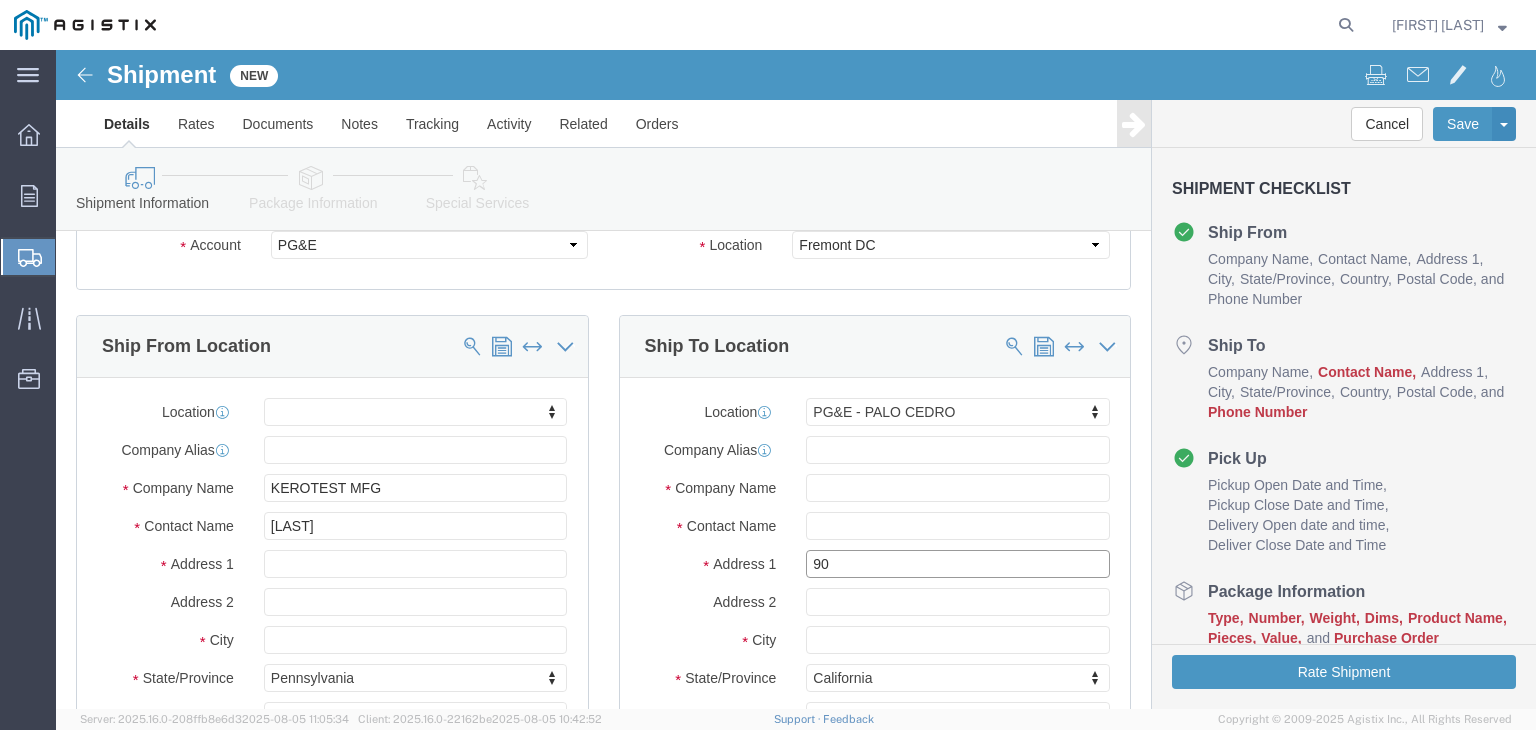 type on "9" 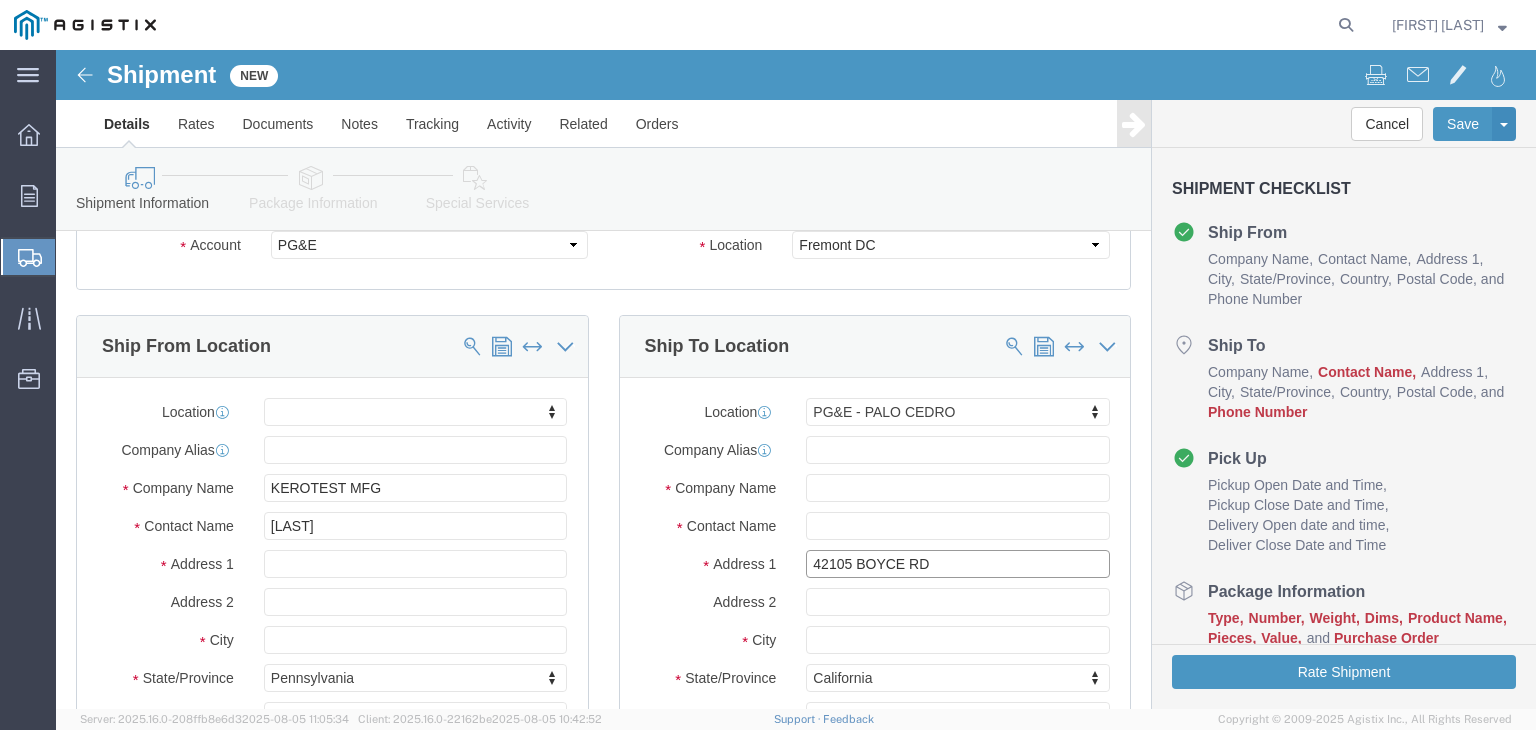 type on "42105 BOYCE RD" 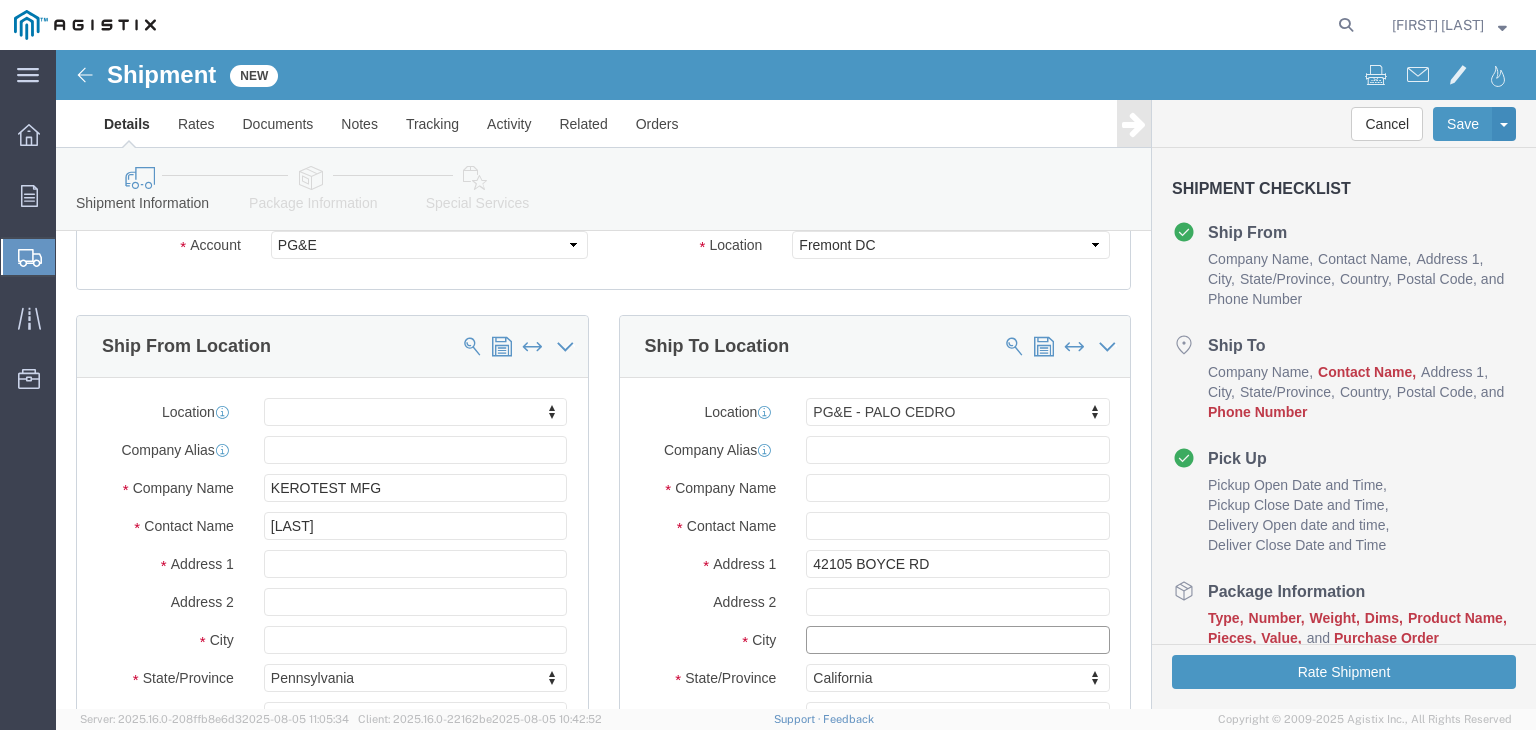 select 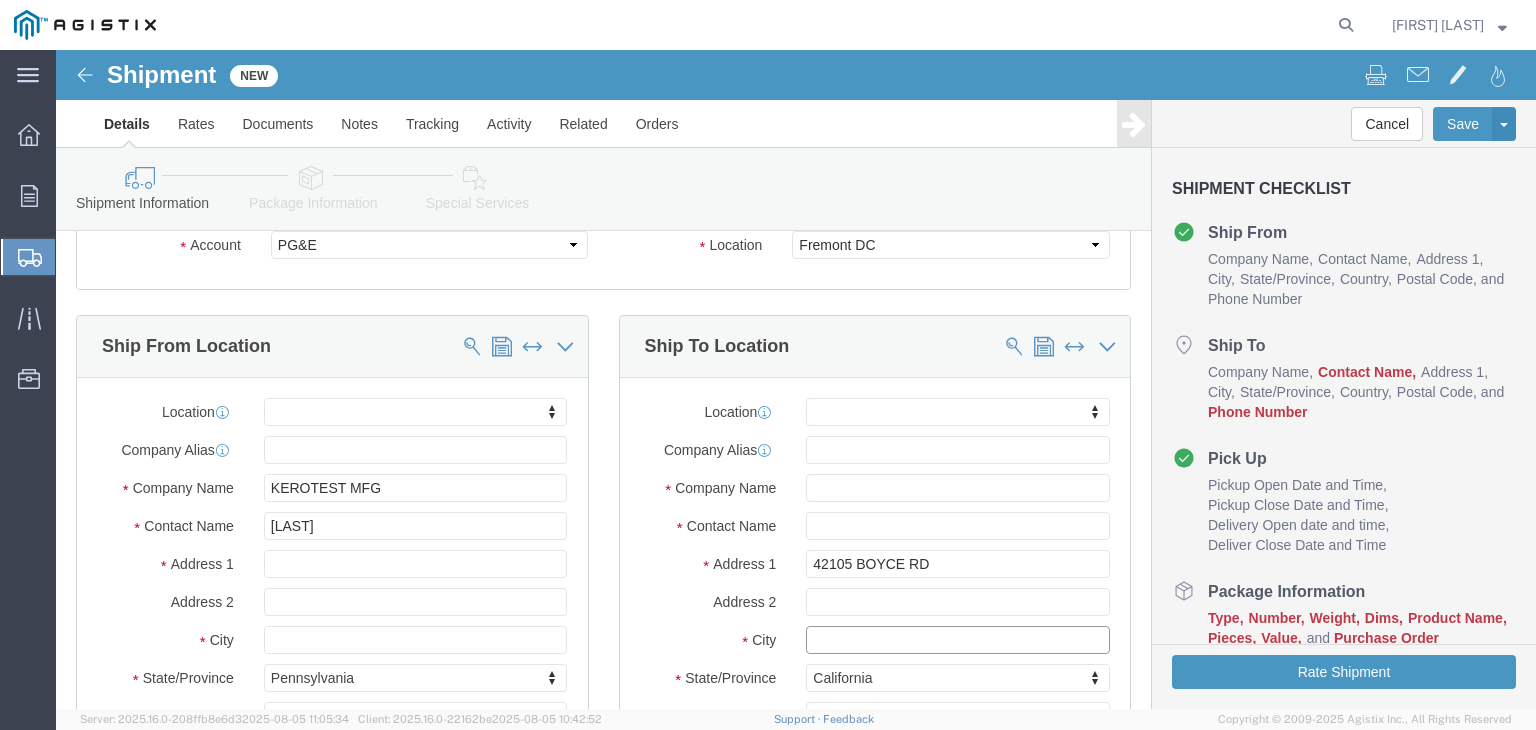 click 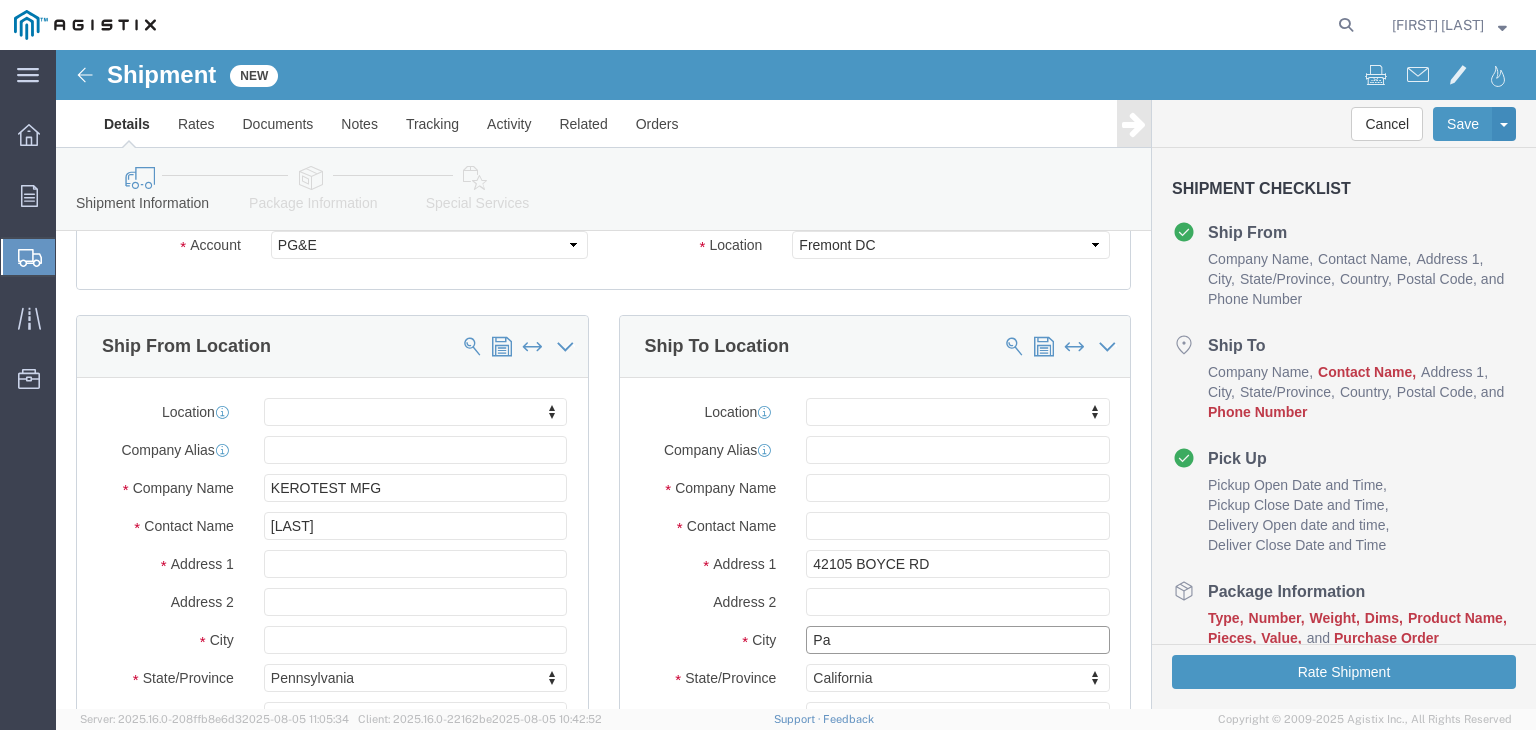 type on "P" 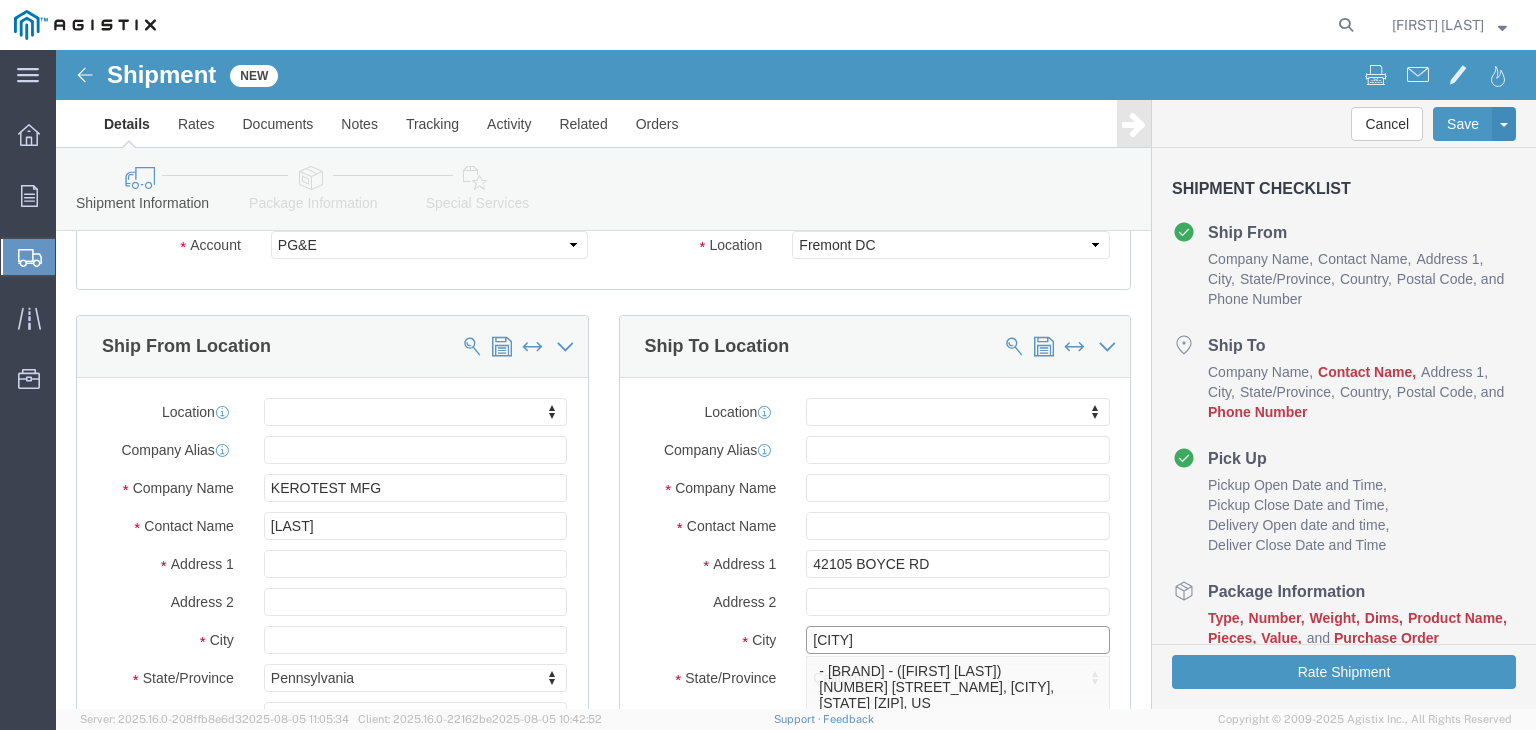 type on "FREMONT" 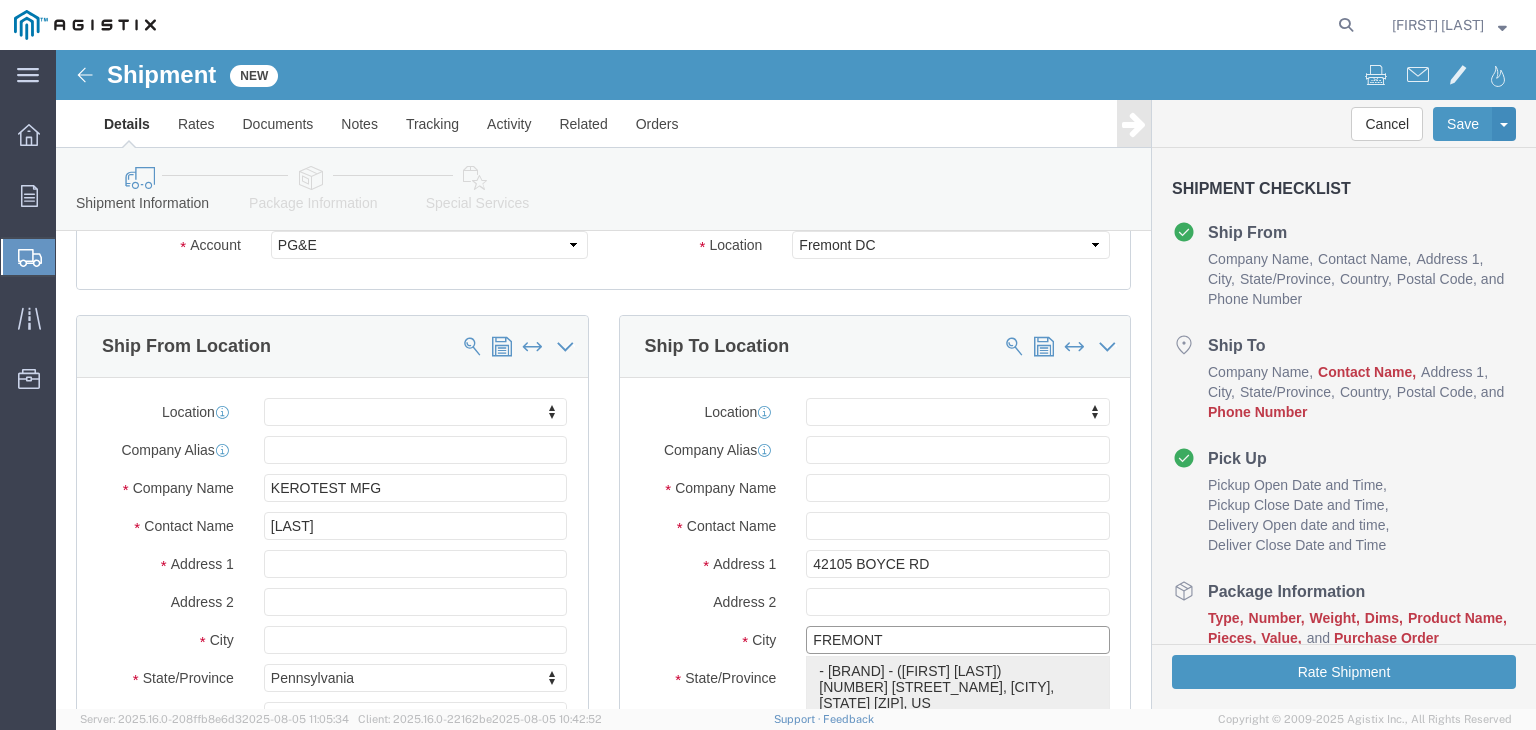 click on "- [COMPANY] - ([NAME]) [NUMBER] [STREET_NAME], [CITY], [STATE]  [ZIP], US" 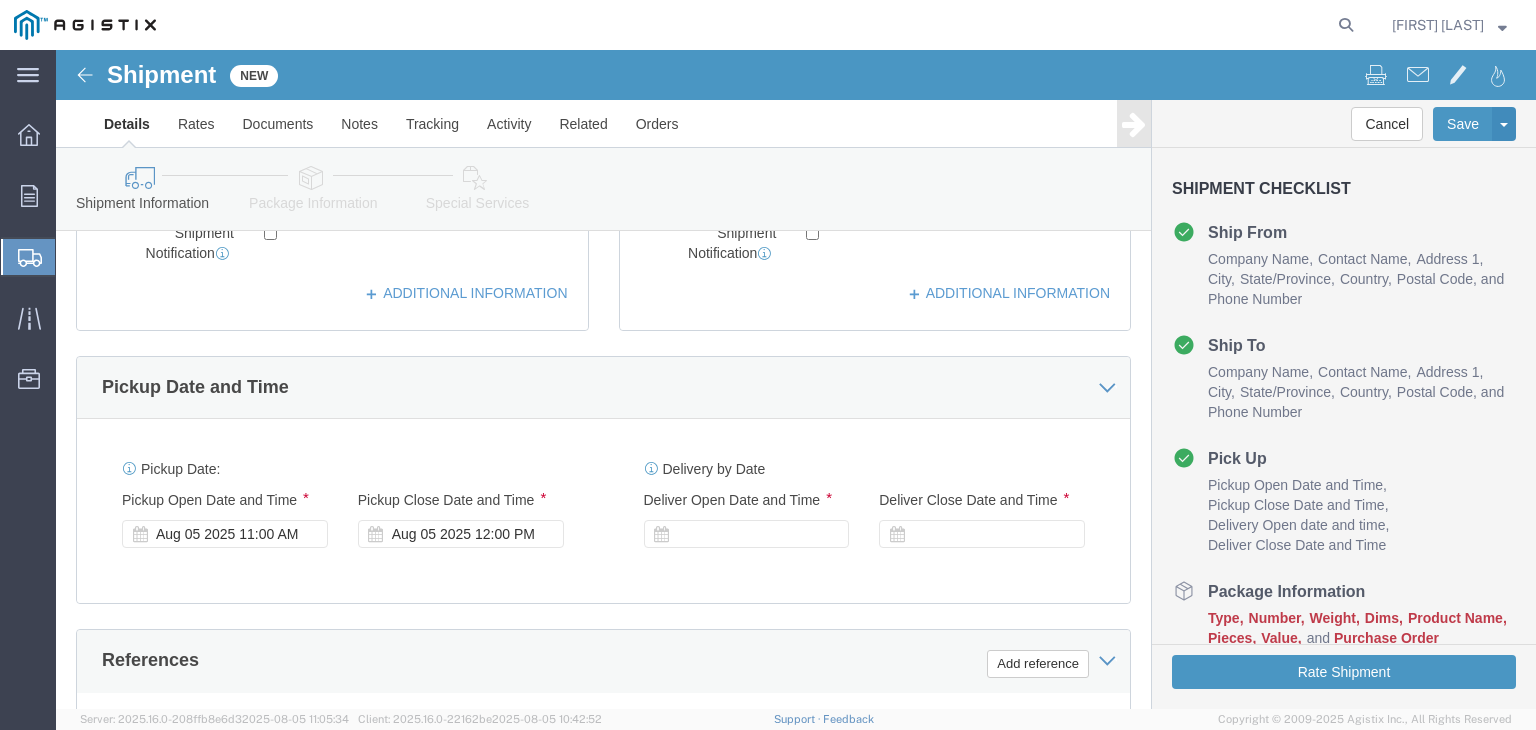scroll, scrollTop: 800, scrollLeft: 0, axis: vertical 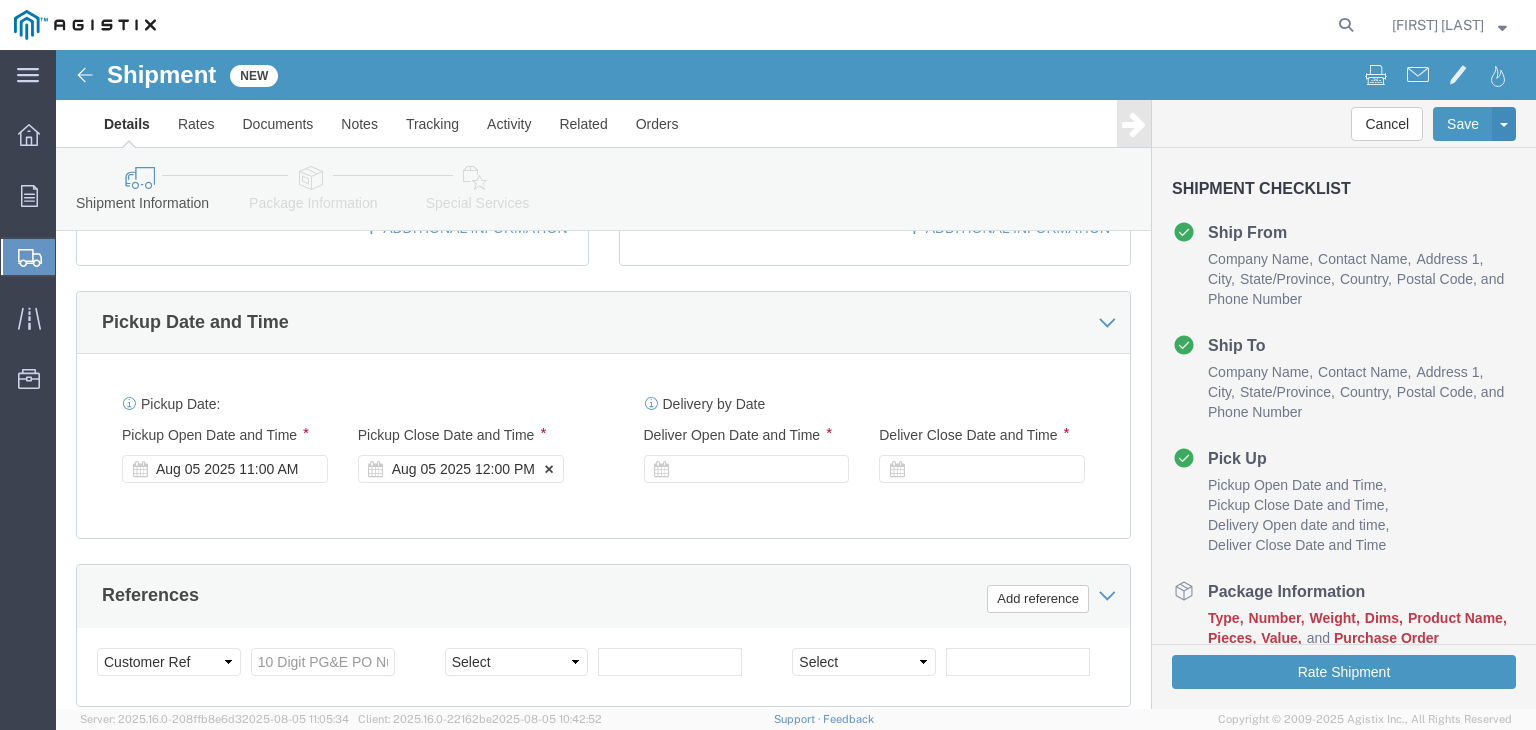 type on "FREMONT" 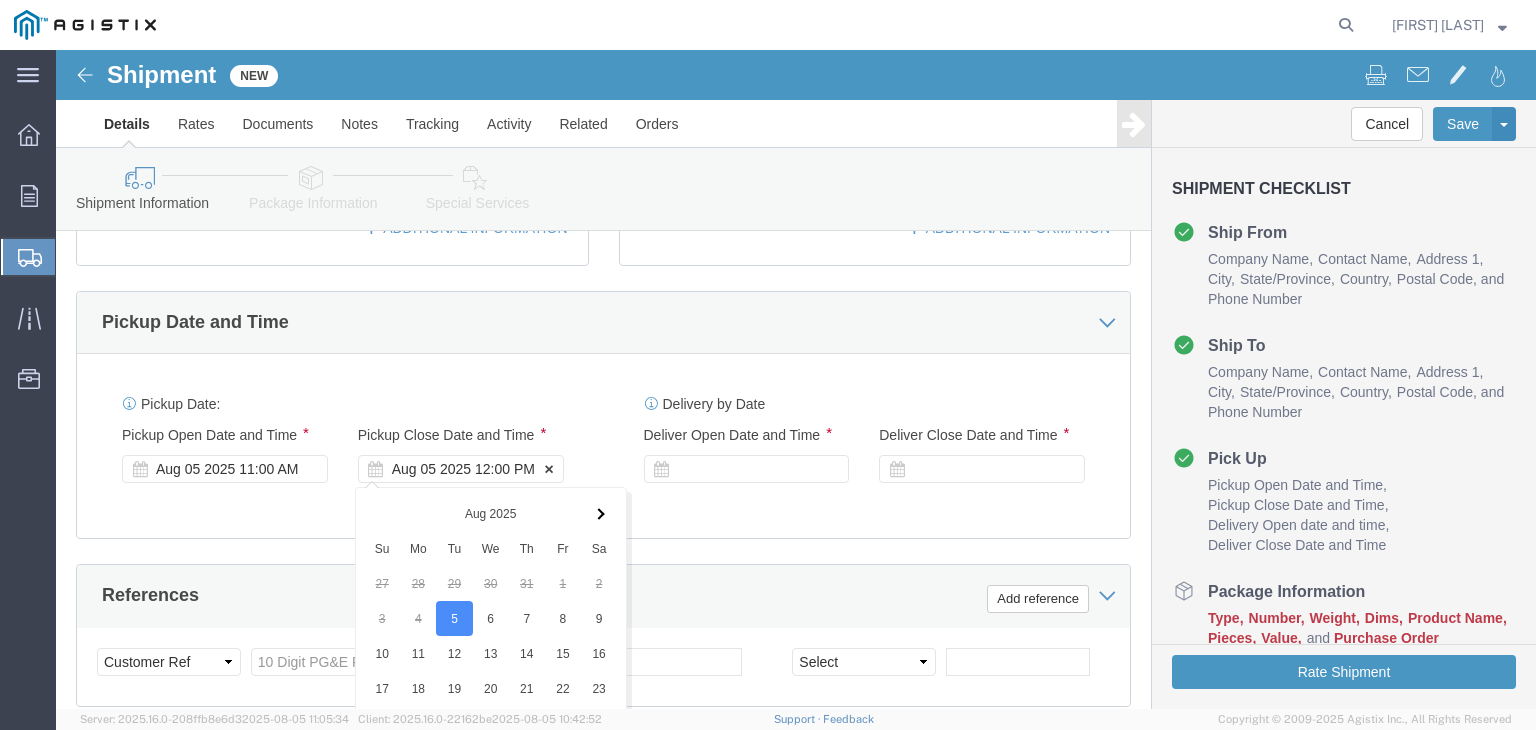 scroll, scrollTop: 1239, scrollLeft: 0, axis: vertical 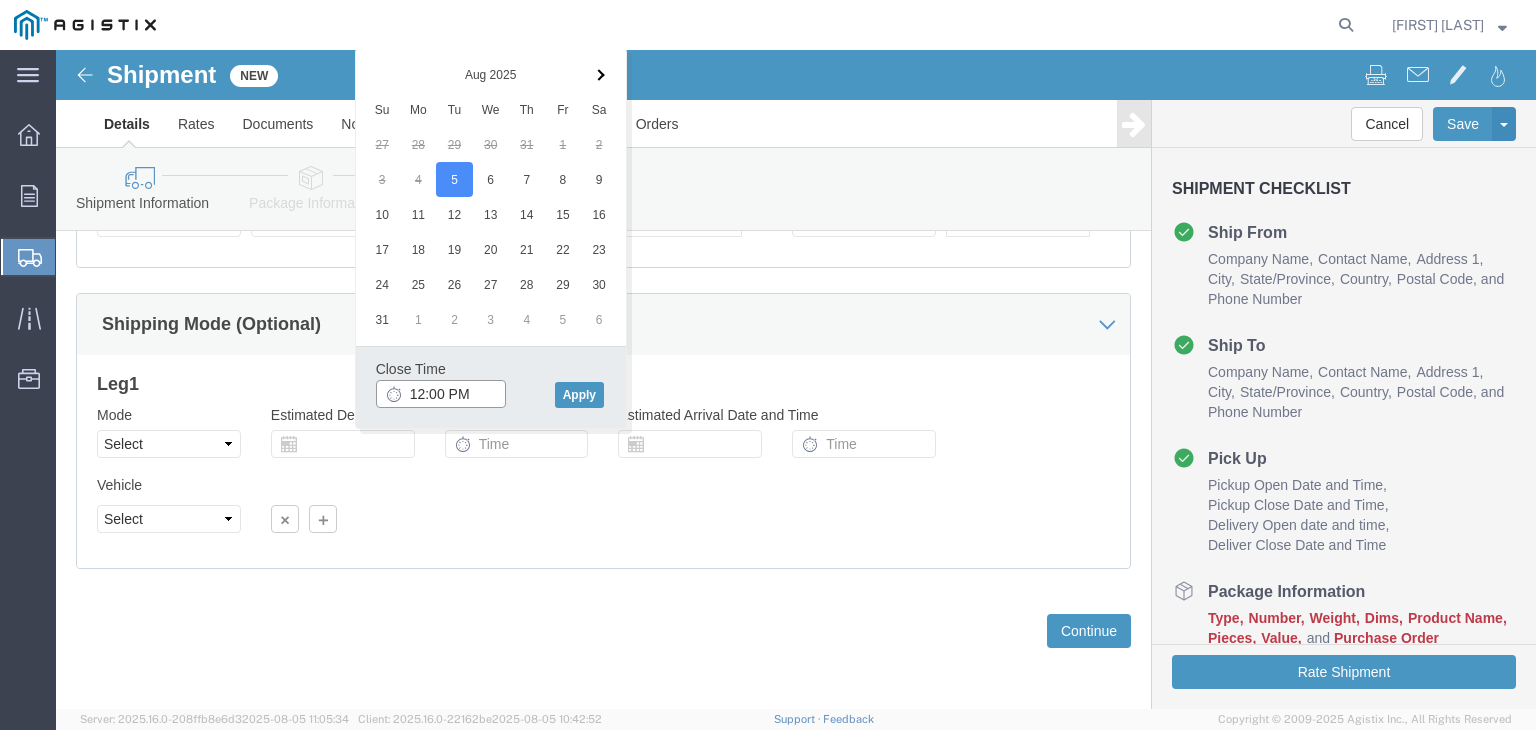 click on "12:00 PM" 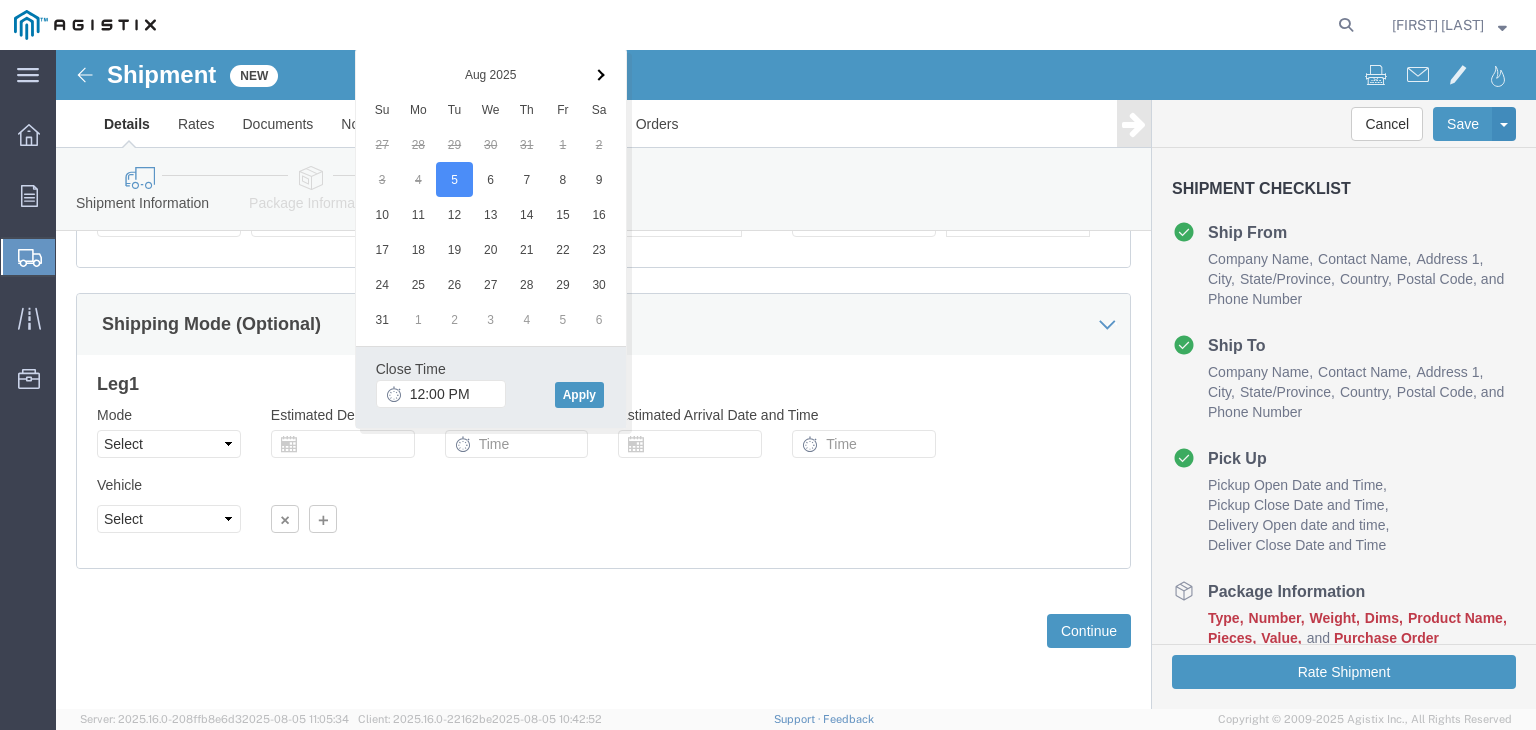 click 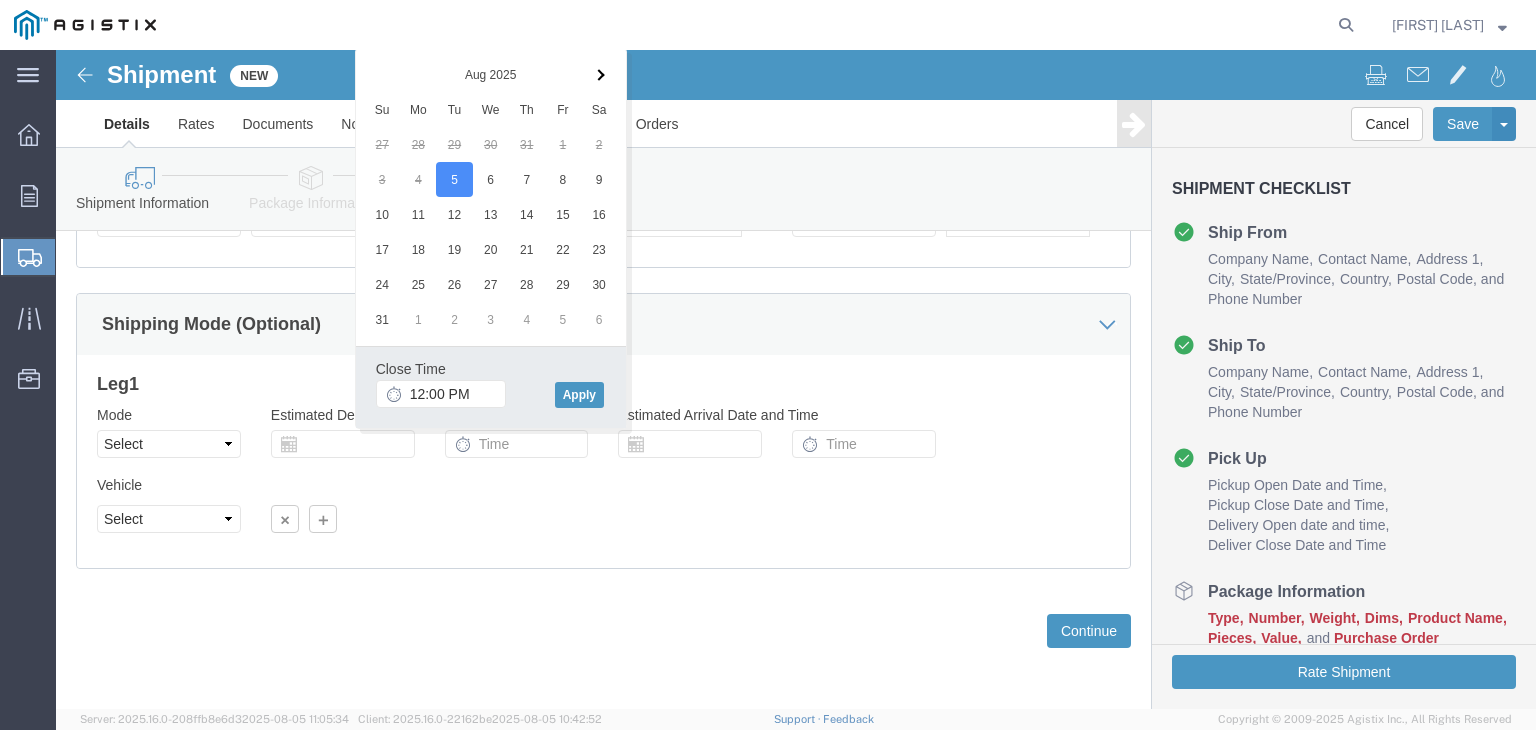 click 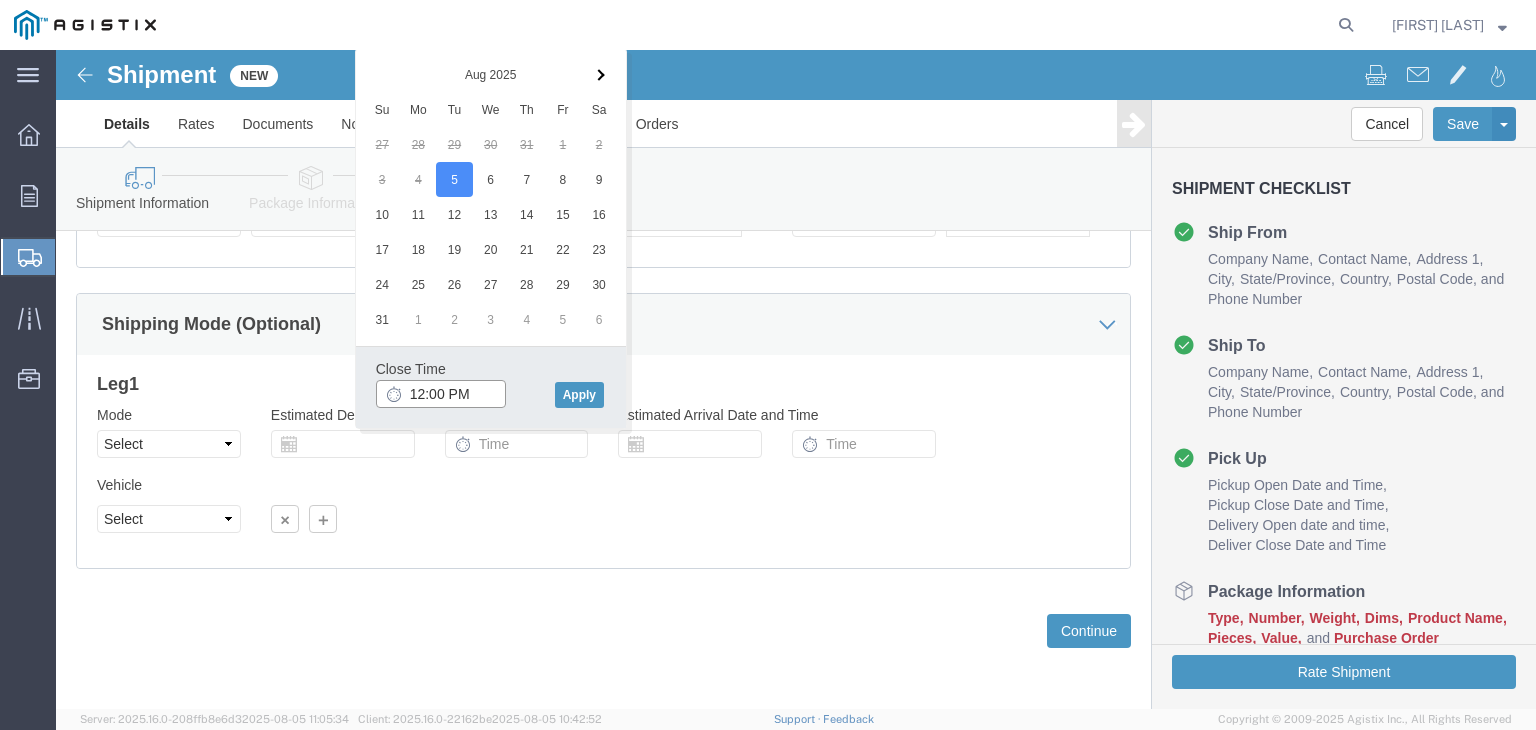 click on "12:00 PM" 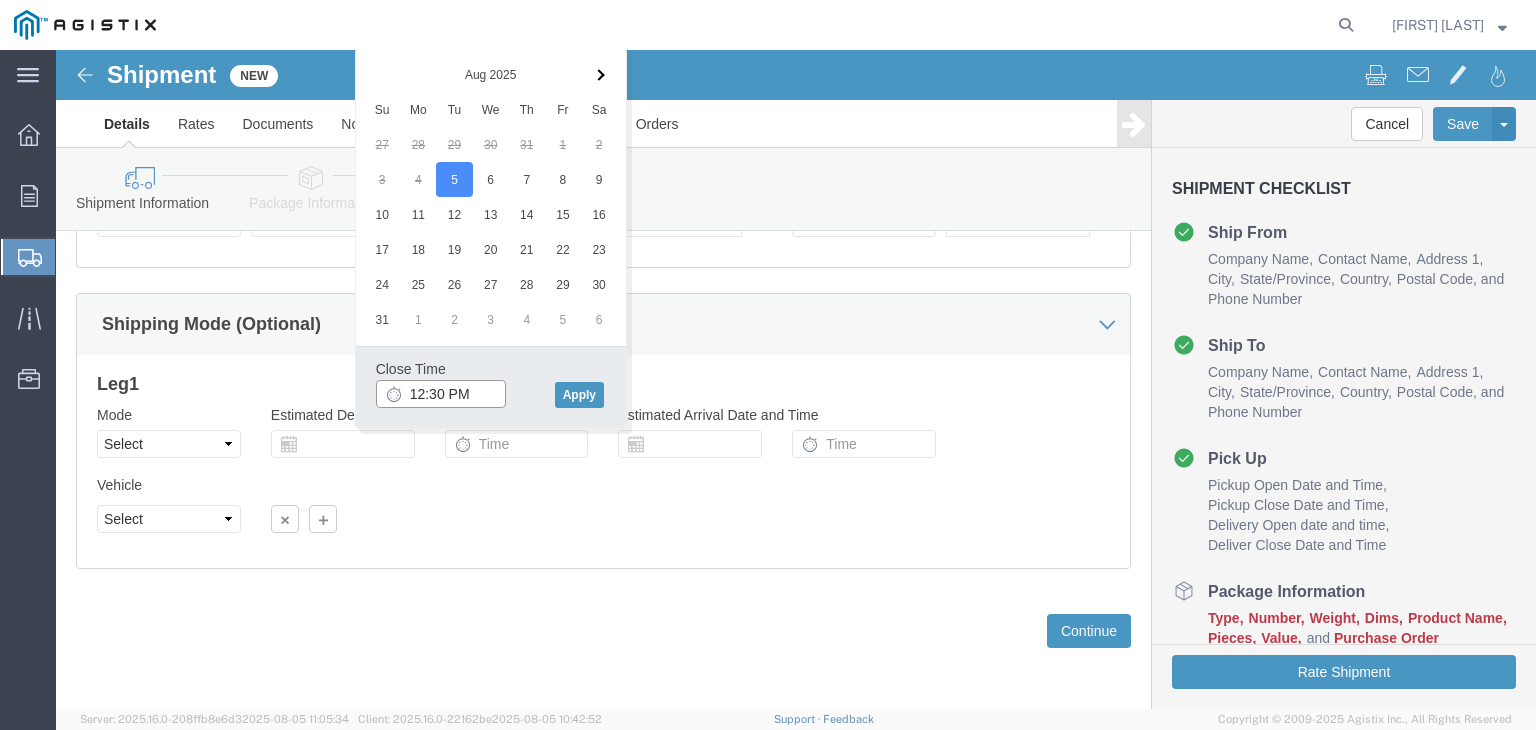 click on "12:30 PM" 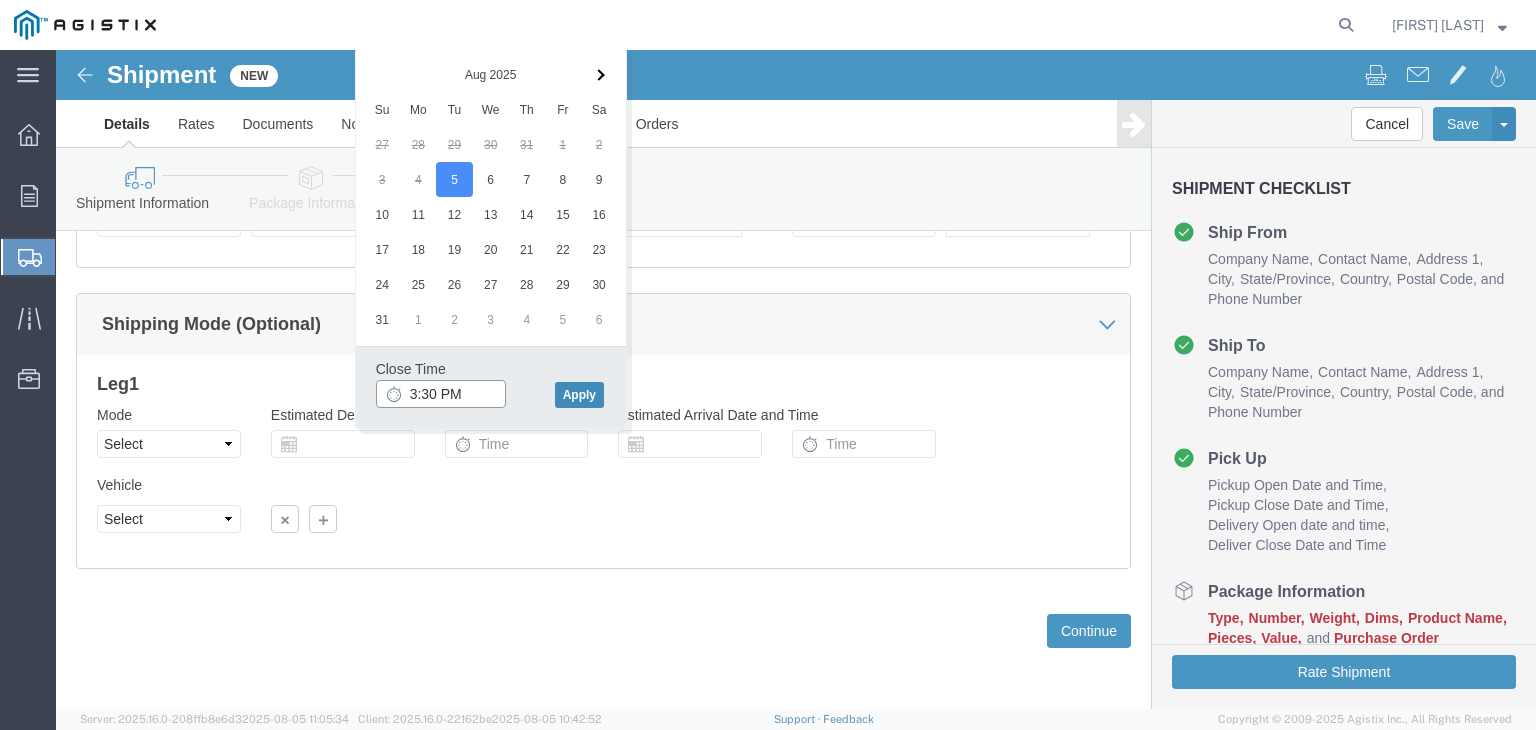 type on "3:30 PM" 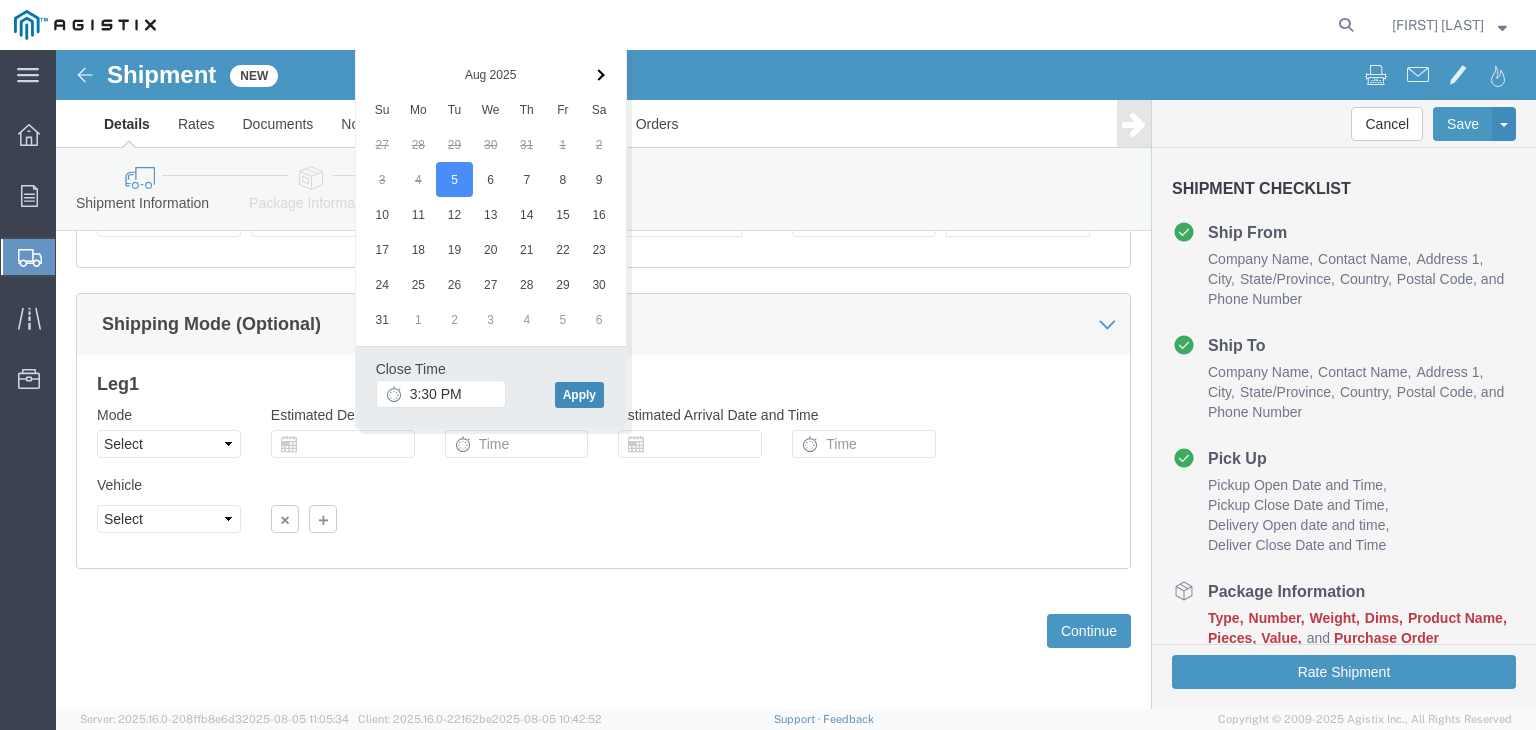 click on "Apply" 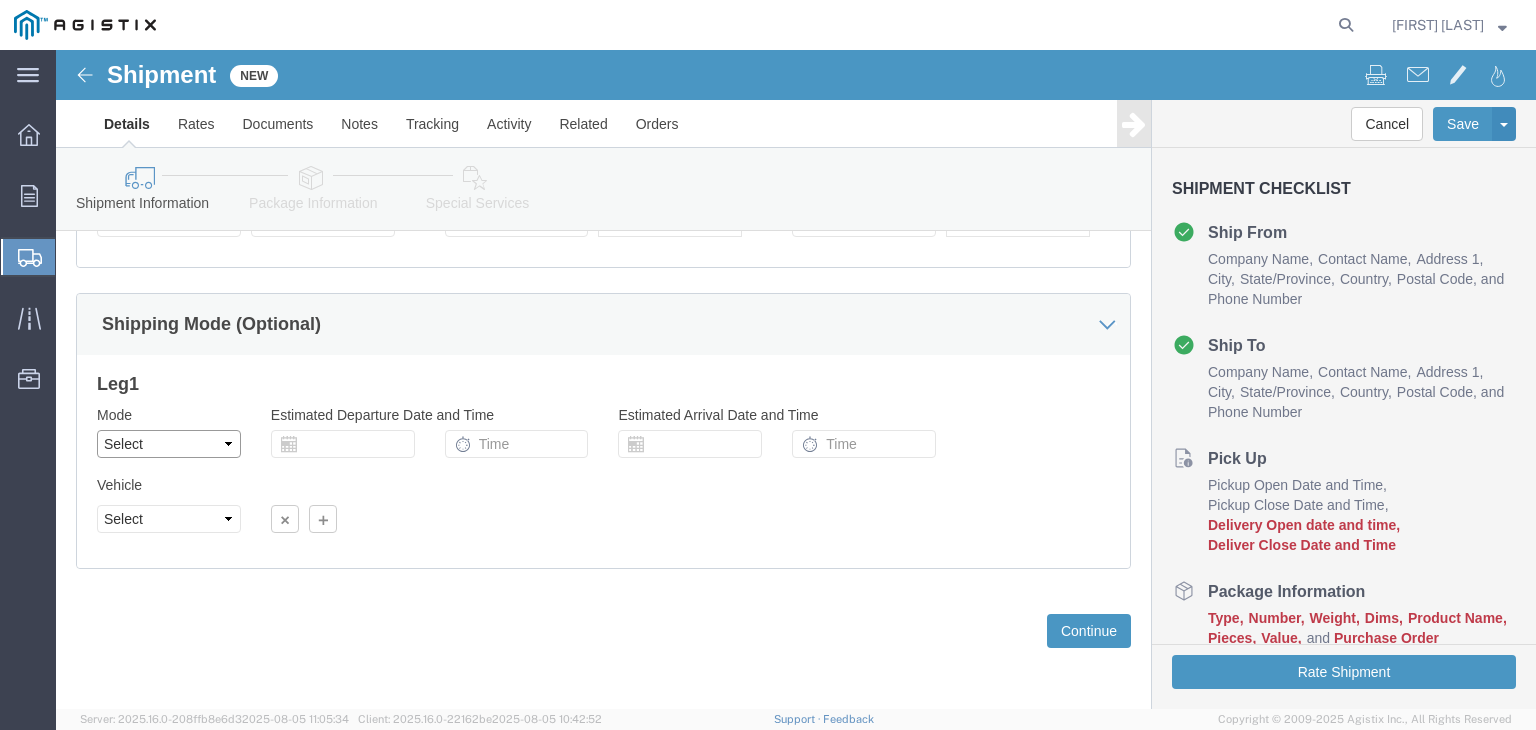 click on "Select Air Less than Truckload Multi-Leg Ocean Freight Rail Small Parcel Truckload" 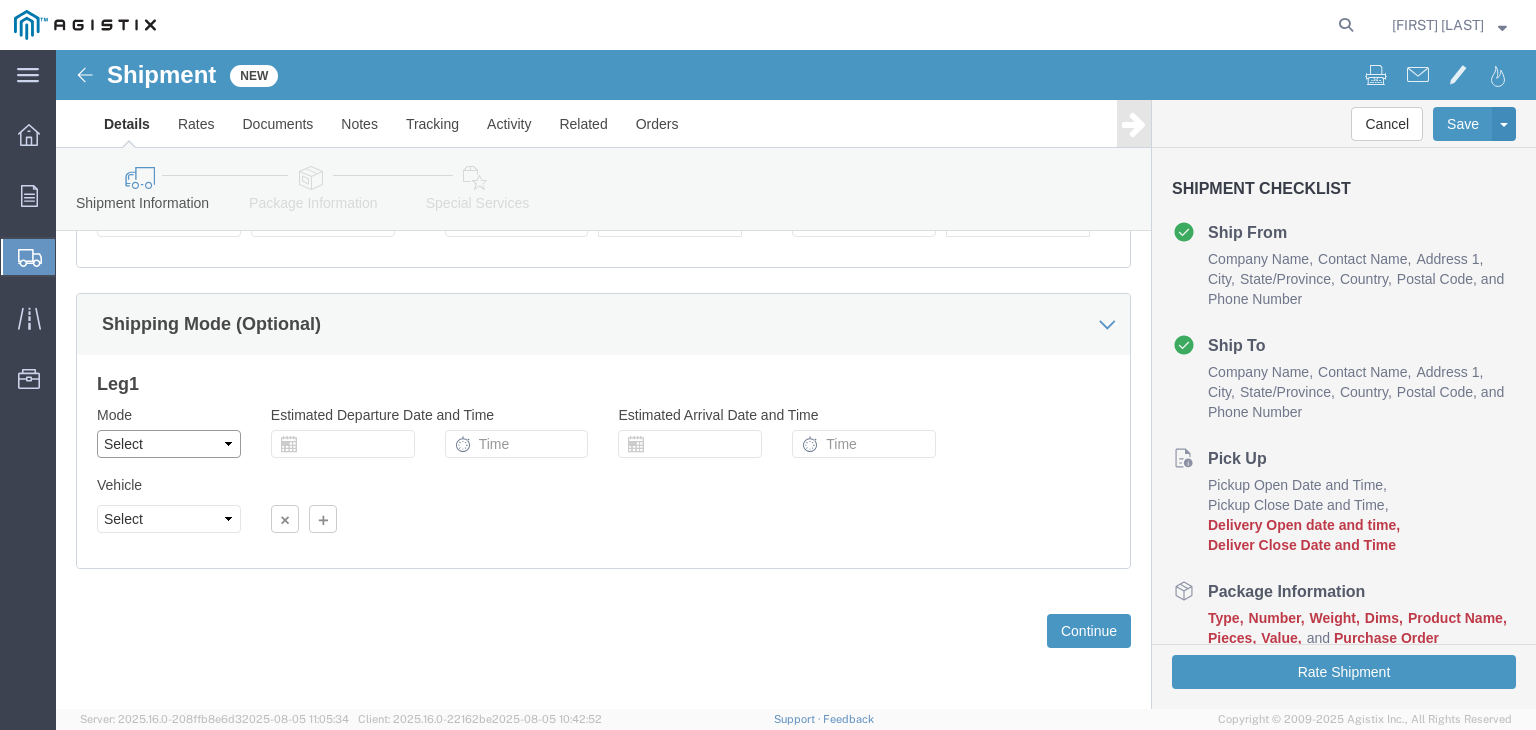 select on "TL" 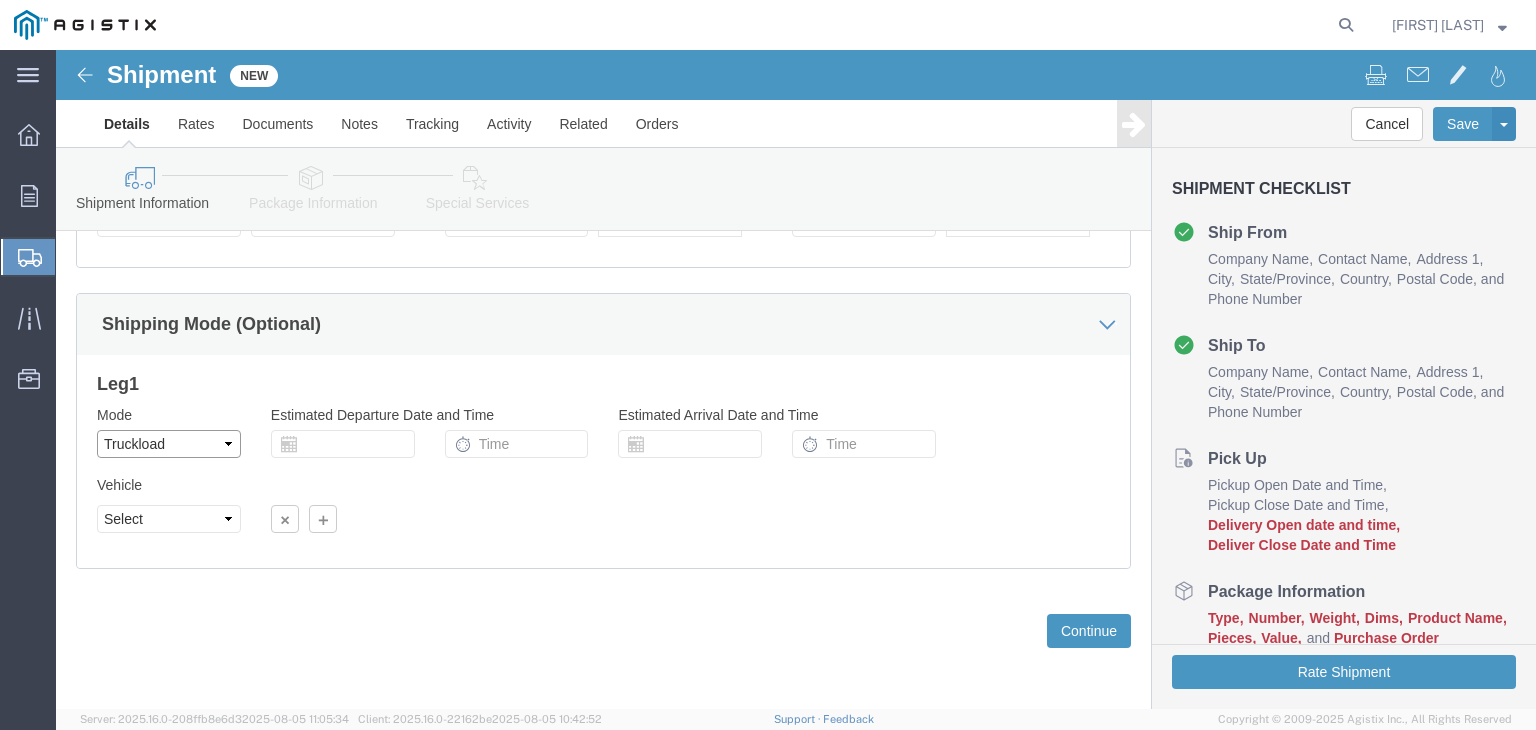 click on "Select Air Less than Truckload Multi-Leg Ocean Freight Rail Small Parcel Truckload" 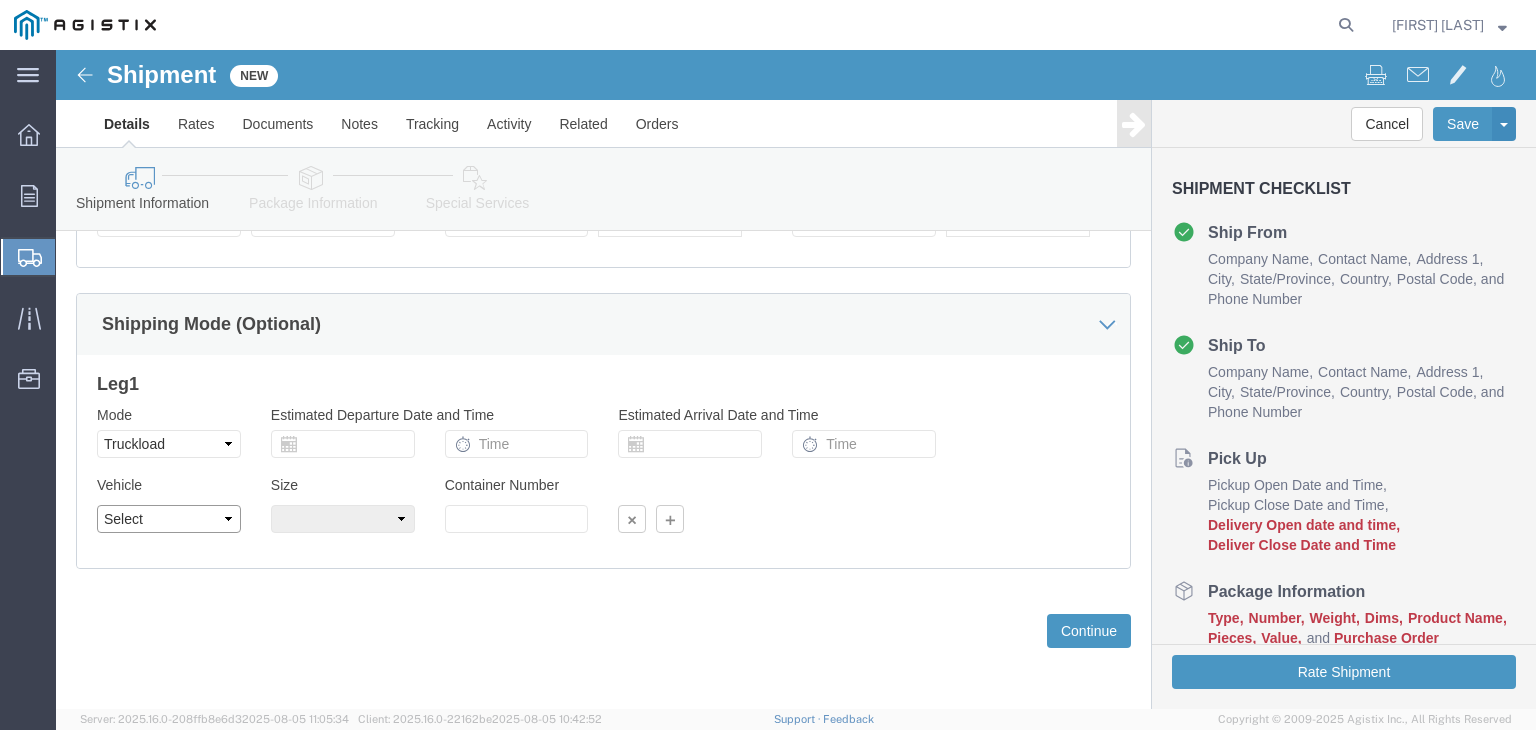 click on "Select 1-Ton (PSS) 10 Wheel 10 Yard Dump Truck 20 Yard Dump Truck Bobtail Bottom Dump Box Van Container Truck Curtain side DBL Bottom Dromedary Dry Bulk Tanker Dump End Dump Flat Bed Low Boy Lowboy 4-Axle Lowboy 5-Axle Muck Out - Mini excavator Padded Van line Pickup Pickup Truck (1 ton) Pickup Truck (2 ton) Pickup/PSS Portable Sub and Dredge Puri-Vac Refrigerated Trailer Resin Resin Car Rocket Launcher Roll-Off Truck Semi Bottom Standard Dry Van Step Deck Straight Super 10 Super Dump Tanker Transfer Truck Vacuum Truck" 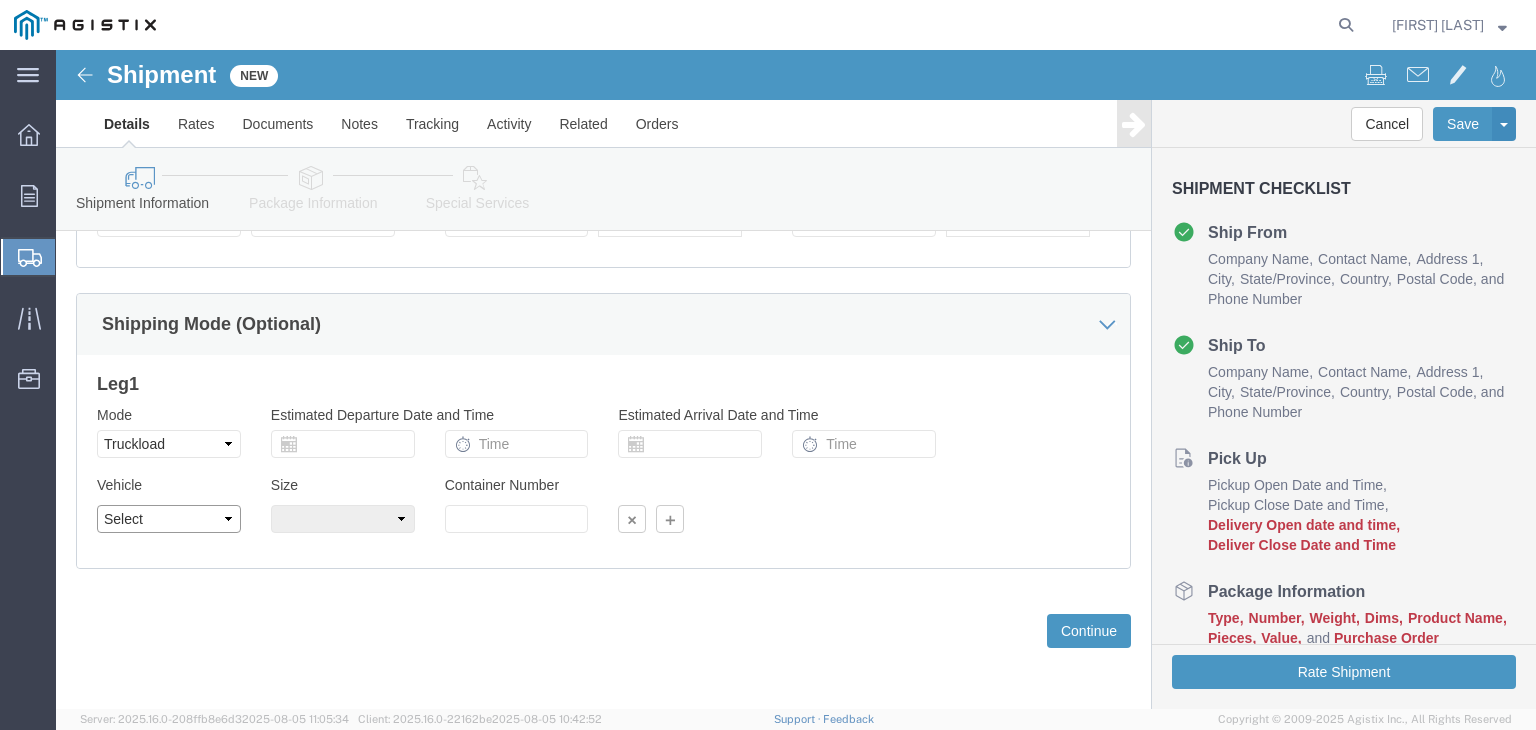 select on "COTR" 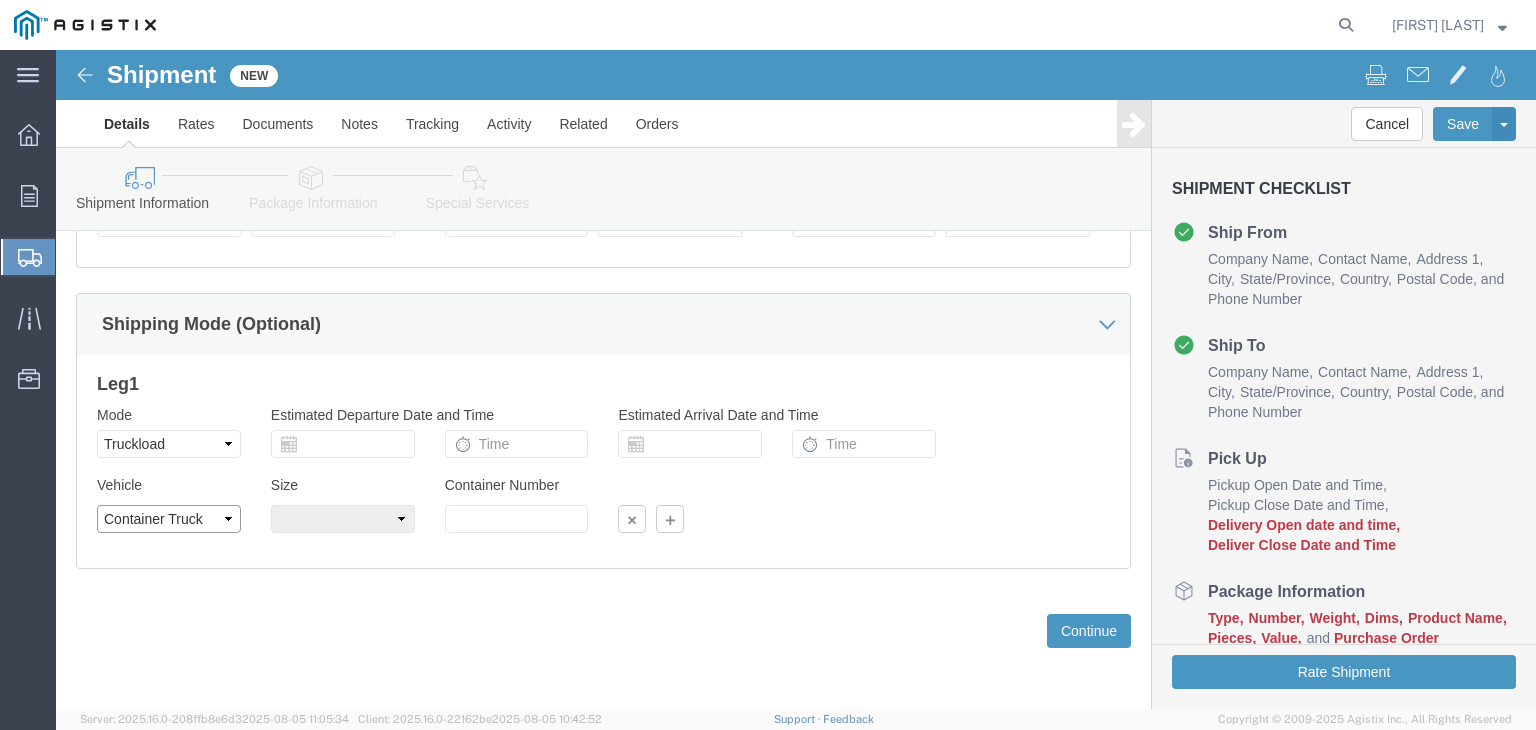 click on "Select 1-Ton (PSS) 10 Wheel 10 Yard Dump Truck 20 Yard Dump Truck Bobtail Bottom Dump Box Van Container Truck Curtain side DBL Bottom Dromedary Dry Bulk Tanker Dump End Dump Flat Bed Low Boy Lowboy 4-Axle Lowboy 5-Axle Muck Out - Mini excavator Padded Van line Pickup Pickup Truck (1 ton) Pickup Truck (2 ton) Pickup/PSS Portable Sub and Dredge Puri-Vac Refrigerated Trailer Resin Resin Car Rocket Launcher Roll-Off Truck Semi Bottom Standard Dry Van Step Deck Straight Super 10 Super Dump Tanker Transfer Truck Vacuum Truck" 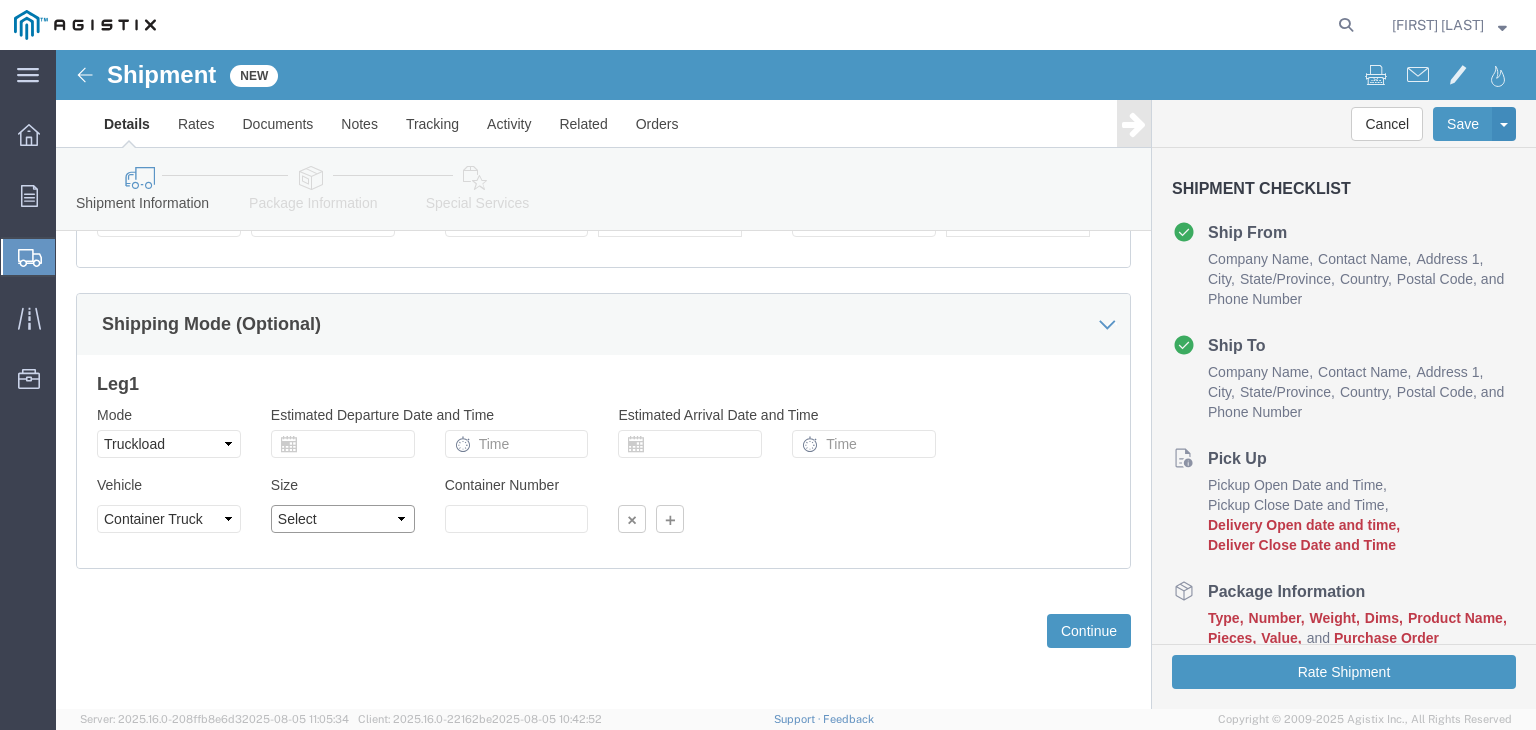 click on "Select [NUMBER] Feet [NUMBER] Feet [NUMBER] Feet [NUMBER] Feet [NUMBER] Feet [NUMBER] Feet [NUMBER] Feet" 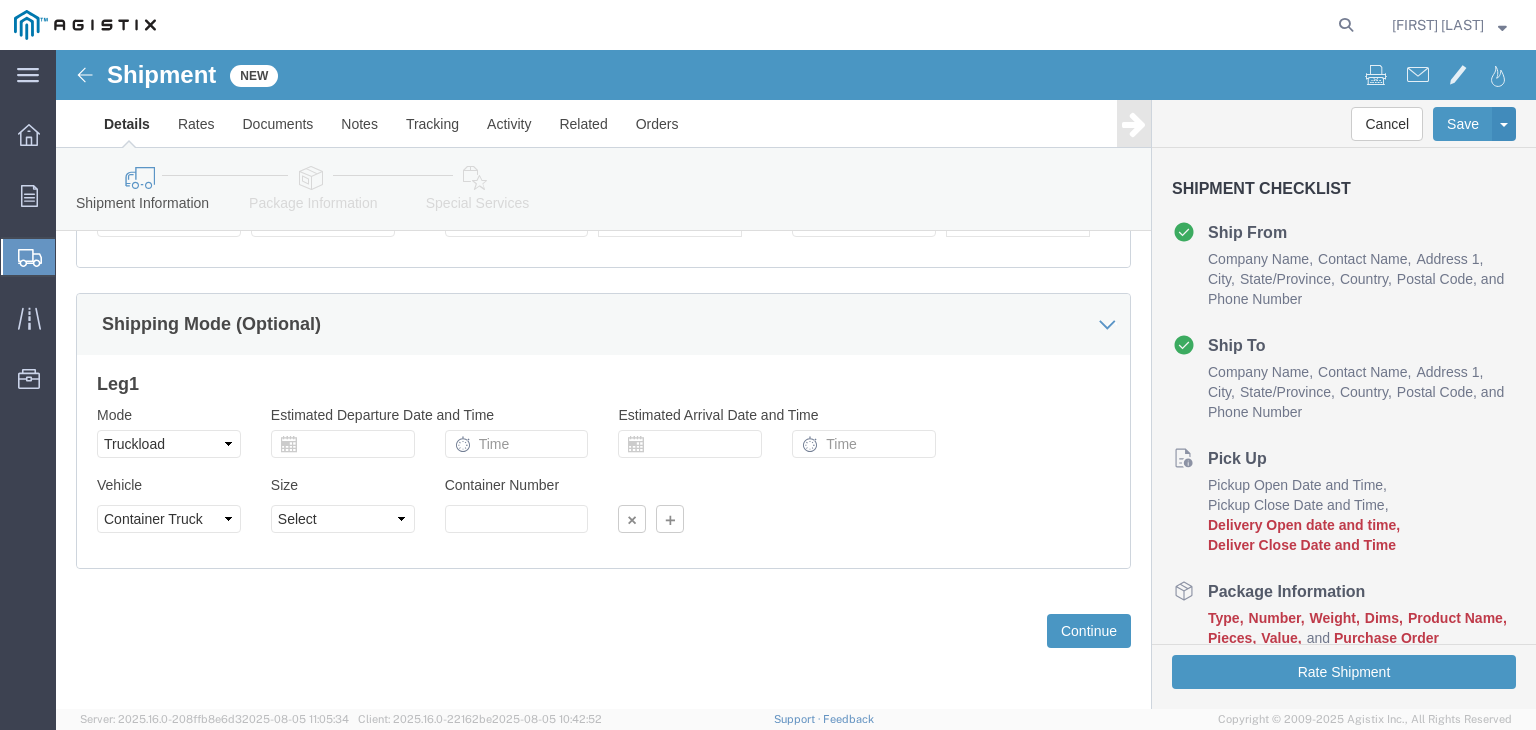 click on "Please fix the following errors Customer Information
Account
Select [BRAND] [BRAND] PG&E
Location
Select All Others [CITY] DC [CITY] DC [CITY] DC Ship From Location Location          My Profile Location (OBSOLETE) [CITY] SC - GC TRAILER (OBSOLETE) [CITY] SC - HYDRO TRAILER (OBSOLETE) [CITY] SC - OFFICE TRAILER [CITY] SUBSTATION CAMPUS [CITY] Office All Others [CITY] Sub [CITY] - [WORD] ([FERC_CODE]) and [CITY] PH [CITY] SC [CITY] CSO [CITY] Gas Operations HQ [CITY] Sub [CITY] - Jane's Creek Substation [CITY] Sub [CITY] SC - Hydro HQ - DWLG [CITY] CSO [CITY] Regional SC [CITY] SC [CITY] SC - Engineering Building [CITY] PO Box [NUMBER] [CITY] Substation - [CITY] [CITY] - [NUMBER] [STREET] [CITY] CSO [CITY] Office [CITY] SC - Garage [CITY] Sub [CITY] Camp - HQ - [FERC_CODE] [STREET] Sub [CITY] Sub [CITY] Sub [CITY] Sub [CITY] SC - Garage [CITY] Sub [CITY] Sub [CITY] CSO [CITY]" 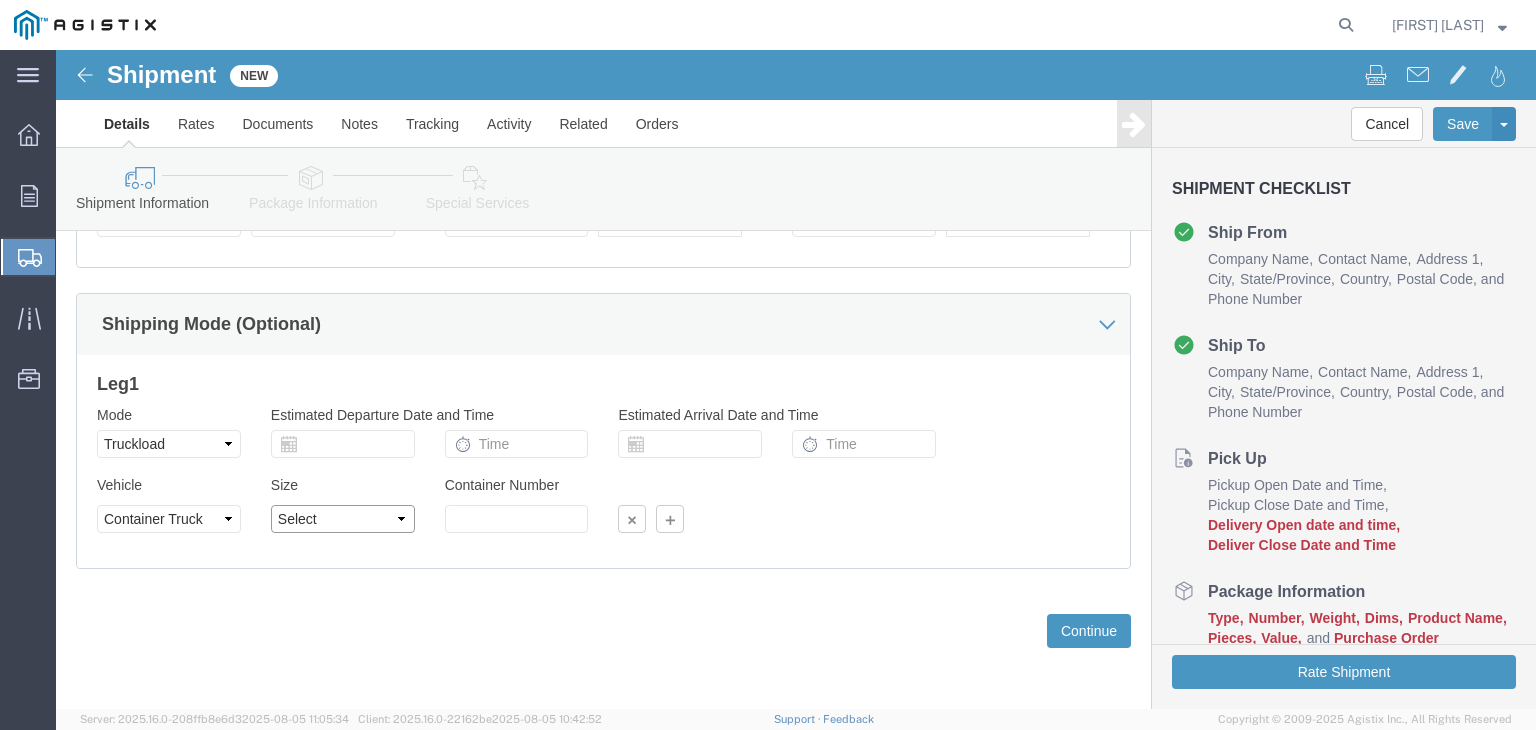 click on "Select [NUMBER] Feet [NUMBER] Feet [NUMBER] Feet [NUMBER] Feet [NUMBER] Feet [NUMBER] Feet [NUMBER] Feet" 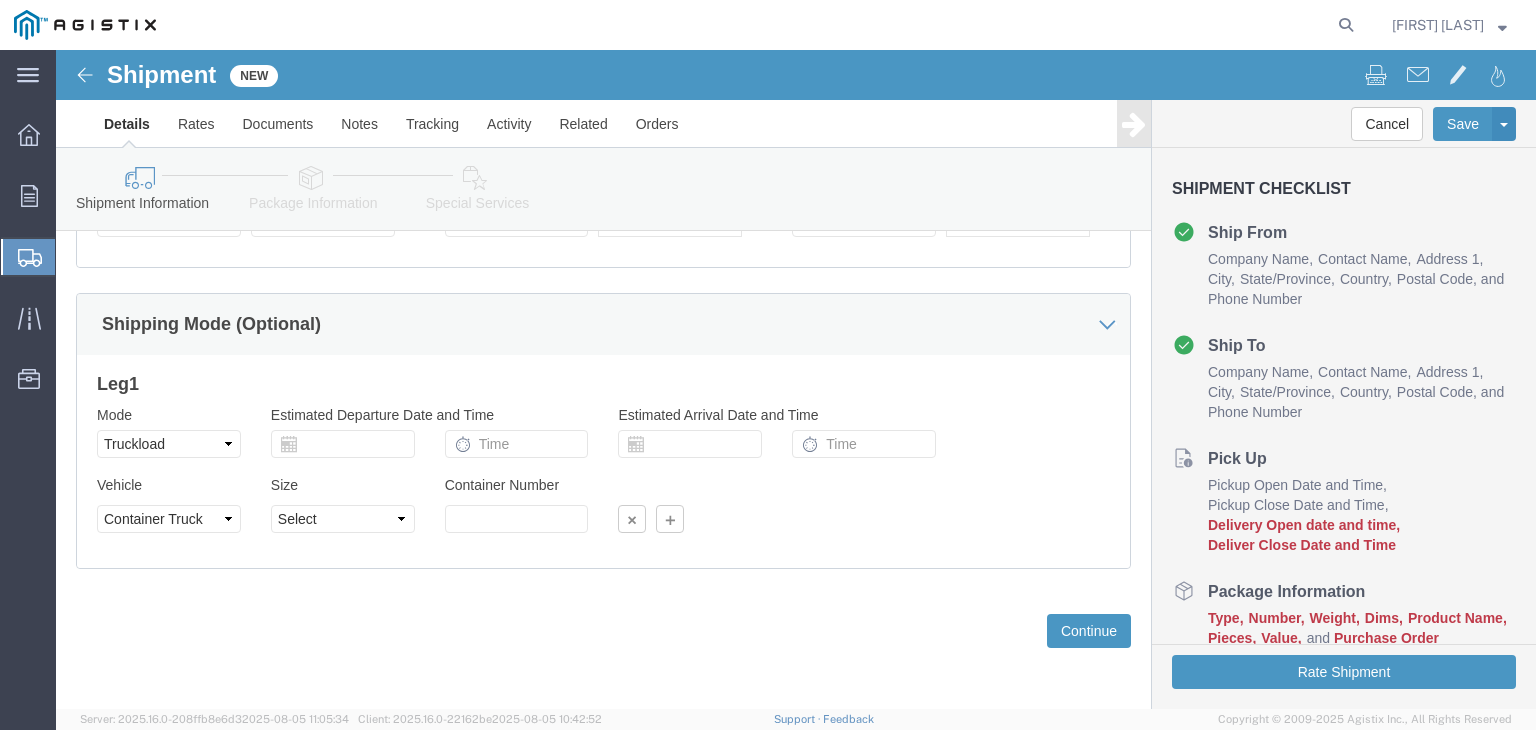 click on "Previous Continue" 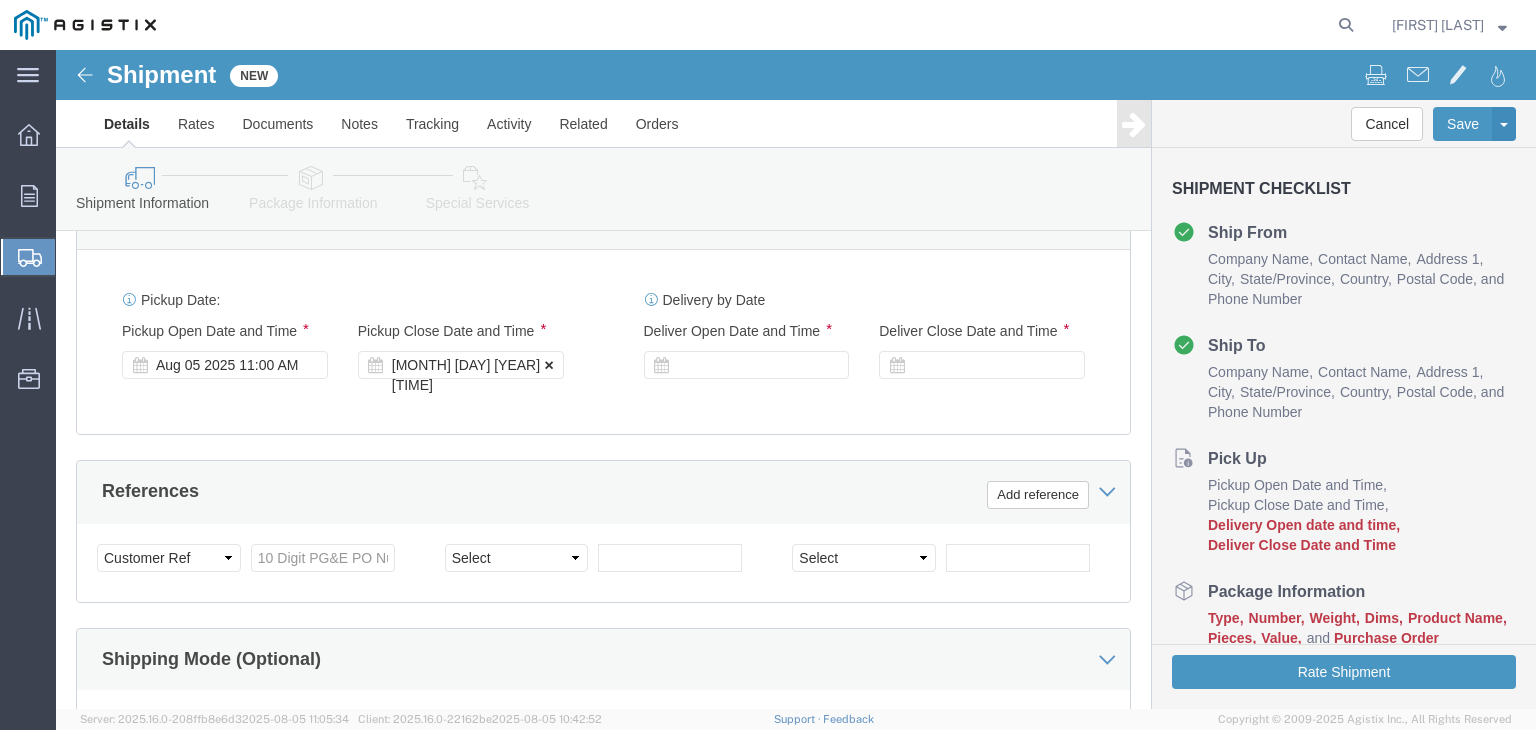 scroll, scrollTop: 939, scrollLeft: 0, axis: vertical 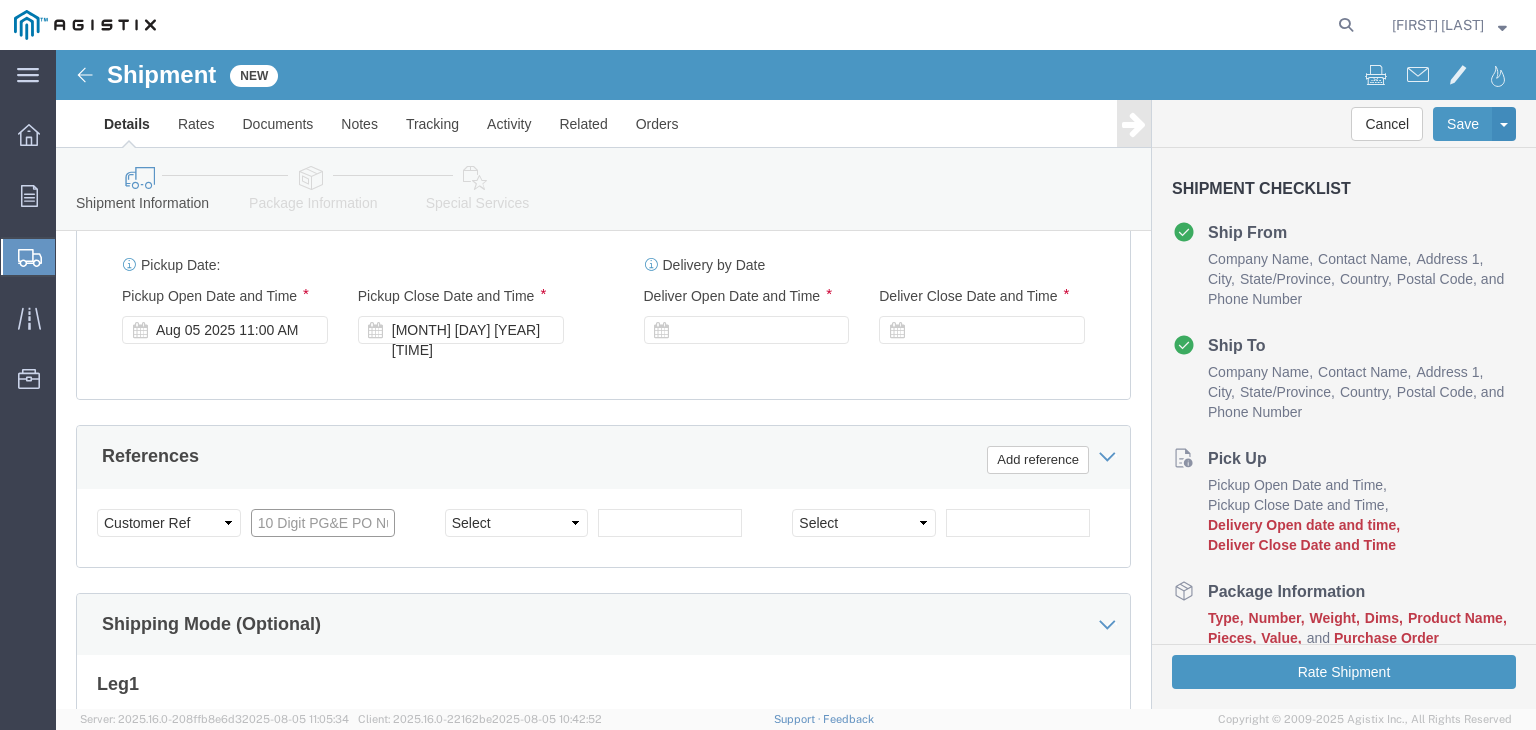 click 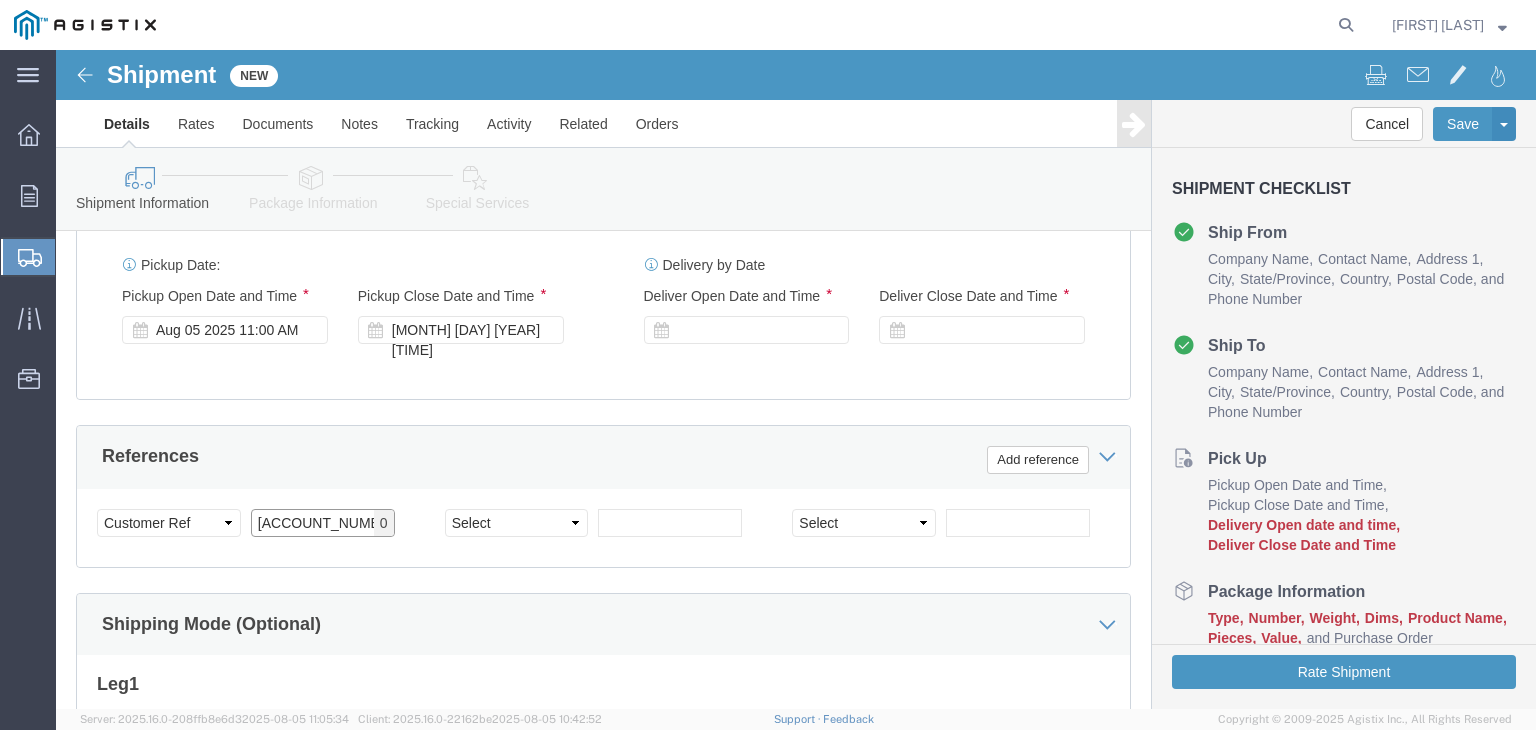 type on "[ACCOUNT_NUMBER]" 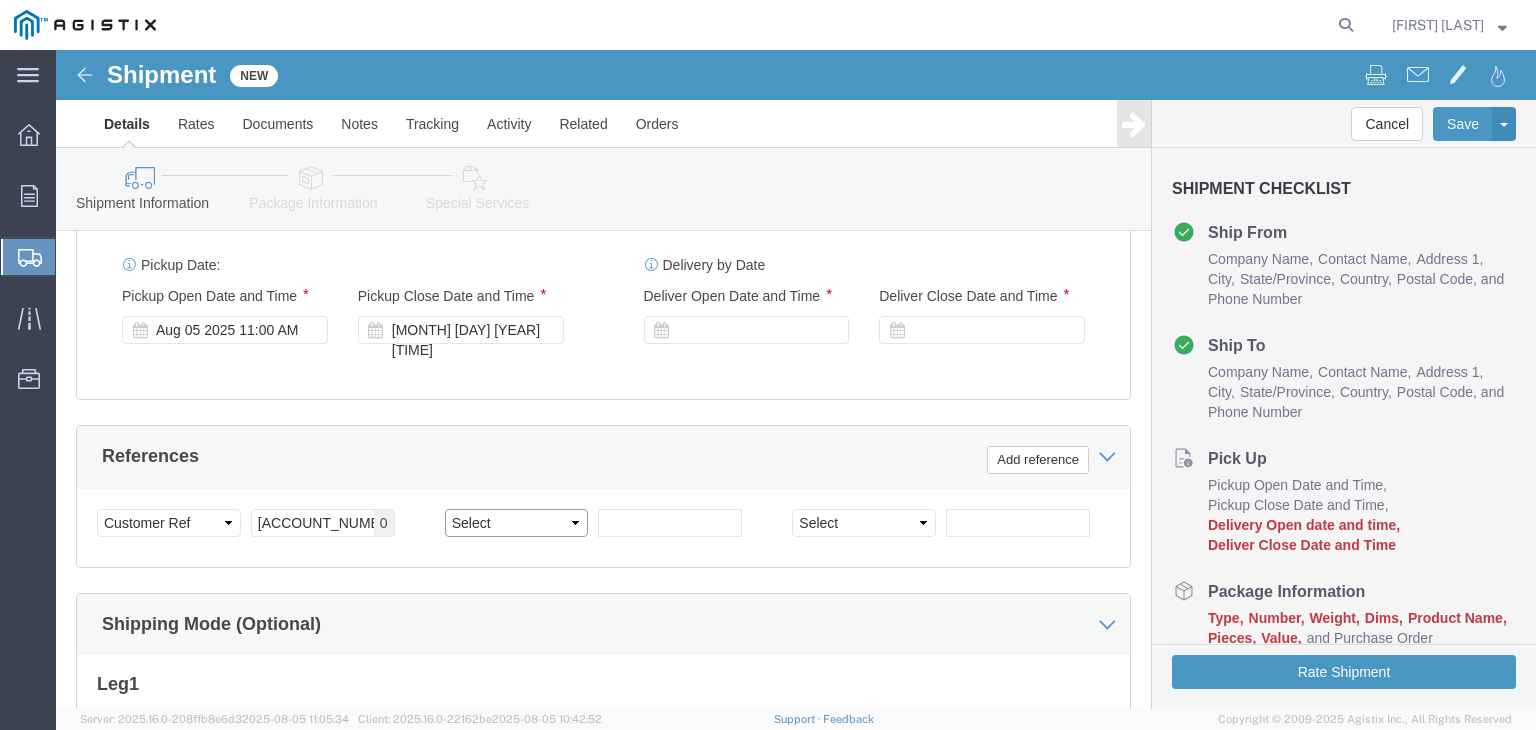 click on "Select Account Type Activity ID Airline Appointment Number ASN Batch Request # Bill Of Lading Bin Booking Number Booking Request ID Cancel Pickup Location CBP Entry No Claim Container Number Customer Ref Delivery Number Department Document No Expenditure Export Reference Flight Number General GL Code House Airway Bill Internal Requisition Invoice Number ITN No Job Number License Lloyd's Code Lot Number Master Airway Bill Master Tracking Number Material Requisition Order Number Organization Packing Slip Pickup Number Pickup Request PO Line Item No PRO # Problem File Number Project Project Number Protocol Number Purchase Order Quote Number R.M.A. Release Number Route Sales Order Seal Number Serial No Shipment Id Number Shipment Line No Study Number Task Tender ID VAT Number Vessel Name VIN Voyage Number Waybill Number Work Order" 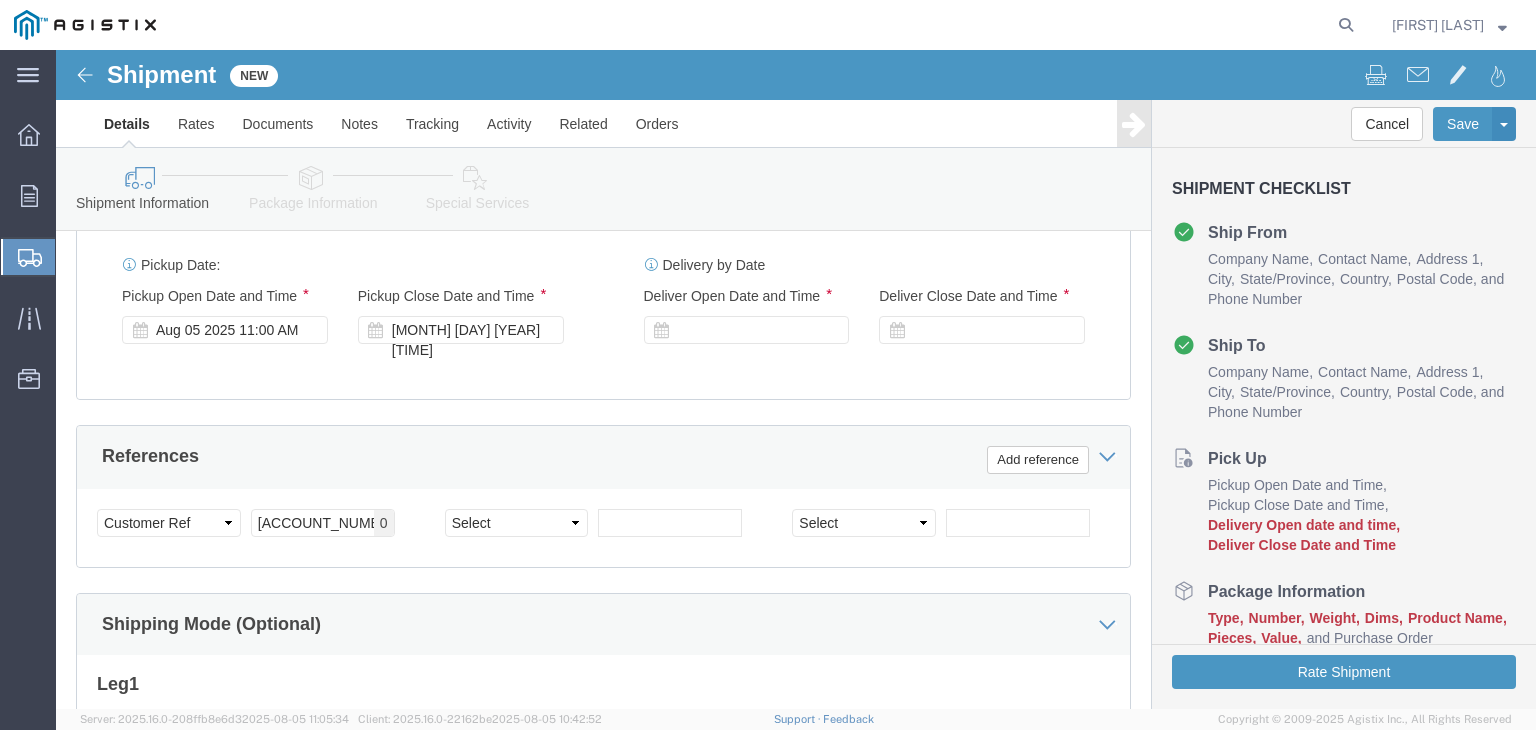 click on "Customer Information
Account
Select [BRAND] [BRAND] PG&E
Location
Select All Others [CITY] DC [CITY] DC [CITY] DC Ship From Location Location          My Profile Location (OBSOLETE) [CITY] SC - GC TRAILER (OBSOLETE) [CITY] SC - HYDRO TRAILER (OBSOLETE) [CITY] SC - OFFICE TRAILER [CITY] SUBSTATION CAMPUS [CITY] Office All Others [CITY] Sub [CITY] - [WORD] ([FERC_CODE]) and [CITY] PH [CITY] SC [CITY] CSO [CITY] Gas Operations HQ [CITY] Sub [CITY] - Jane's Creek Substation [CITY] Sub [CITY] SC - Hydro HQ - DWLG [CITY] CSO [CITY] Regional SC [CITY] SC [CITY] SC - Engineering Building [CITY] PO Box [NUMBER] [CITY] Substation - [CITY] [CITY] - [NUMBER] [STREET] [CITY] CSO [CITY] Office [CITY] SC - Garage [CITY] Sub [CITY] Camp - HQ - [FERC_CODE] [STREET] Sub [CITY] Sub [CITY] Sub [CITY] Sub [CITY] SC - Garage [CITY] Sub [CITY] Sub [CITY] CSO [CITY]" 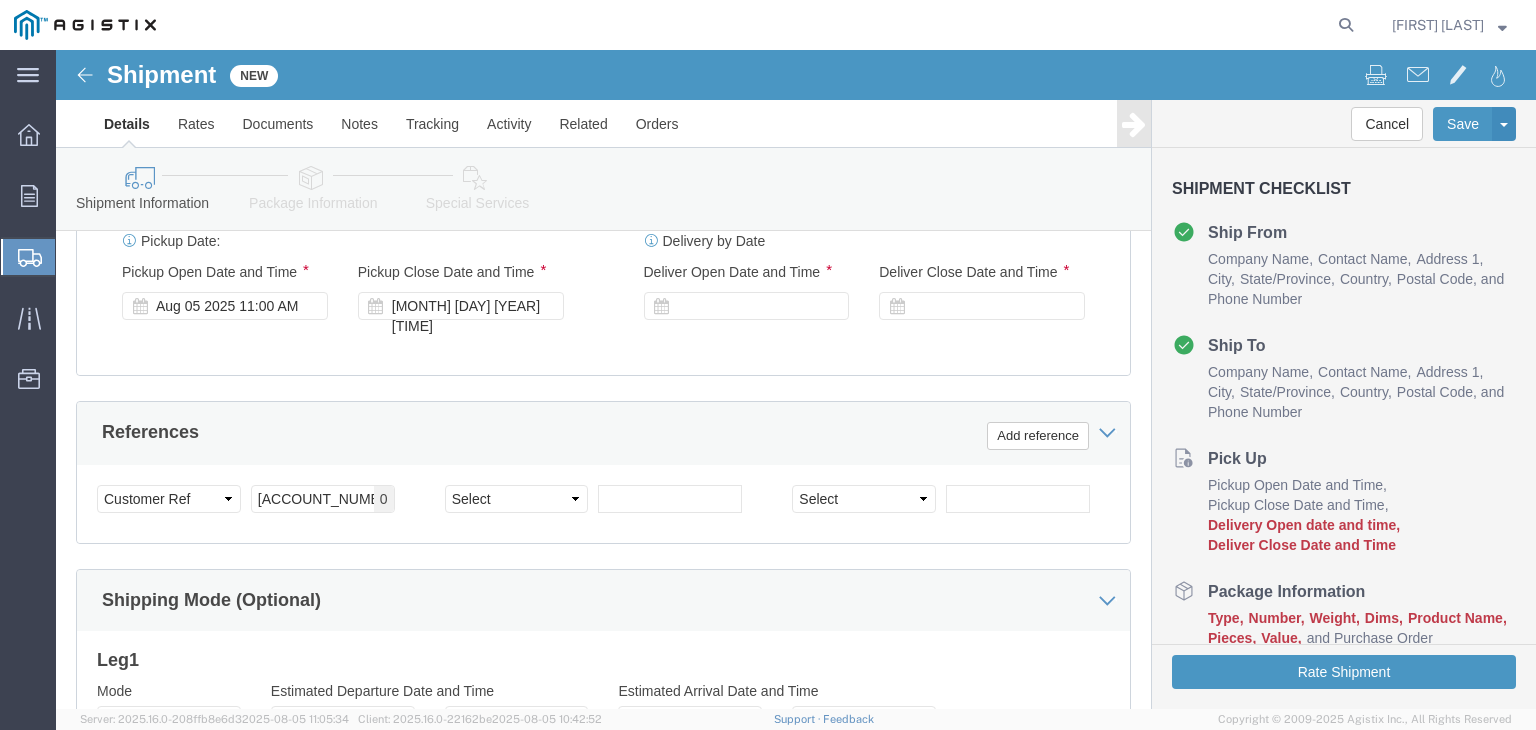 scroll, scrollTop: 1139, scrollLeft: 0, axis: vertical 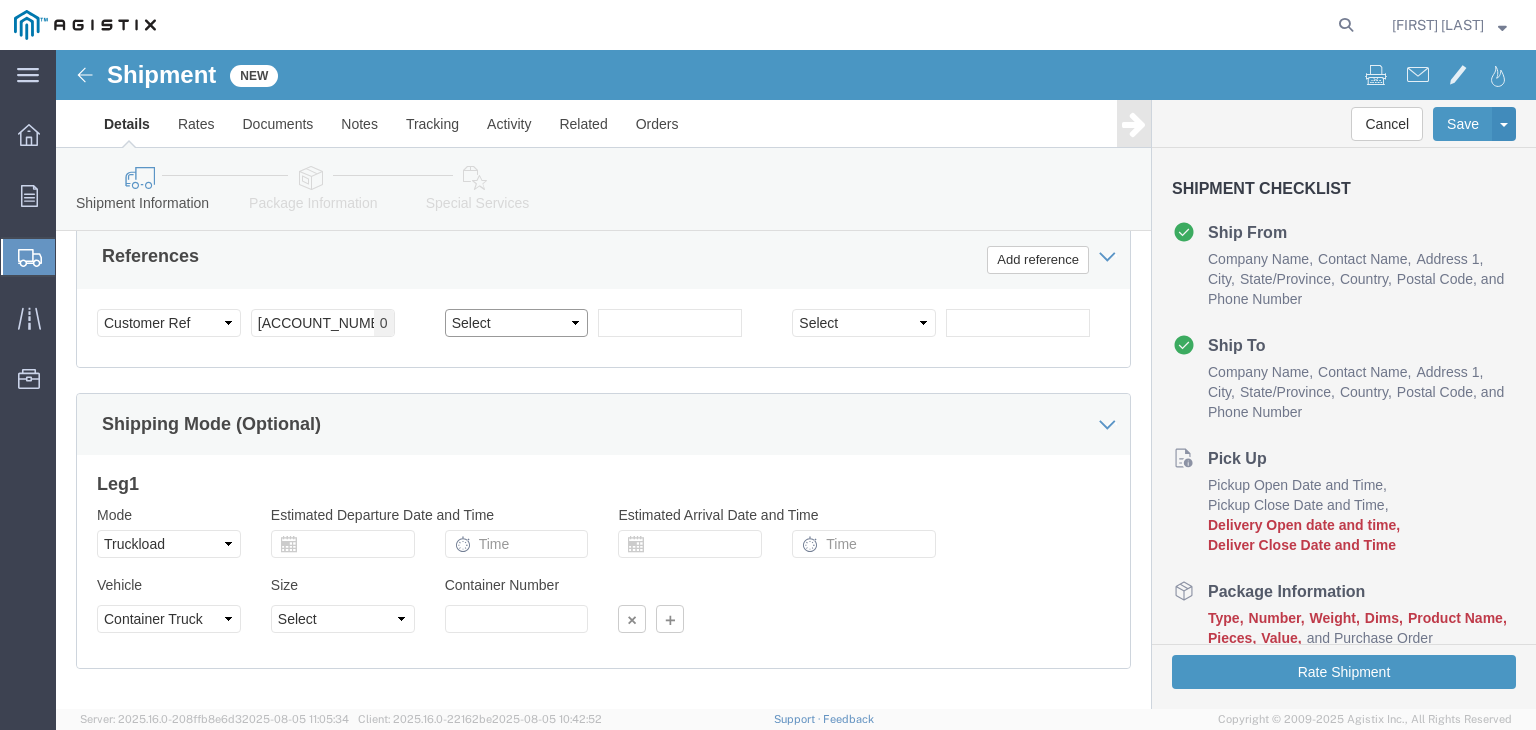 click on "Select Account Type Activity ID Airline Appointment Number ASN Batch Request # Bill Of Lading Bin Booking Number Booking Request ID Cancel Pickup Location CBP Entry No Claim Container Number Customer Ref Delivery Number Department Document No Expenditure Export Reference Flight Number General GL Code House Airway Bill Internal Requisition Invoice Number ITN No Job Number License Lloyd's Code Lot Number Master Airway Bill Master Tracking Number Material Requisition Order Number Organization Packing Slip Pickup Number Pickup Request PO Line Item No PRO # Problem File Number Project Project Number Protocol Number Purchase Order Quote Number R.M.A. Release Number Route Sales Order Seal Number Serial No Shipment Id Number Shipment Line No Study Number Task Tender ID VAT Number Vessel Name VIN Voyage Number Waybill Number Work Order" 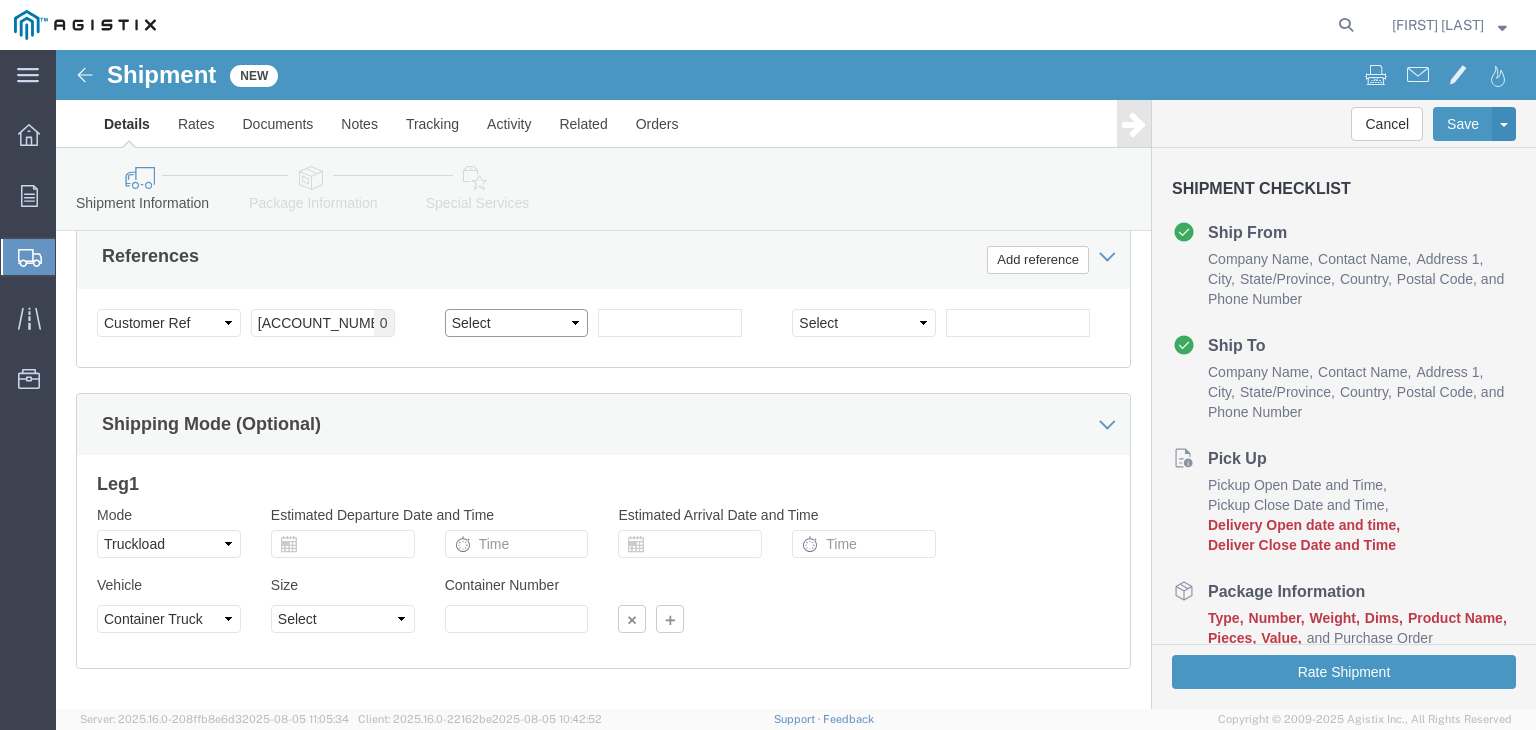 select on "ORDERNUM" 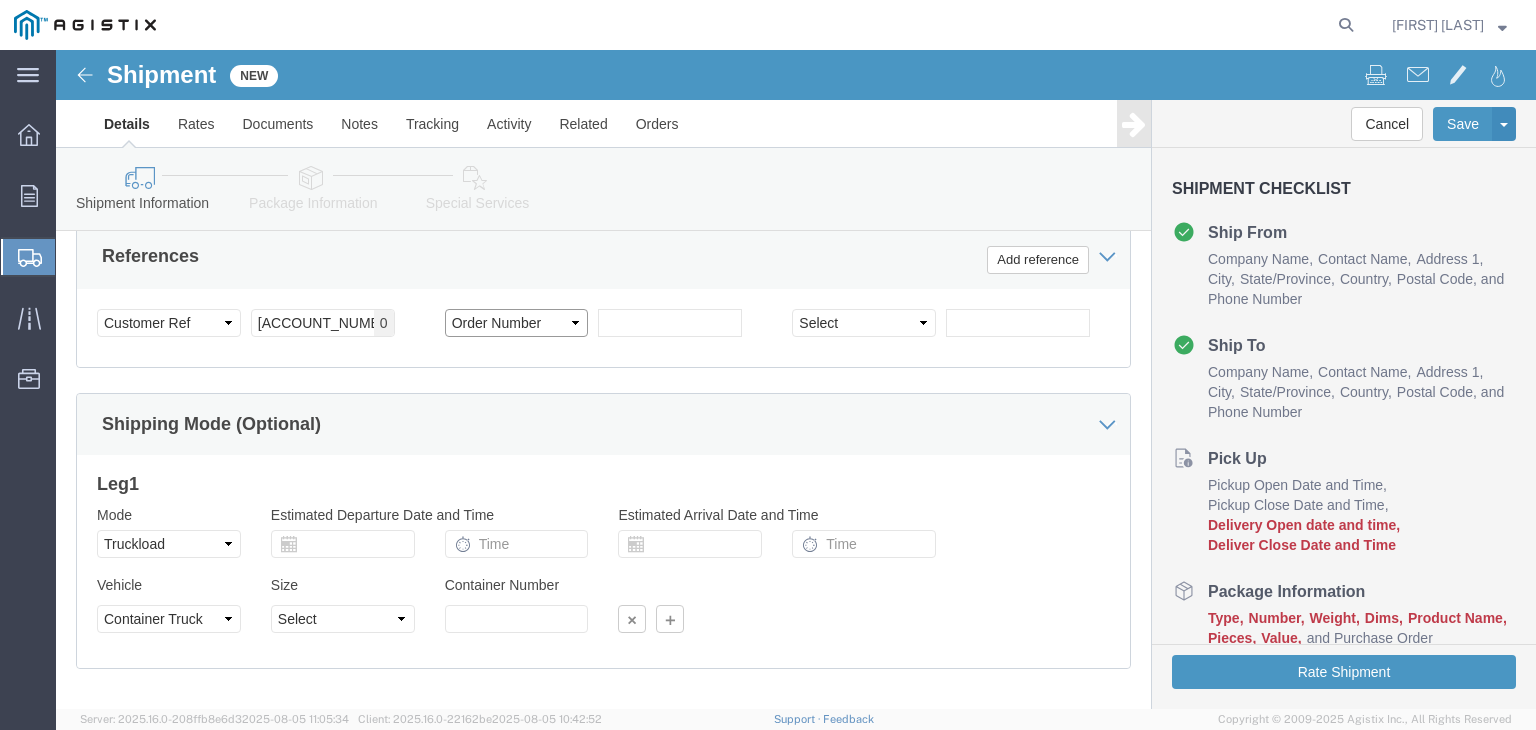 click on "Select Account Type Activity ID Airline Appointment Number ASN Batch Request # Bill Of Lading Bin Booking Number Booking Request ID Cancel Pickup Location CBP Entry No Claim Container Number Customer Ref Delivery Number Department Document No Expenditure Export Reference Flight Number General GL Code House Airway Bill Internal Requisition Invoice Number ITN No Job Number License Lloyd's Code Lot Number Master Airway Bill Master Tracking Number Material Requisition Order Number Organization Packing Slip Pickup Number Pickup Request PO Line Item No PRO # Problem File Number Project Project Number Protocol Number Purchase Order Quote Number R.M.A. Release Number Route Sales Order Seal Number Serial No Shipment Id Number Shipment Line No Study Number Task Tender ID VAT Number Vessel Name VIN Voyage Number Waybill Number Work Order" 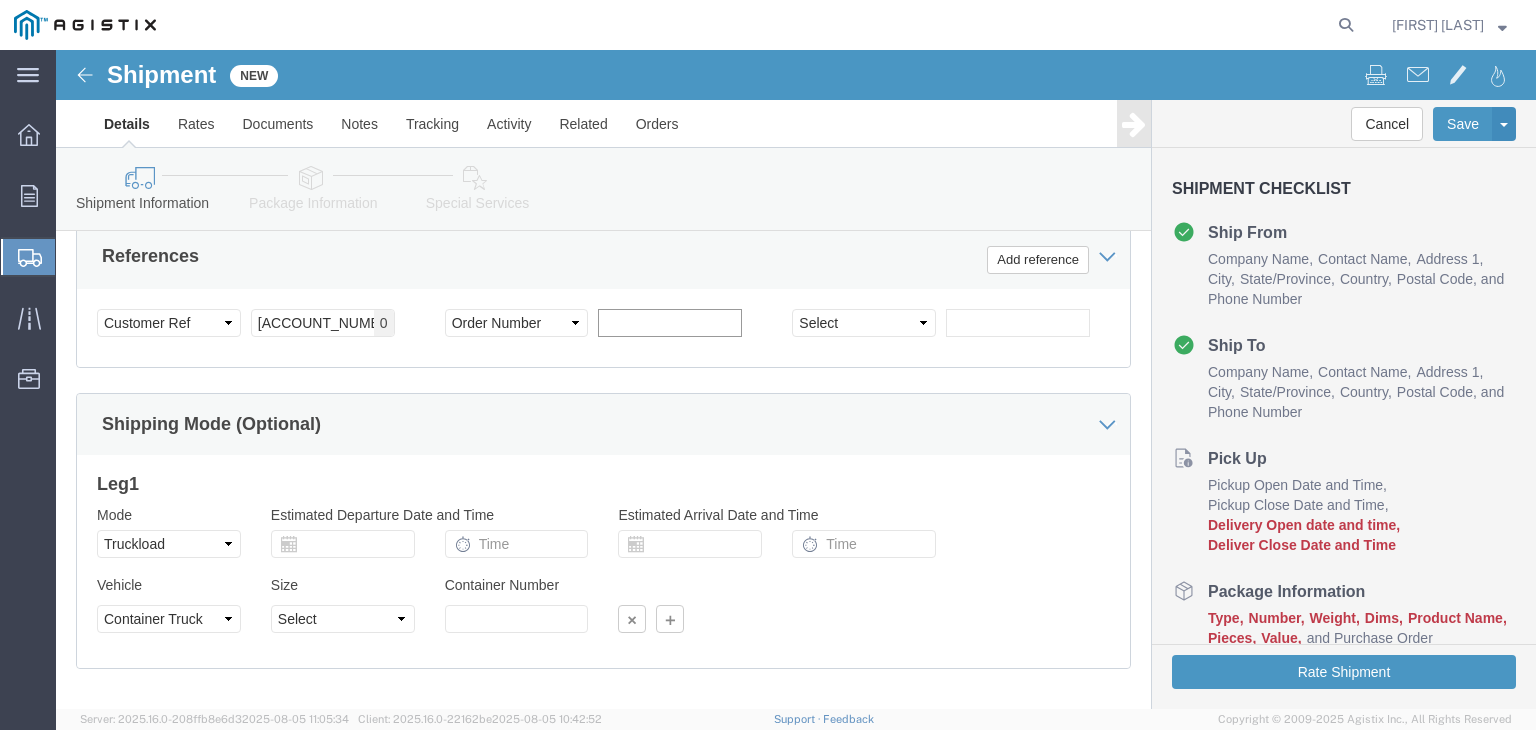 click 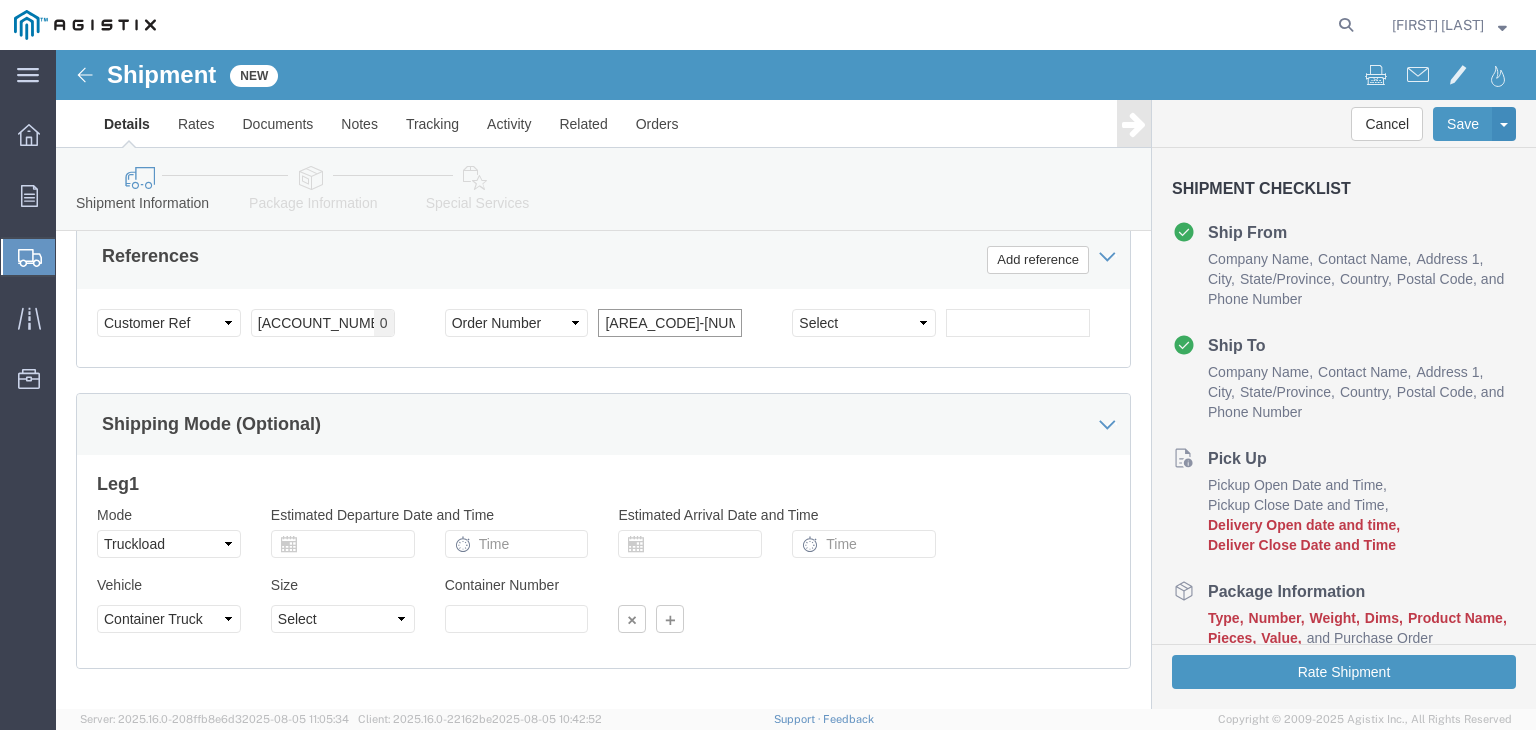 type on "[AREA_CODE]-[NUMBER]" 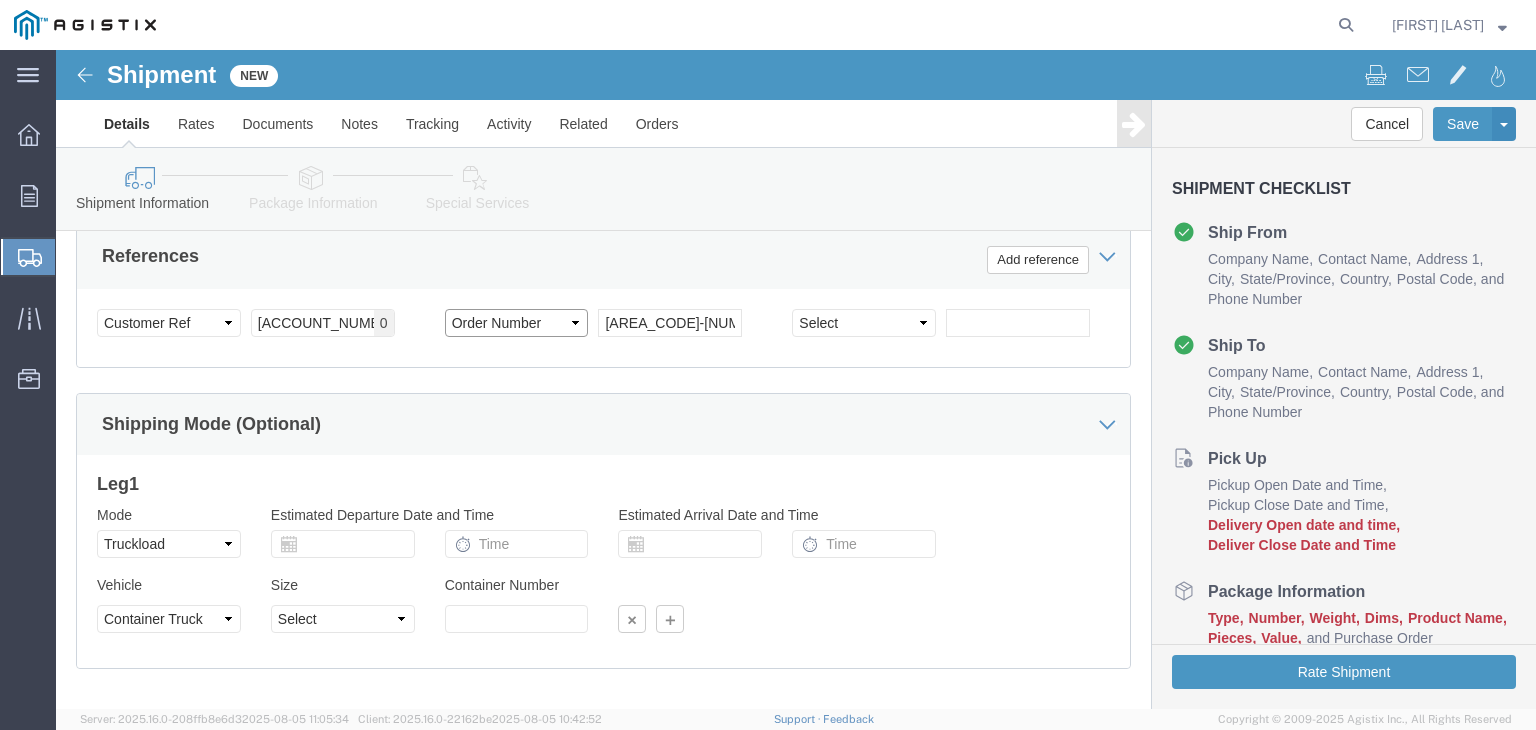 click on "Select Account Type Activity ID Airline Appointment Number ASN Batch Request # Bill Of Lading Bin Booking Number Booking Request ID Cancel Pickup Location CBP Entry No Claim Container Number Customer Ref Delivery Number Department Document No Expenditure Export Reference Flight Number General GL Code House Airway Bill Internal Requisition Invoice Number ITN No Job Number License Lloyd's Code Lot Number Master Airway Bill Master Tracking Number Material Requisition Order Number Organization Packing Slip Pickup Number Pickup Request PO Line Item No PRO # Problem File Number Project Project Number Protocol Number Purchase Order Quote Number R.M.A. Release Number Route Sales Order Seal Number Serial No Shipment Id Number Shipment Line No Study Number Task Tender ID VAT Number Vessel Name VIN Voyage Number Waybill Number Work Order" 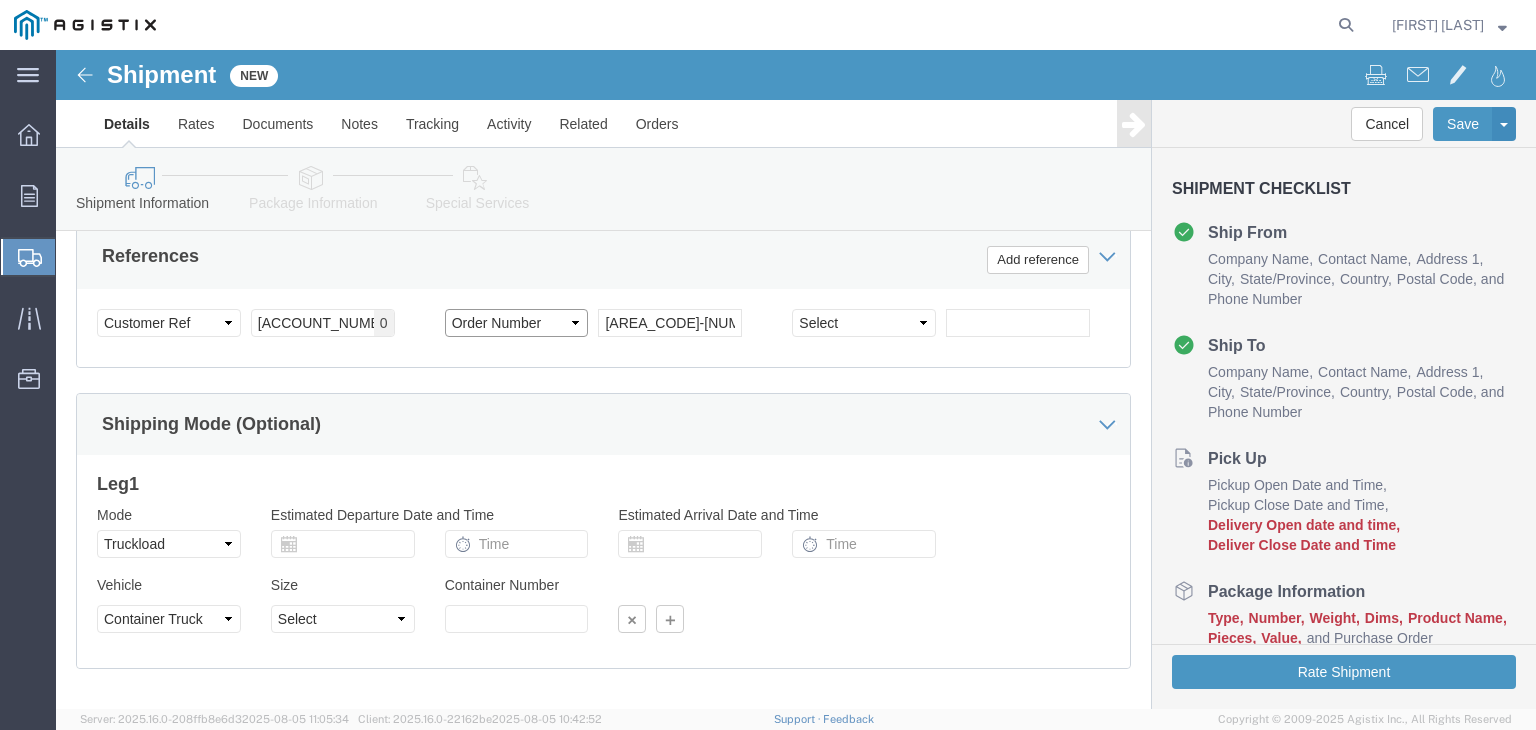 select 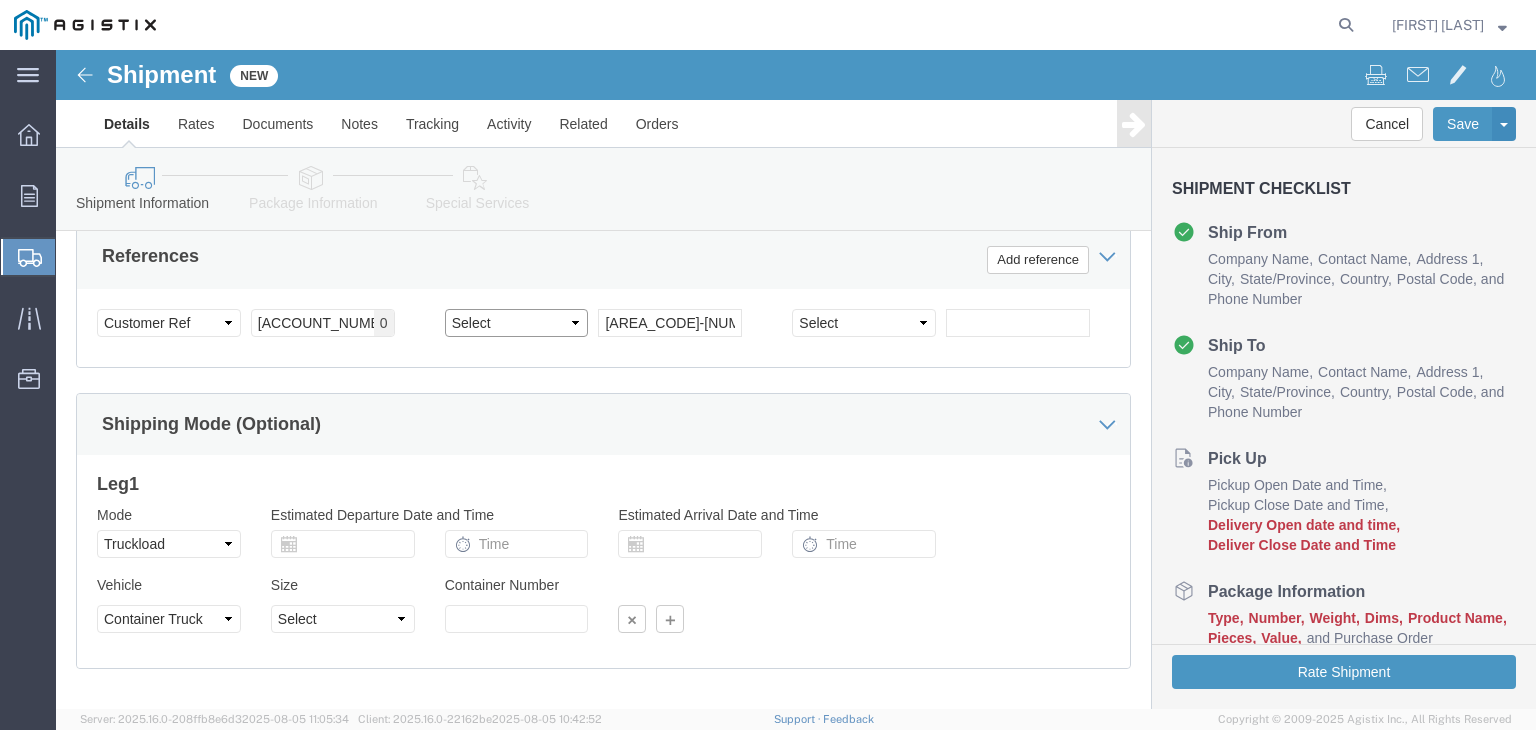 click on "Select Account Type Activity ID Airline Appointment Number ASN Batch Request # Bill Of Lading Bin Booking Number Booking Request ID Cancel Pickup Location CBP Entry No Claim Container Number Customer Ref Delivery Number Department Document No Expenditure Export Reference Flight Number General GL Code House Airway Bill Internal Requisition Invoice Number ITN No Job Number License Lloyd's Code Lot Number Master Airway Bill Master Tracking Number Material Requisition Order Number Organization Packing Slip Pickup Number Pickup Request PO Line Item No PRO # Problem File Number Project Project Number Protocol Number Purchase Order Quote Number R.M.A. Release Number Route Sales Order Seal Number Serial No Shipment Id Number Shipment Line No Study Number Task Tender ID VAT Number Vessel Name VIN Voyage Number Waybill Number Work Order" 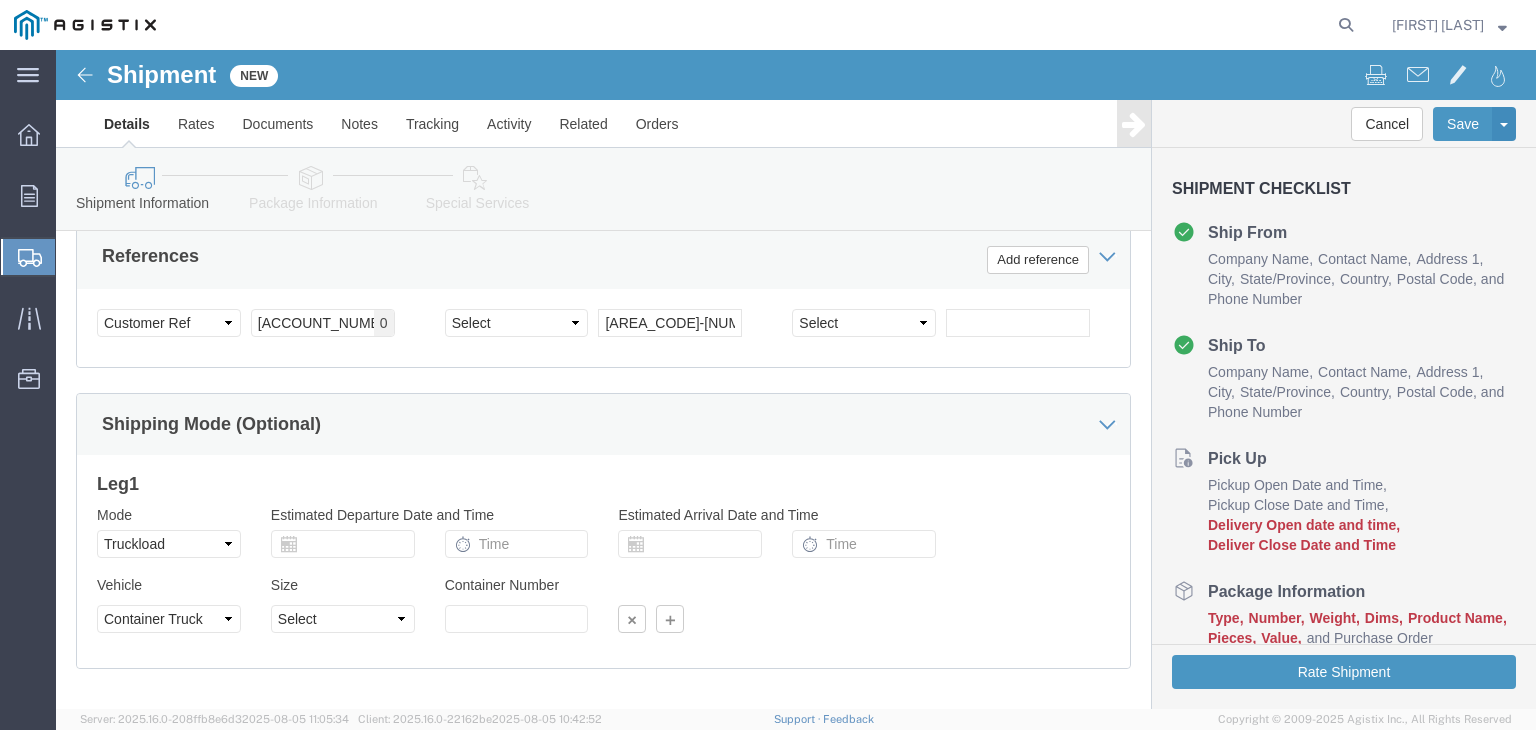 click 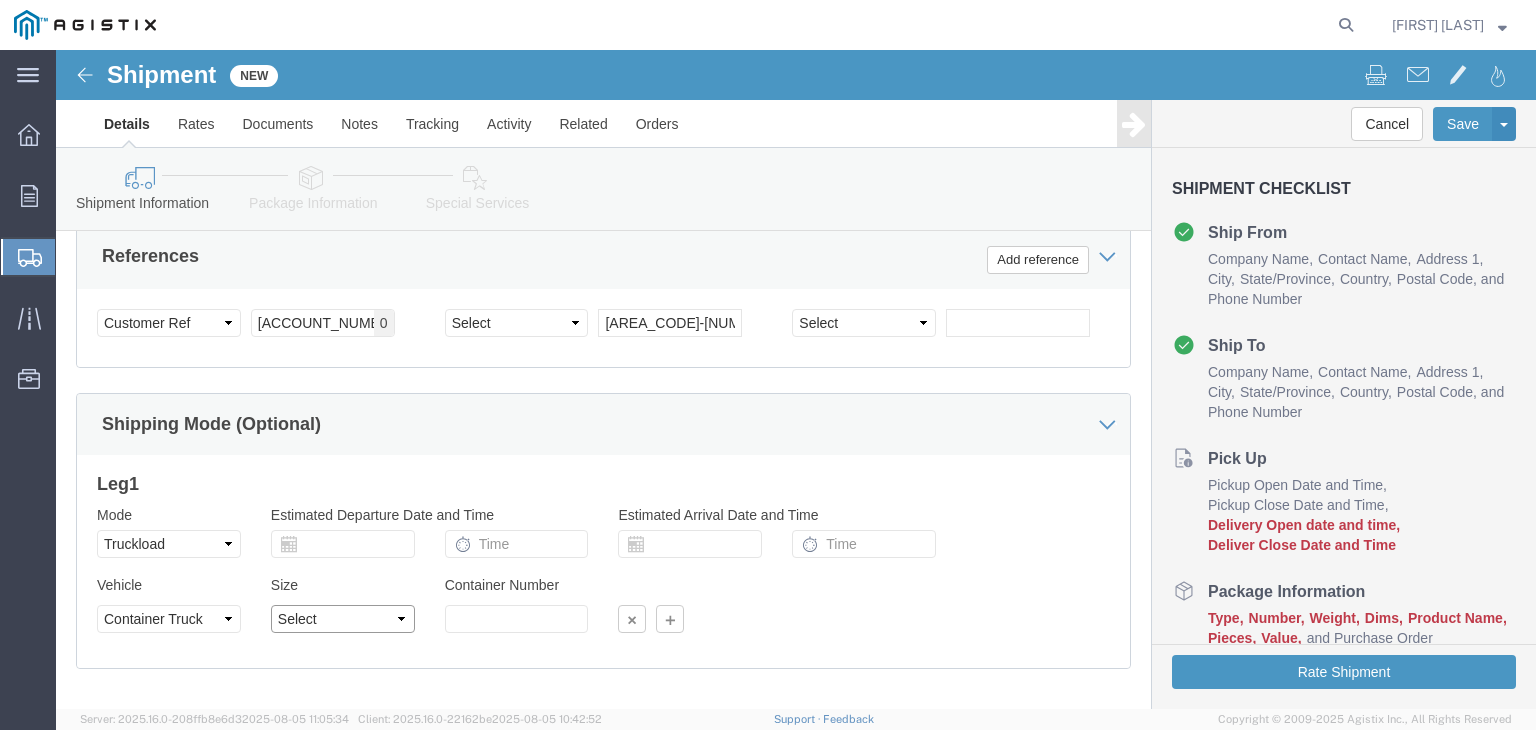click on "Select [NUMBER] Feet [NUMBER] Feet [NUMBER] Feet [NUMBER] Feet [NUMBER] Feet [NUMBER] Feet [NUMBER] Feet" 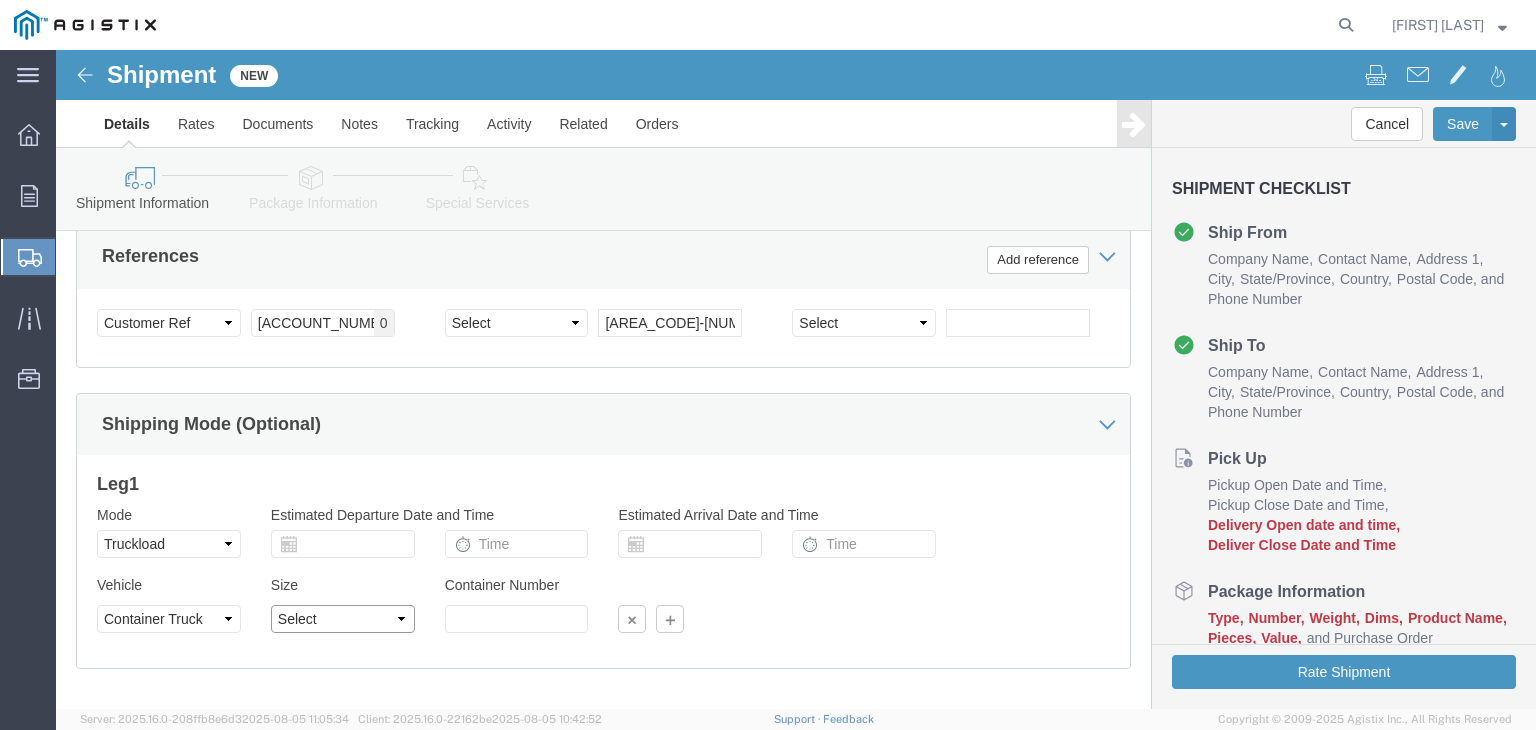 select on "40FT" 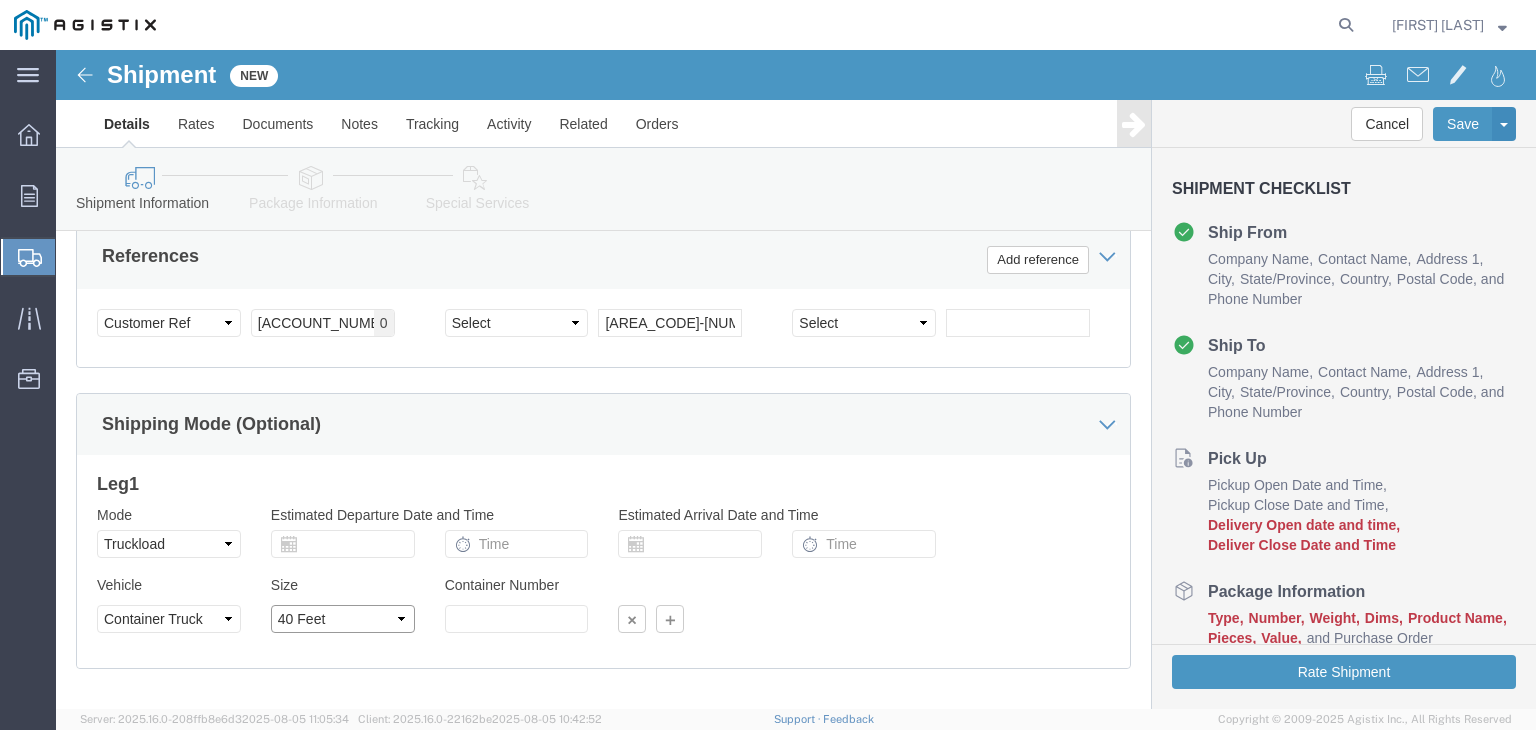 click on "Select [NUMBER] Feet [NUMBER] Feet [NUMBER] Feet [NUMBER] Feet [NUMBER] Feet [NUMBER] Feet [NUMBER] Feet" 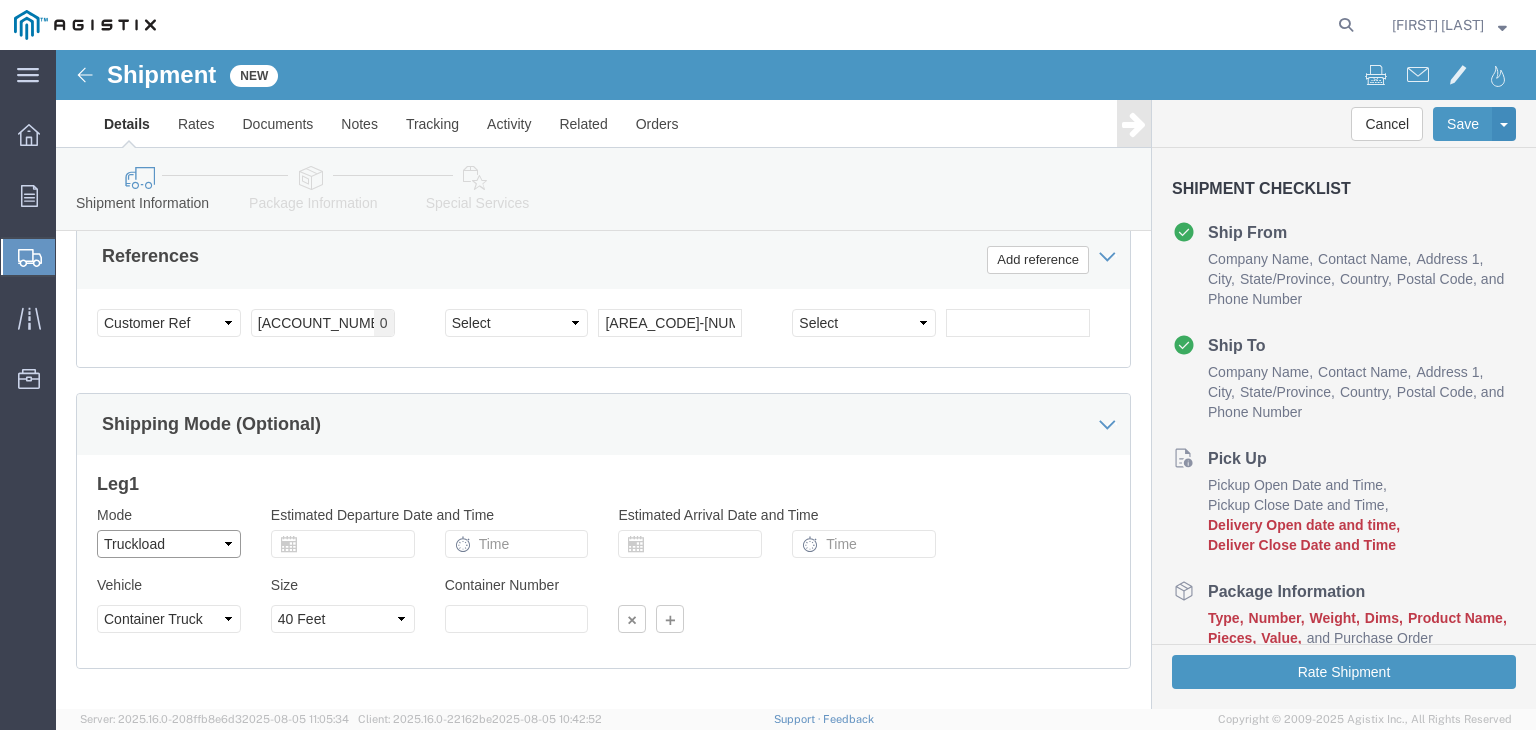 click on "Select Air Less than Truckload Multi-Leg Ocean Freight Rail Small Parcel Truckload" 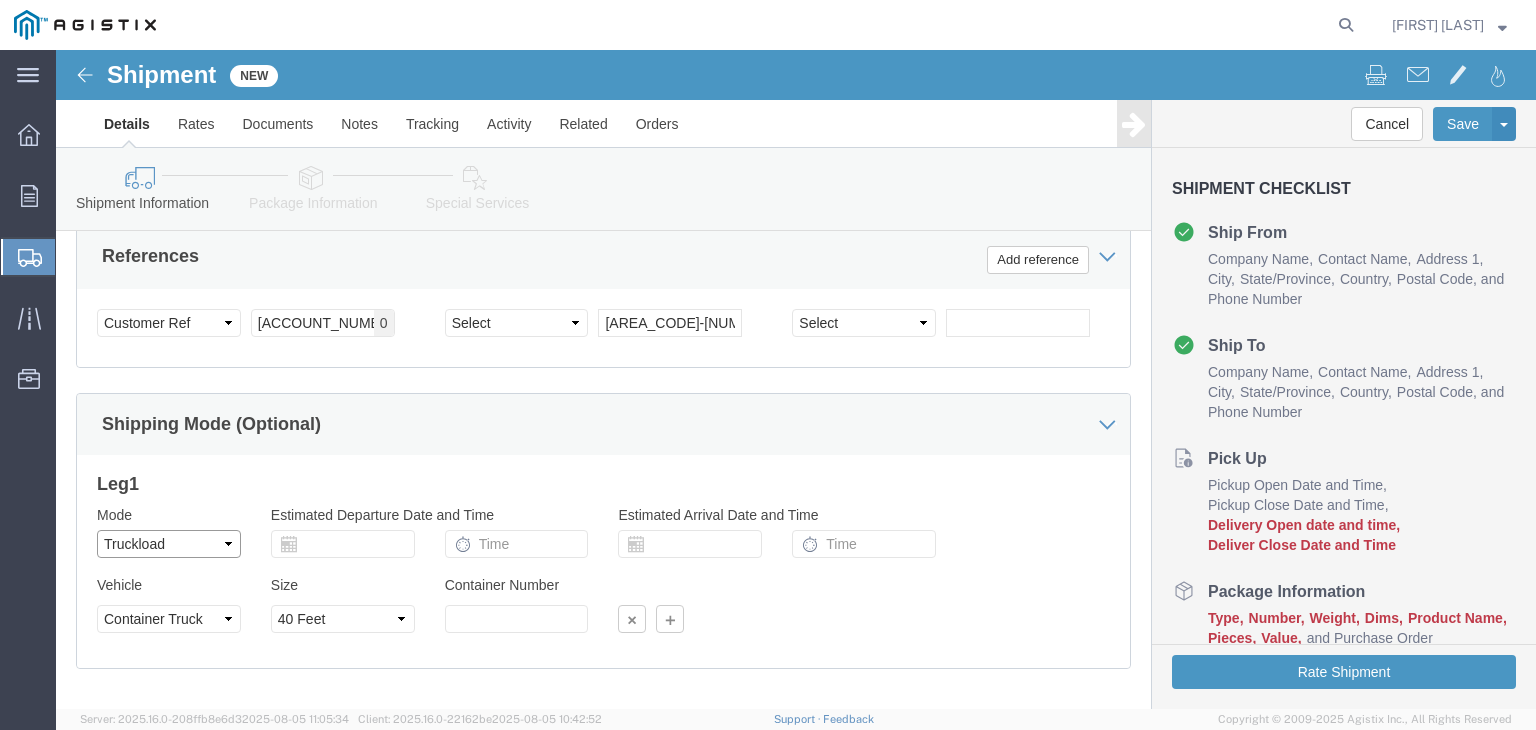 select 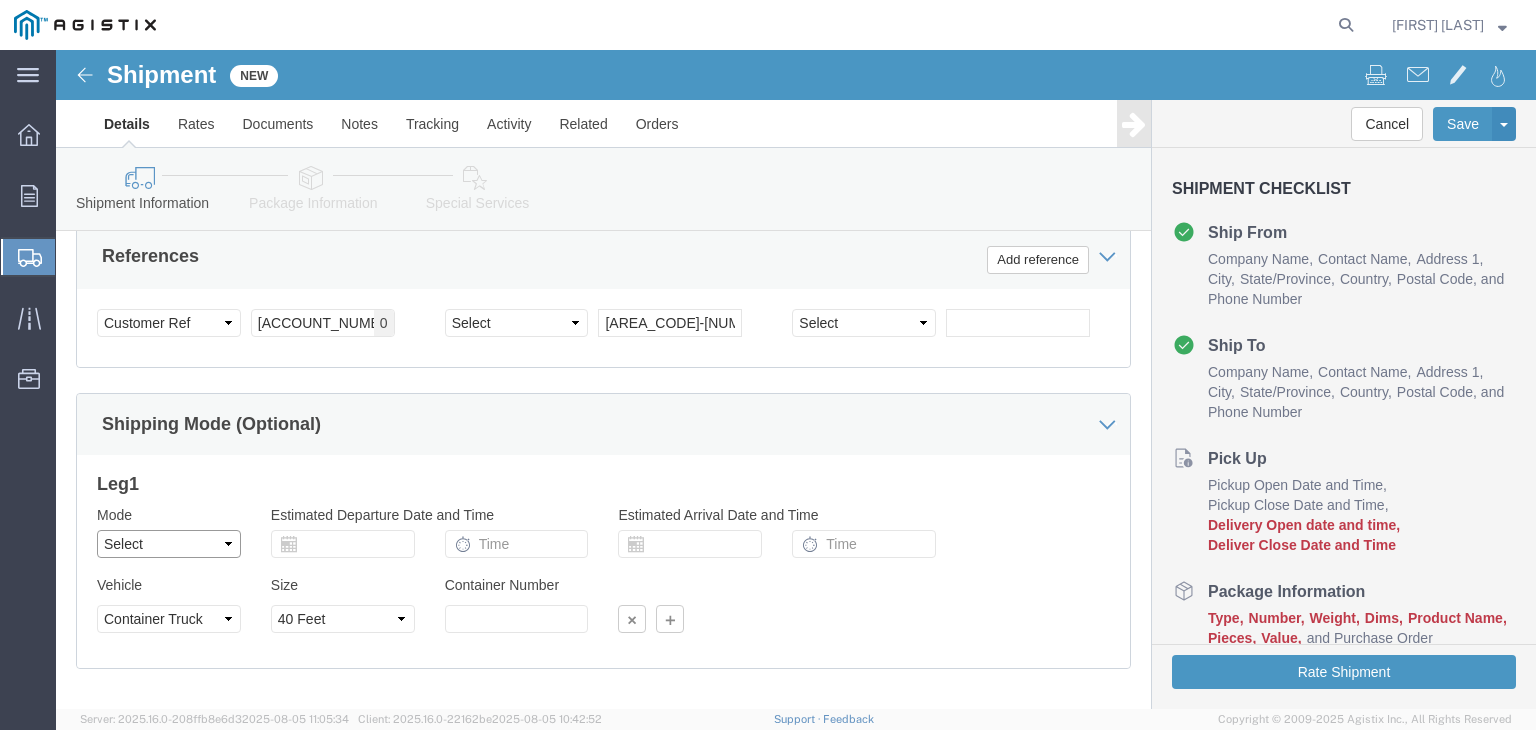 click on "Select Air Less than Truckload Multi-Leg Ocean Freight Rail Small Parcel Truckload" 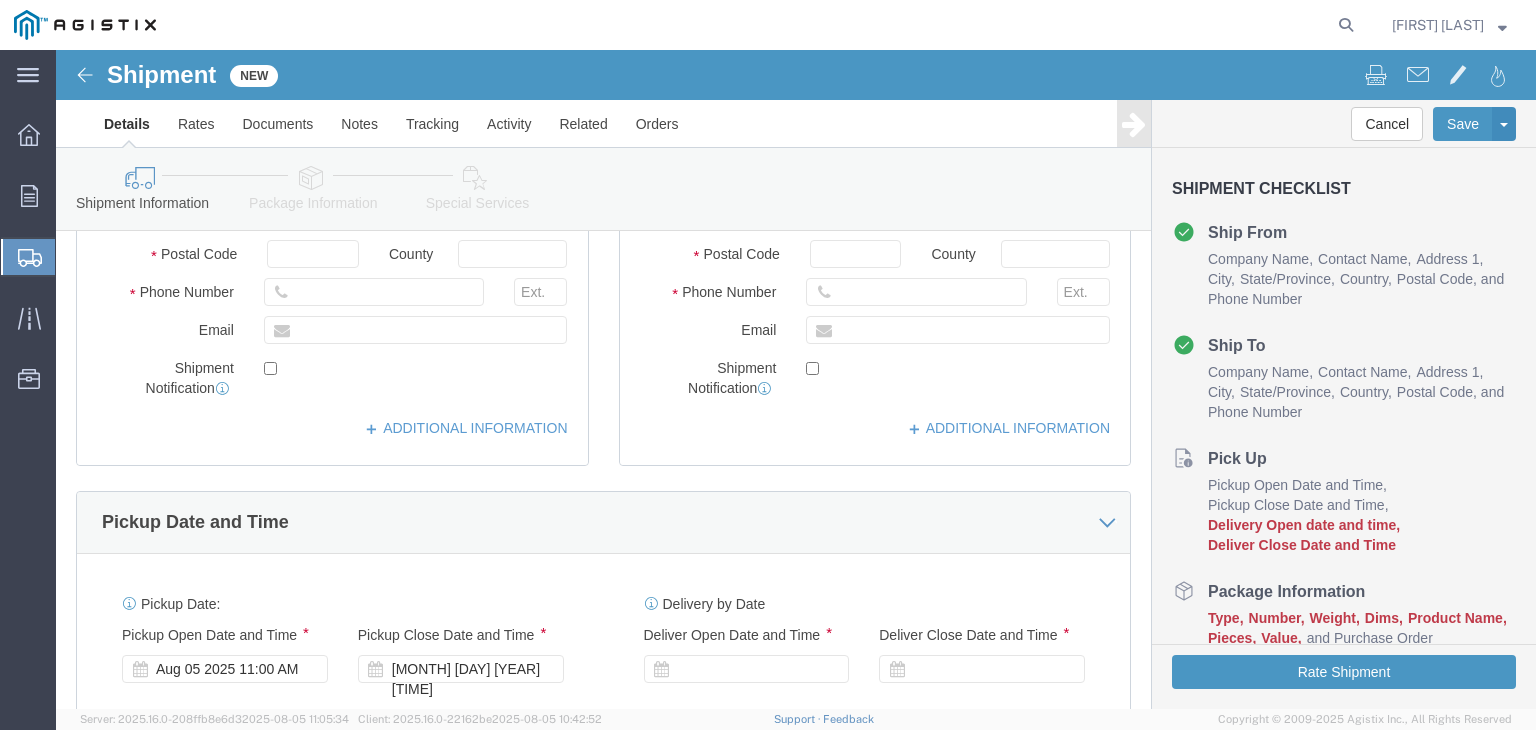 scroll, scrollTop: 1239, scrollLeft: 0, axis: vertical 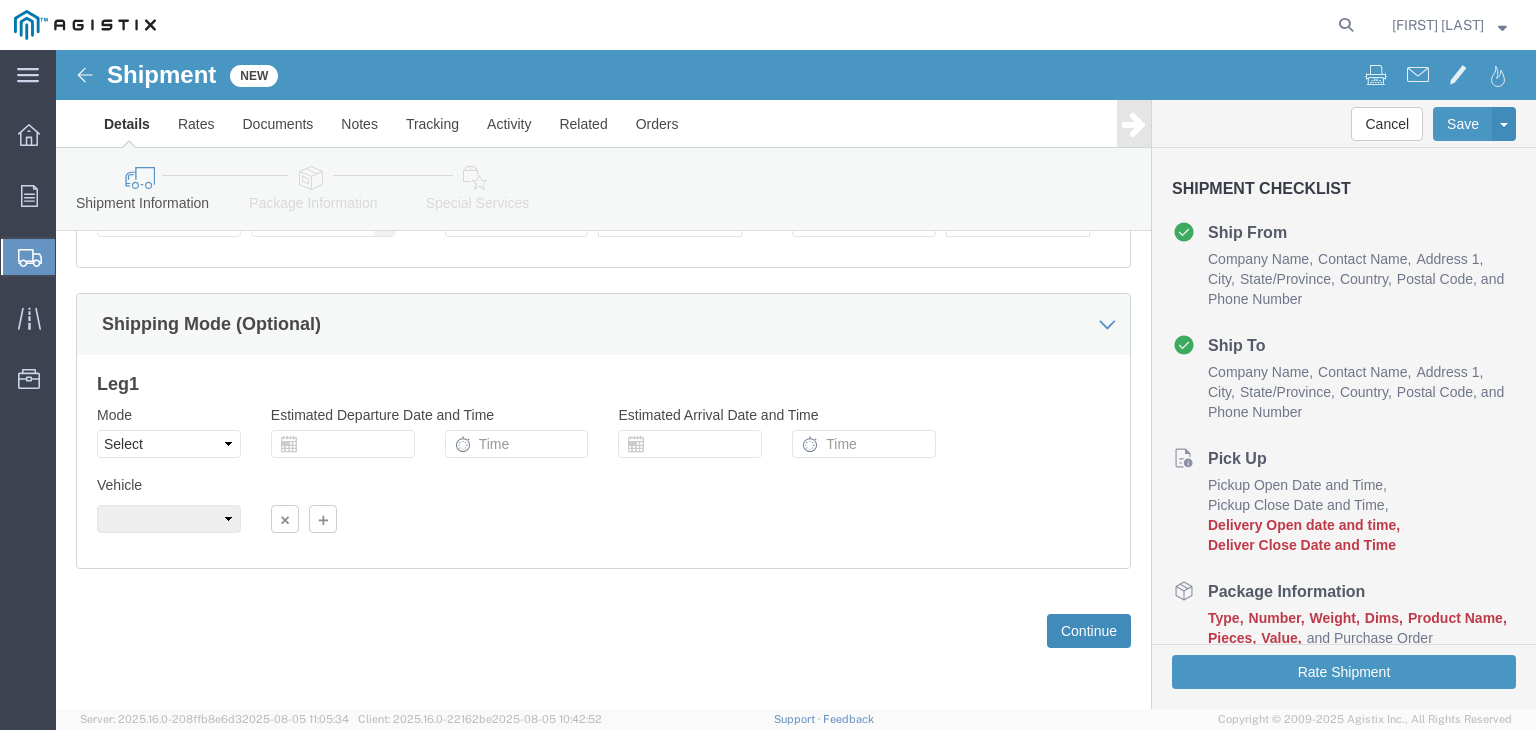 click on "Continue" 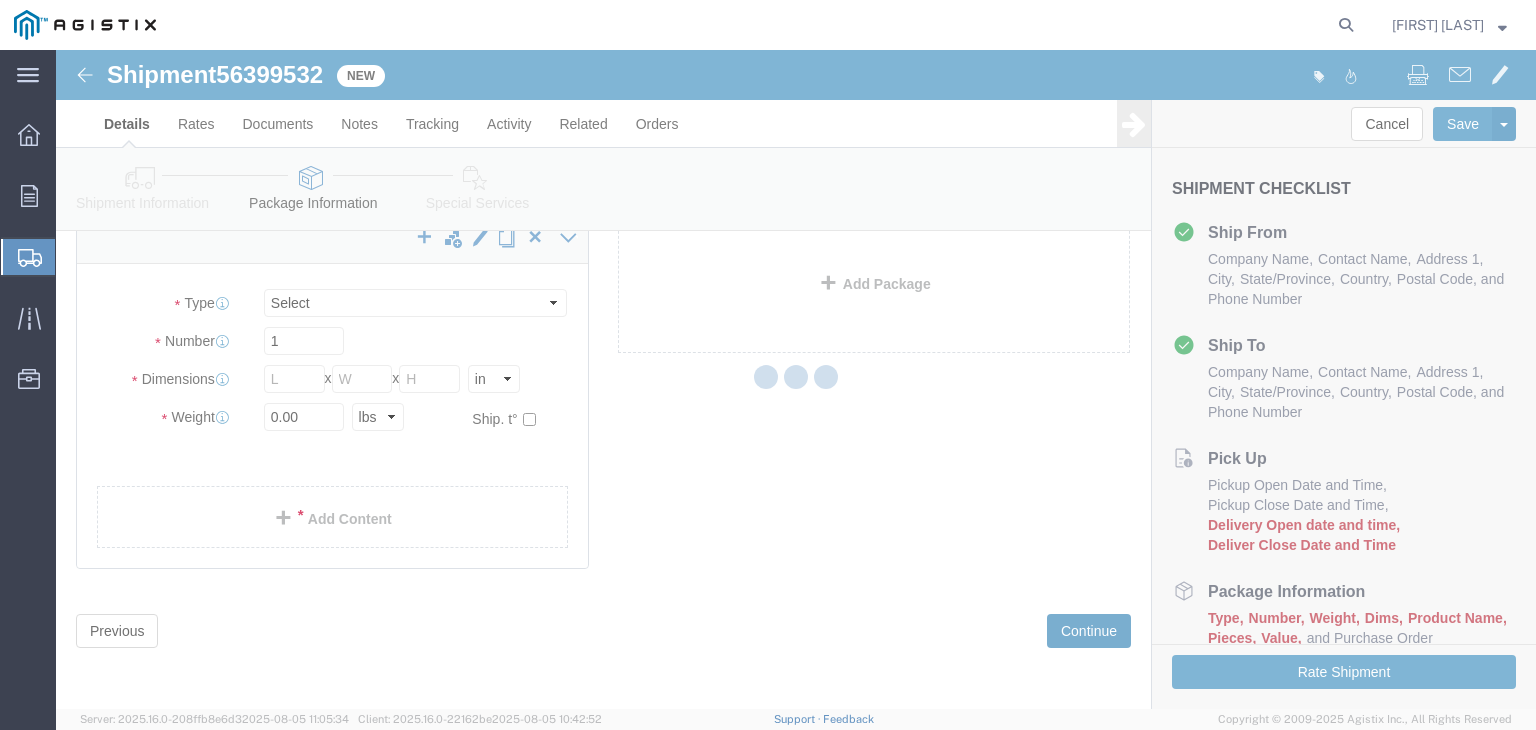 scroll, scrollTop: 0, scrollLeft: 0, axis: both 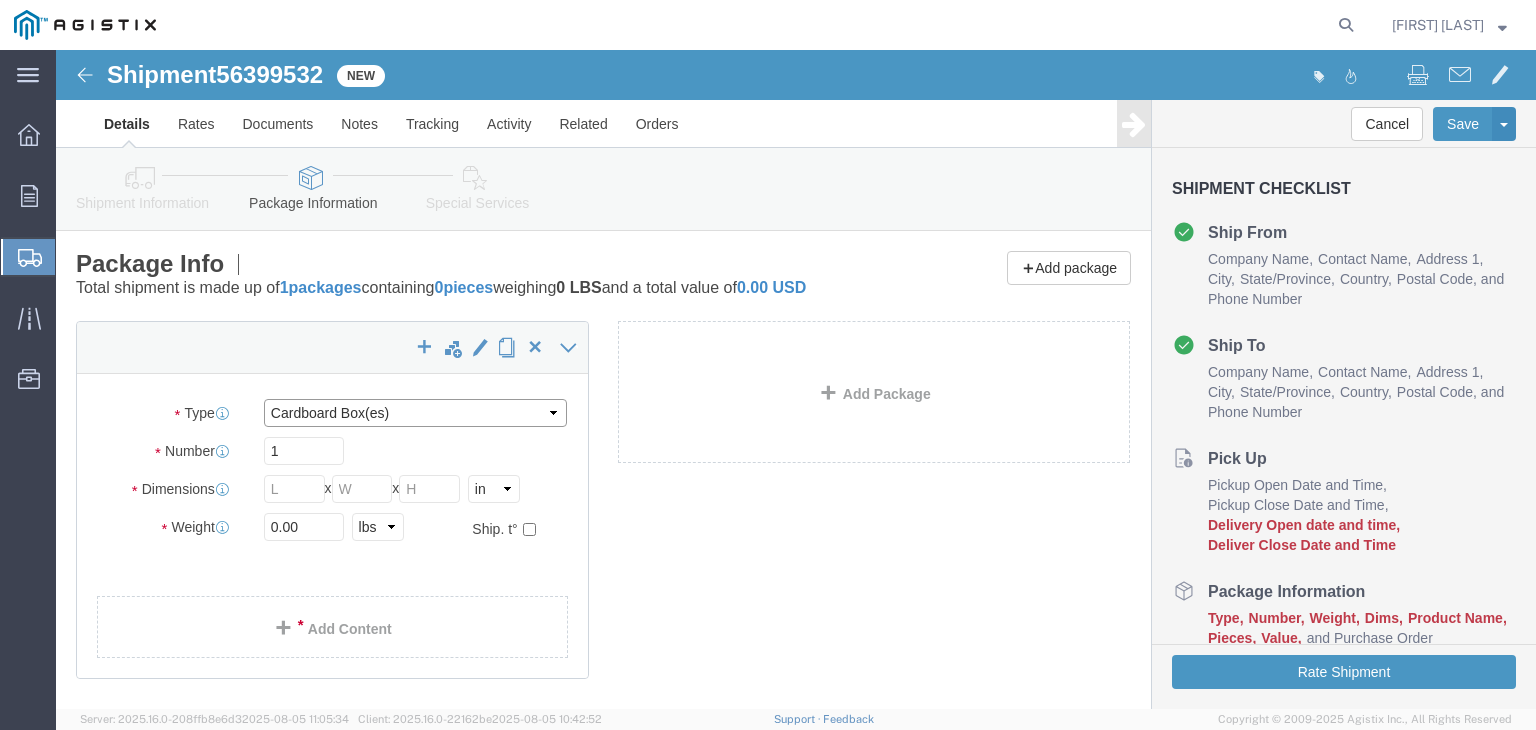 click on "Select Bulk Bundle(s) Cardboard Box(es) Carton(s) Crate(s) Drum(s) (Fiberboard) Drum(s) (Metal) Drum(s) (Plastic) Envelope Naked Cargo (UnPackaged) Pallet(s) Oversized (Not Stackable) Pallet(s) Oversized (Stackable) Pallet(s) Standard (Not Stackable) Pallet(s) Standard (Stackable) Roll(s) Your Packaging" 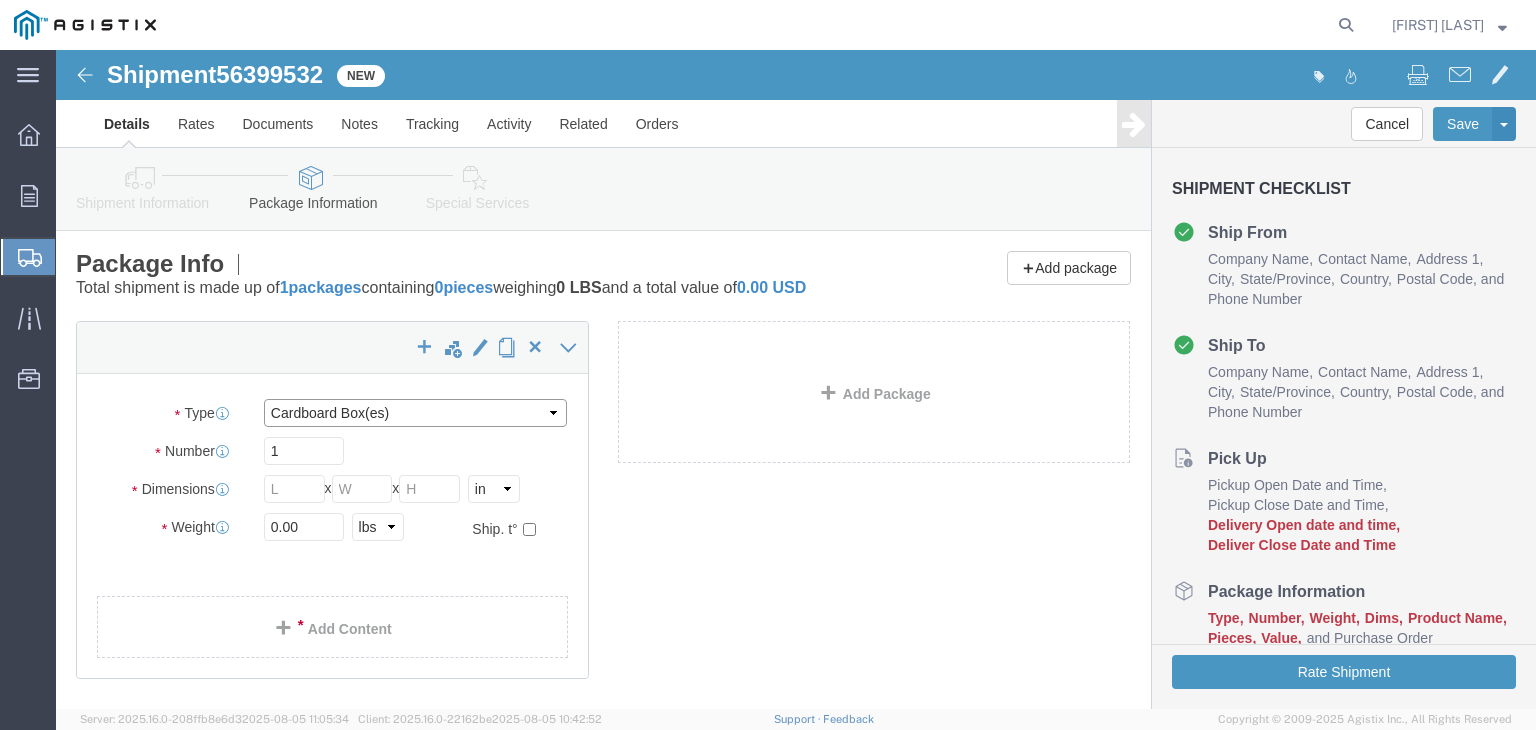 select on "PSNS" 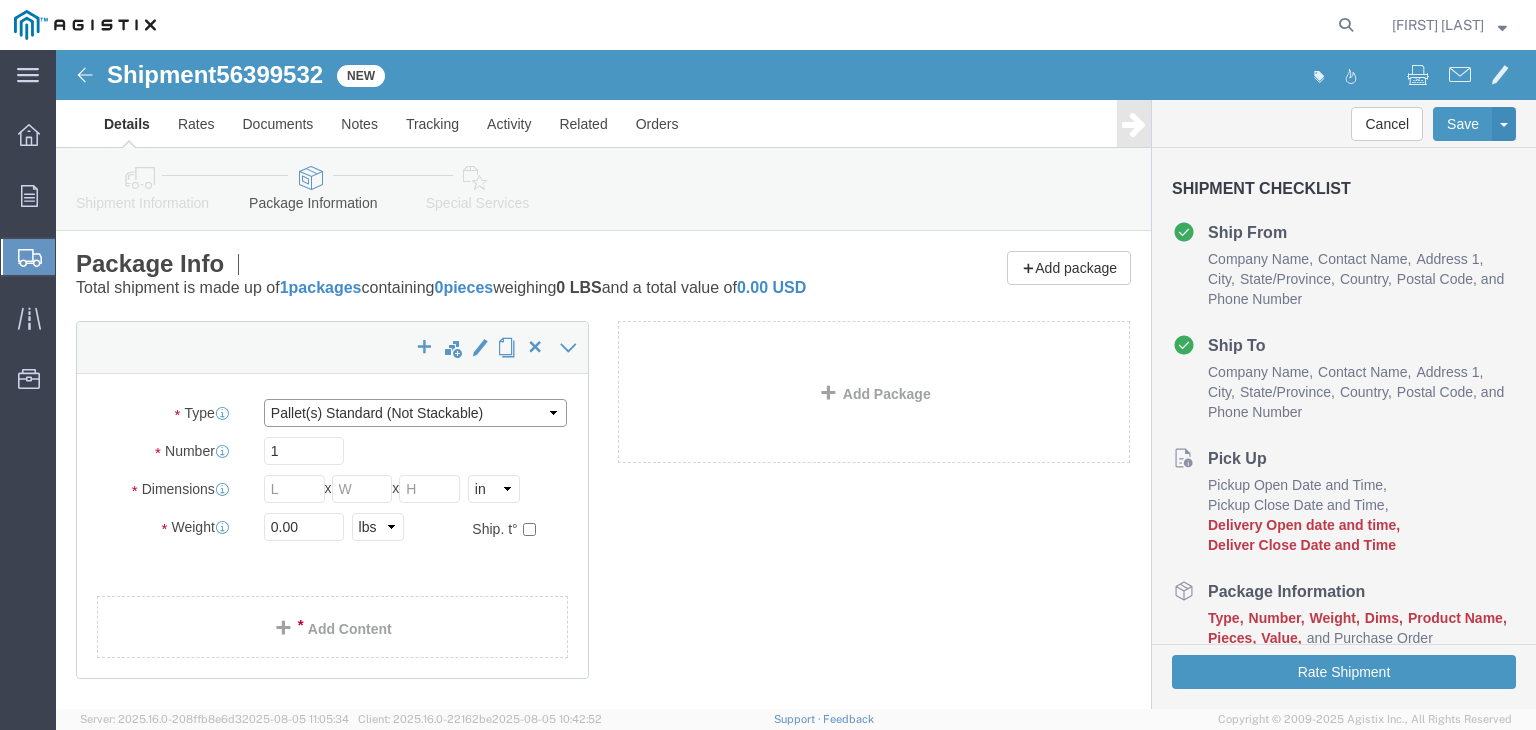 click on "Select Bulk Bundle(s) Cardboard Box(es) Carton(s) Crate(s) Drum(s) (Fiberboard) Drum(s) (Metal) Drum(s) (Plastic) Envelope Naked Cargo (UnPackaged) Pallet(s) Oversized (Not Stackable) Pallet(s) Oversized (Stackable) Pallet(s) Standard (Not Stackable) Pallet(s) Standard (Stackable) Roll(s) Your Packaging" 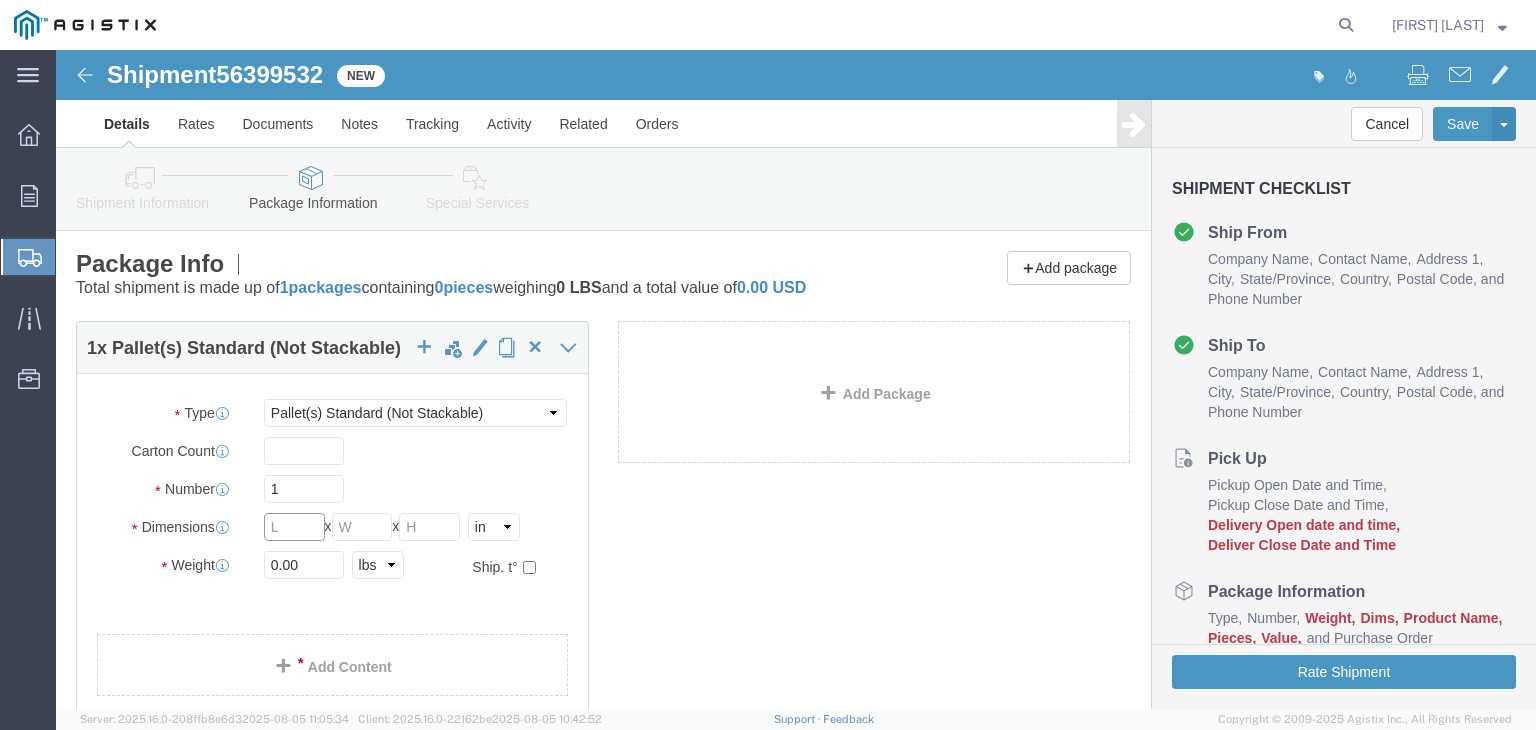 click 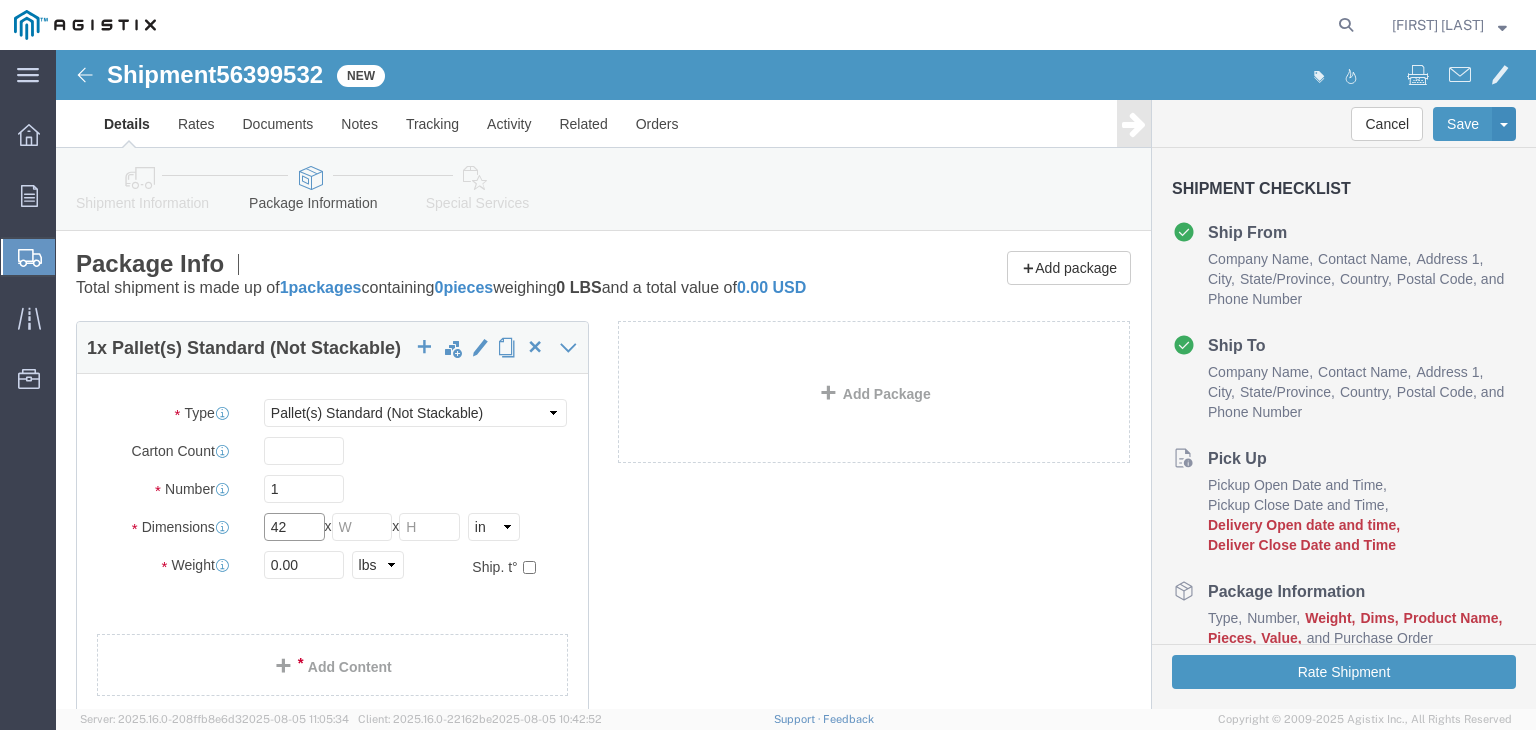 type on "42" 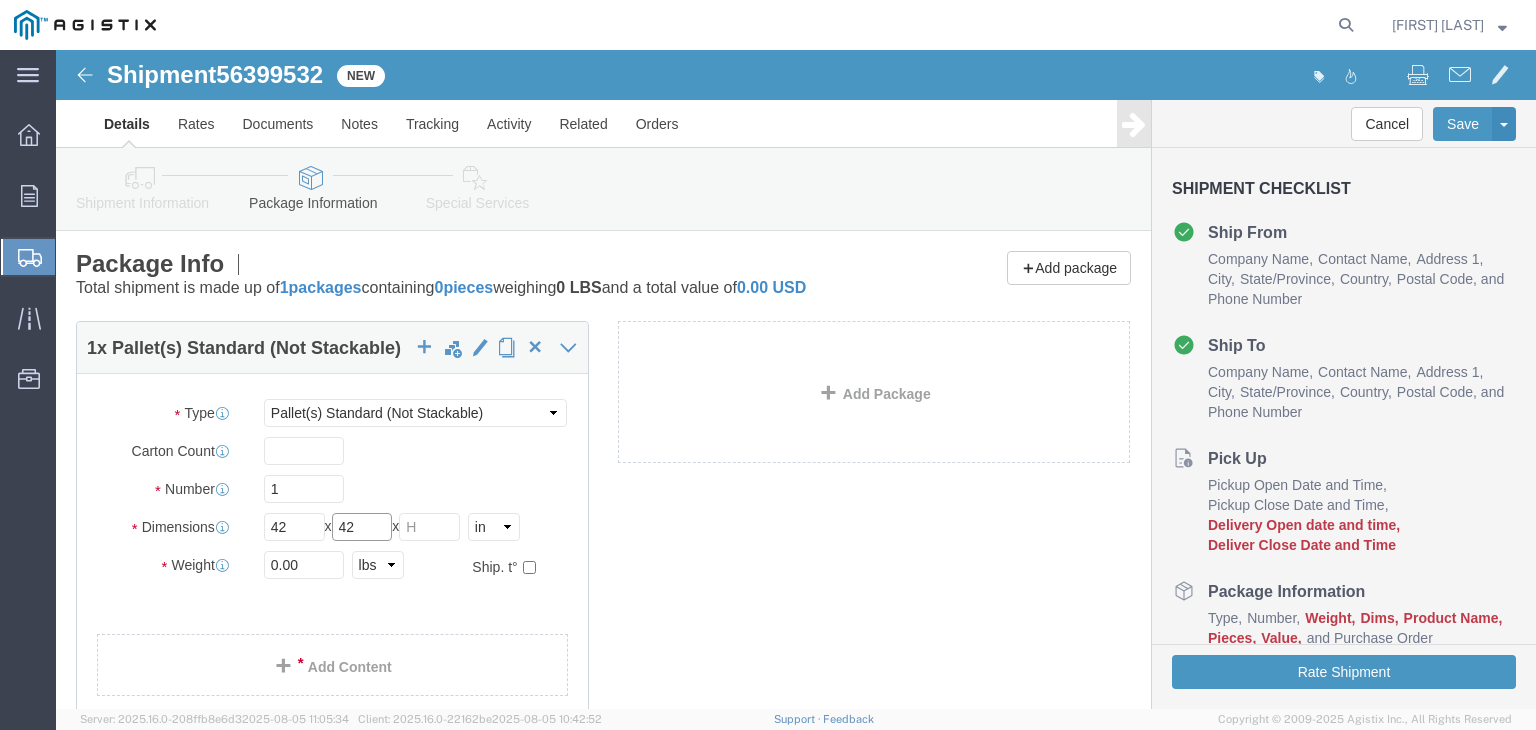 type on "42" 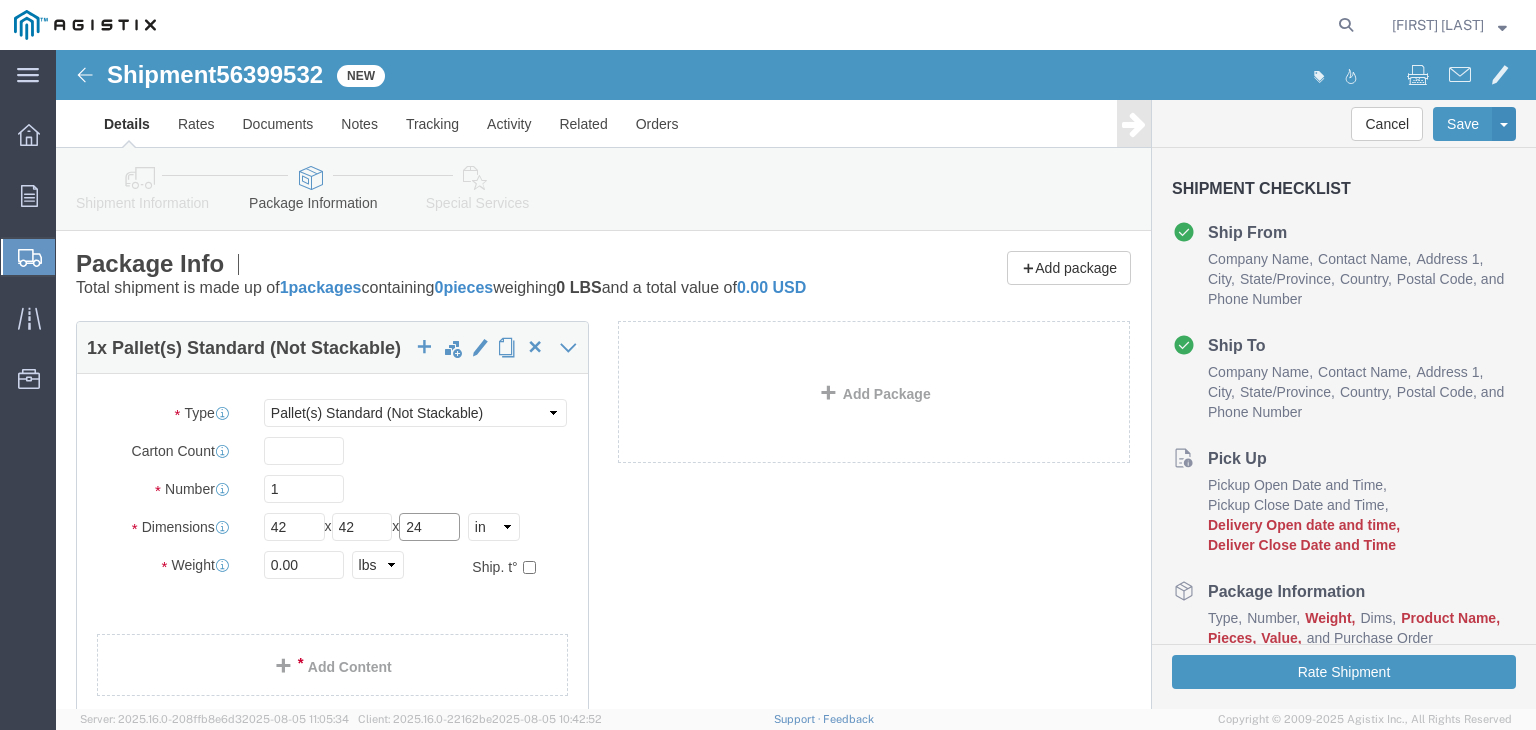 type on "24" 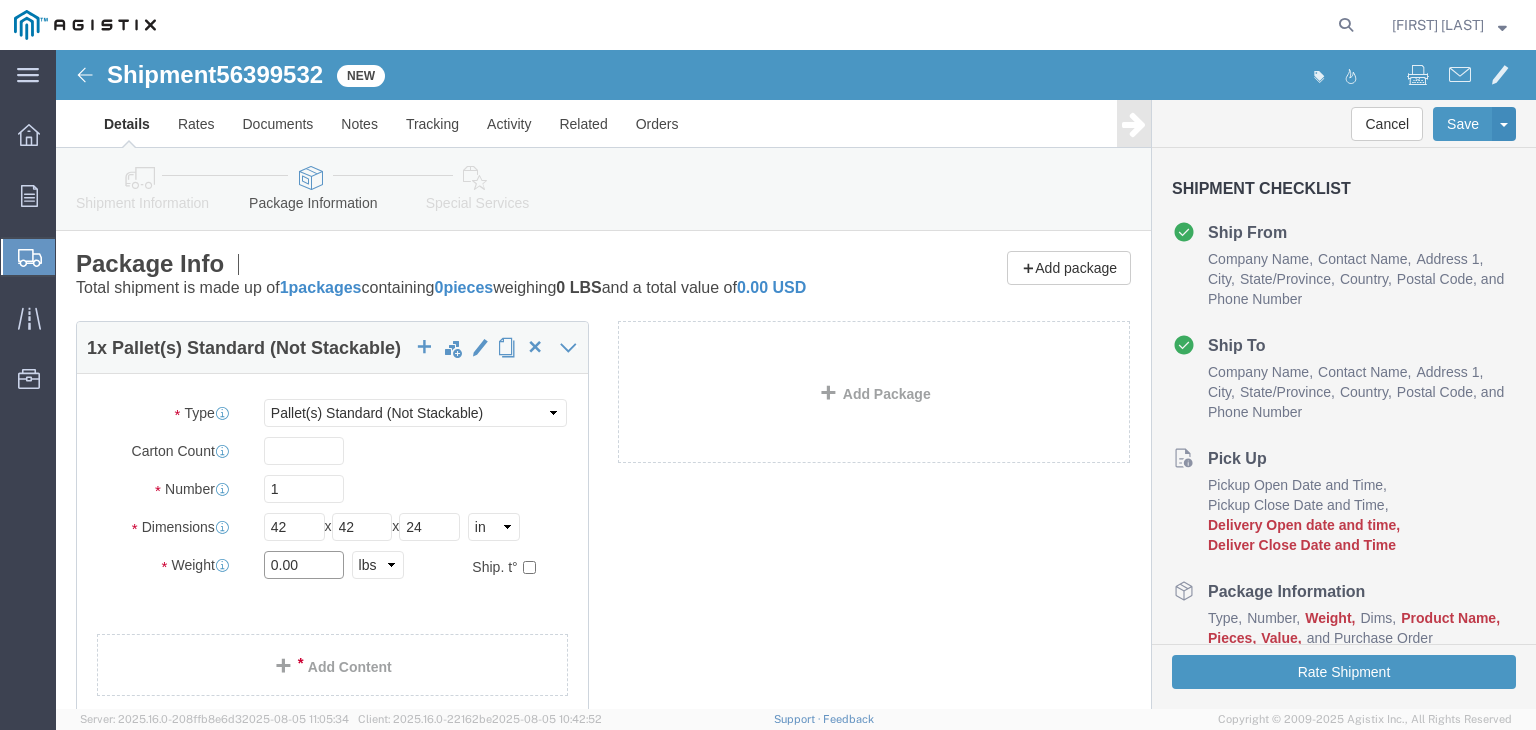 click on "0.00" 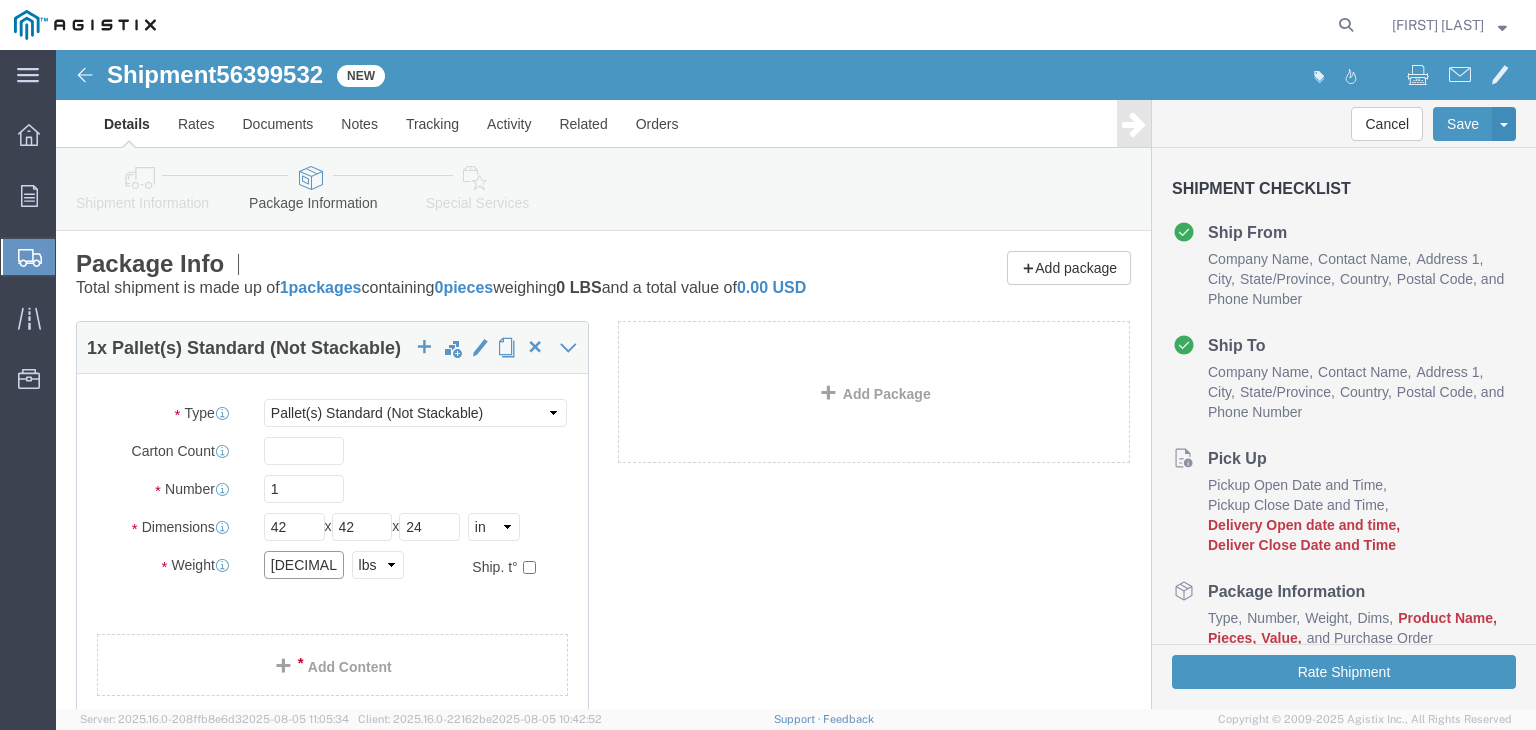 scroll, scrollTop: 100, scrollLeft: 0, axis: vertical 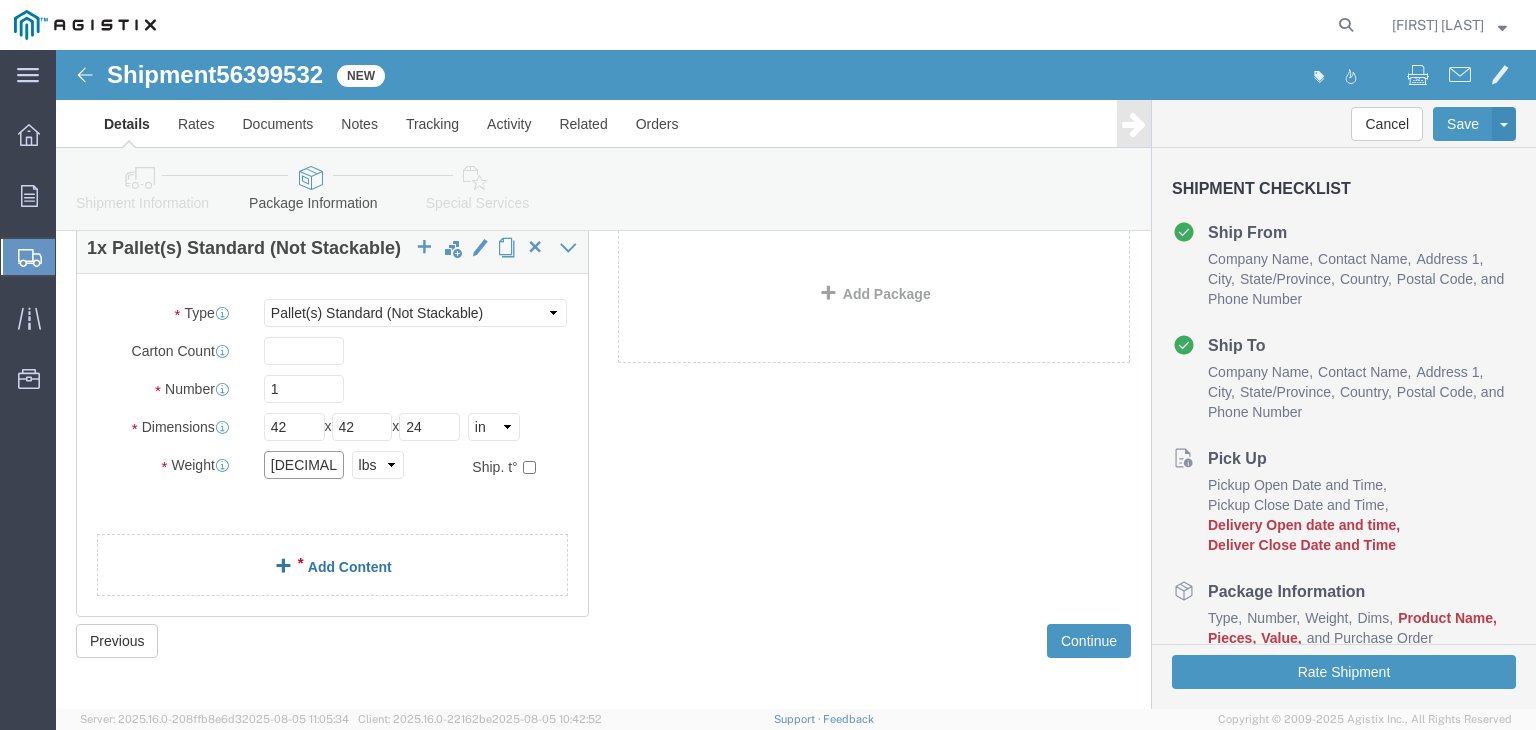 type on "[DECIMAL]" 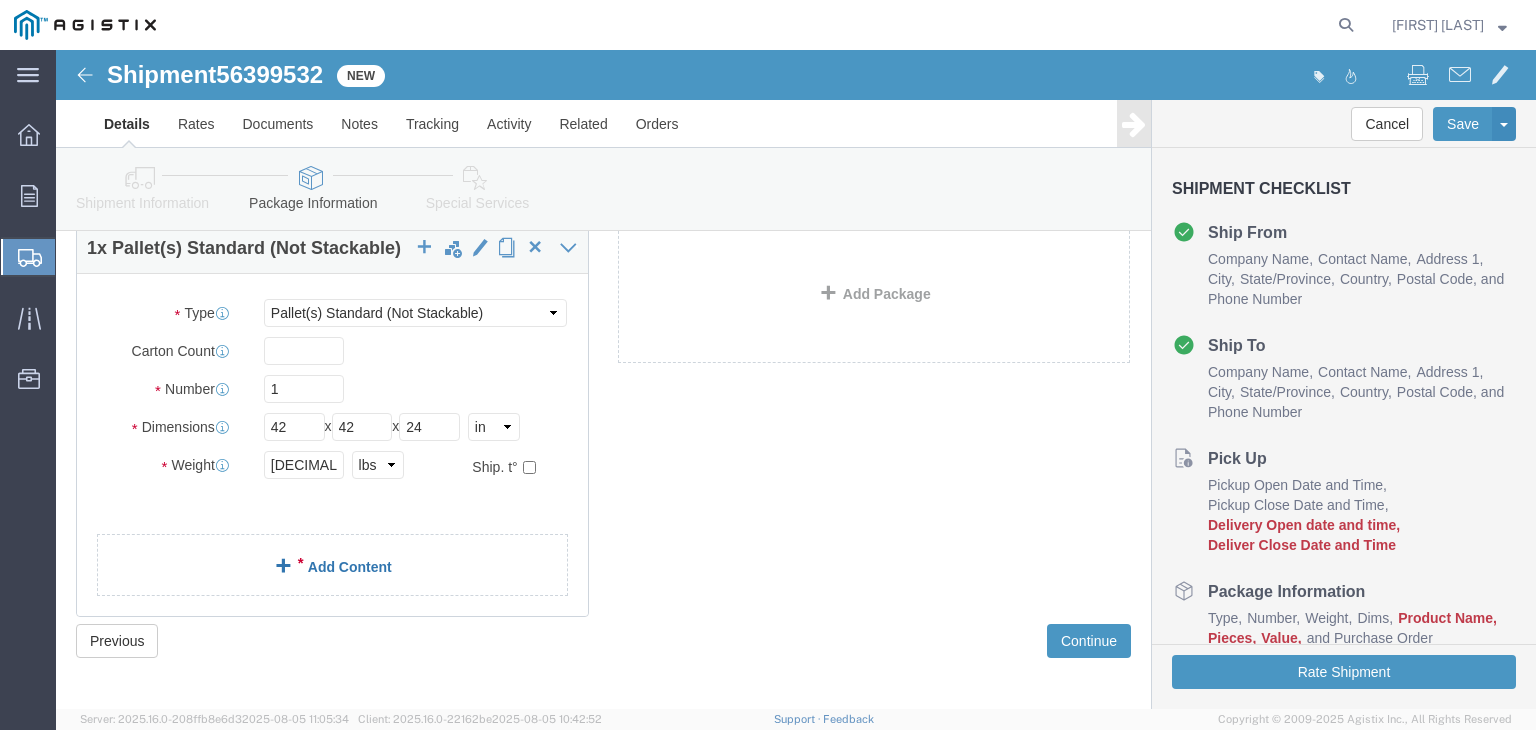 click on "Add Content" 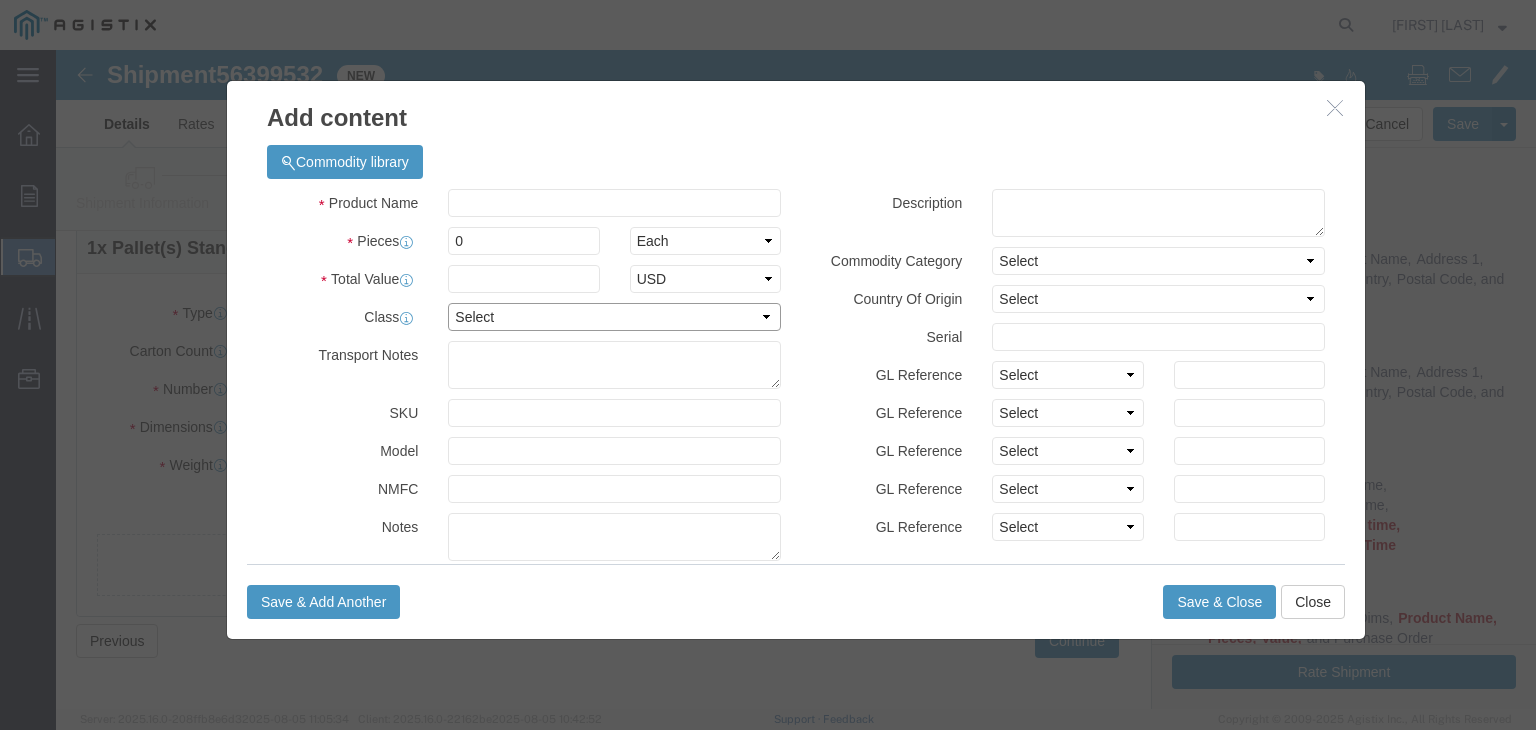 click on "Select 50 55 60 65 70 85 92.5 100 125 175 250 300 400" 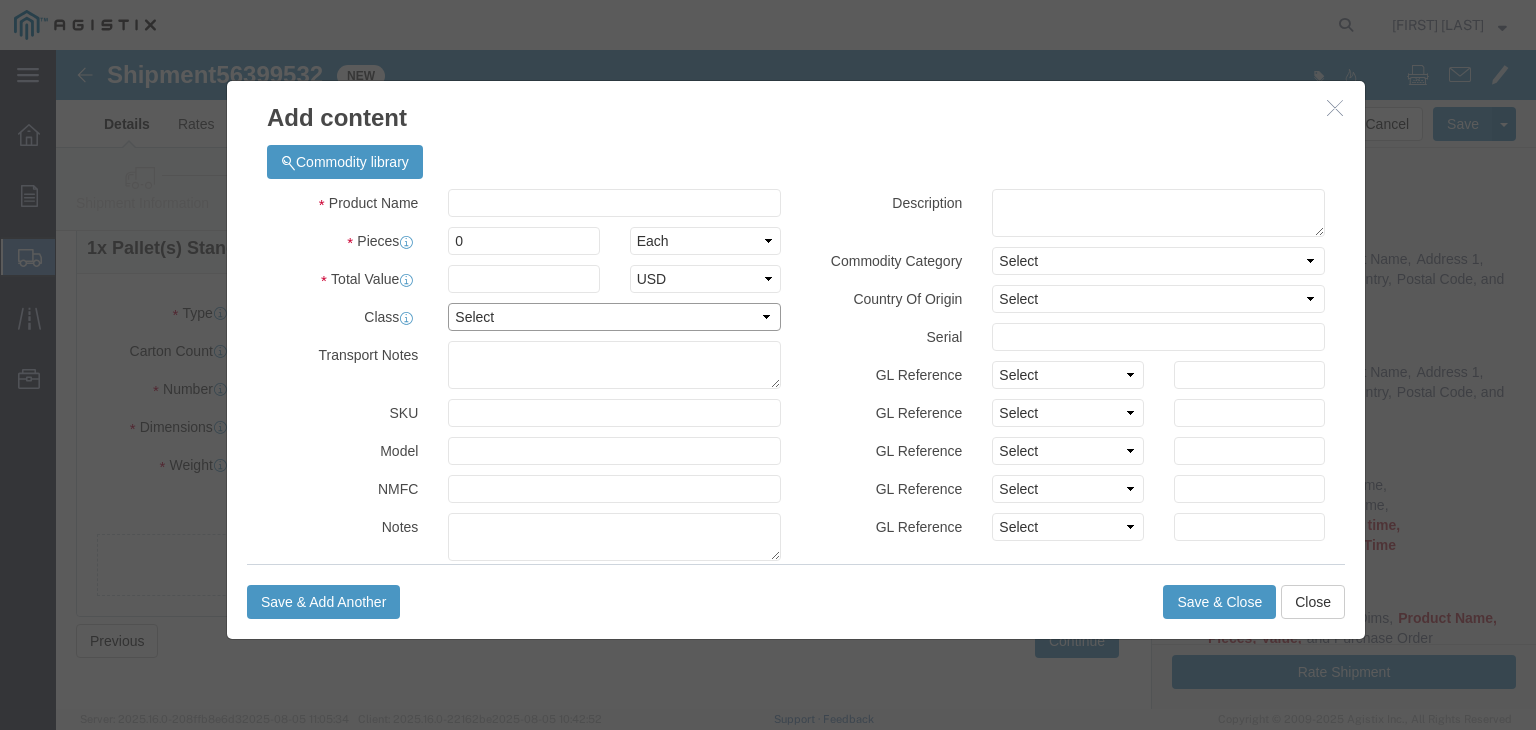 select on "60" 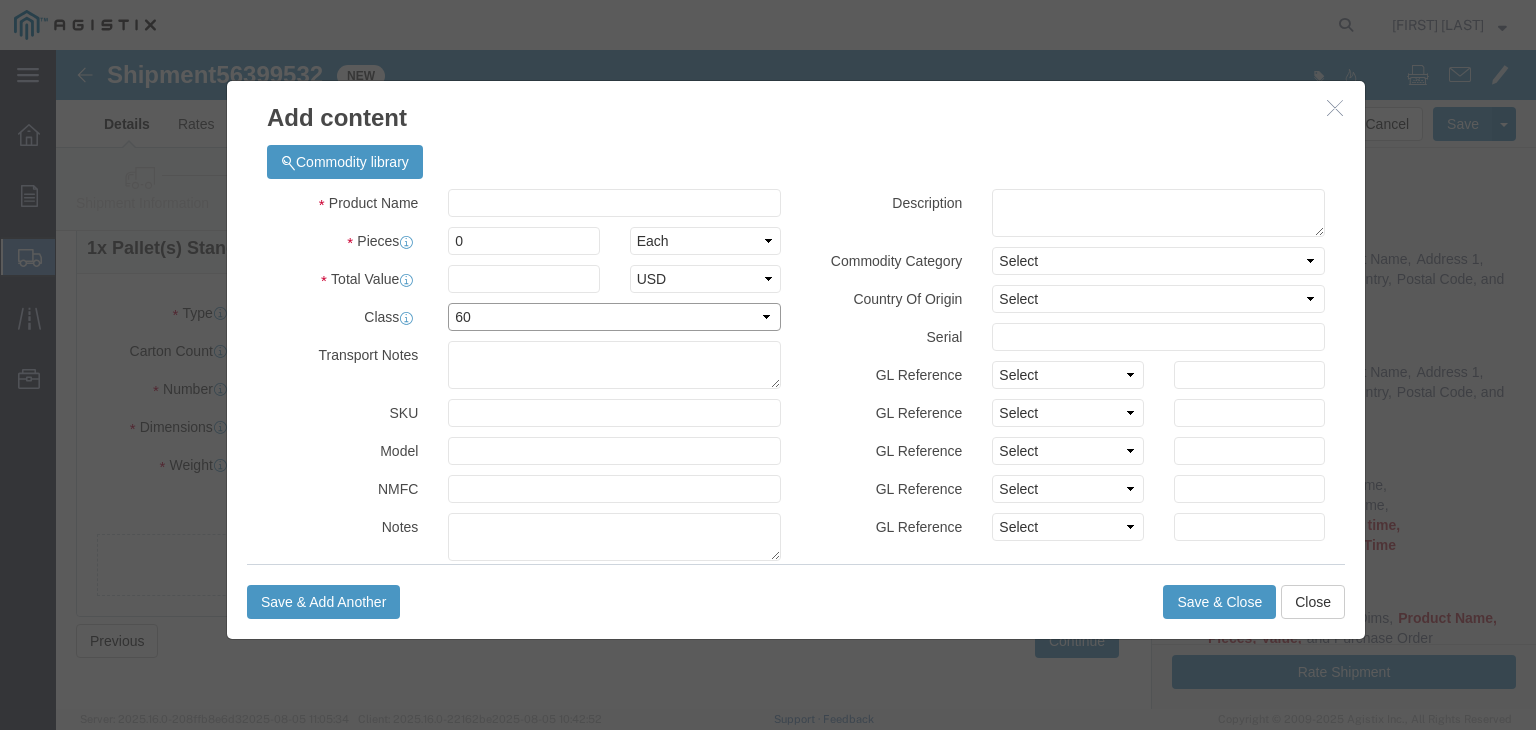 click on "Select 50 55 60 65 70 85 92.5 100 125 175 250 300 400" 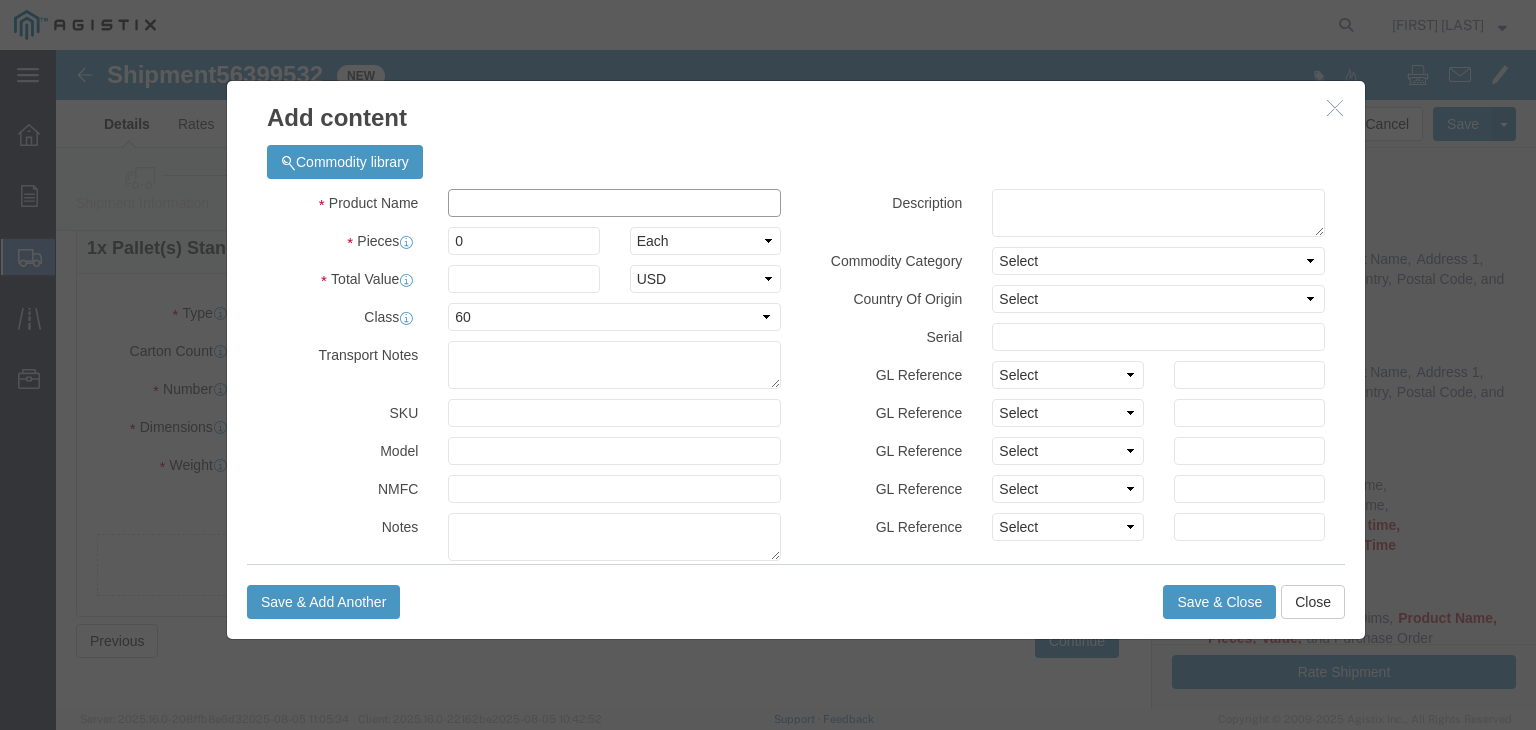 click 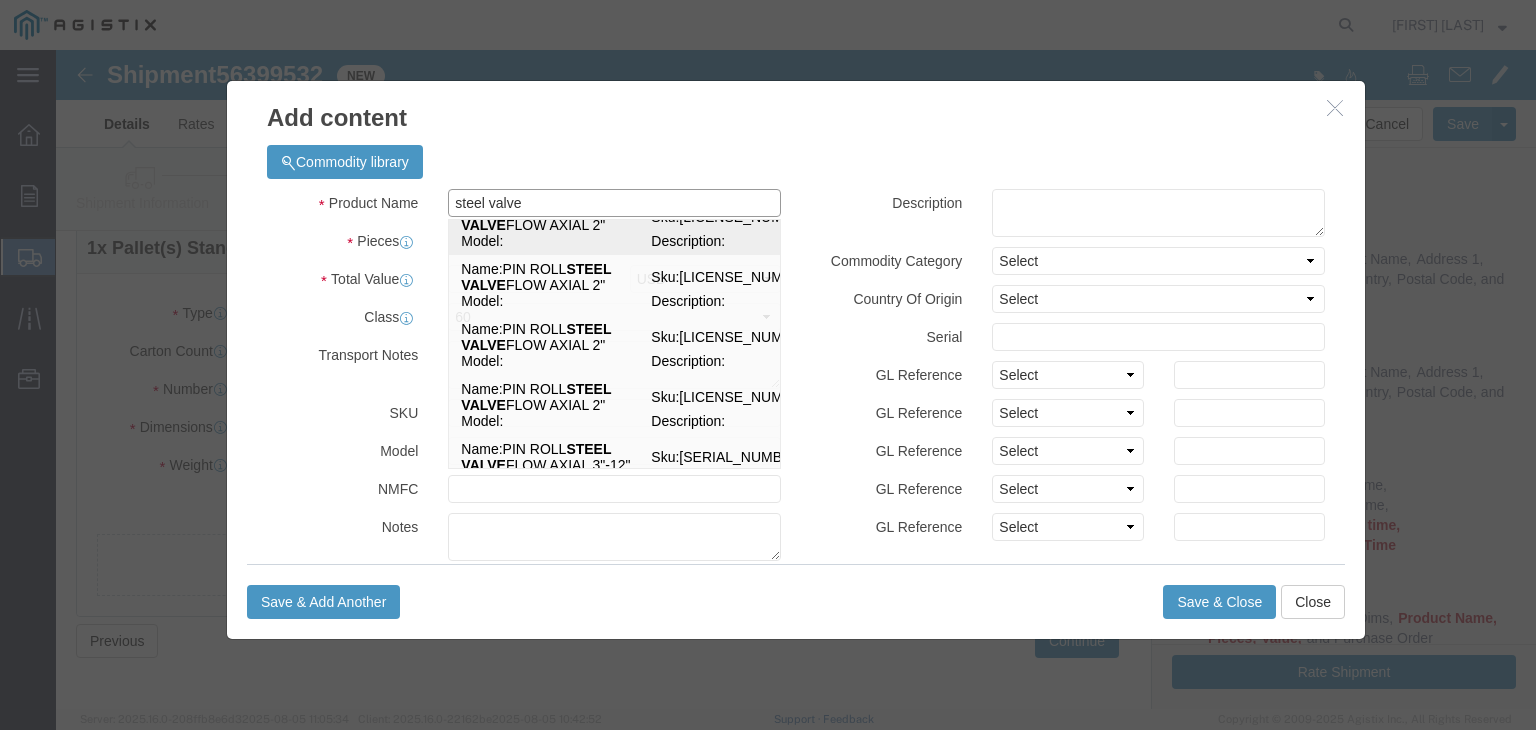 scroll, scrollTop: 300, scrollLeft: 0, axis: vertical 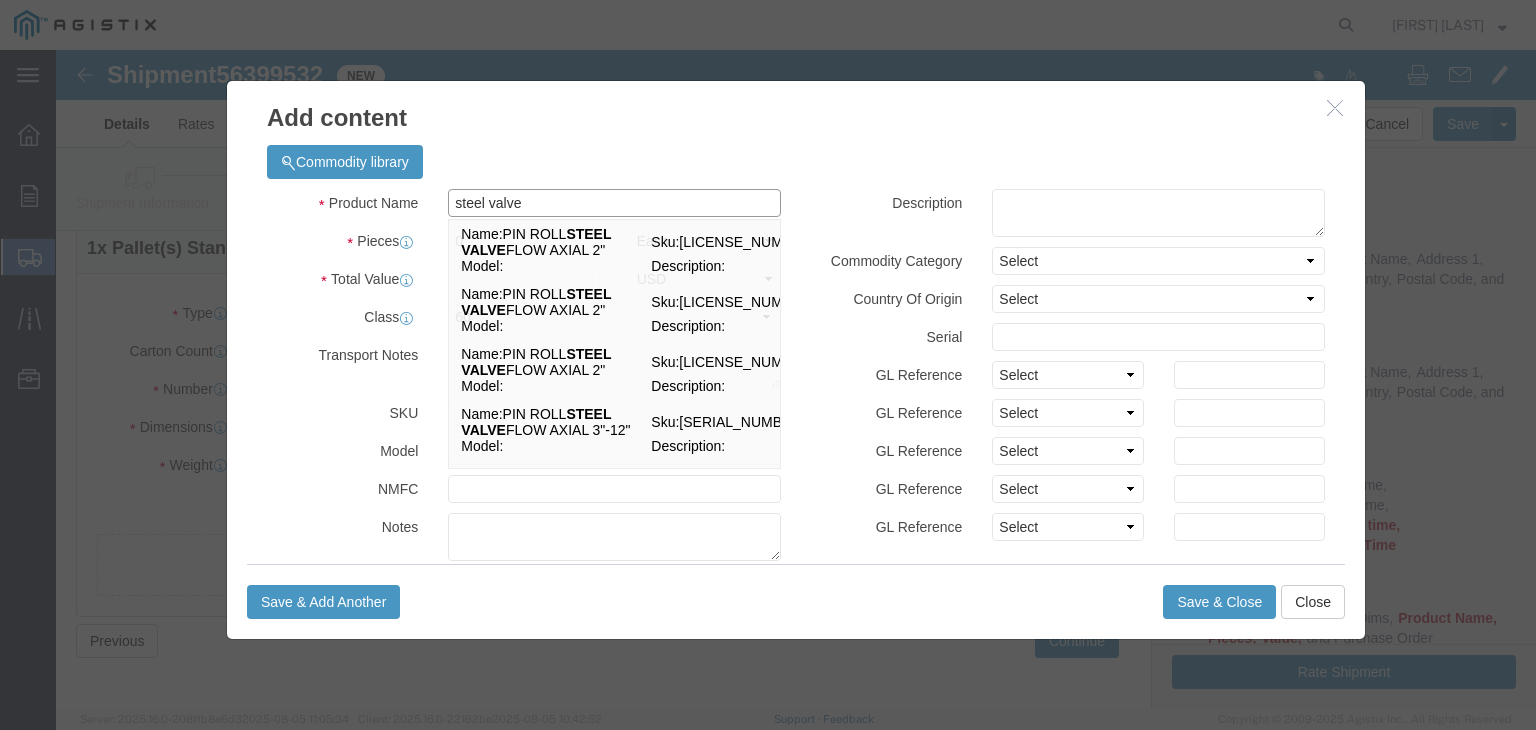 type on "steel valve" 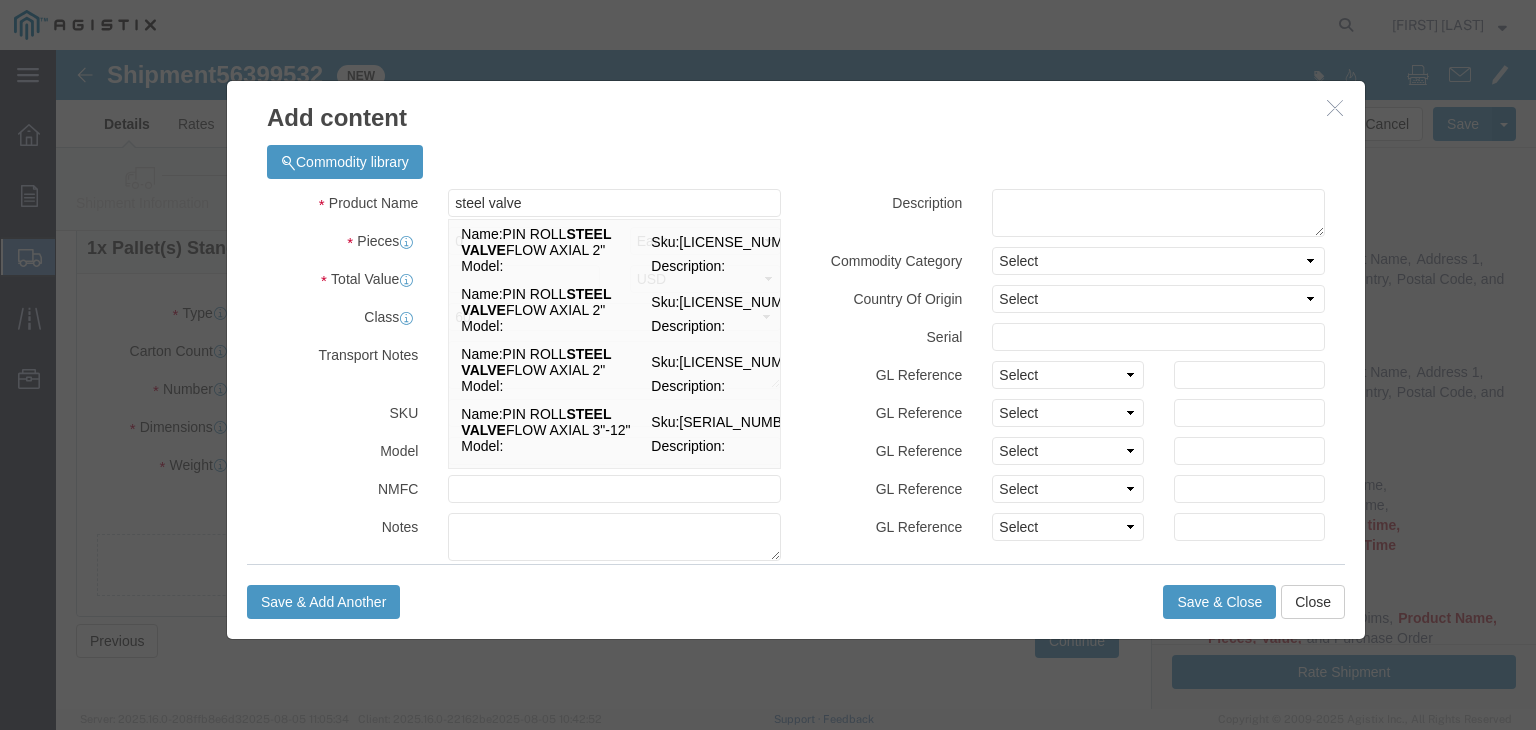 click on "Add content" 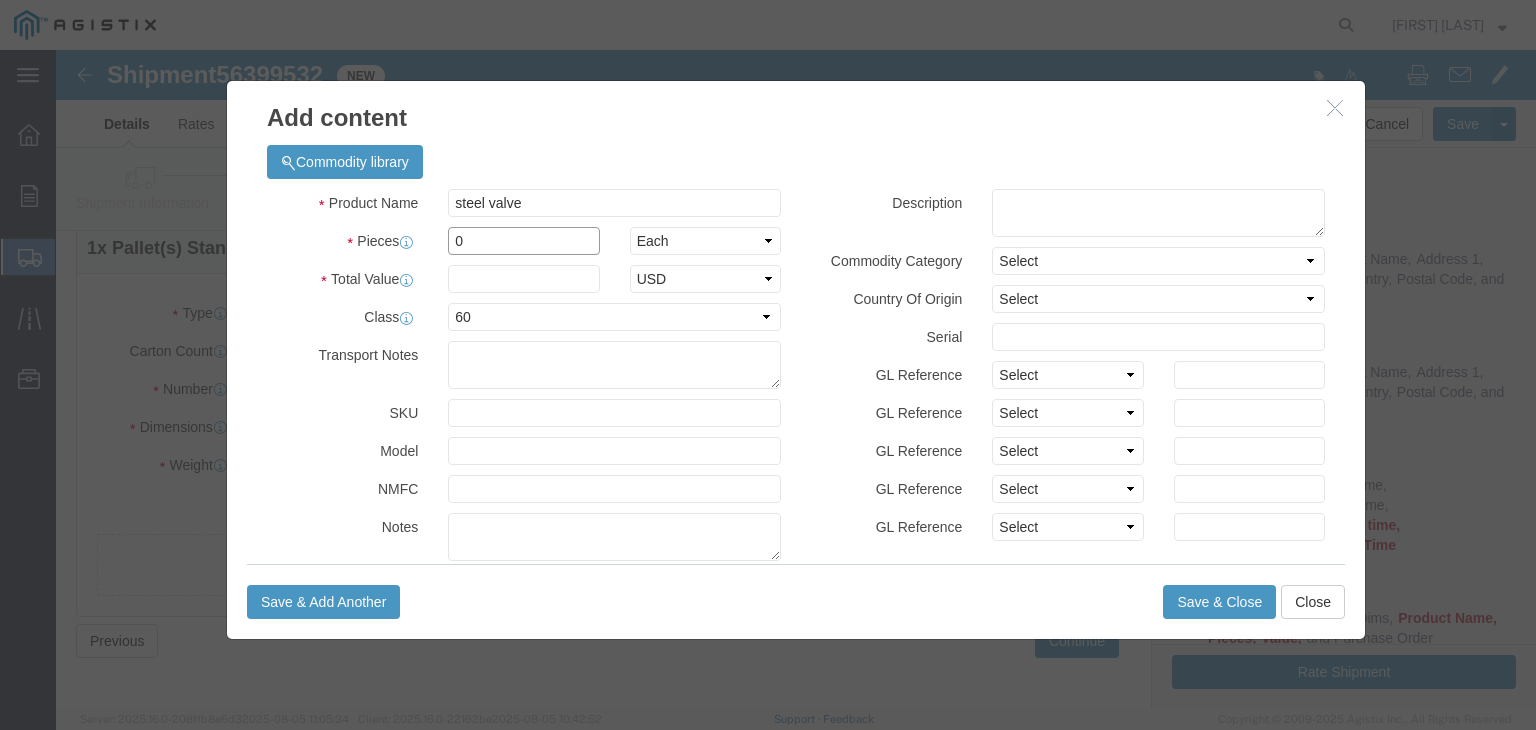 click on "0" 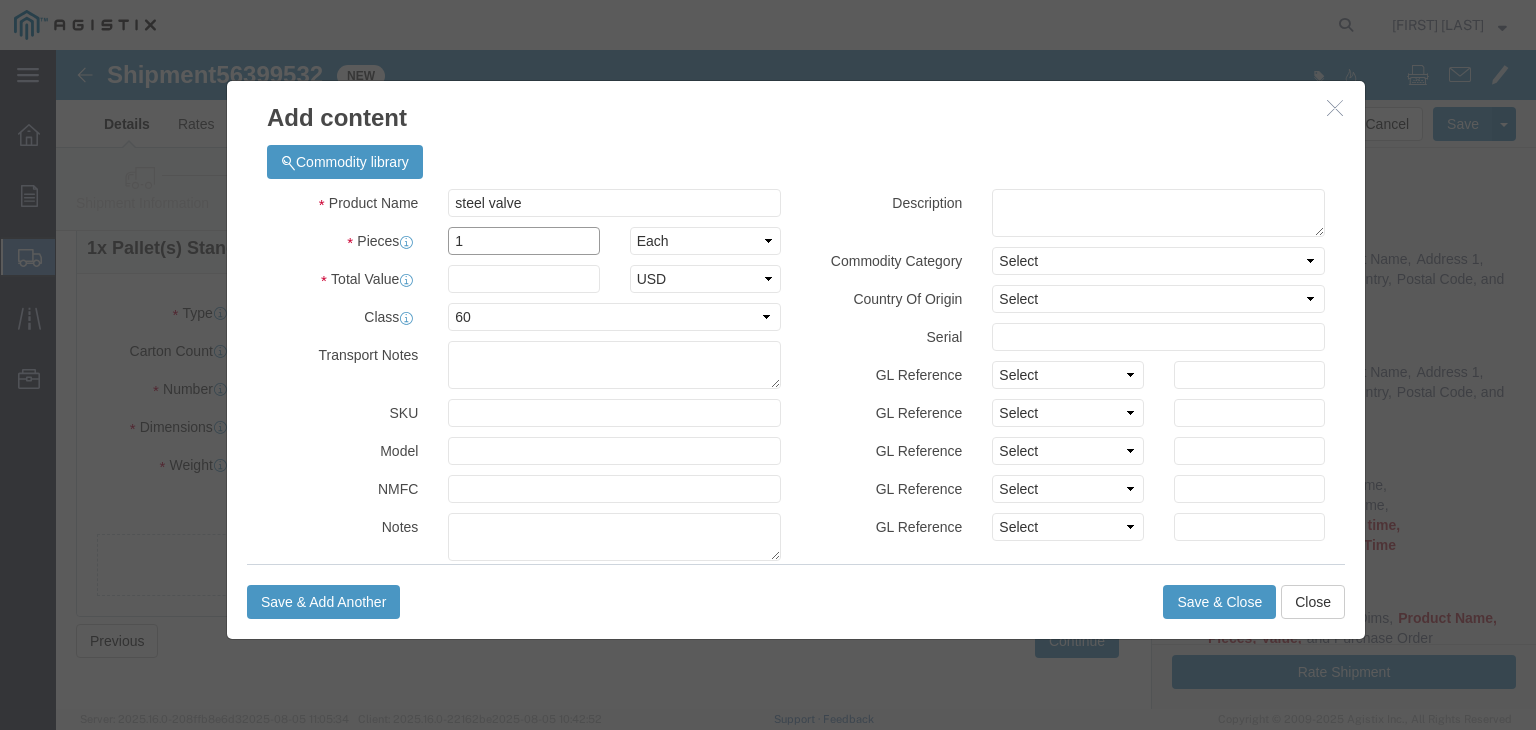 type on "1" 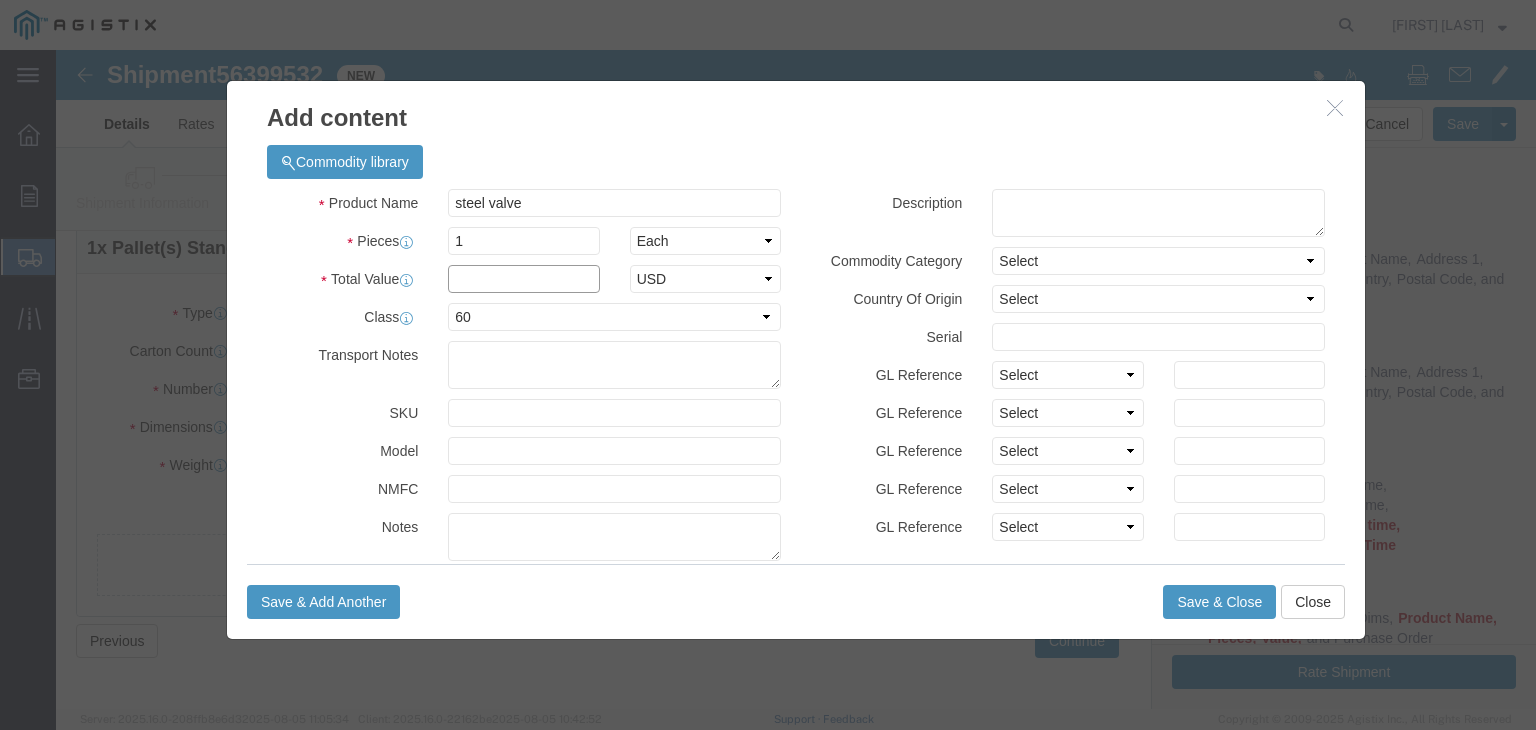 click 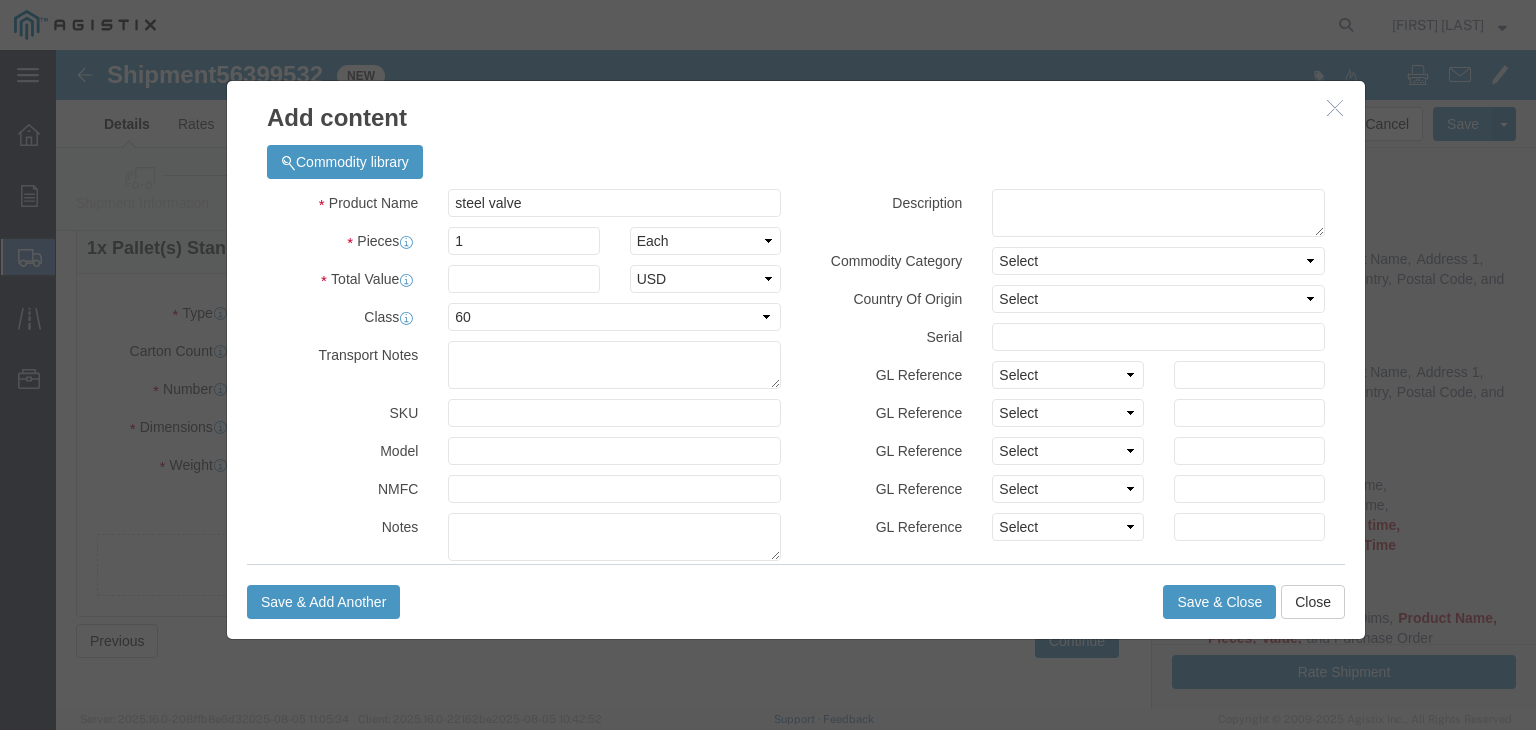 click 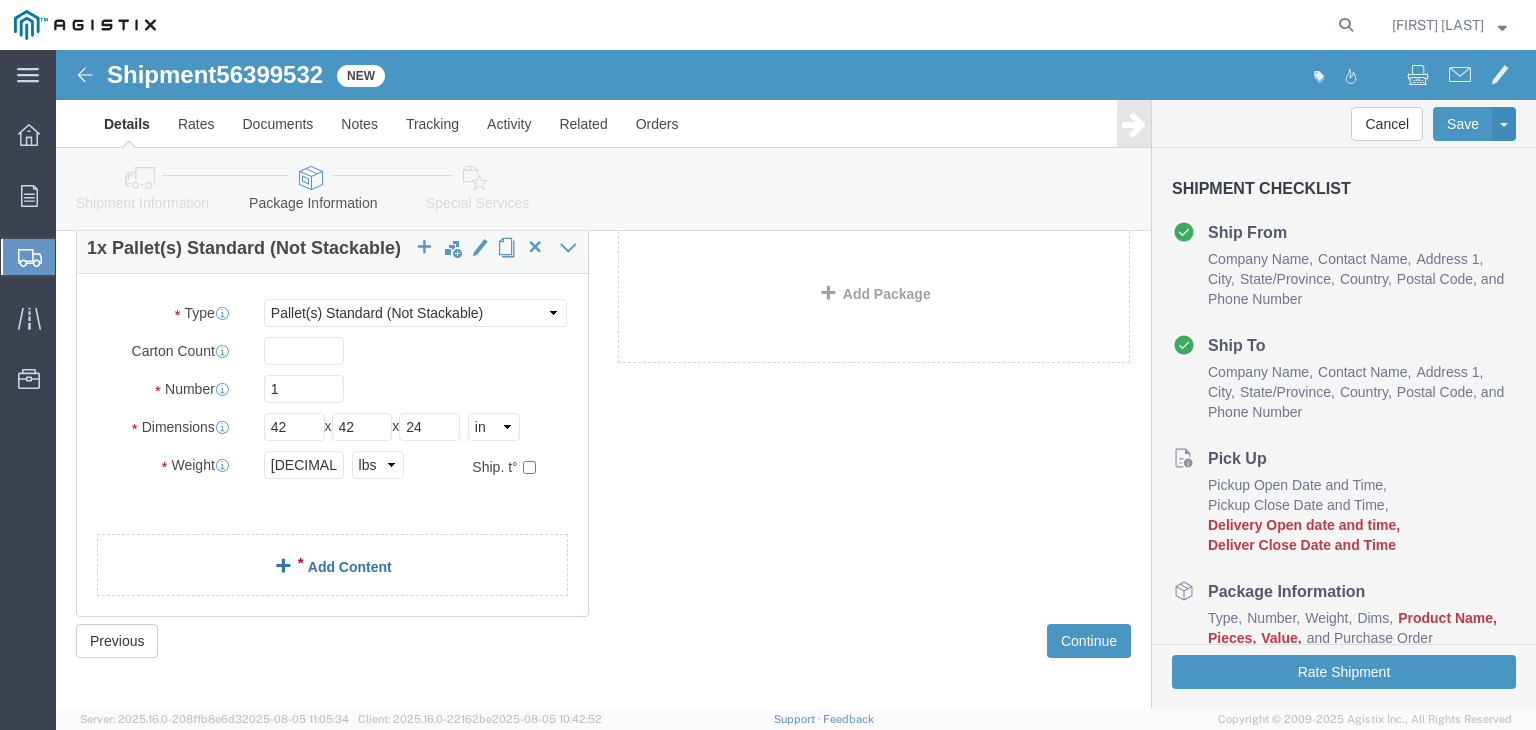 click on "Add Content" 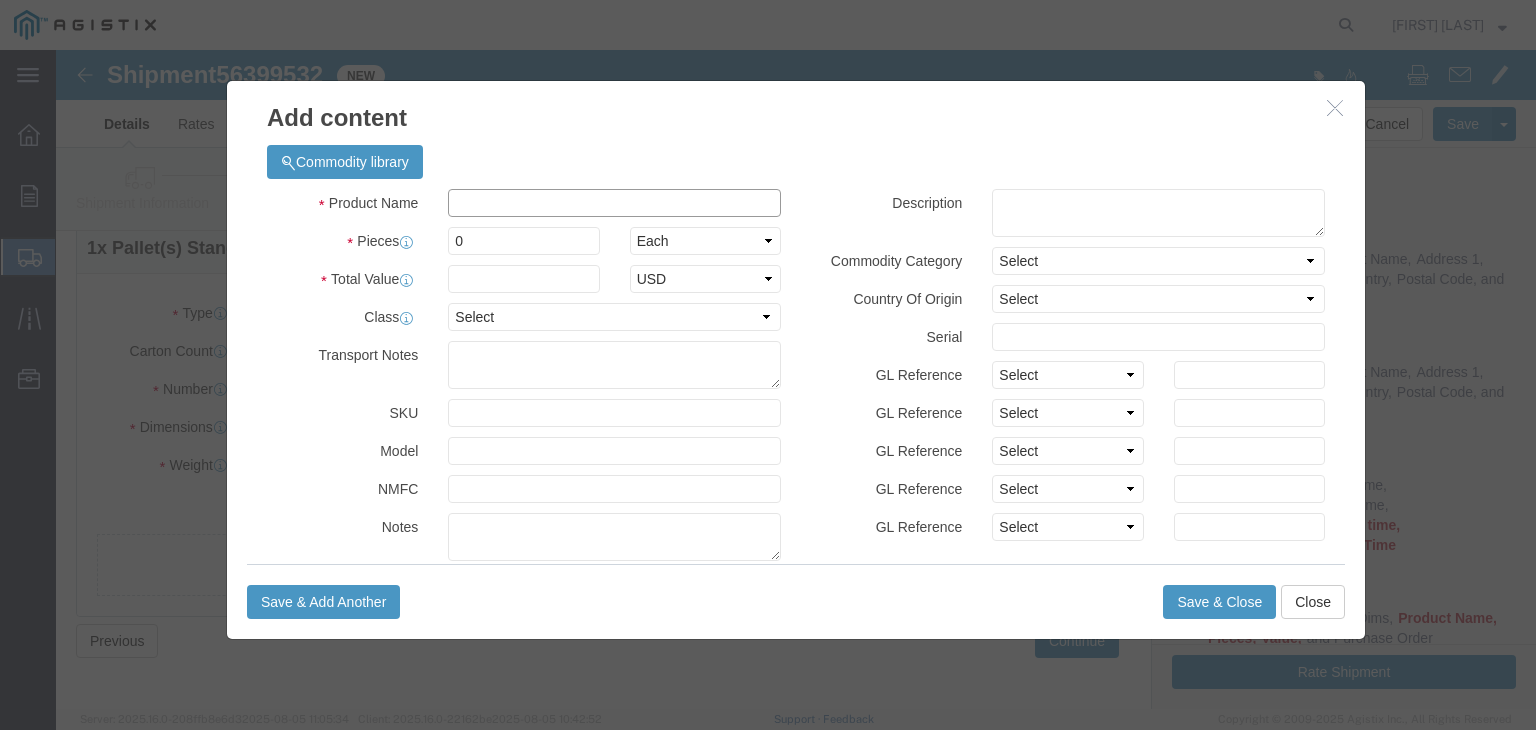 click 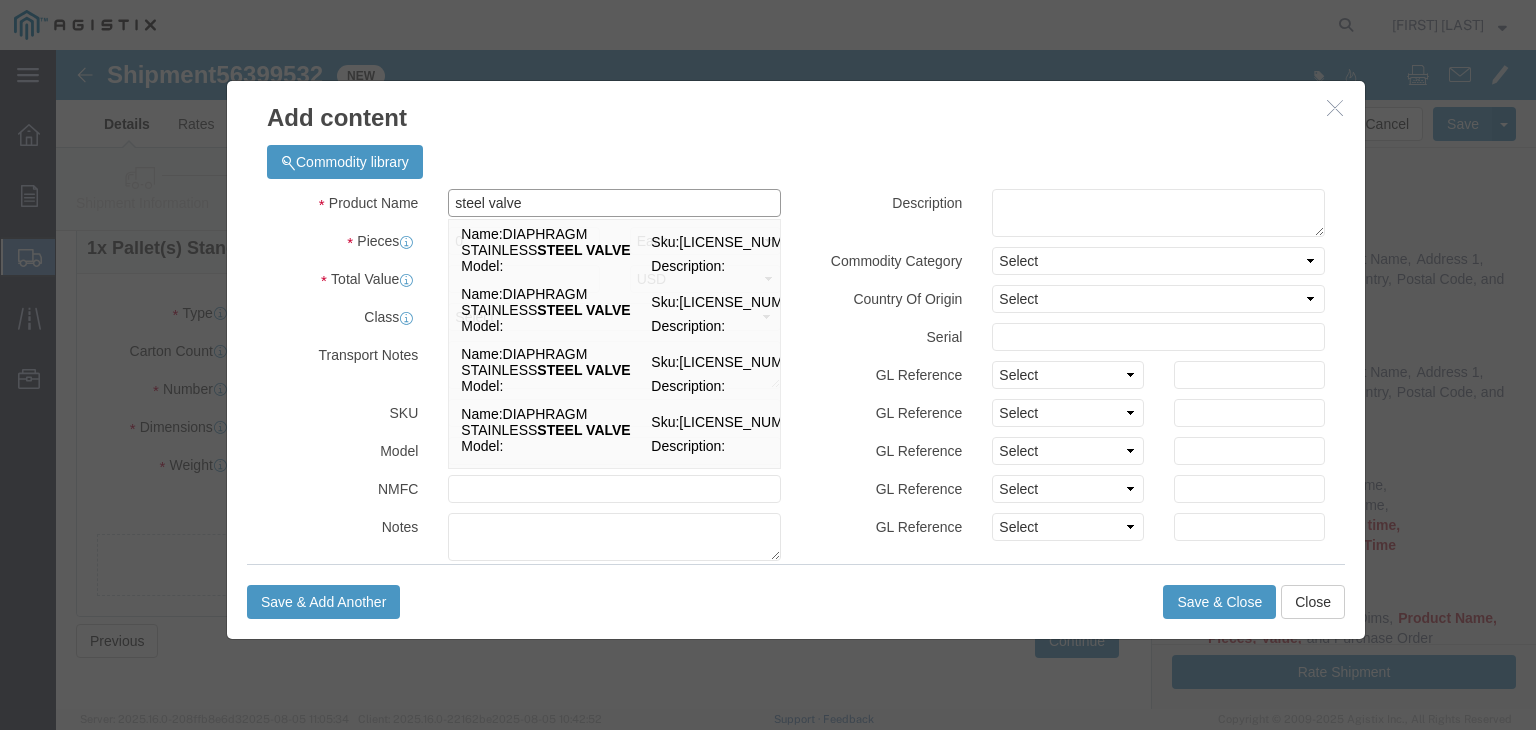 type on "steel valve" 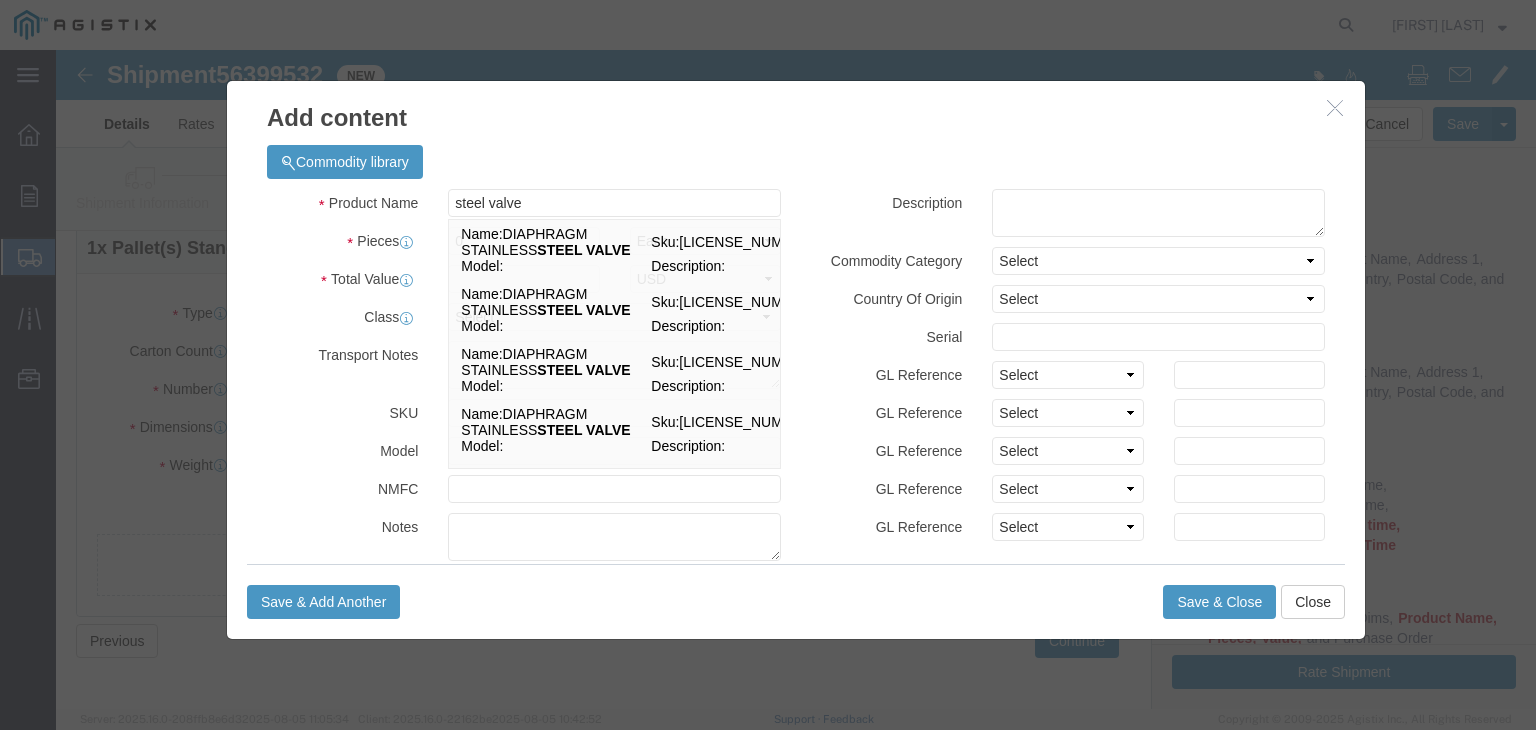 click on "Commodity library" 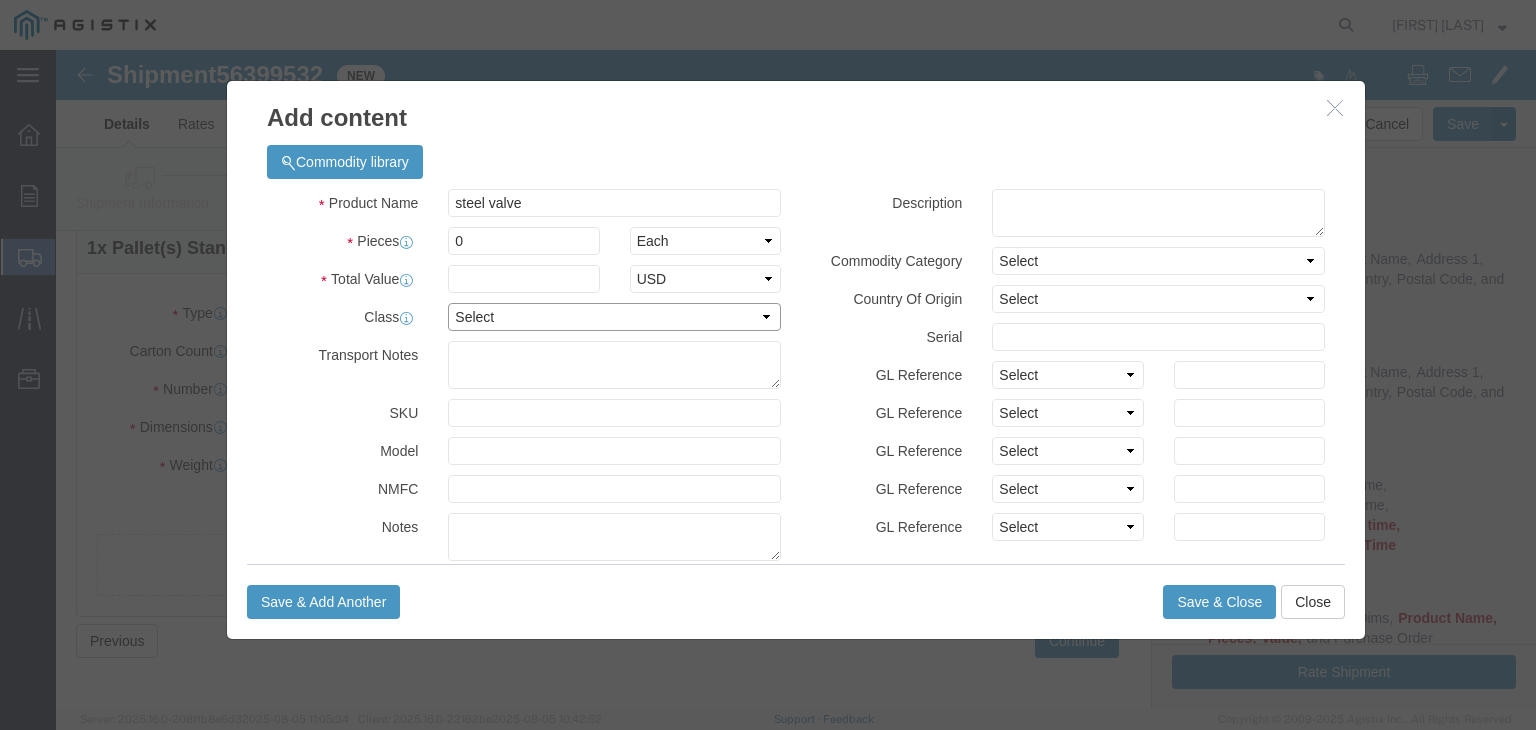 click on "Select 50 55 60 65 70 85 92.5 100 125 175 250 300 400" 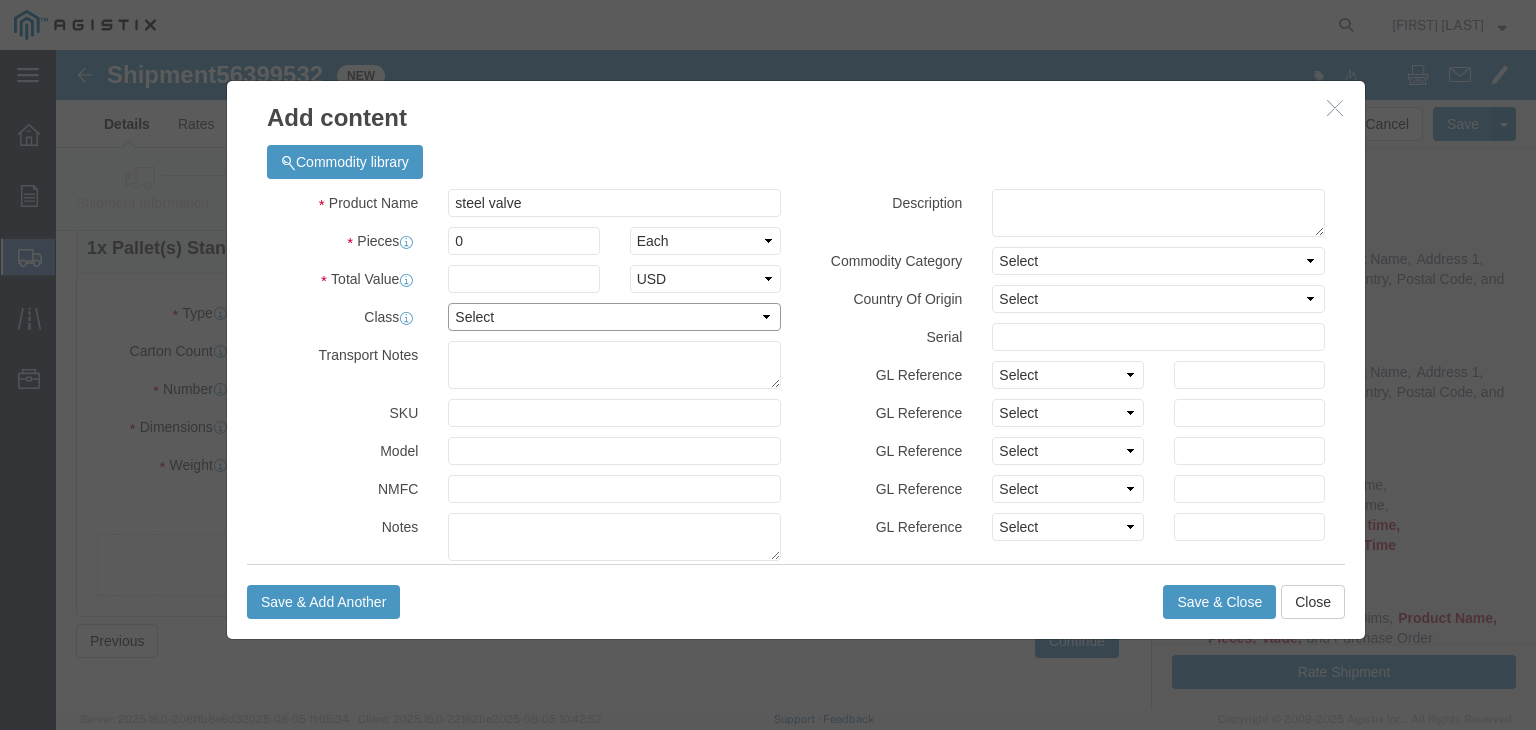 select on "60" 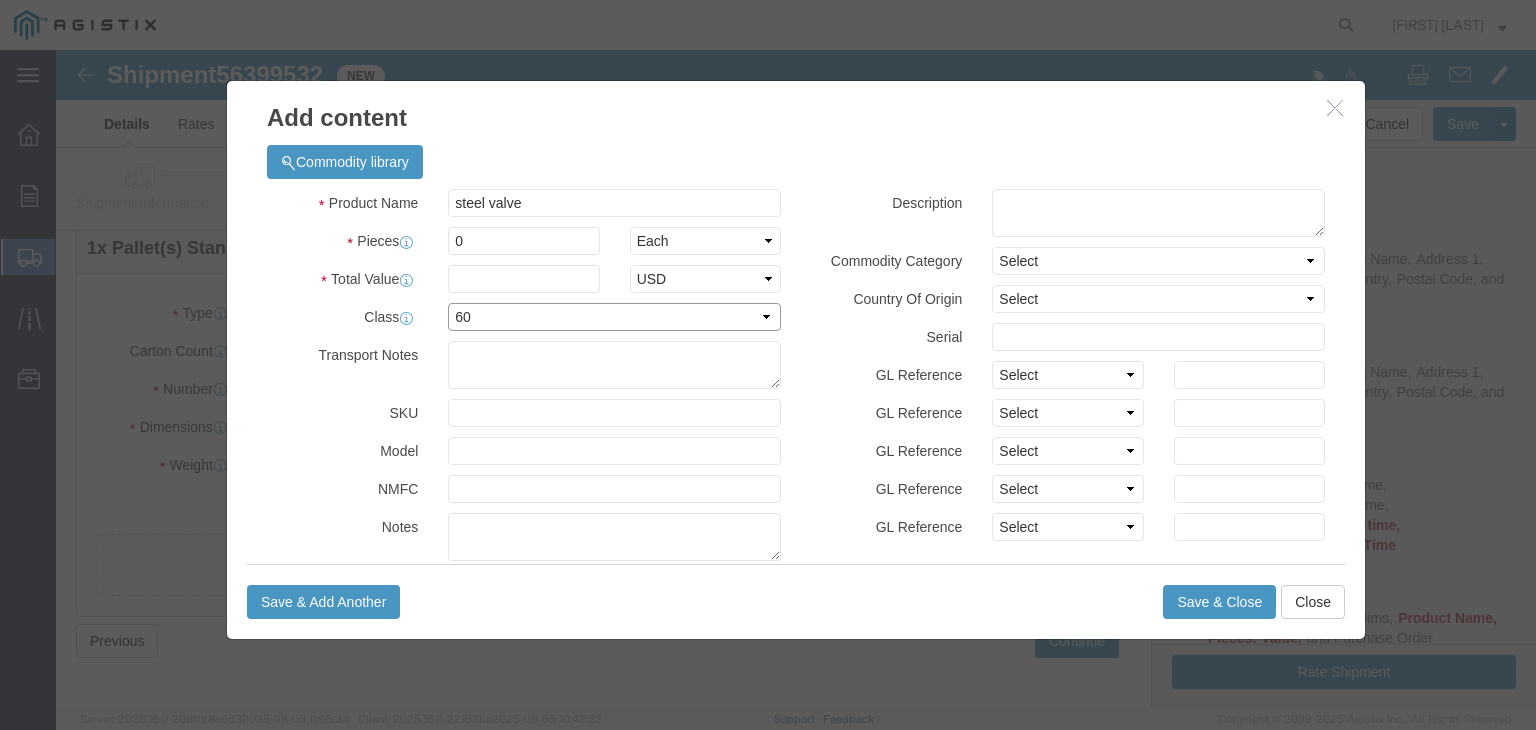 click on "Select 50 55 60 65 70 85 92.5 100 125 175 250 300 400" 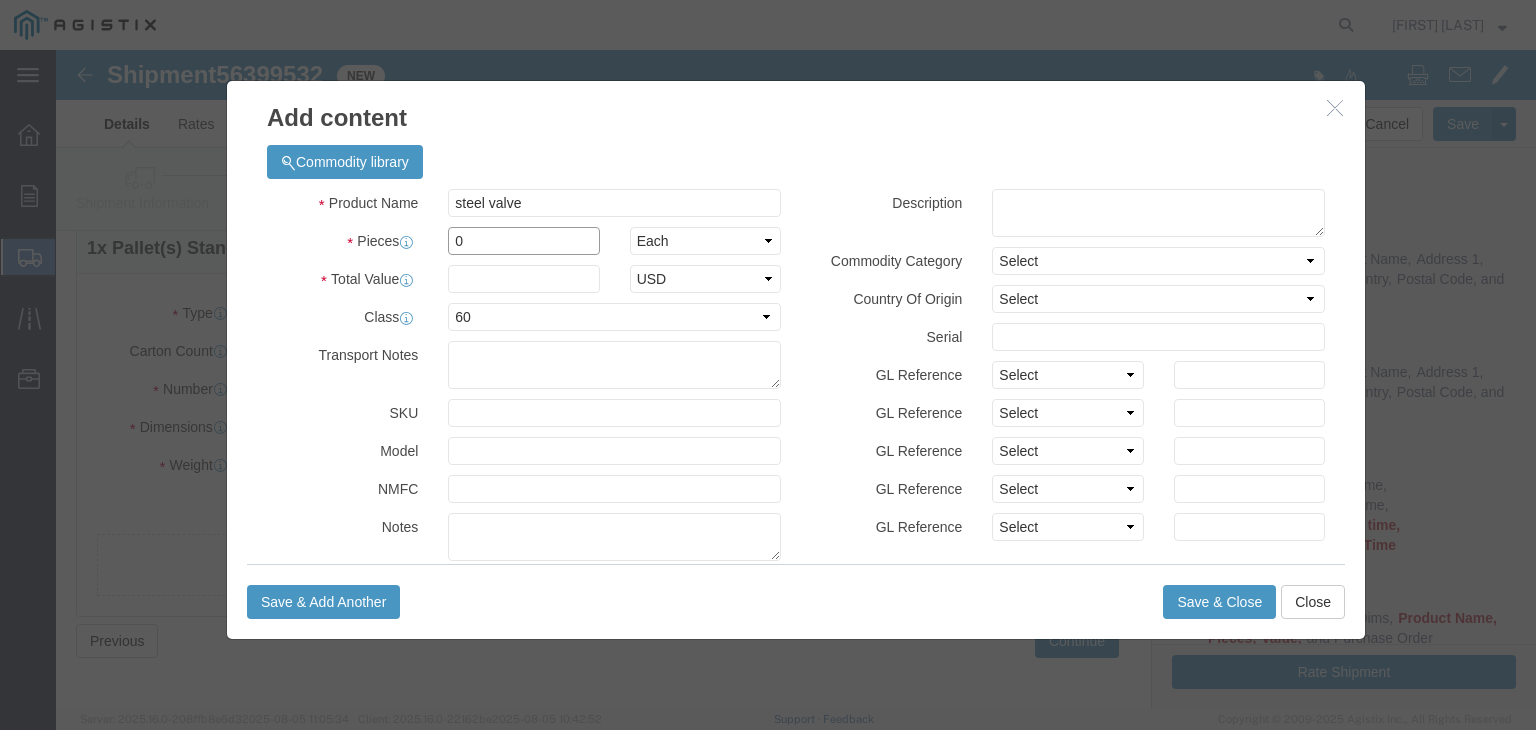click on "0" 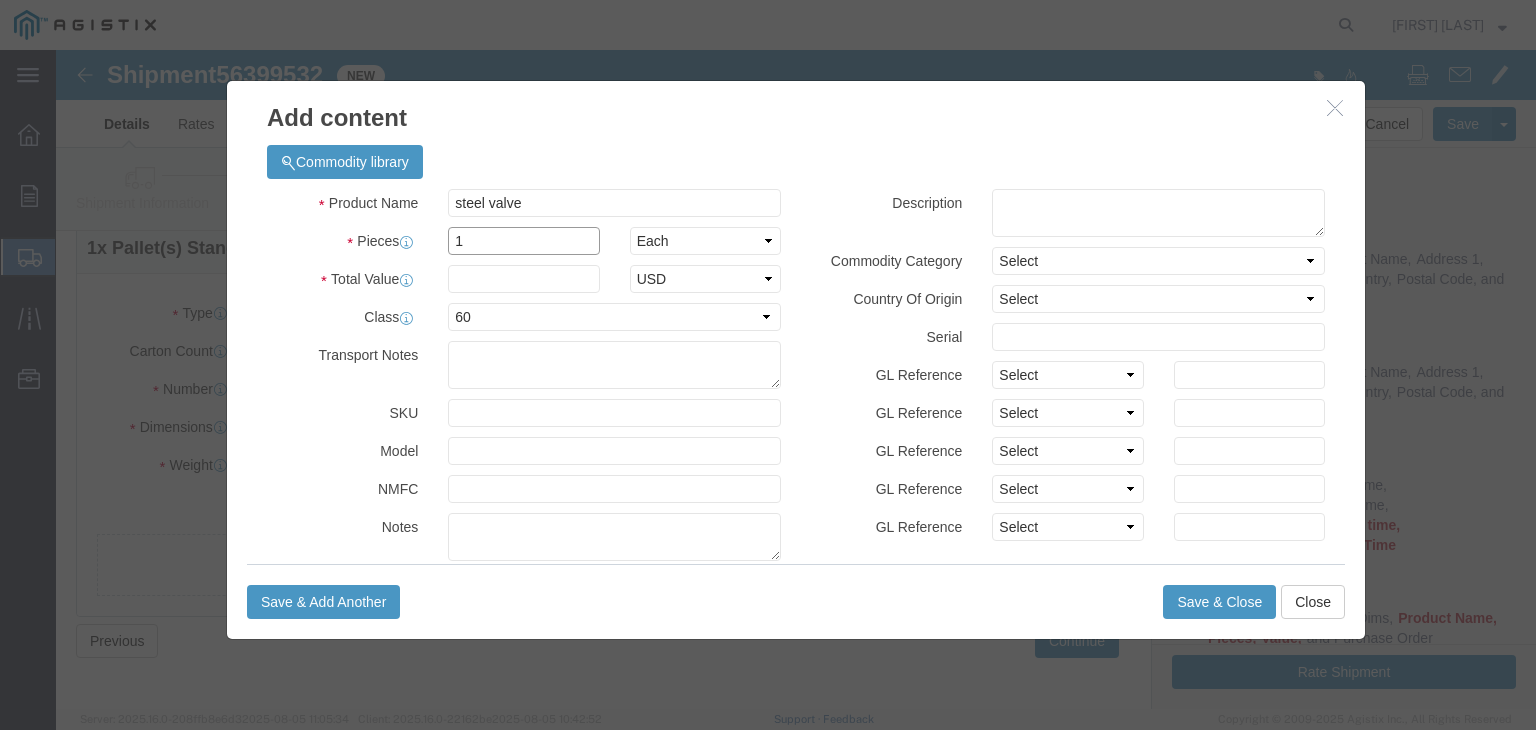 type on "1" 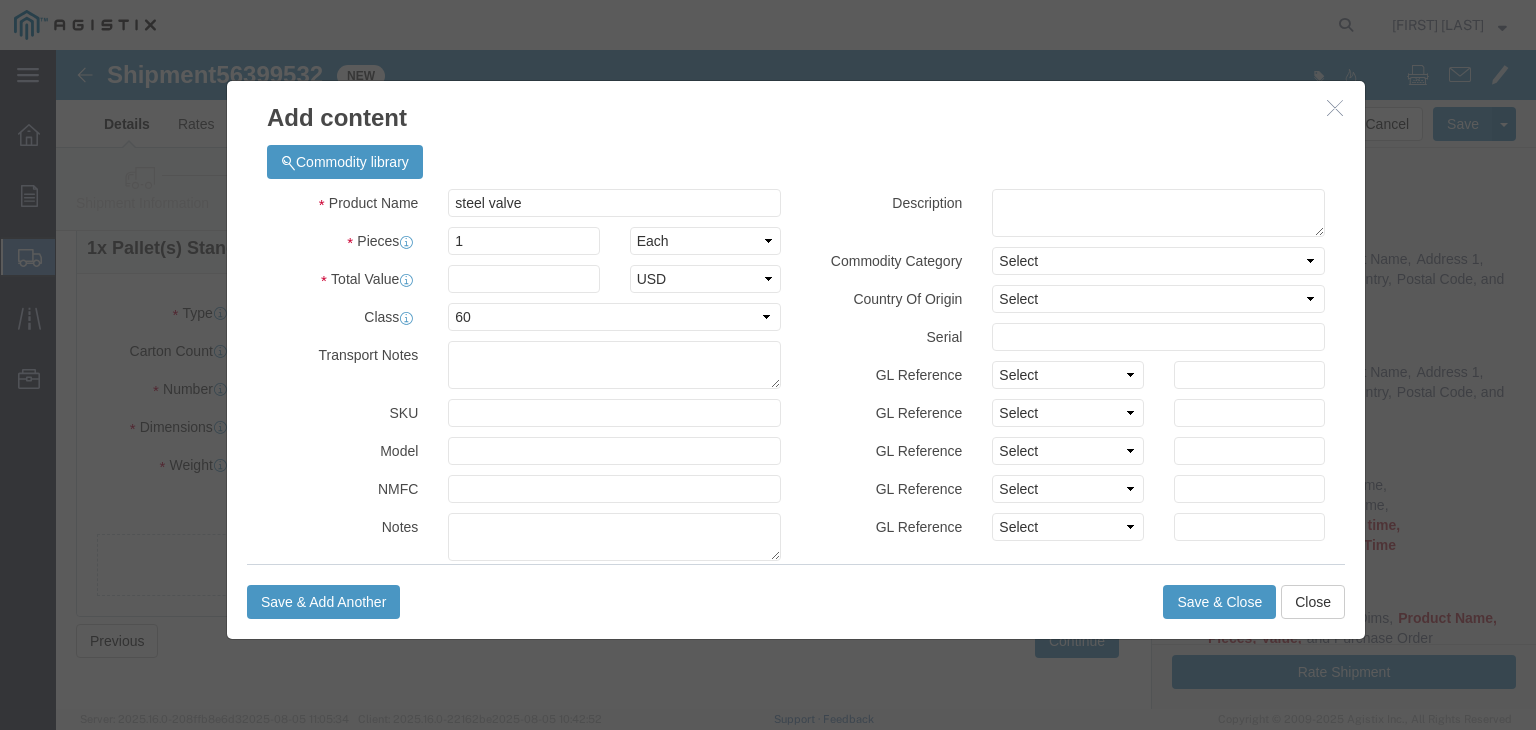 click on "Product Name
steel valve steel valve
Pieces  1 Select Bag Barrels 100Board Feet Bottle Box Blister Pack Carats Can Capsule Cartridge Case Cubic centimeter Cubic foot Centigram Cubic Inches Content in KG Centimeter Square centimeter Container Carton Content in TON Cubic yard Clean yield kilograms Doses Dozen Dozen pairs Dozen pieces Drum Each Fiber meters Fluid Ounce US Foot Gram Gallons Gigabecquerels Gross Hundred Hour Inches Jar Kilogram Kilometer Thousand cubic meters Kilogram total sugar Liter Pound Meter Square meter Cubic meter Milligram Milliliter Not otherwise specified Ounce Pack Pieces Proof liters Quart, US liquid Roll Square foot Square inch Stick Tablet US ton Tonne Thousands Tube Vials Secondary Quantuty Select Bag Barrels 100Board Feet Bottle Box Blister Pack Carats Can Capsule Cartridge Case Cubic centimeter Cubic foot Centigram Cubic Inches Content in KG Centimeter Square centimeter Container Carton Content in TON Cubic yard Clean yield kilograms Doses Jar" 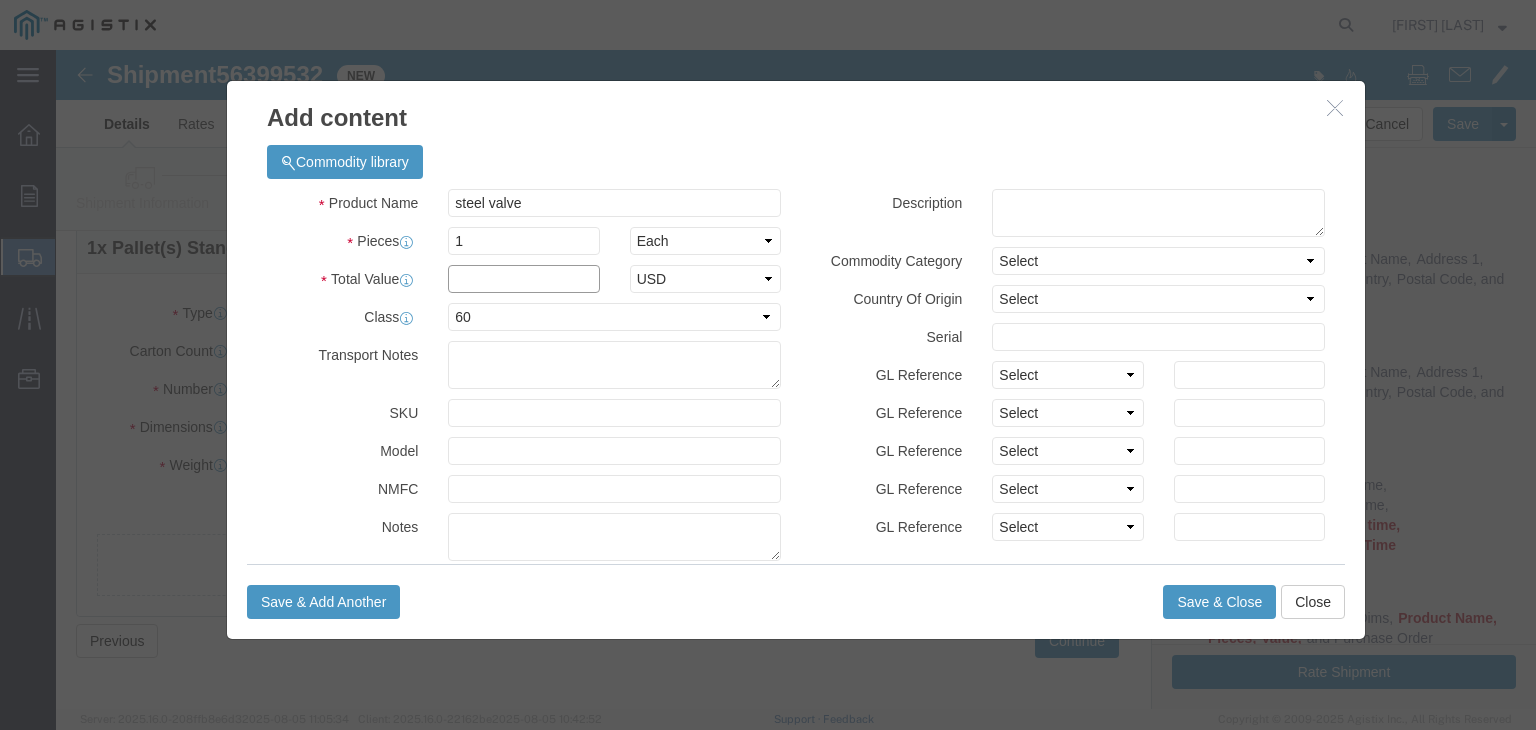 click 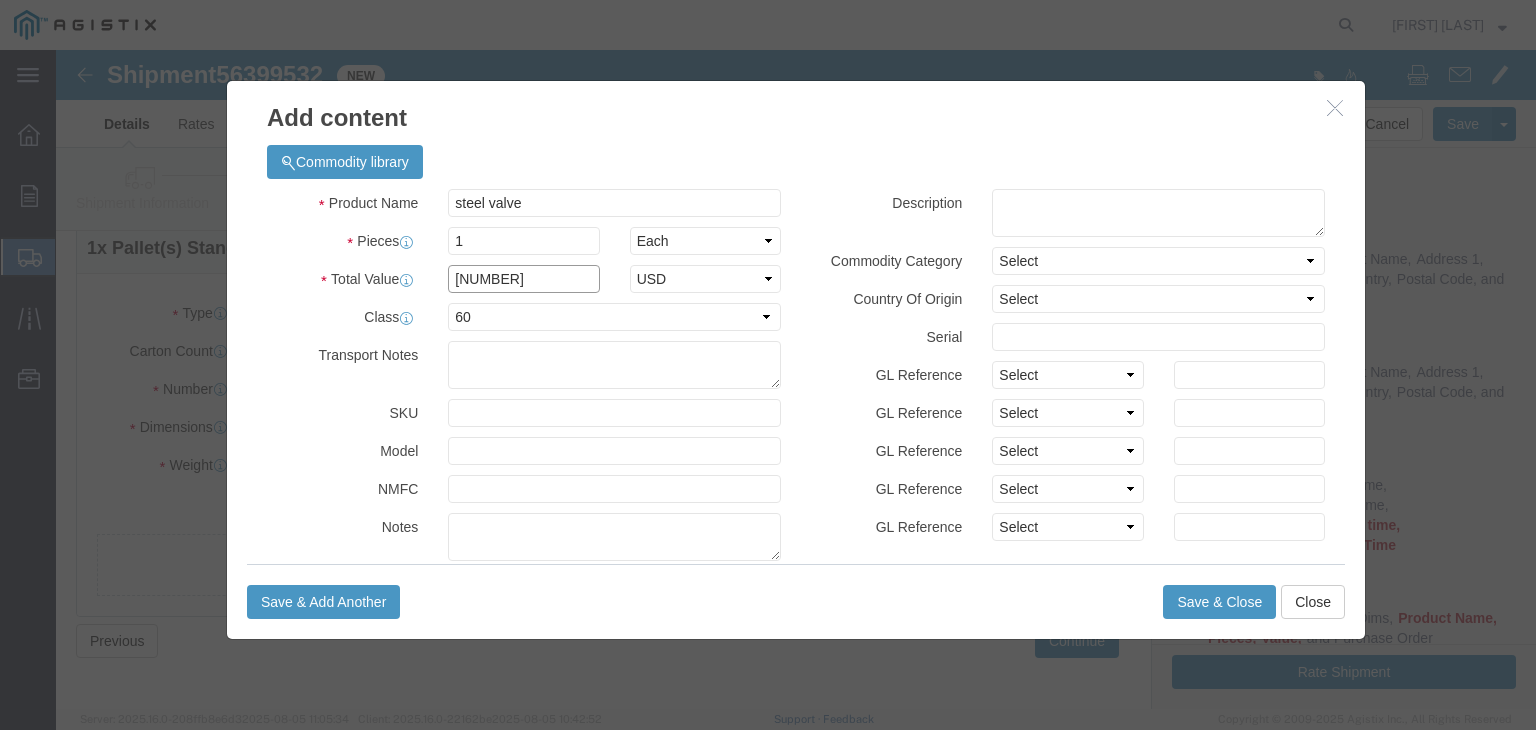 type on "[NUMBER]" 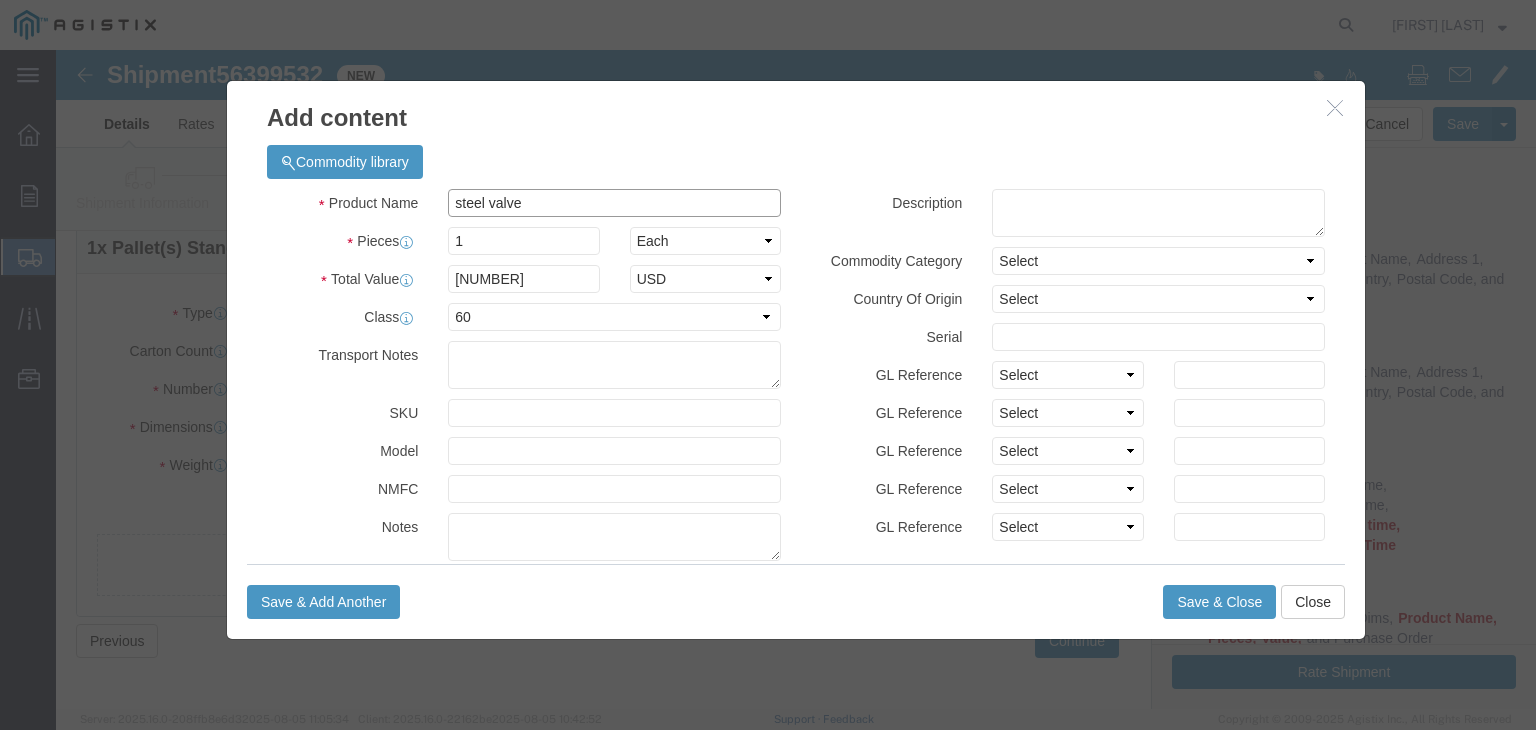 click on "steel valve" 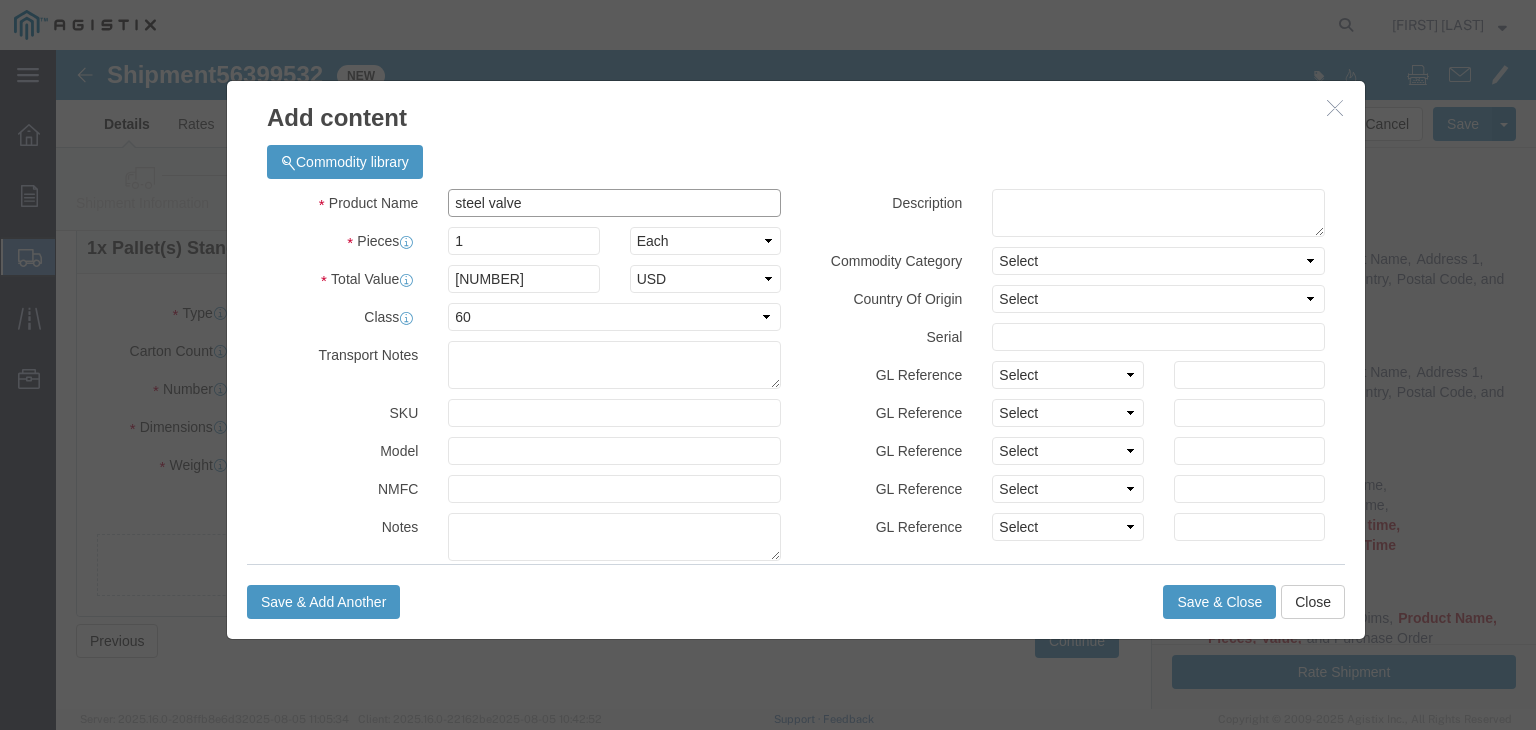 click on "steel valve" 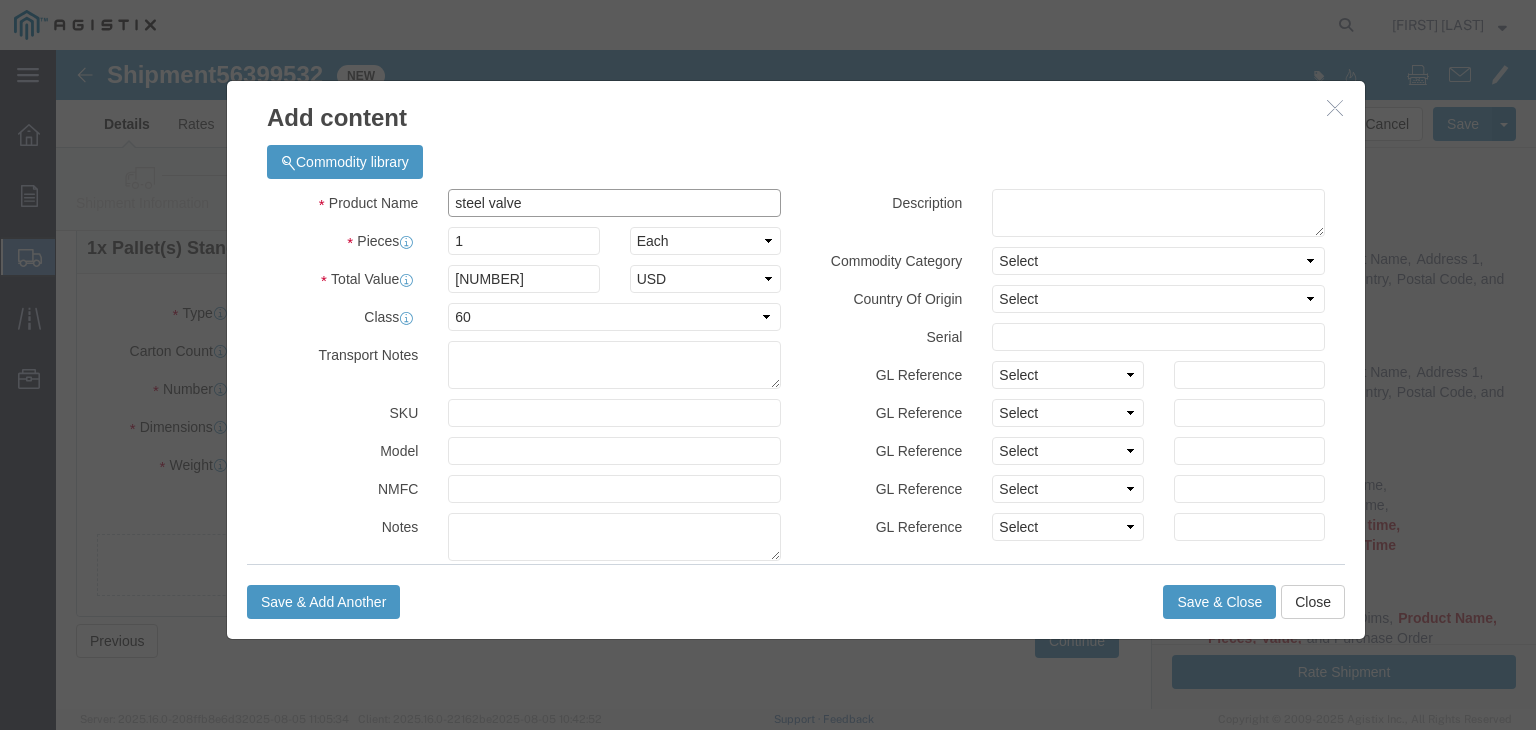 click on "steel valve" 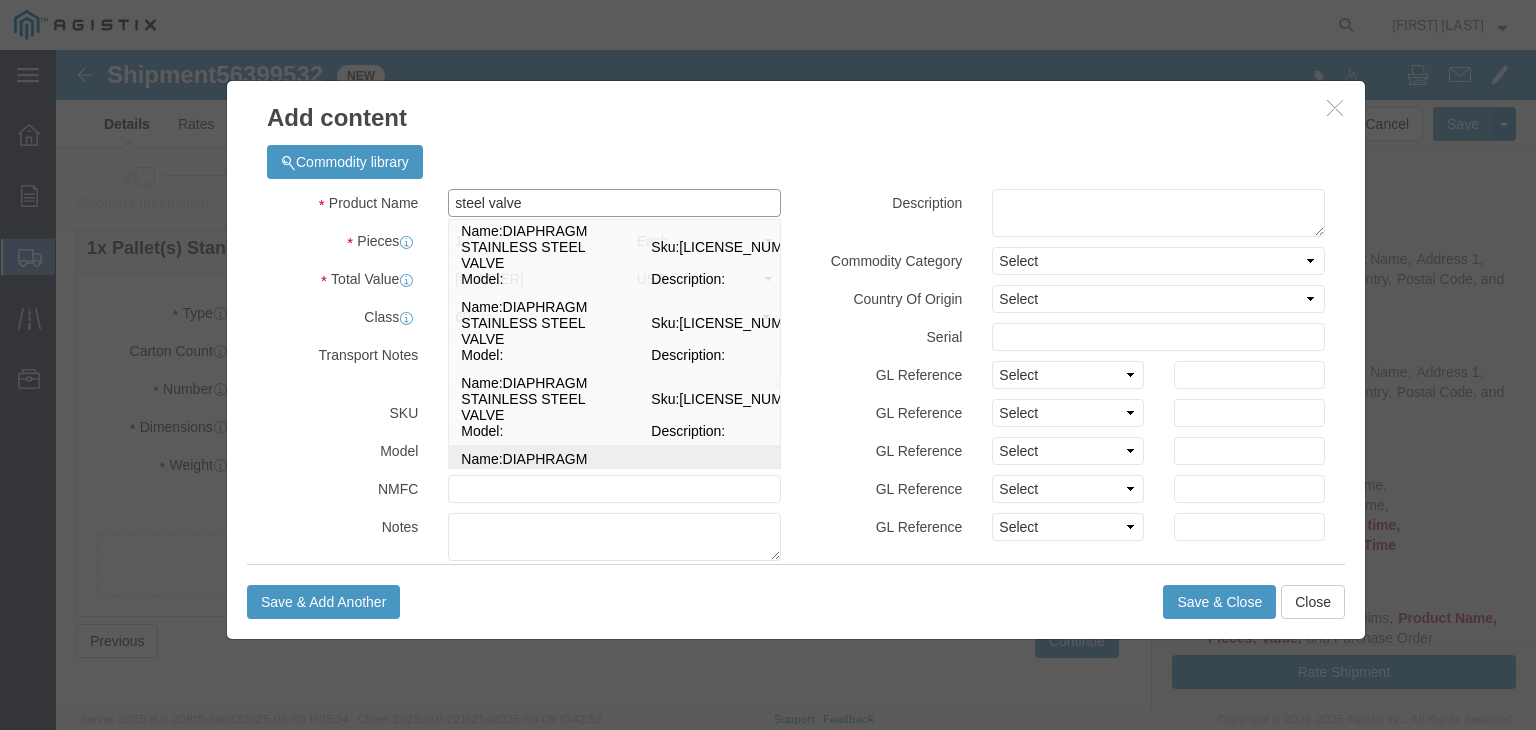 scroll, scrollTop: 0, scrollLeft: 0, axis: both 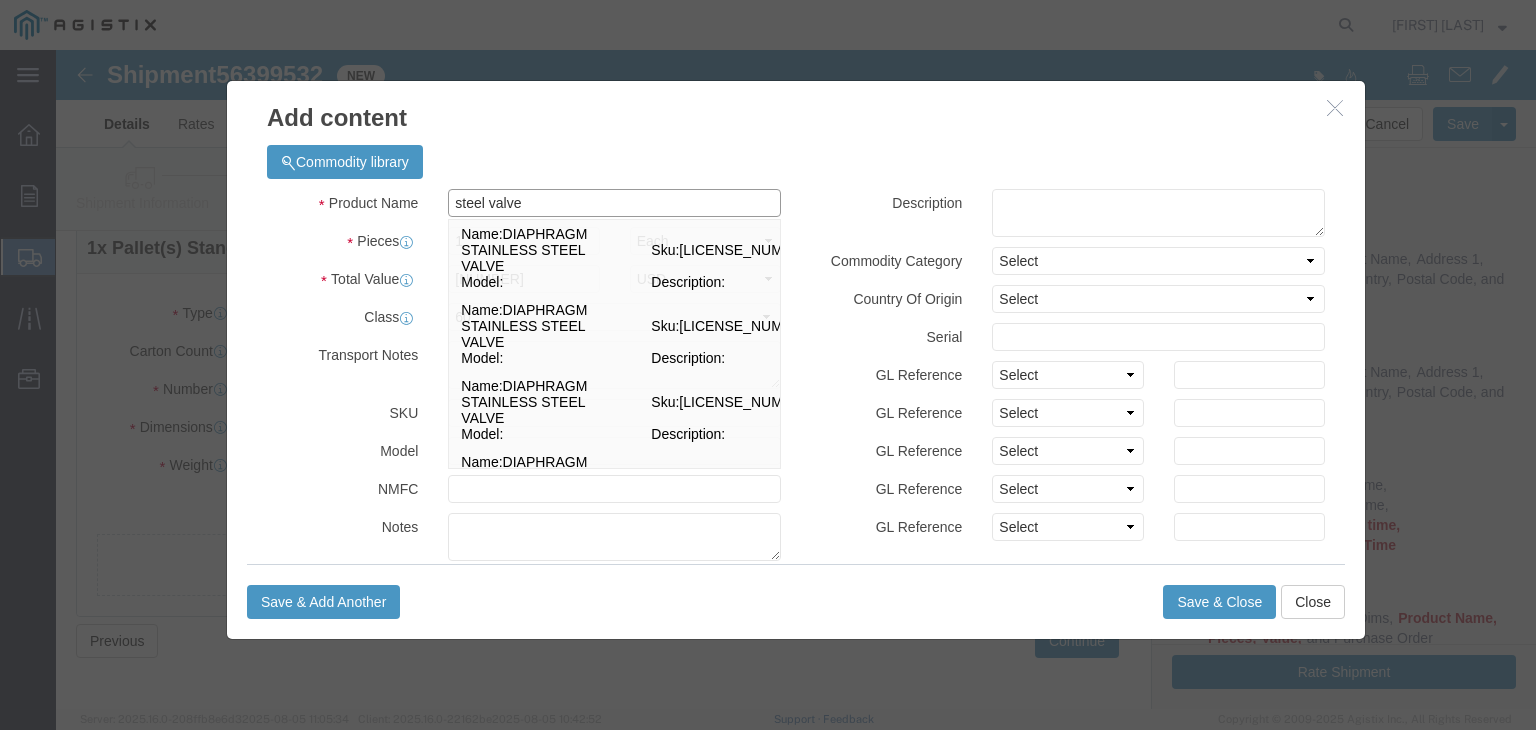 type on "steel valve" 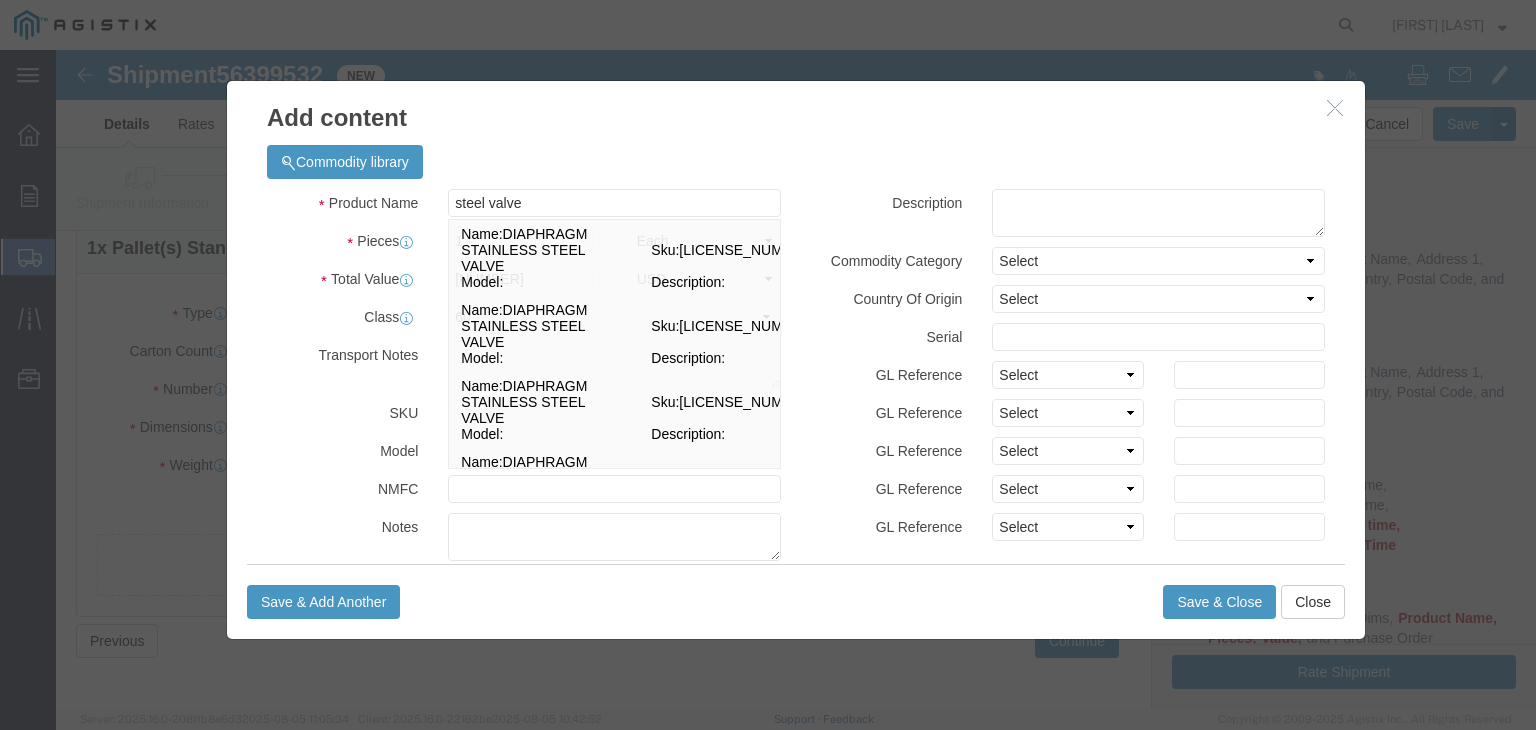click on "Commodity library
Product Name
steel valve steel valve  Name:  DIAPHRAGM STAINLESS STEEL VALVE Sku:  M445005 Model:   Description:   Name:  DIAPHRAGM STAINLESS STEEL VALVE Sku:  M445005 Model:   Description:   Name:  DIAPHRAGM STAINLESS STEEL VALVE Sku:  M445005 Model:   Description:   Name:  DIAPHRAGM STAINLESS STEEL VALVE Sku:  M445005 Model:   Description:   Name:  PINROLL  STEEL VALVE  FLOW AXIAL 2" Sku:  M448956 Model:   Description:   Name:  PINROLL  STEEL VALVE  FLOW AXIAL 2" Sku:  M448956 Model:   Description:   Name:  PINROLL  STEEL VALVE  FLOW AXIAL 2" Sku:  M448956 Model:   Description:   Name:  PINROLL  STEEL VALVE  FLOW AXIAL 2" Sku:  M448956 Model:   Description:   Name:  PINROLL  STEEL VALVE  FLOW AXIAL 3"-12" Sku:  M448957 Model:   Description:   Name:  PINROLL  STEEL VALVE  FLOW AXIAL 3"-12" Sku:  M448957 Model:   Description:   Name:  PINROLL  STEEL VALVE  FLOW AXIAL 3"-12" Sku:  M448957 Model:   Description:   Name:  PINROLL  STEEL VALVE  Sku: Model:" 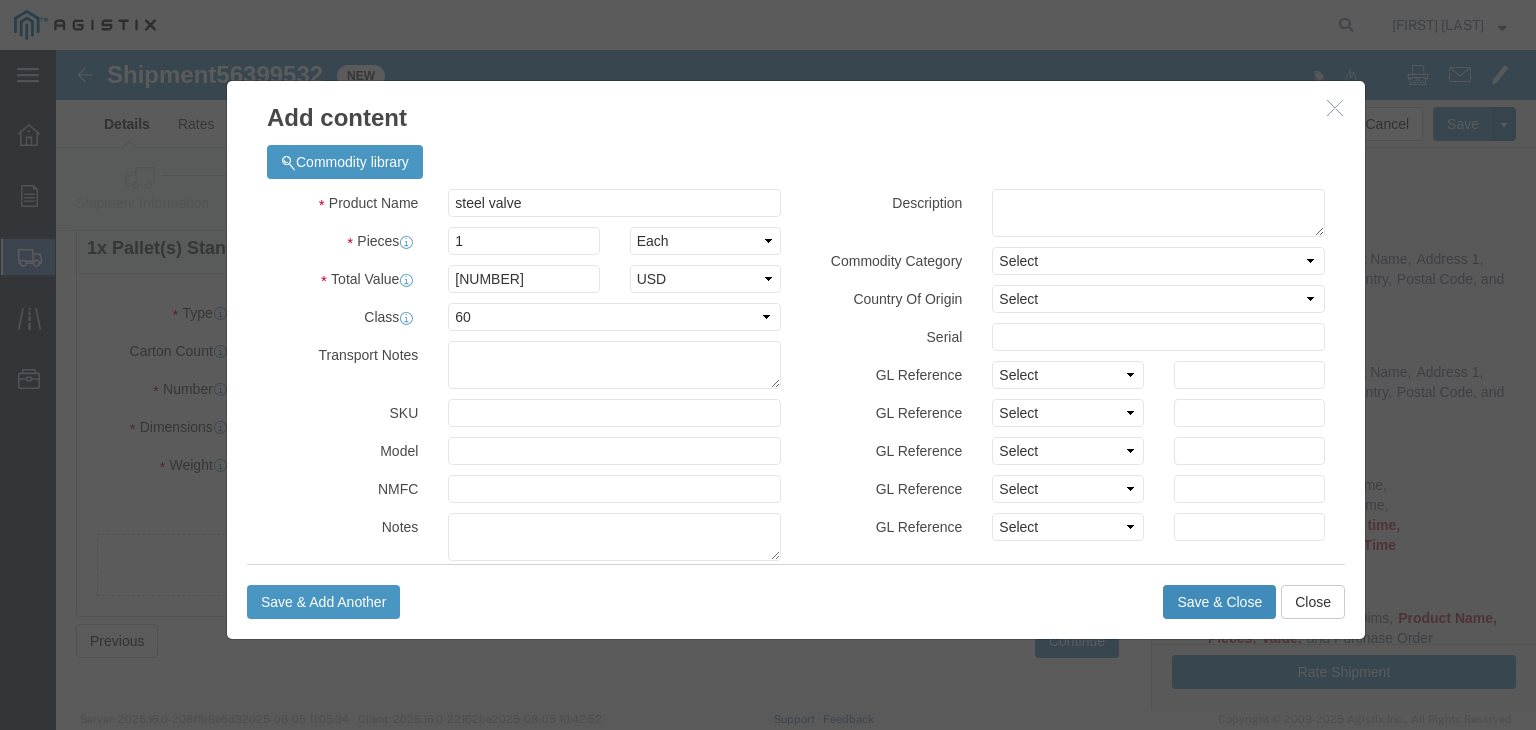 click on "Save & Close" 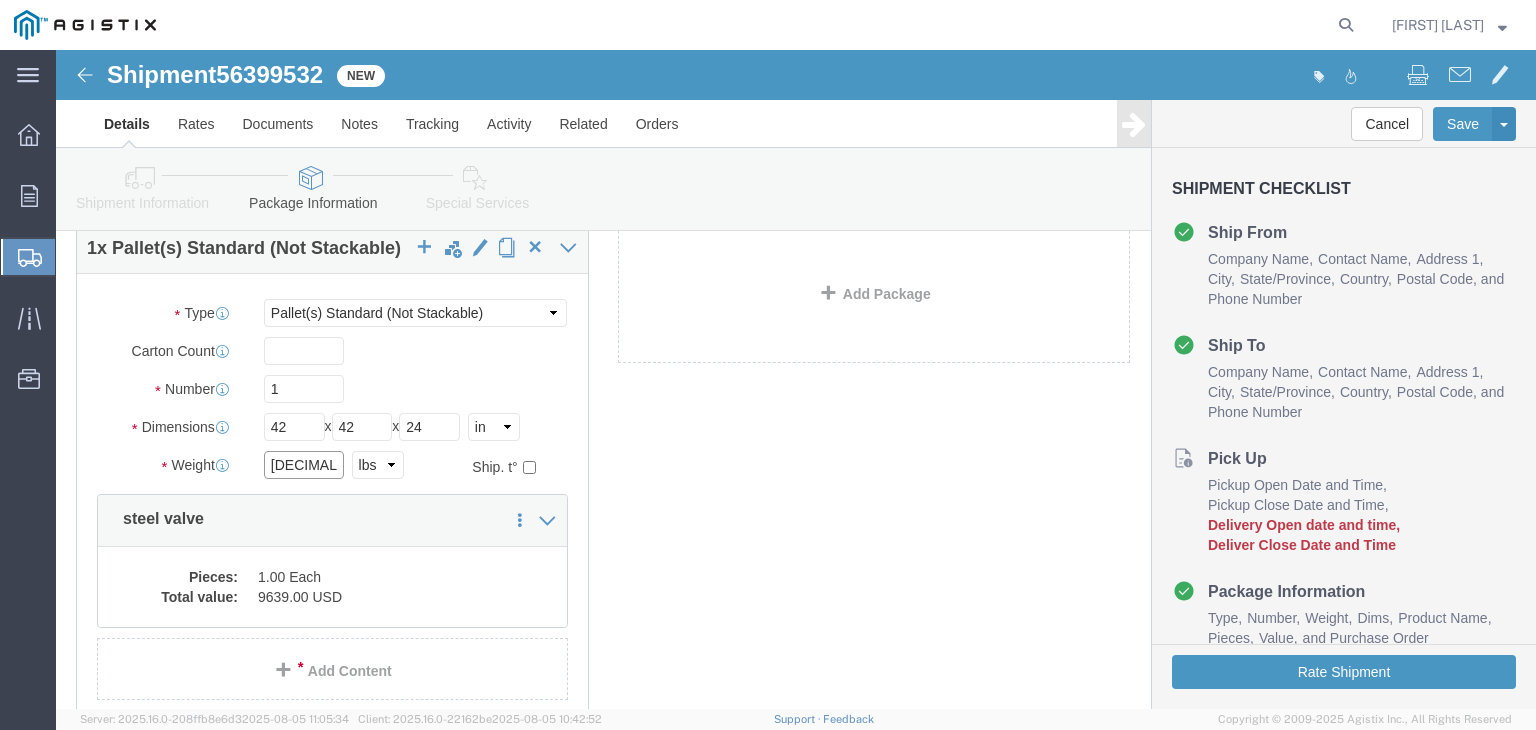 click on "[DECIMAL]" 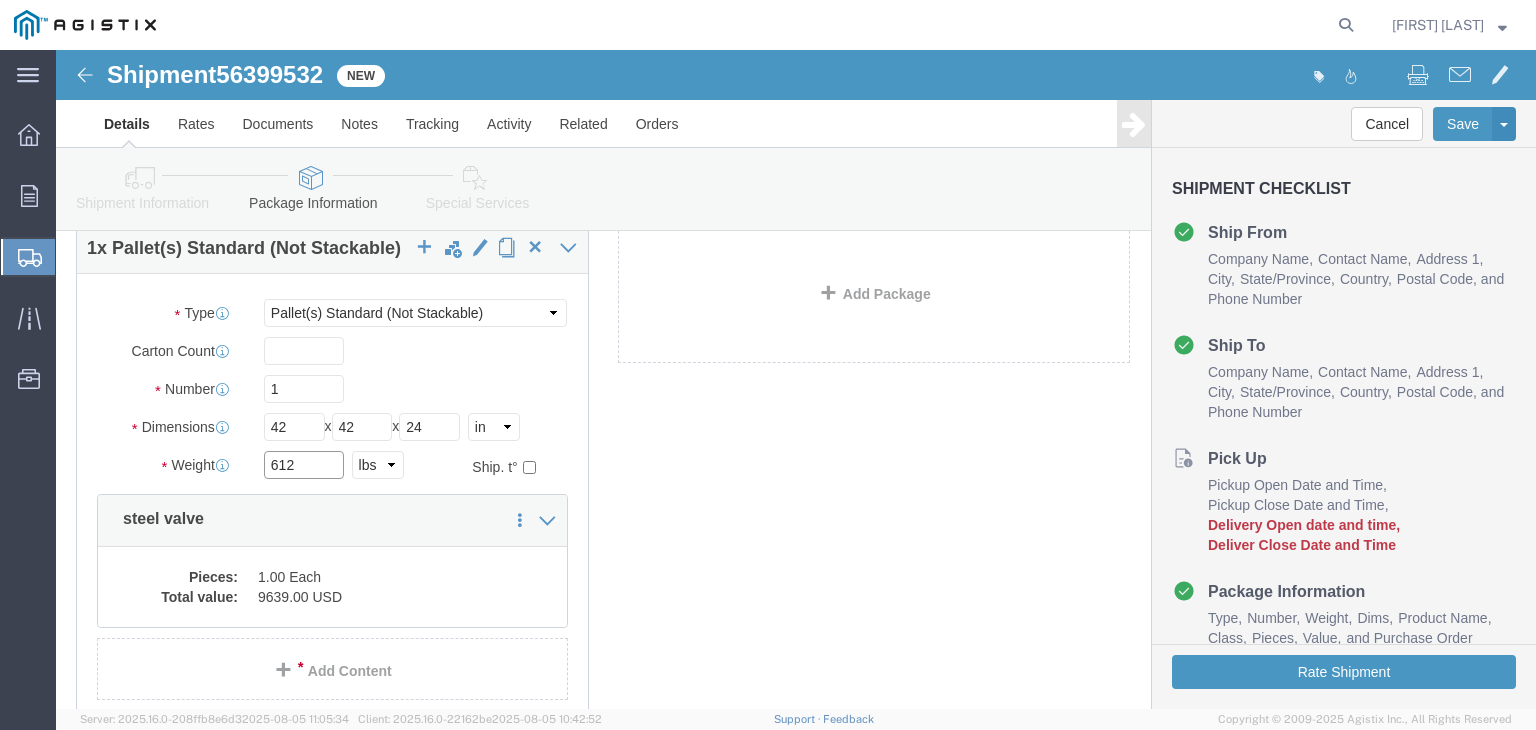 click on "612" 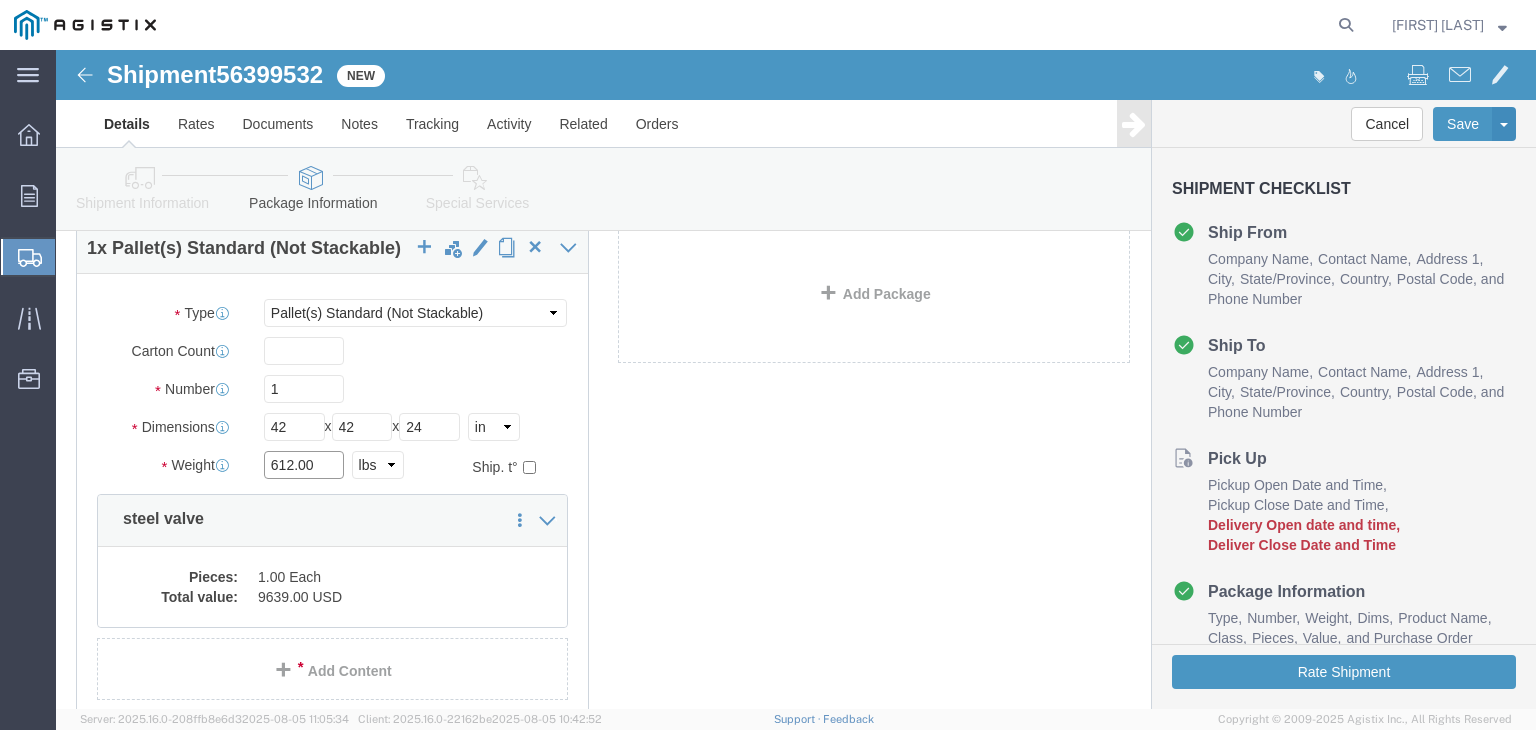 type on "612.00" 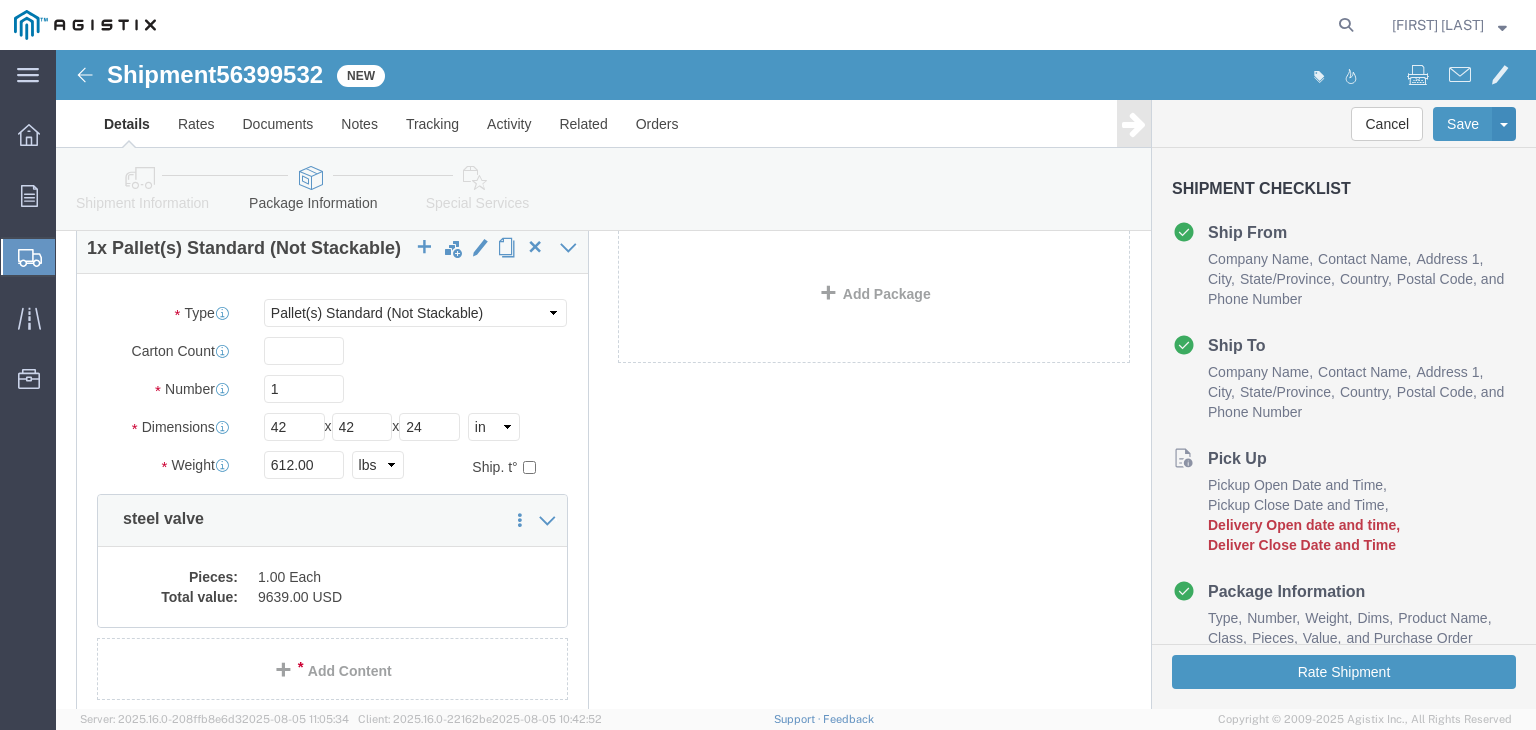 click on "Select [NUMBER]
x
Pallet(s) Standard (Not Stackable)
Package  Type
Select Bulk Bundle(s) Cardboard Box(es) Carton(s) Crate(s) Drum(s) (Fiberboard) Drum(s) (Metal) Drum(s) (Plastic) Envelope Naked Cargo (UnPackaged) Pallet(s) Oversized (Not Stackable) Pallet(s) Oversized (Stackable) Pallet(s) Standard (Not Stackable) Pallet(s) Standard (Stackable) Roll(s) Your Packaging
Carton Count
Number
[NUMBER]
Dimensions
Length
[NUMBER]
x
Width
[NUMBER]
x
Height
[NUMBER]    Select cm ft in
Weight
[NUMBER]    Select kgs lbs
Ship. t°
Temperature
Select
Additional Info
Packaging Material" 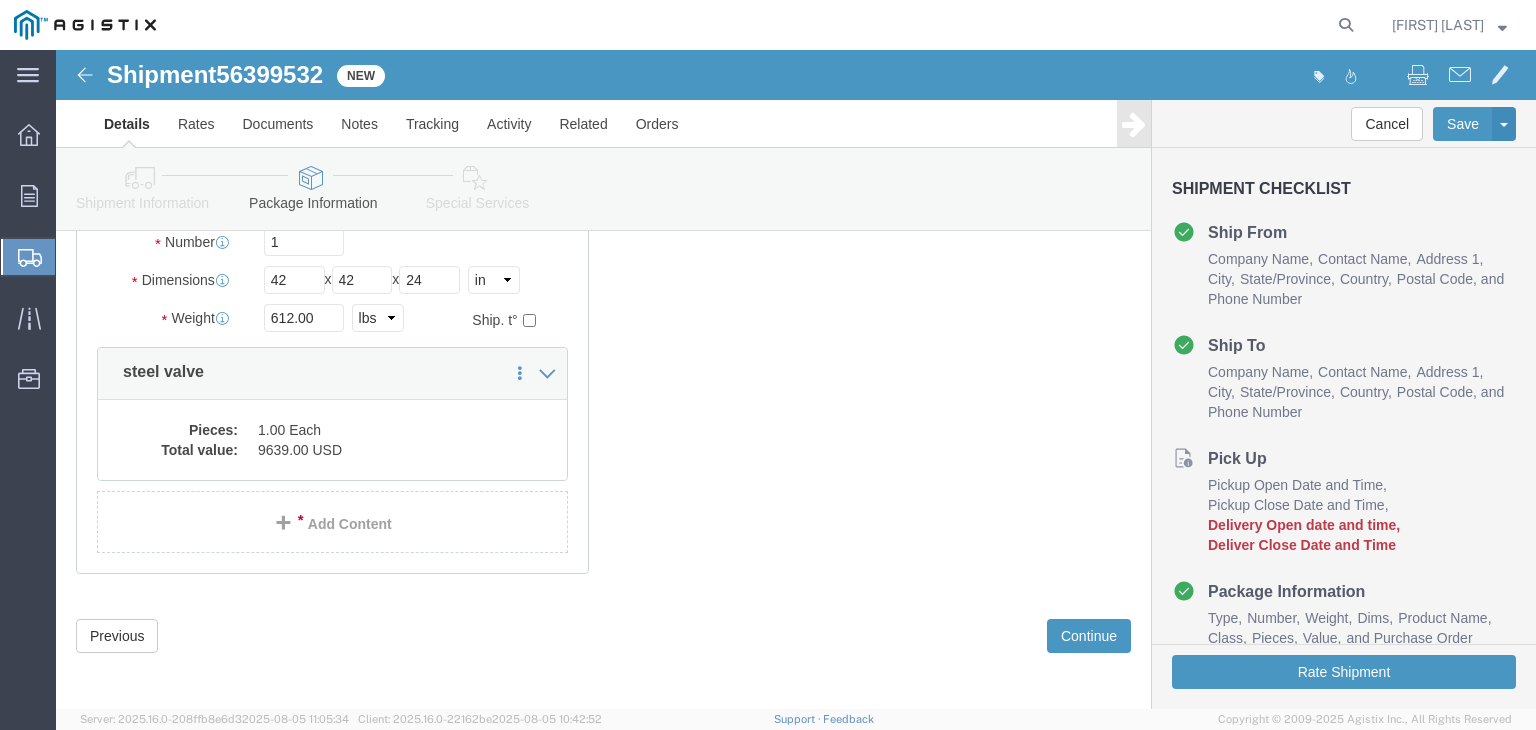 scroll, scrollTop: 272, scrollLeft: 0, axis: vertical 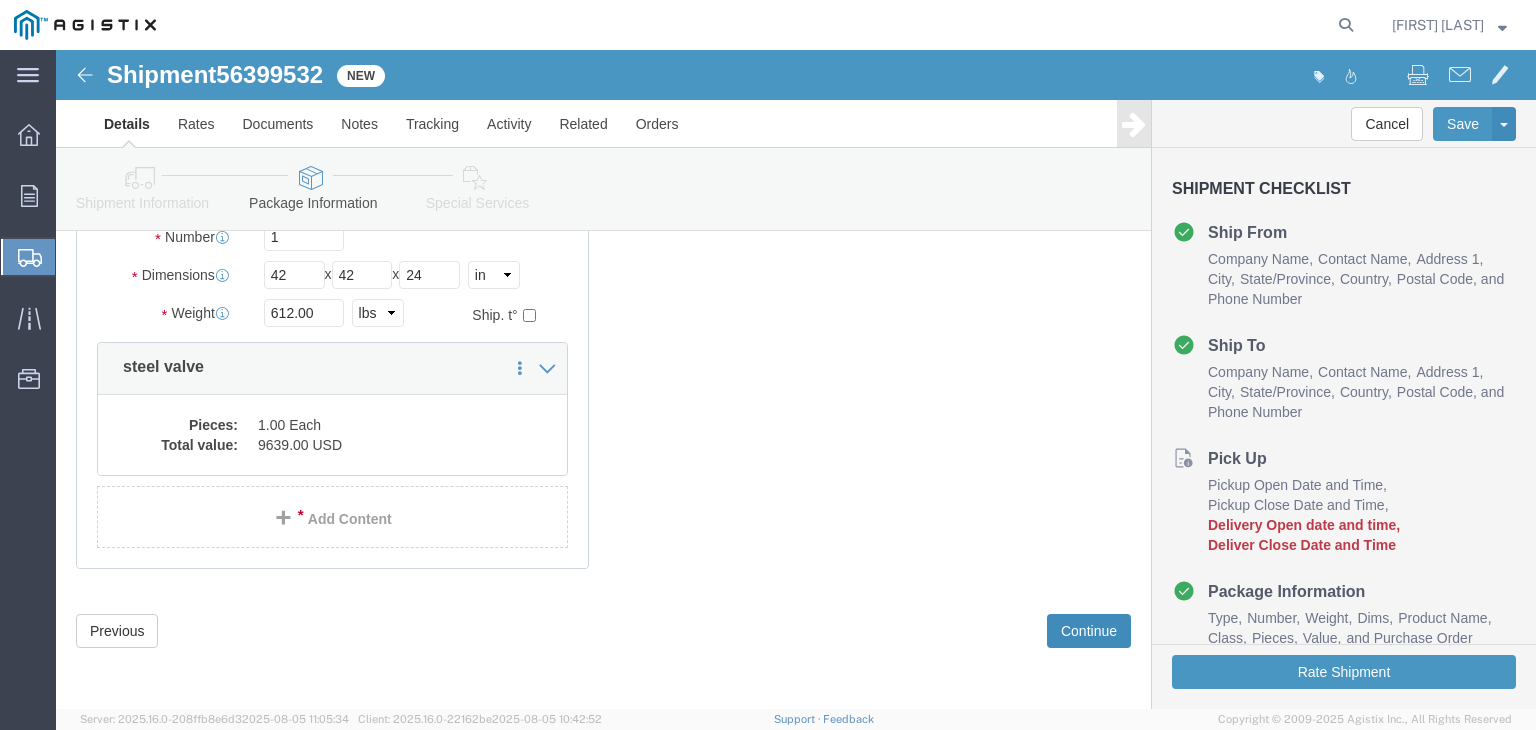 click on "Continue" 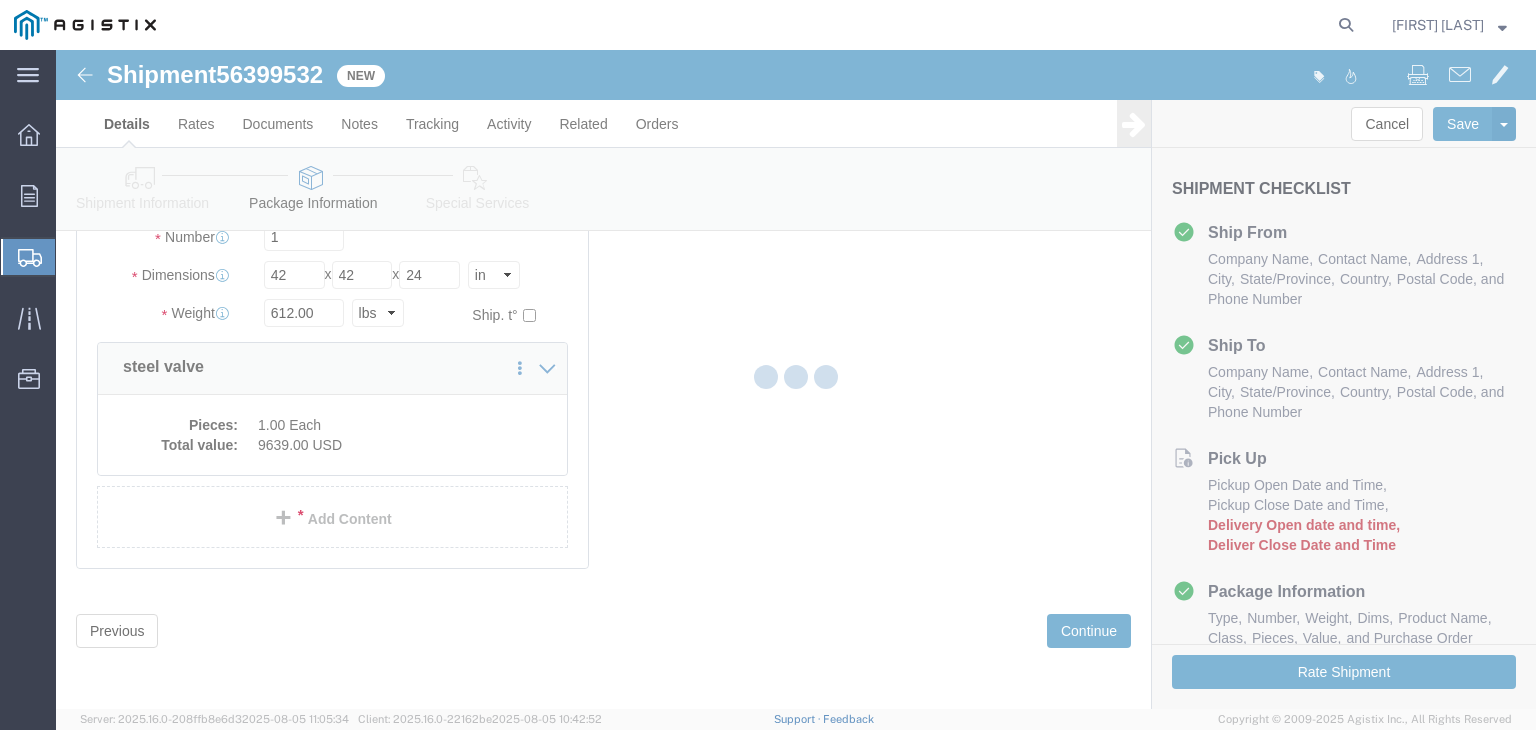 select 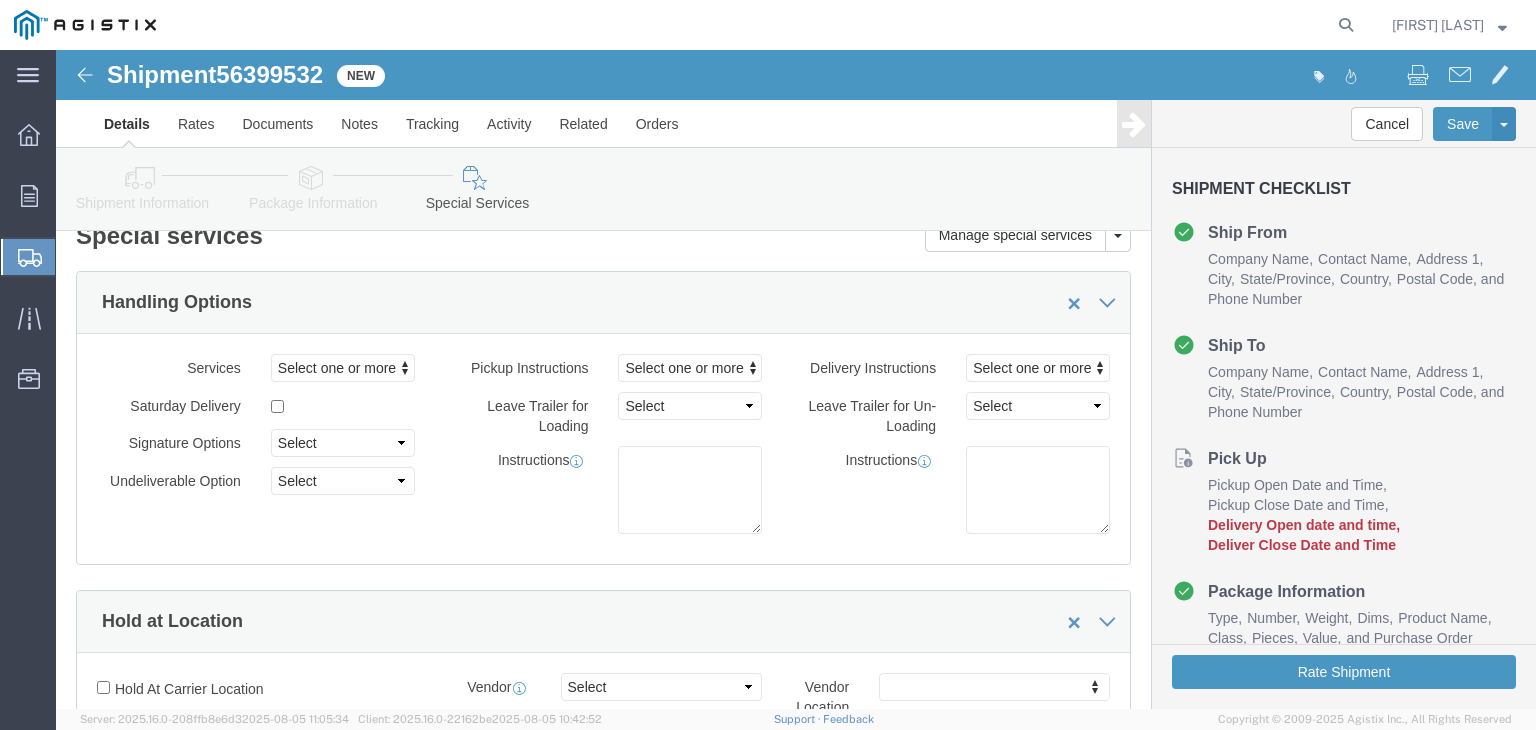 scroll, scrollTop: 0, scrollLeft: 0, axis: both 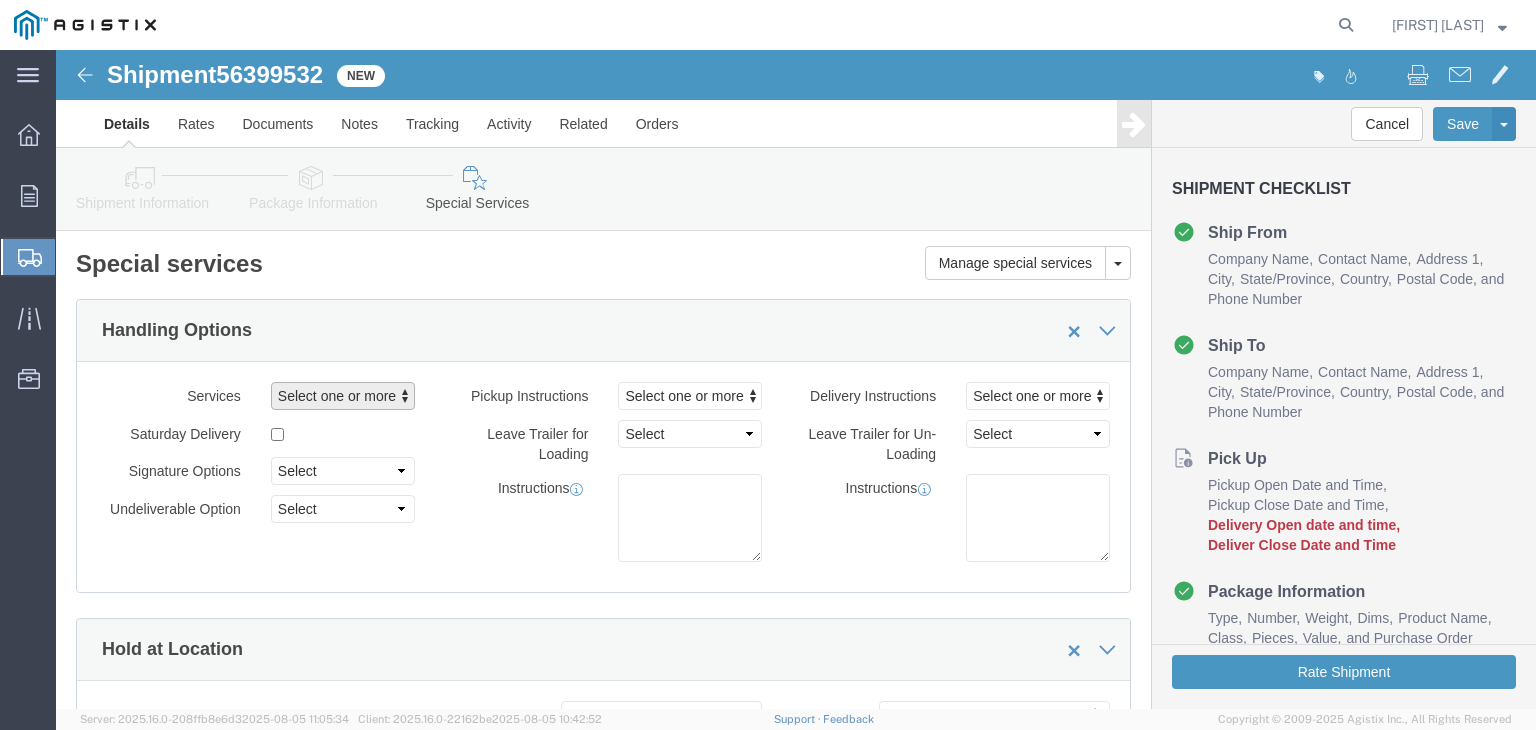 click 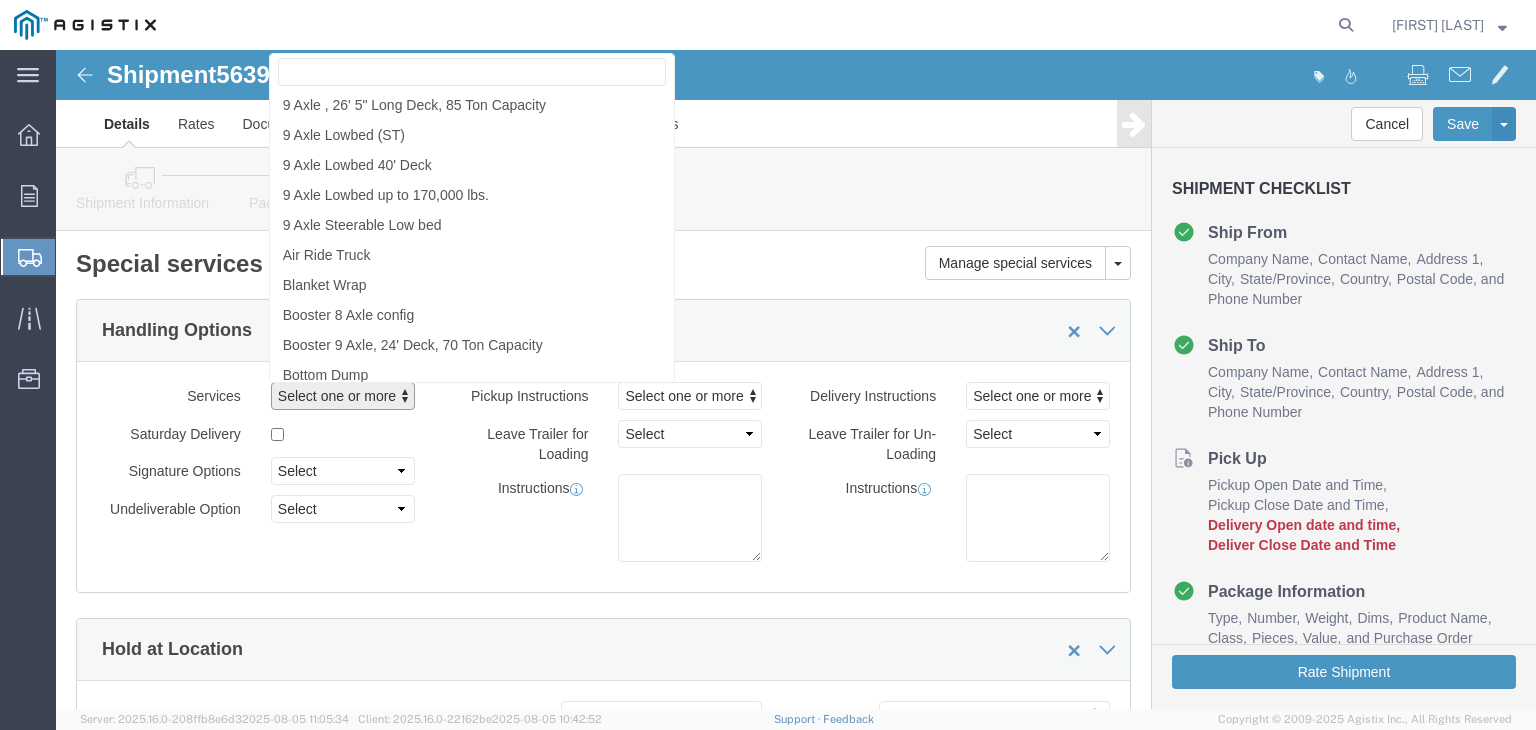scroll, scrollTop: 1100, scrollLeft: 0, axis: vertical 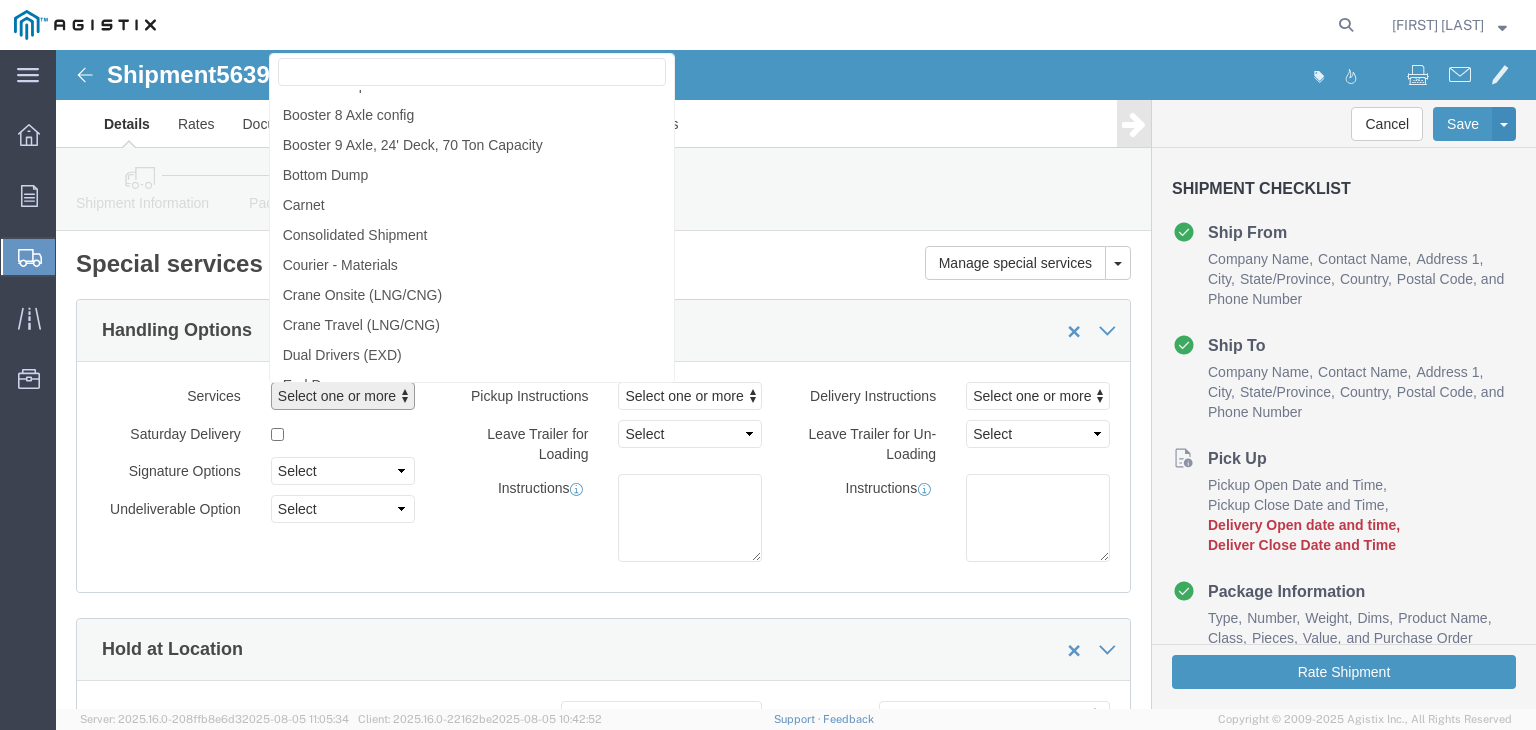 click on "Special services" 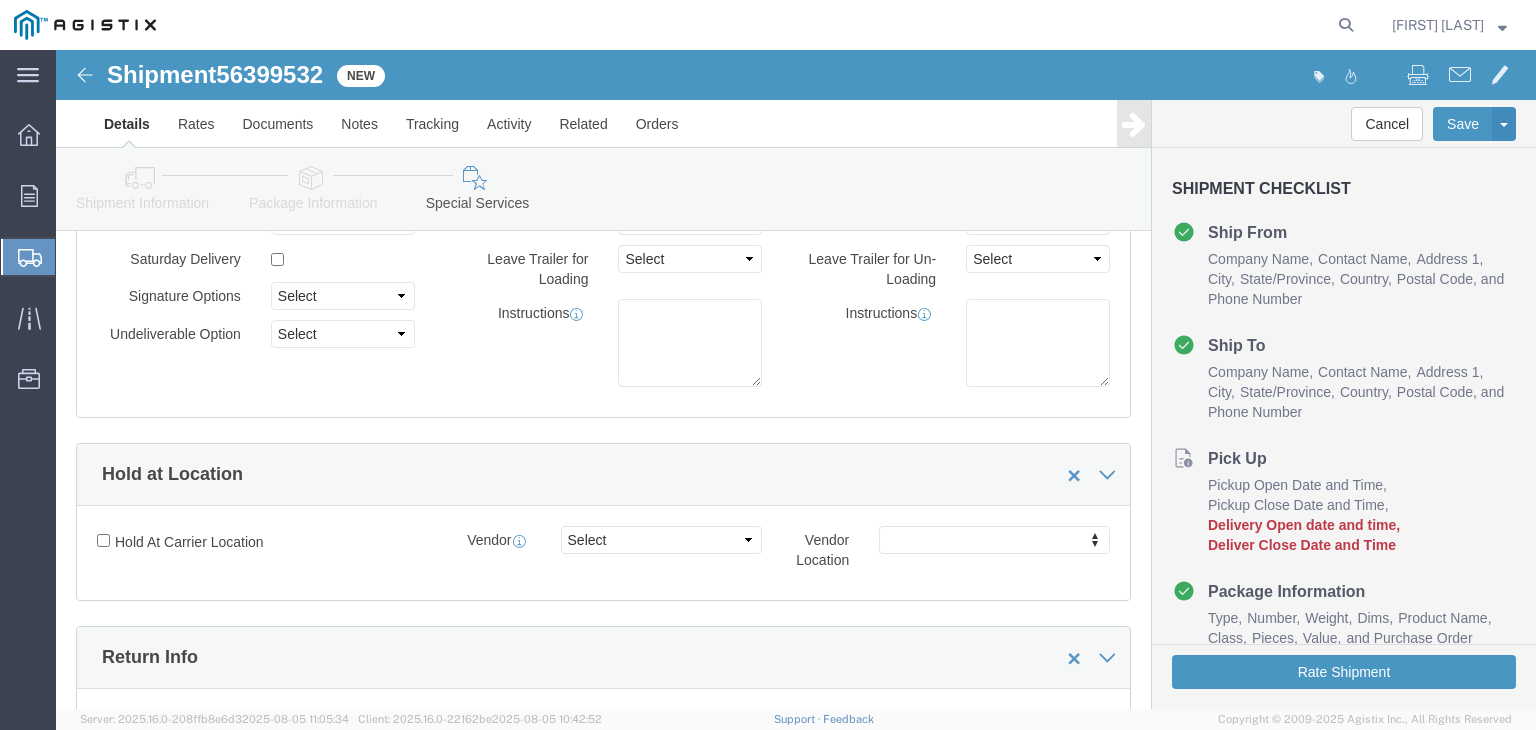 scroll, scrollTop: 0, scrollLeft: 0, axis: both 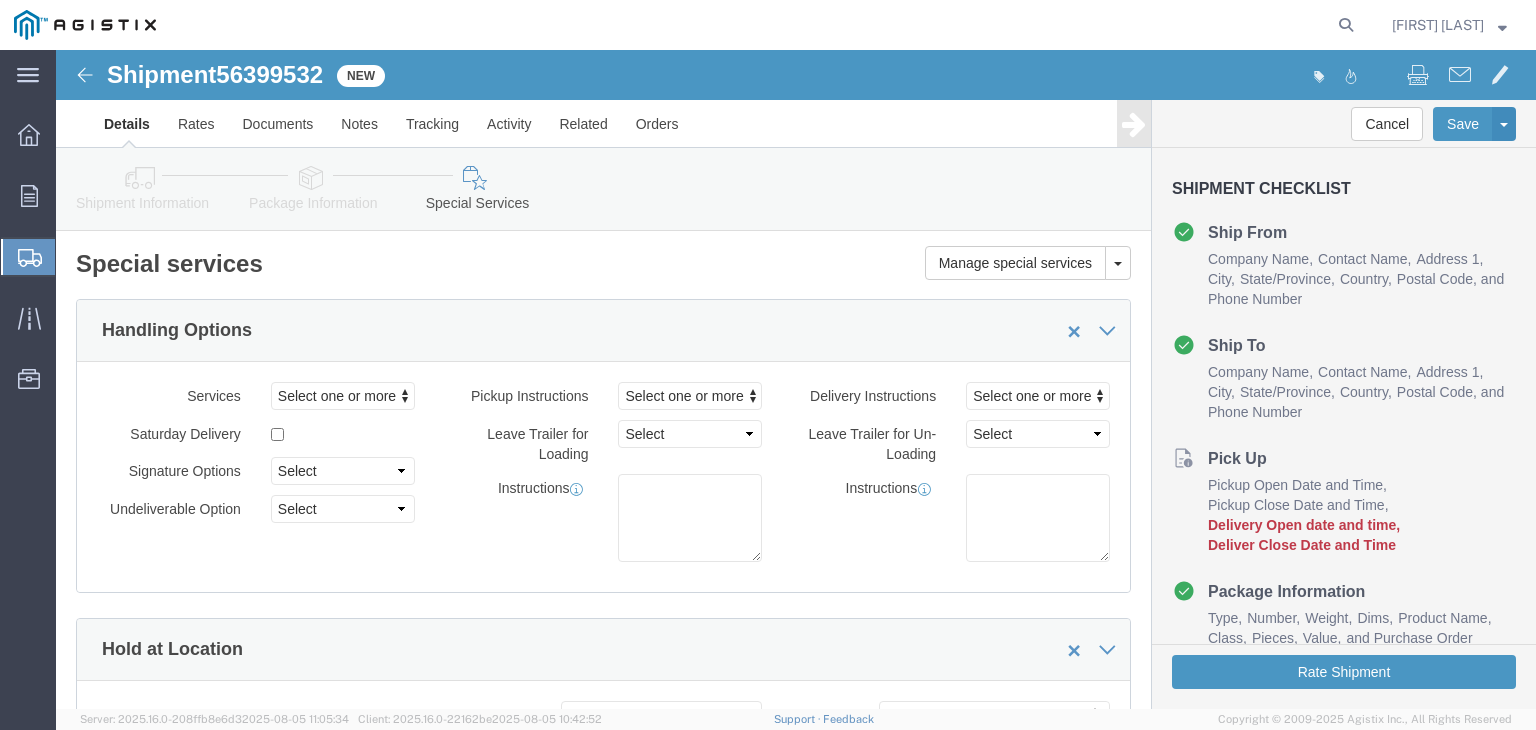 click on "Special services" 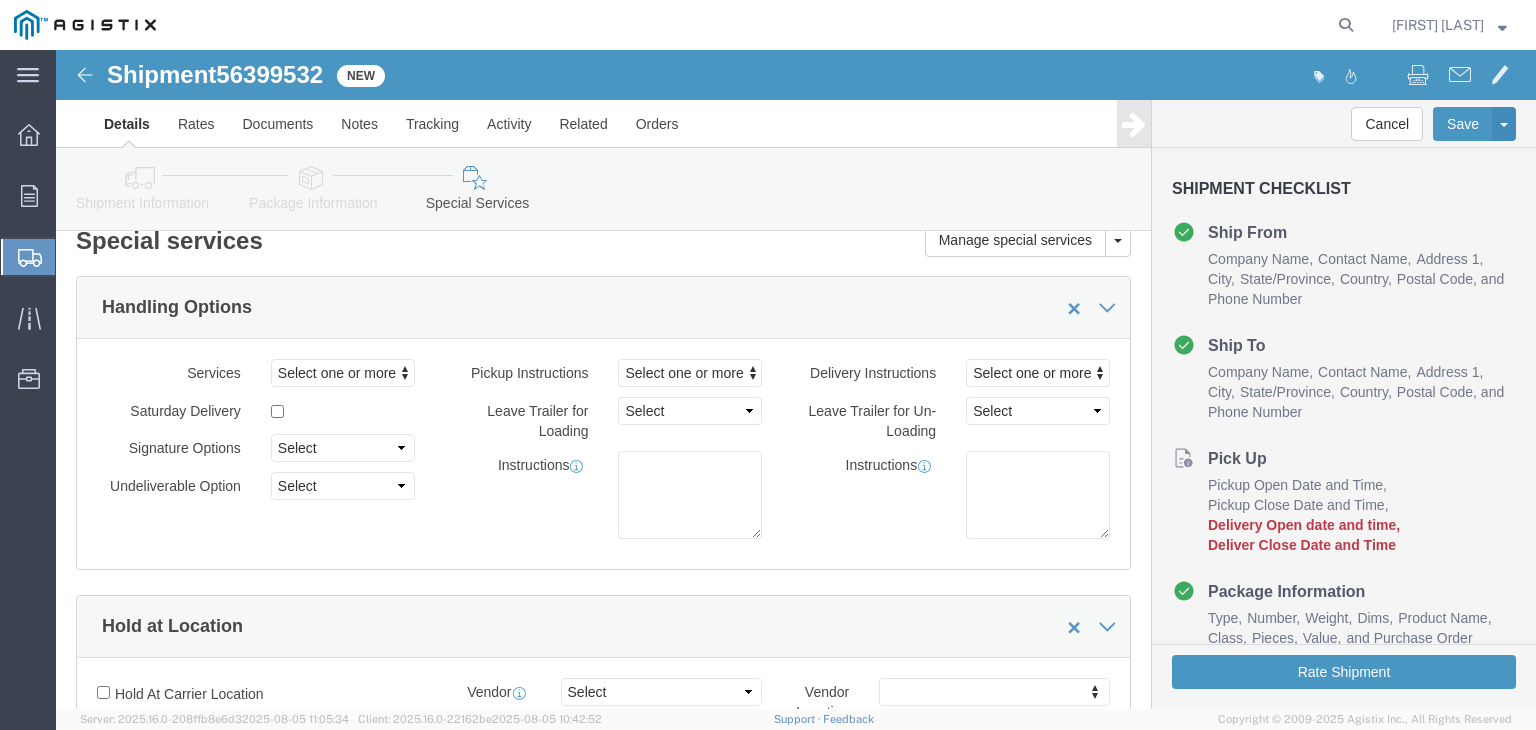 scroll, scrollTop: 0, scrollLeft: 0, axis: both 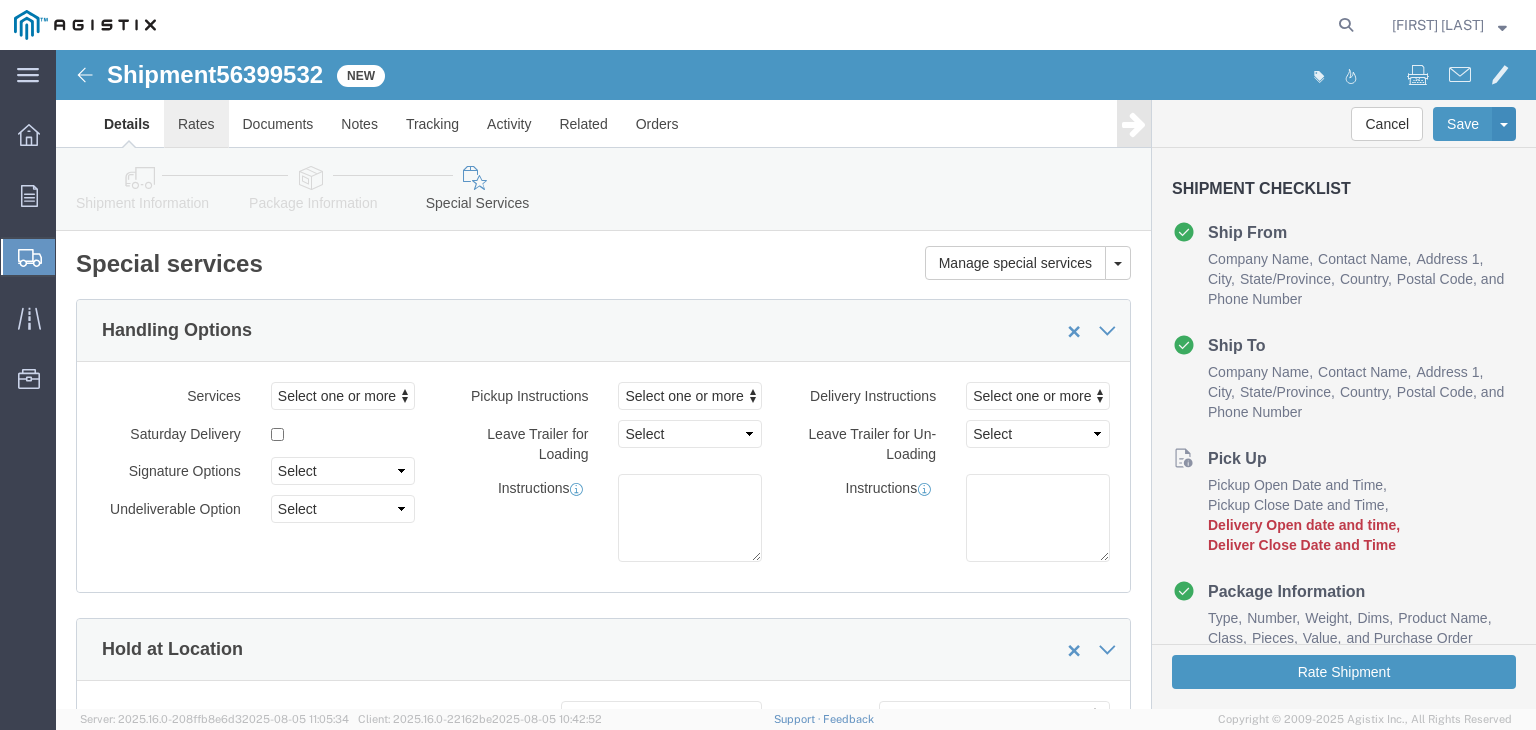 click on "Rates" 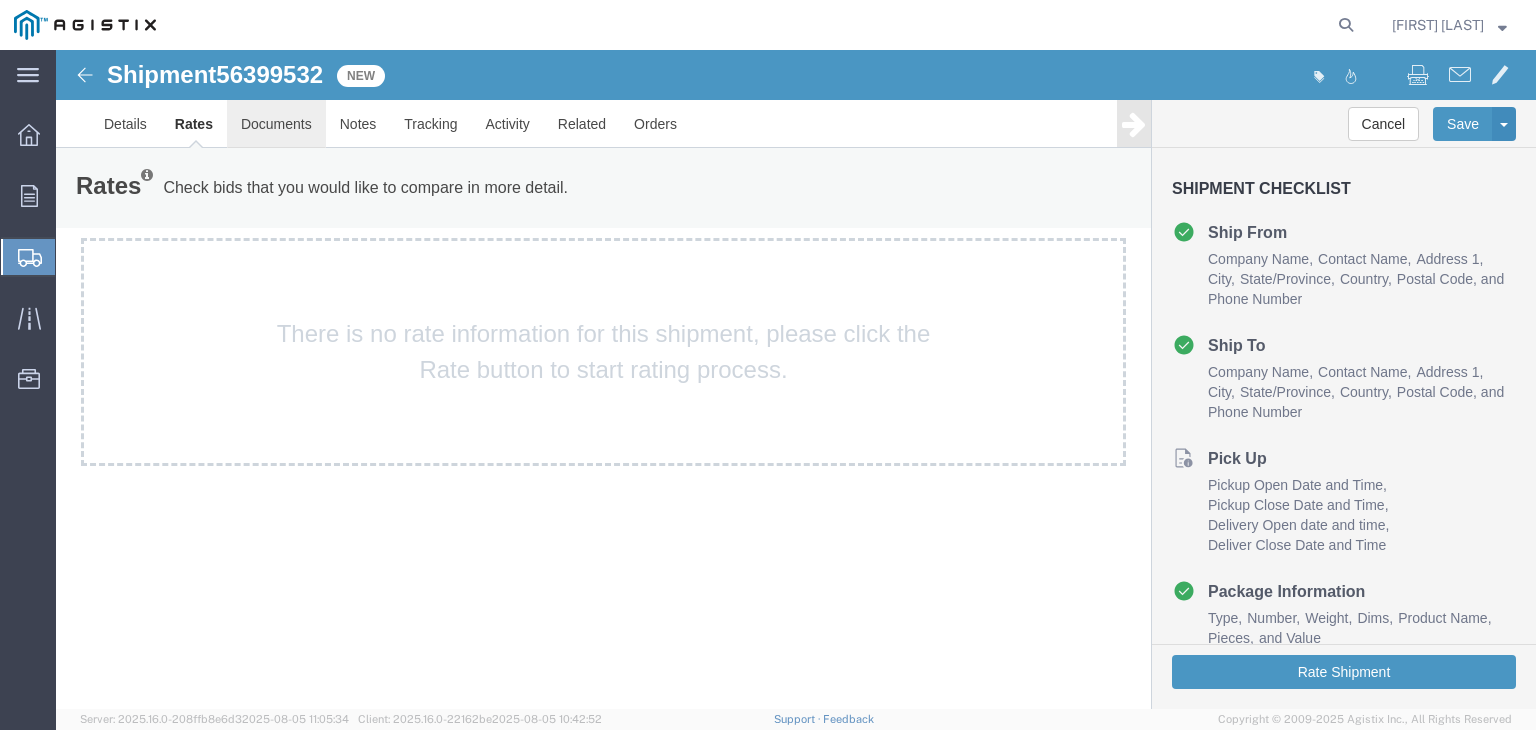 click on "Documents" at bounding box center [276, 124] 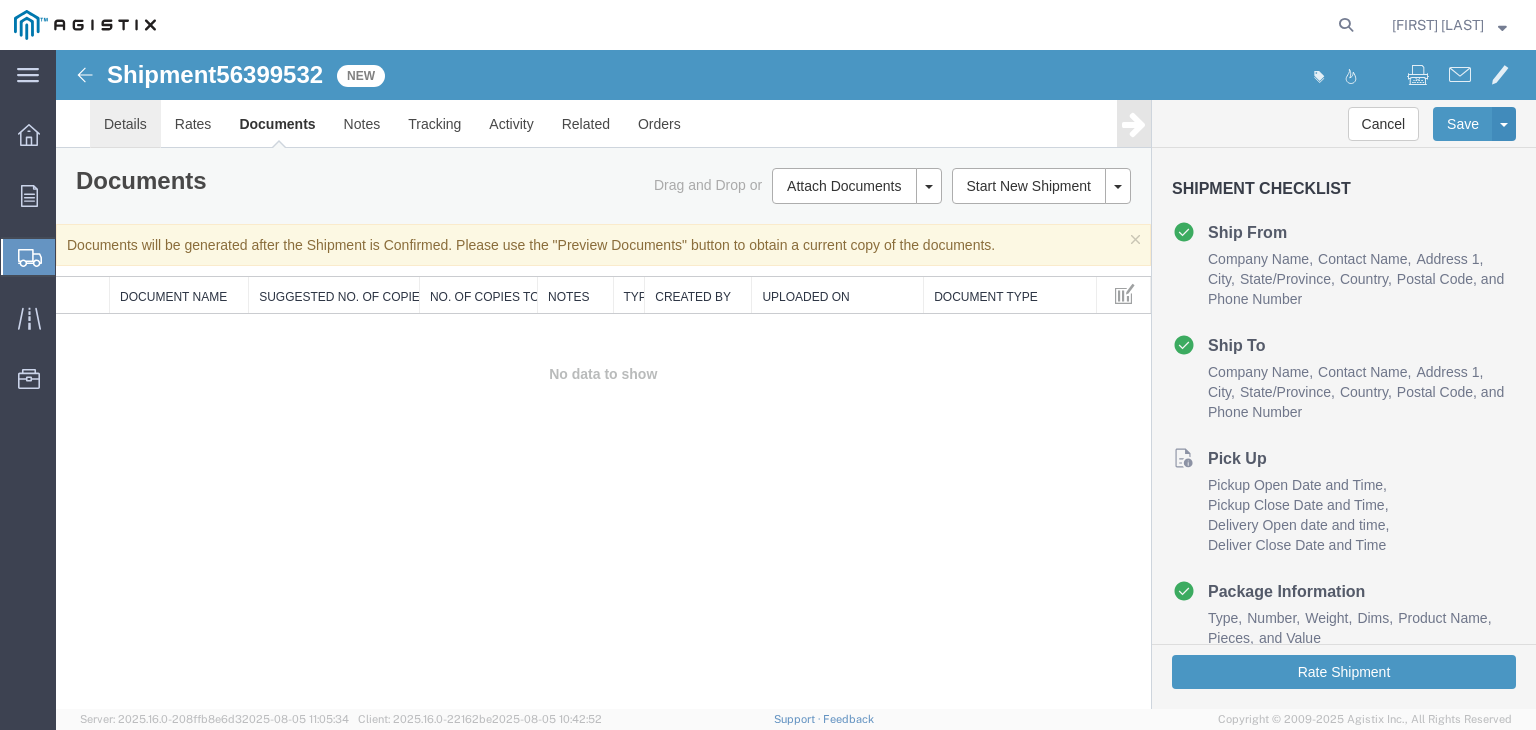 click on "Details" at bounding box center (125, 124) 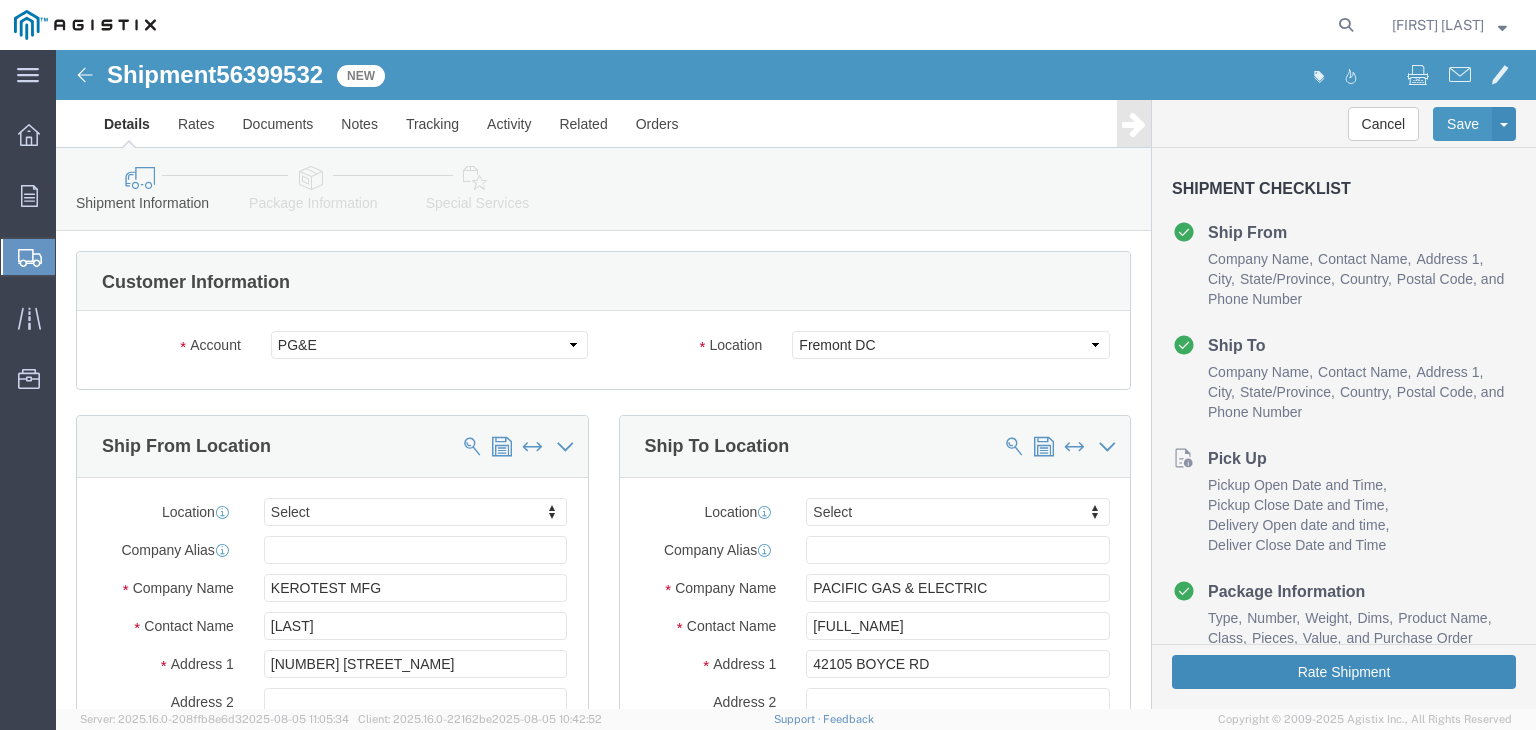click on "Rate Shipment" 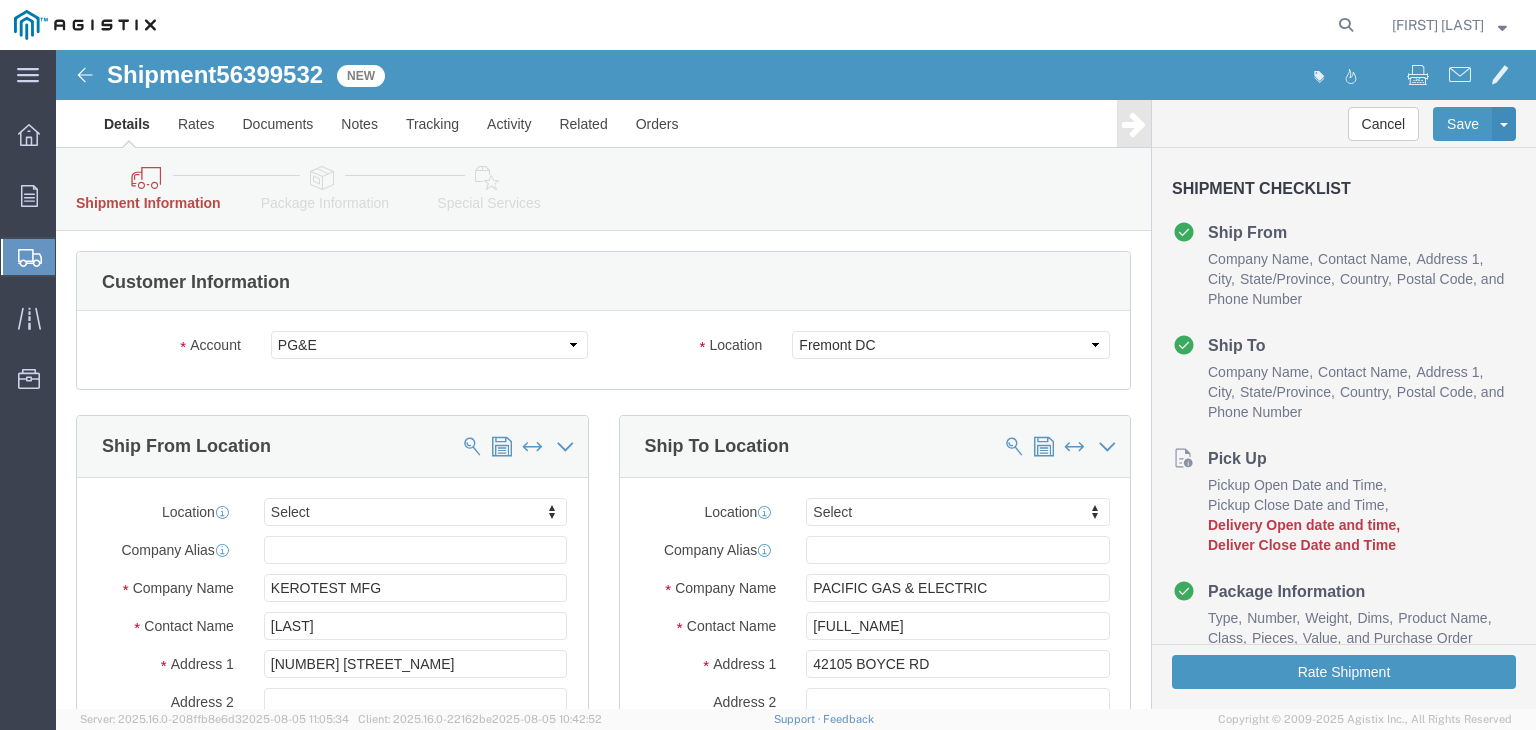 click on "Shipment Information" 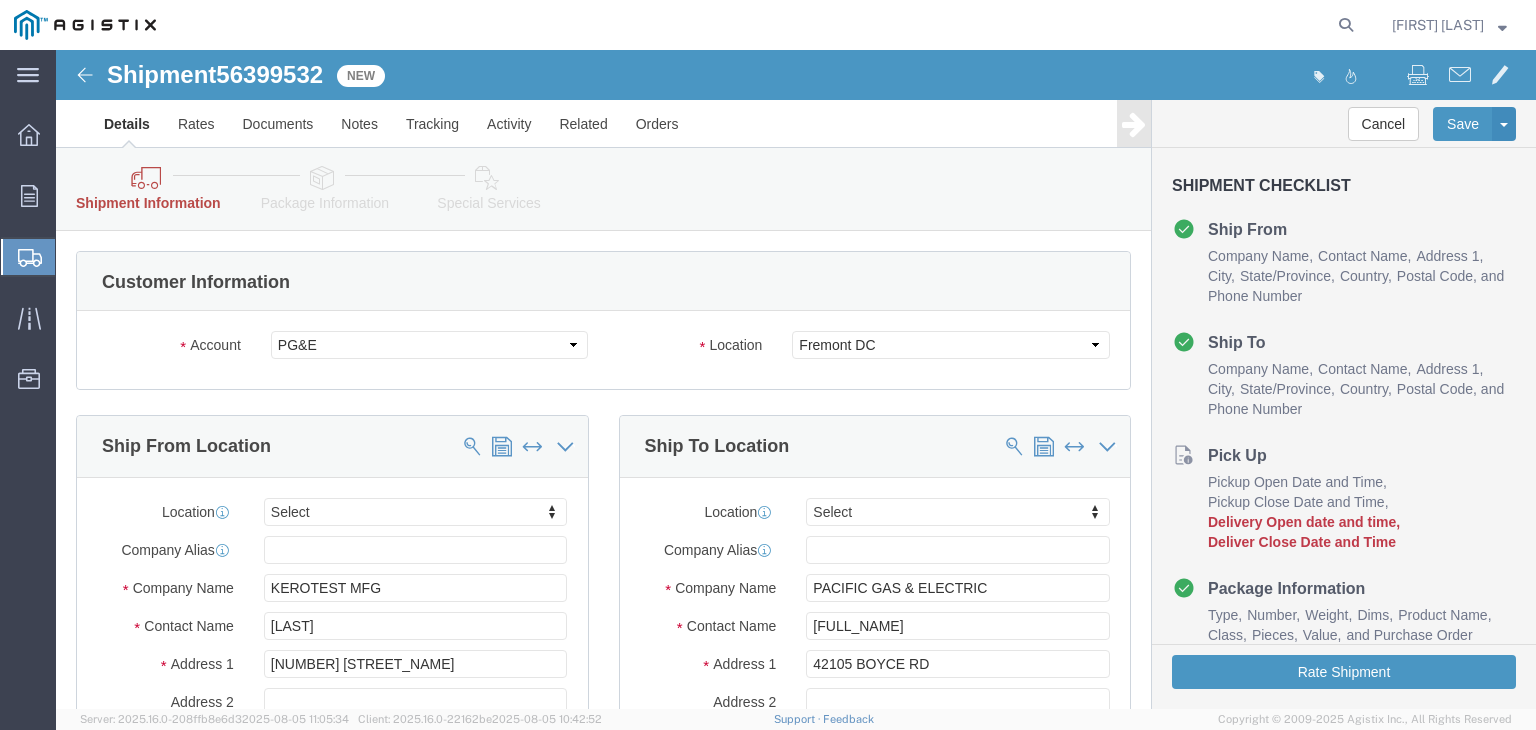 scroll, scrollTop: 25, scrollLeft: 0, axis: vertical 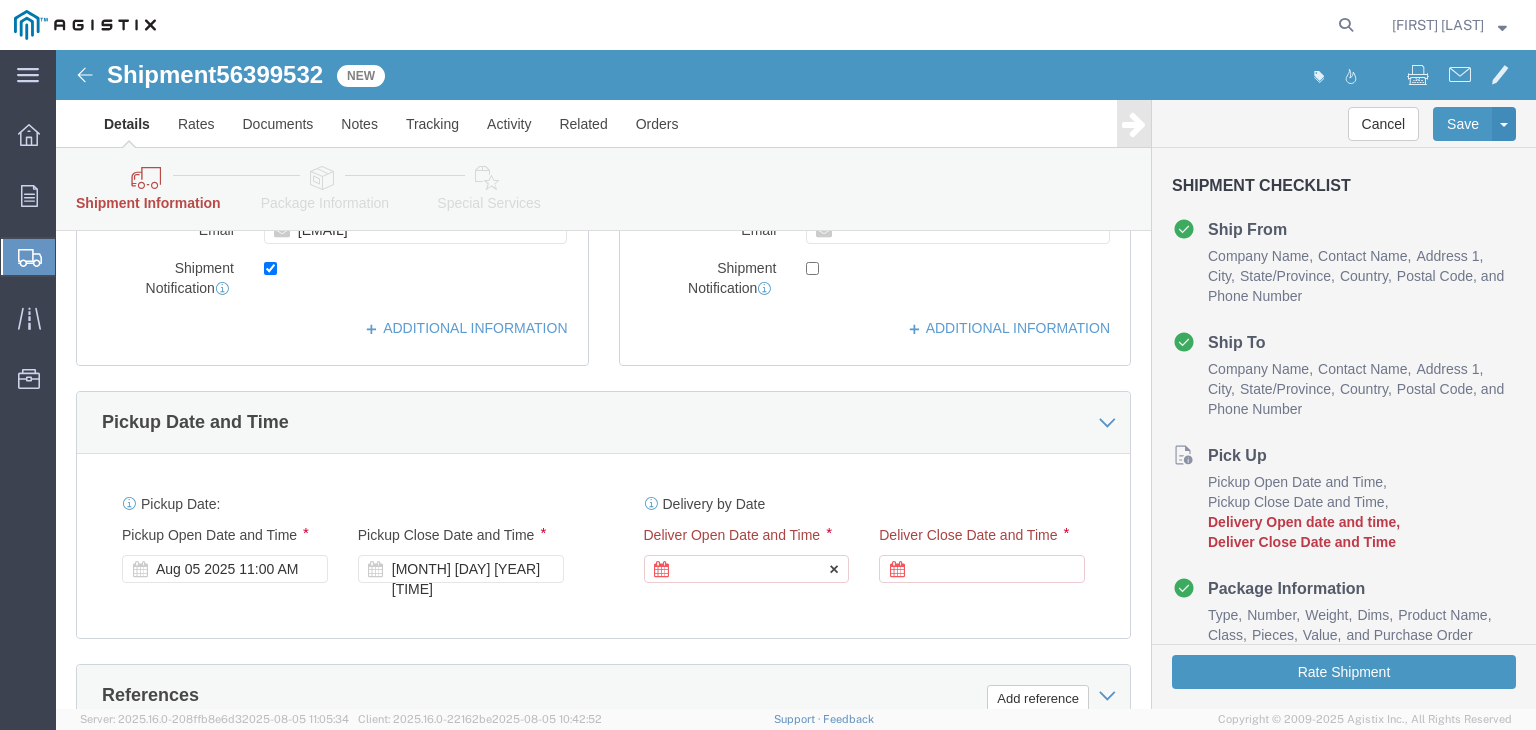 click 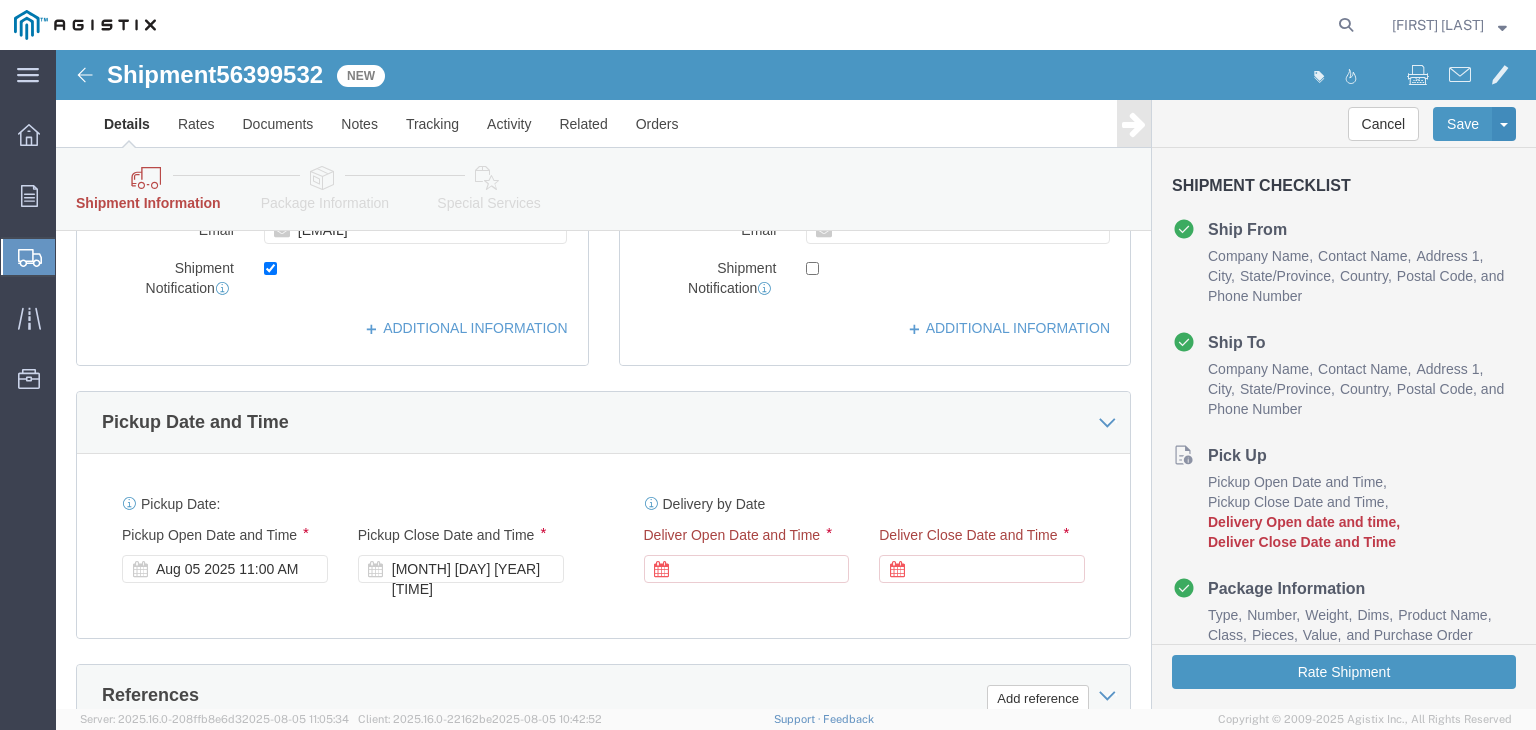 scroll, scrollTop: 1239, scrollLeft: 0, axis: vertical 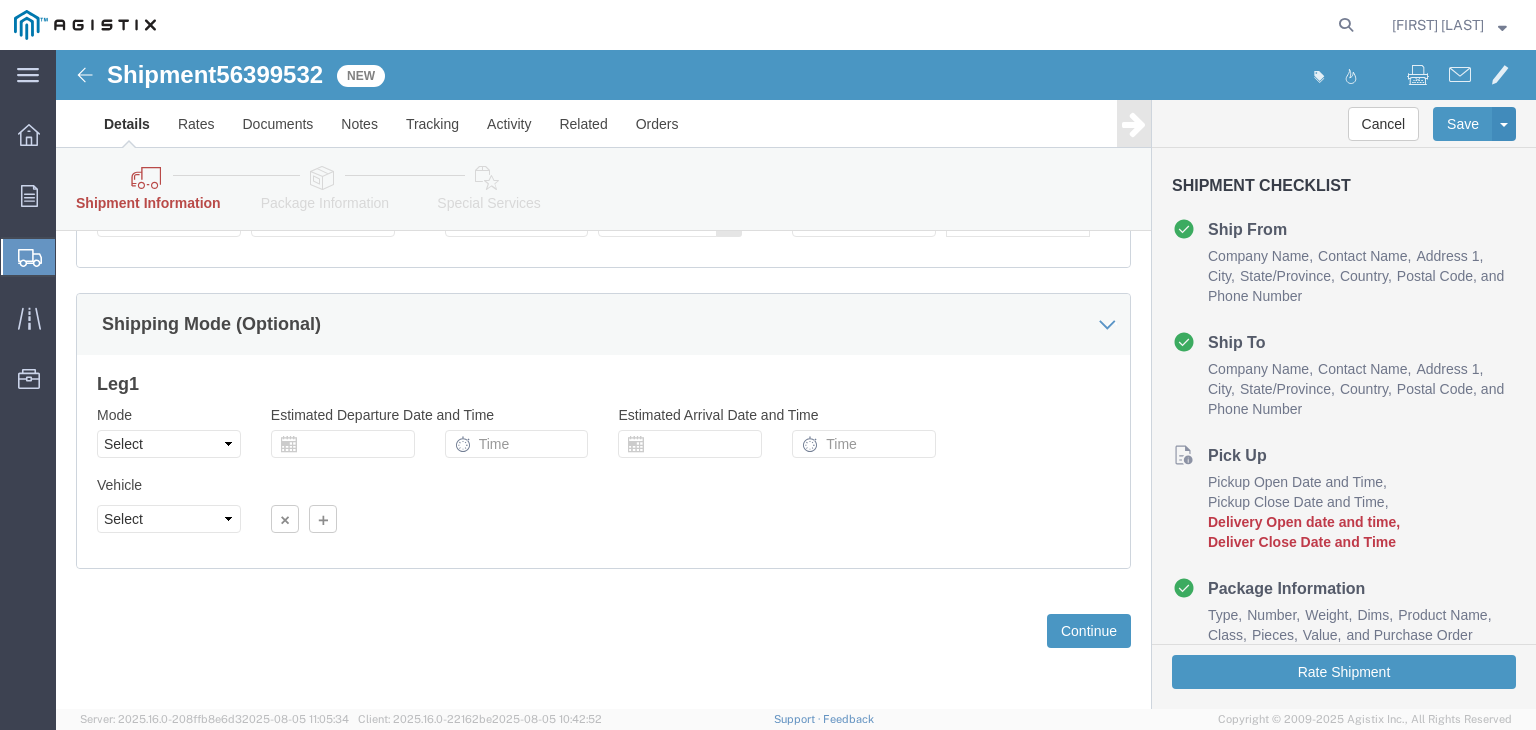 click on "Leg  1
Mode Select Air Less than Truckload Multi-Leg Ocean Freight Rail Small Parcel Truckload
Estimated Departure Date and Time
Estimated Arrival Date and Time
Departure Port
Arrival Port
Steamship Line
Airline
Vessel
Voyage No.
Flight No.
Vehicle Select
Size Select
Container Number
1
Owner Select Shipper Vessel
Vehicle Select
Size Select
Container Number
Owner Select Shipper Vessel" 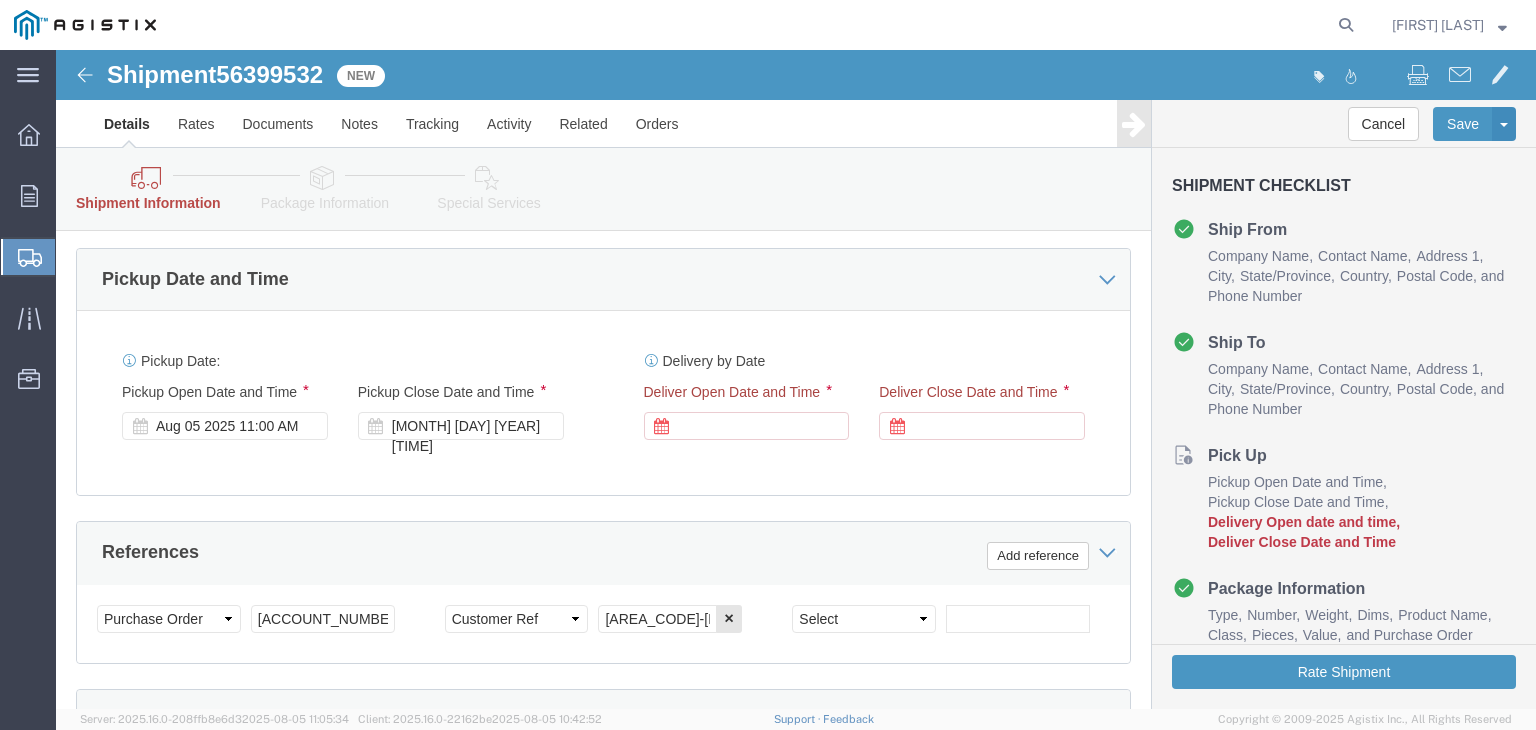 scroll, scrollTop: 839, scrollLeft: 0, axis: vertical 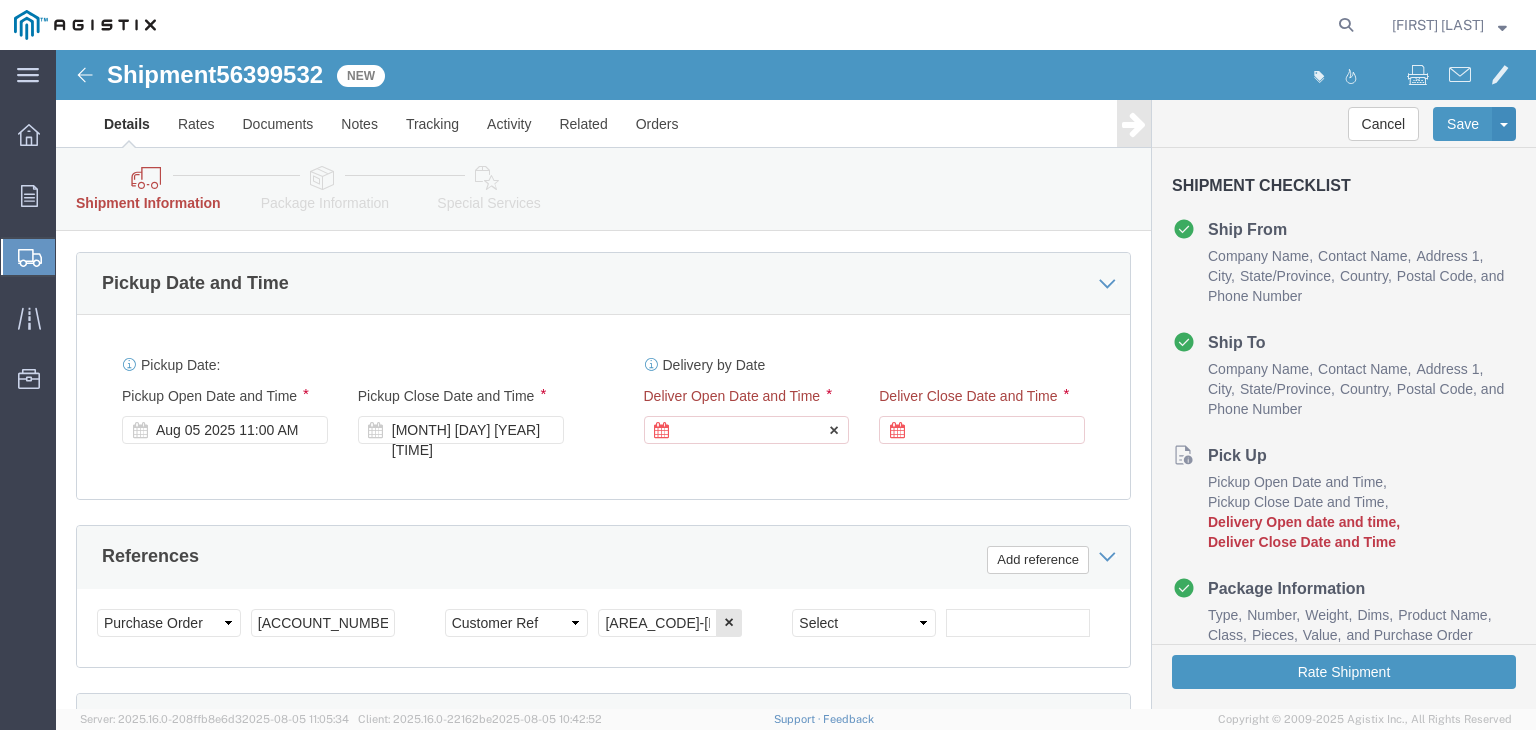 click 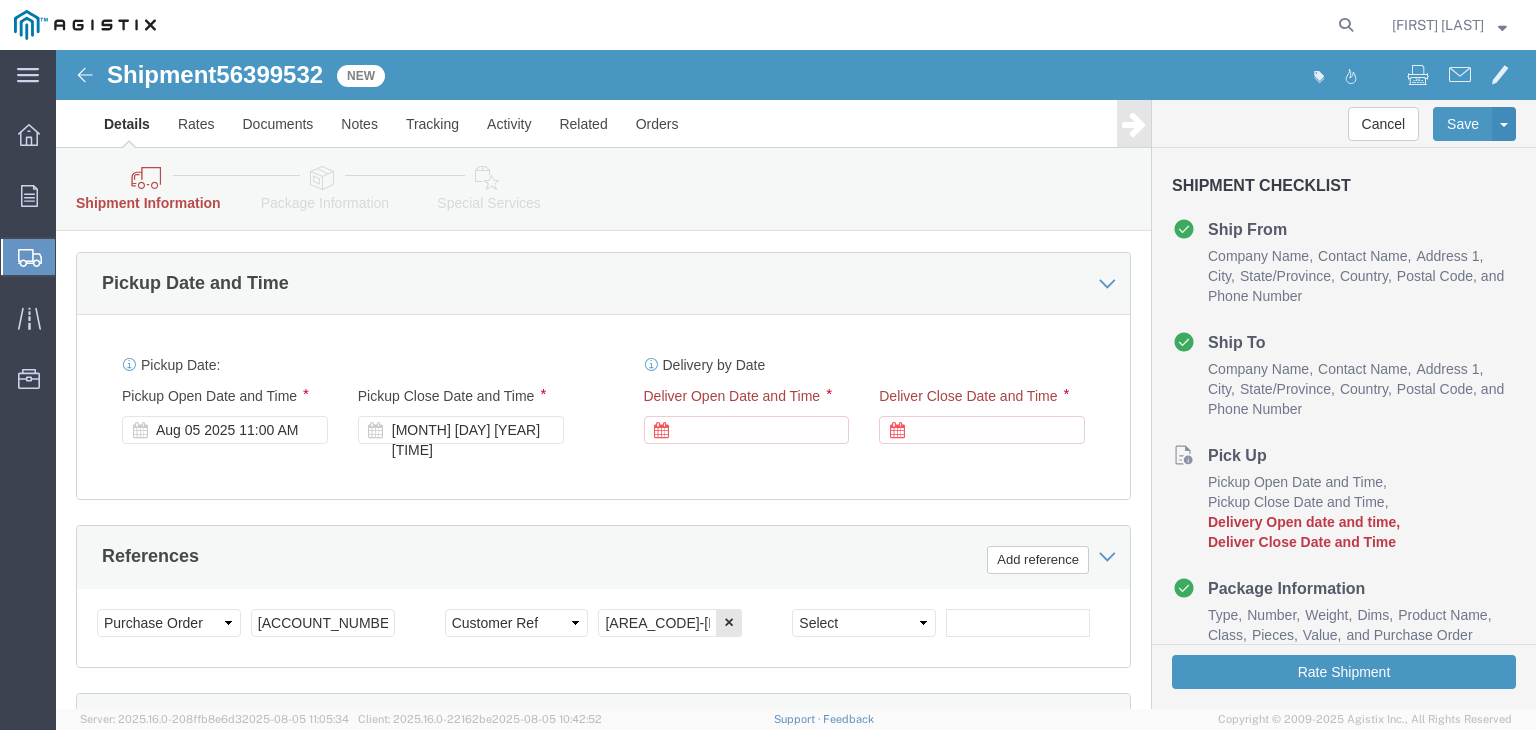 scroll, scrollTop: 1239, scrollLeft: 0, axis: vertical 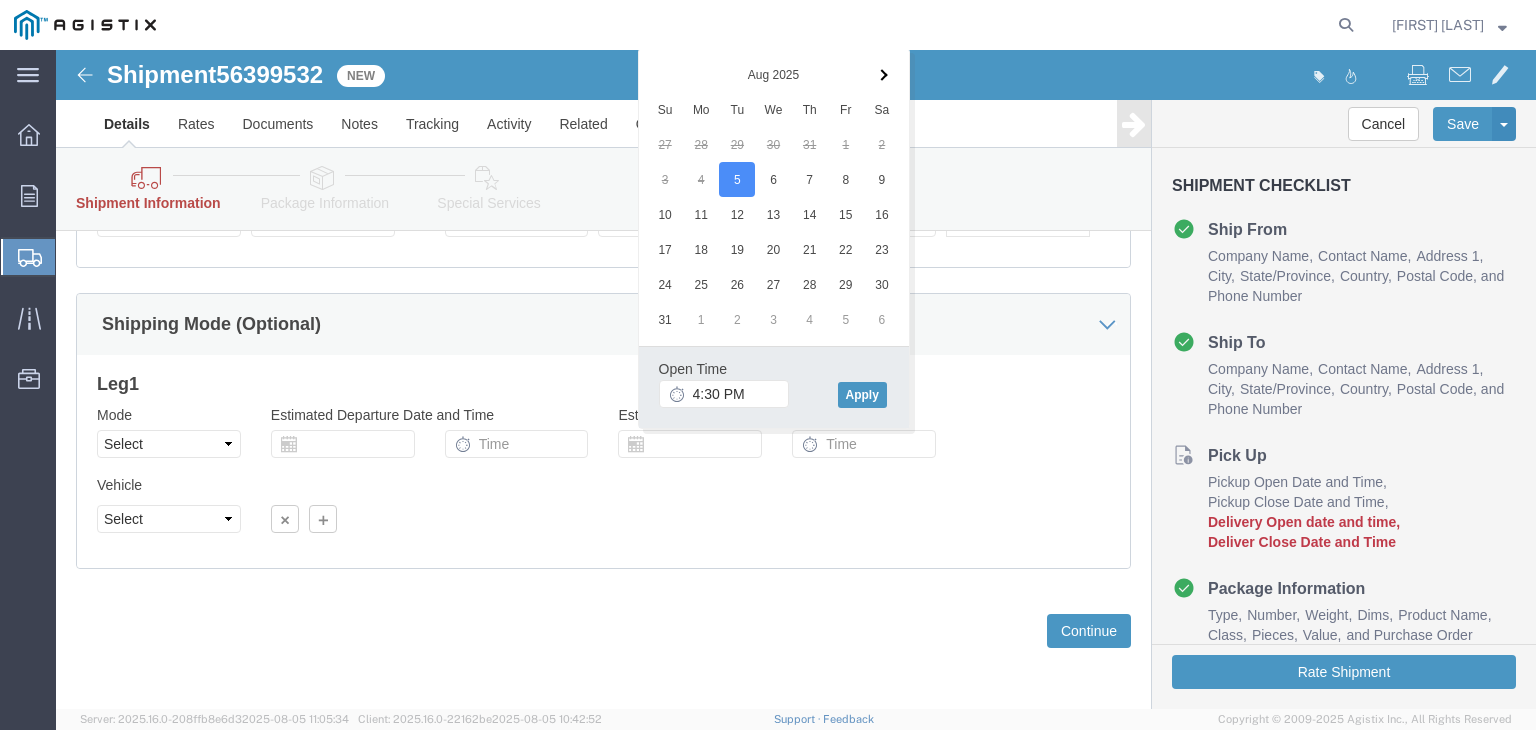 click on "Mode Select Air Less than Truckload Multi-Leg Ocean Freight Rail Small Parcel Truckload
Estimated Departure Date and Time
Estimated Arrival Date and Time
Departure Port
Arrival Port
Steamship Line
Airline
Vessel
Voyage No.
Flight No." 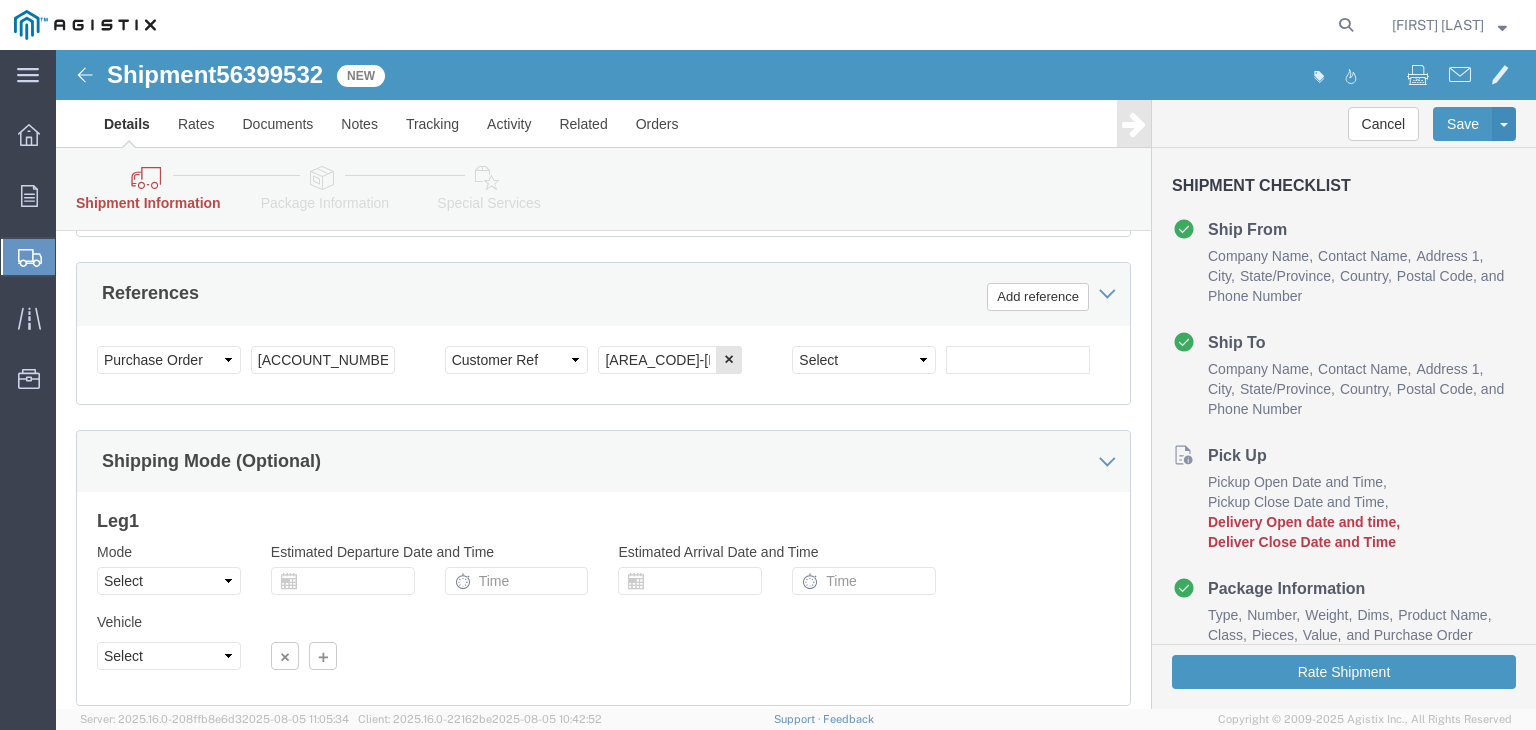 scroll, scrollTop: 1239, scrollLeft: 0, axis: vertical 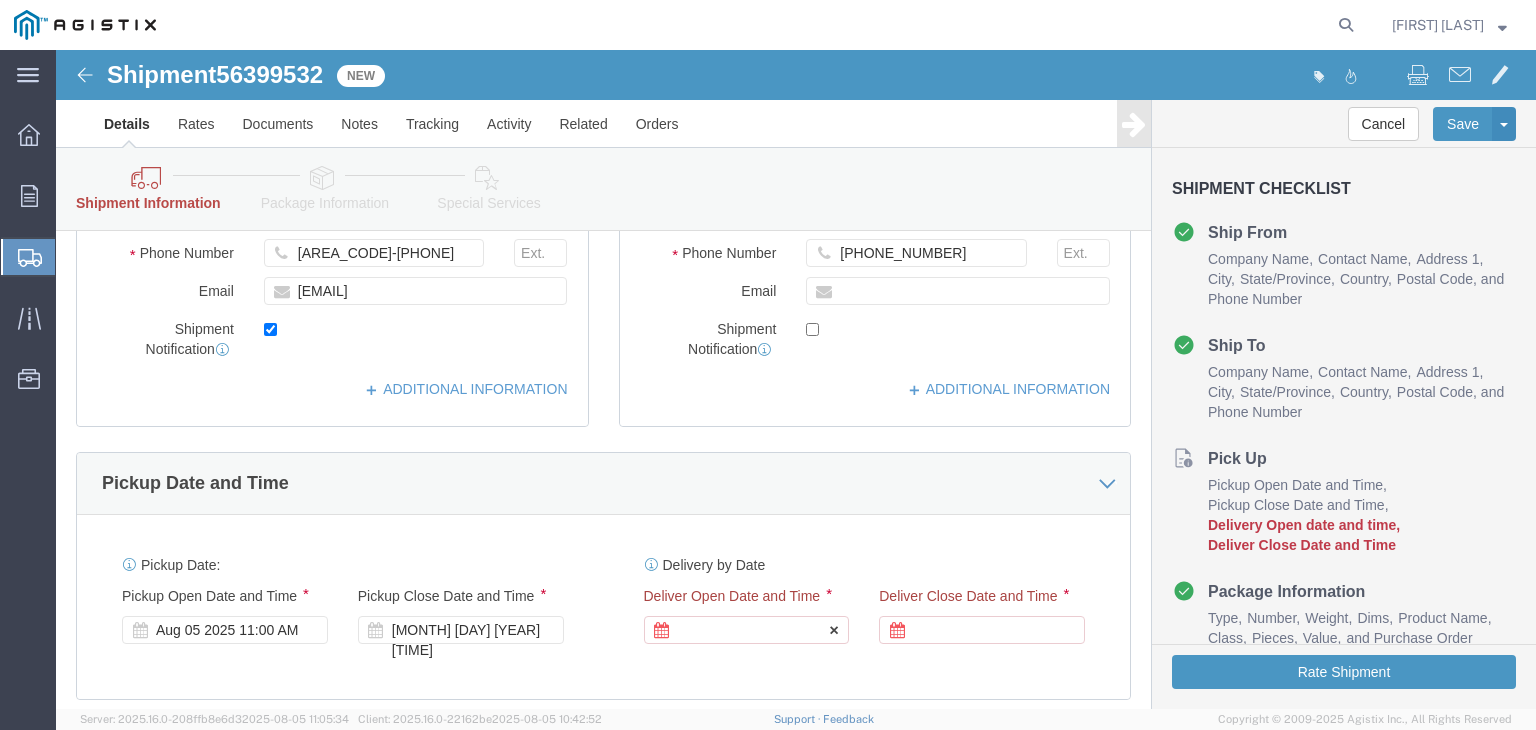 click 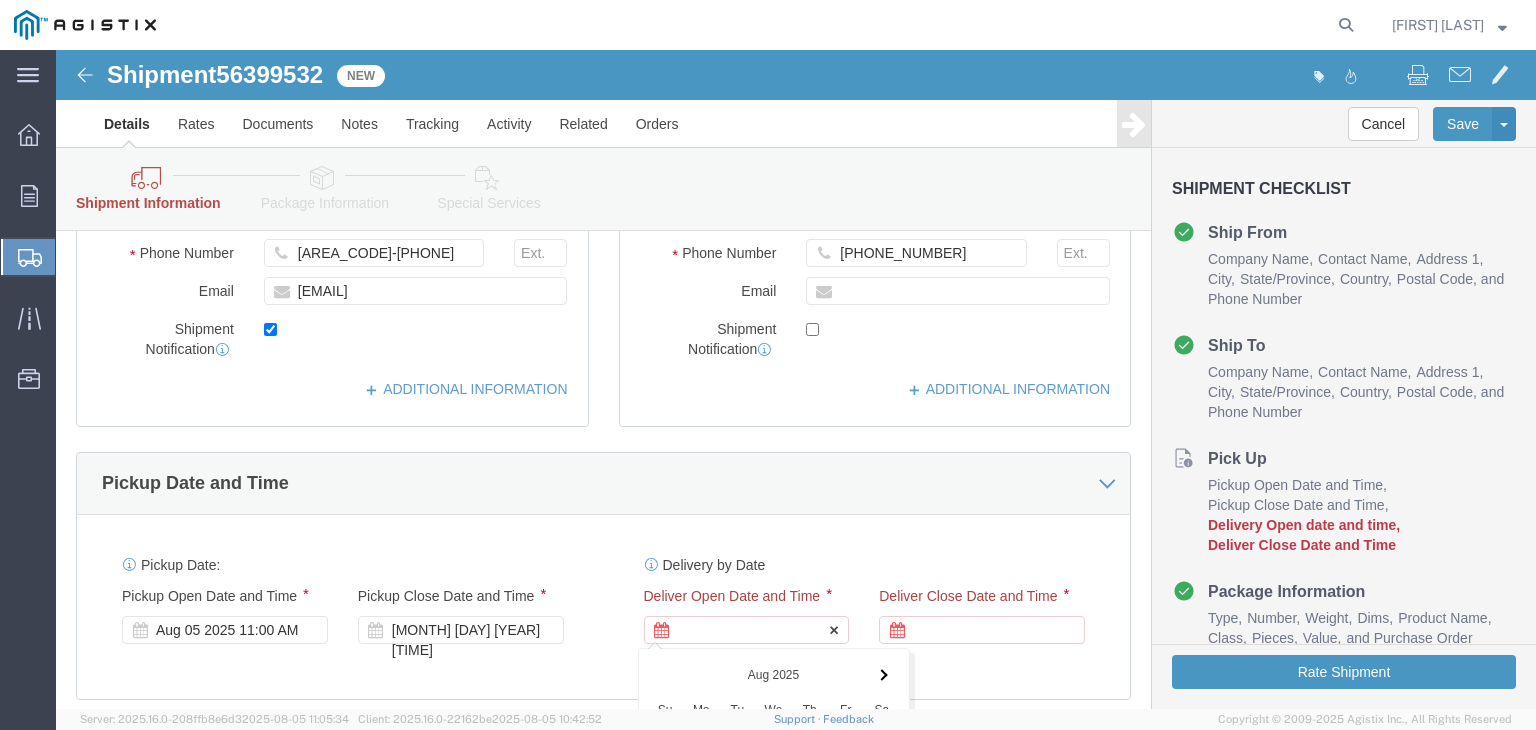 scroll, scrollTop: 1239, scrollLeft: 0, axis: vertical 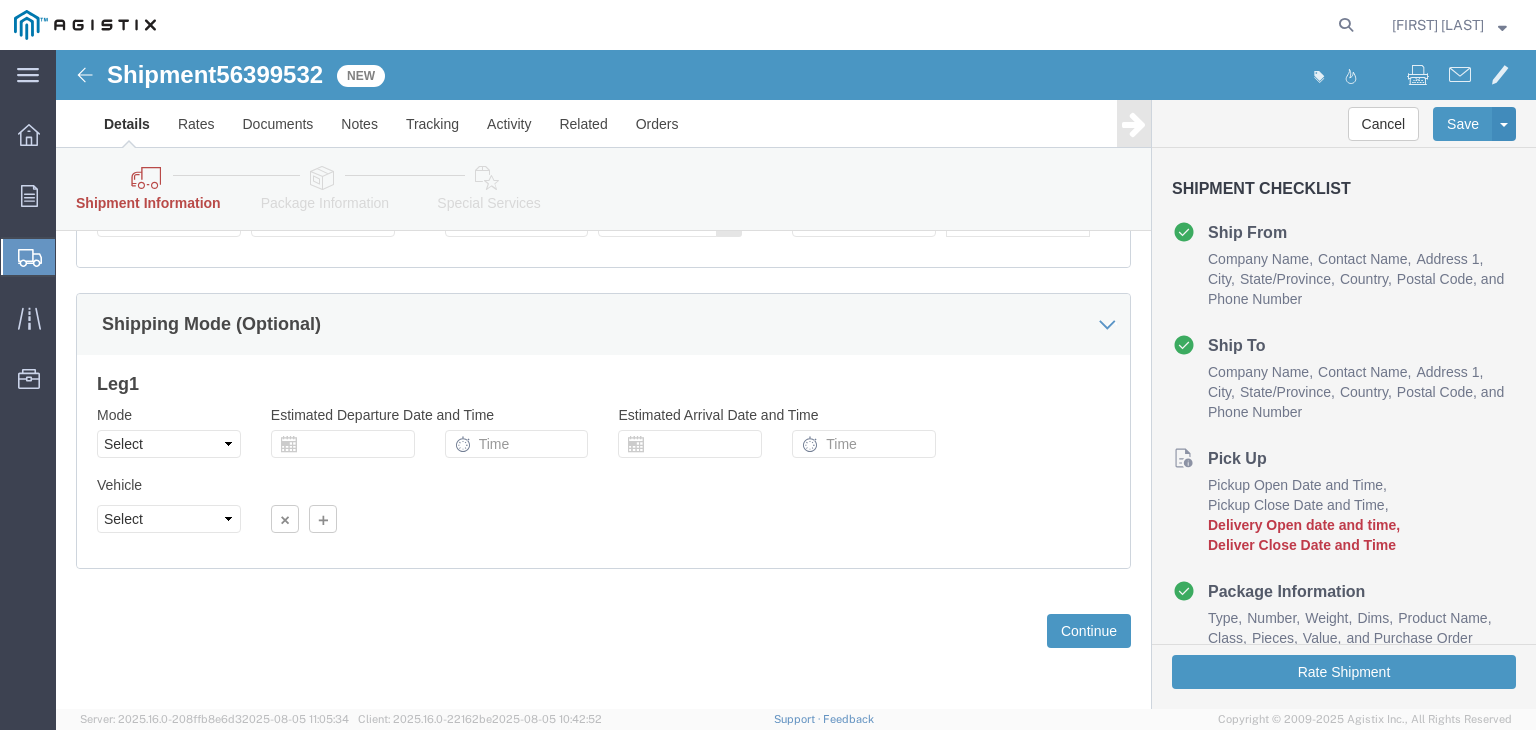 click on "Vehicle Select
Size Select
Container Number
1
Owner Select Shipper Vessel" 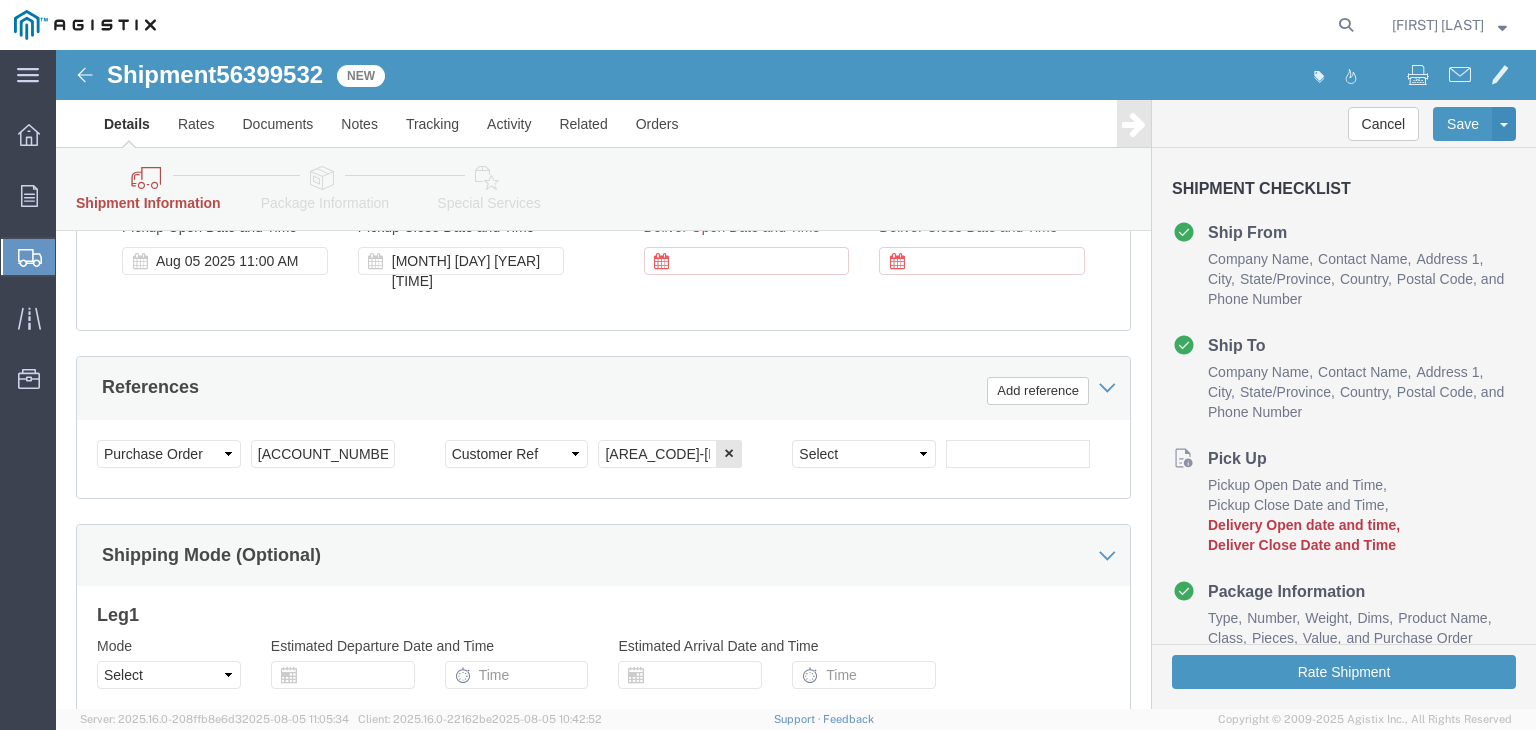scroll, scrollTop: 839, scrollLeft: 0, axis: vertical 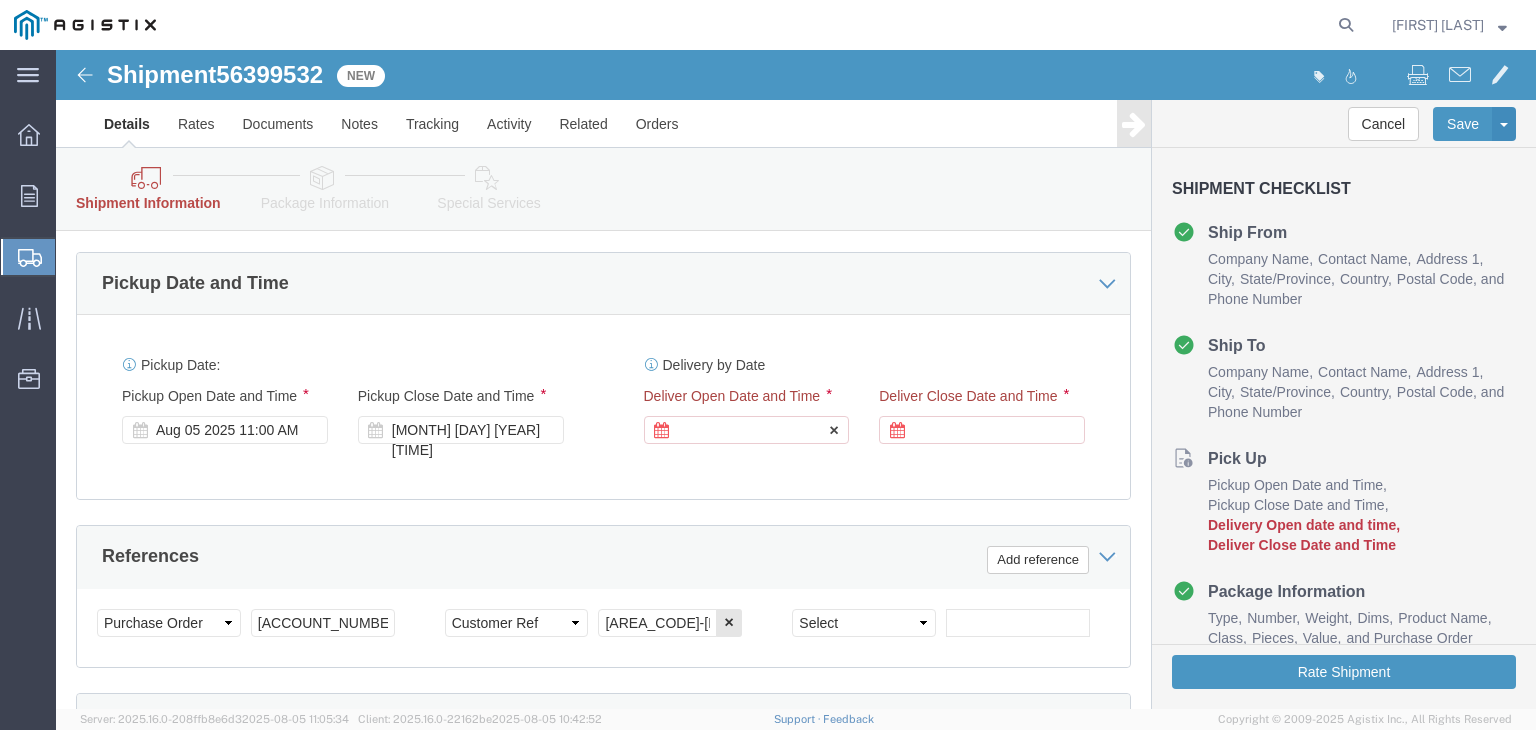 click 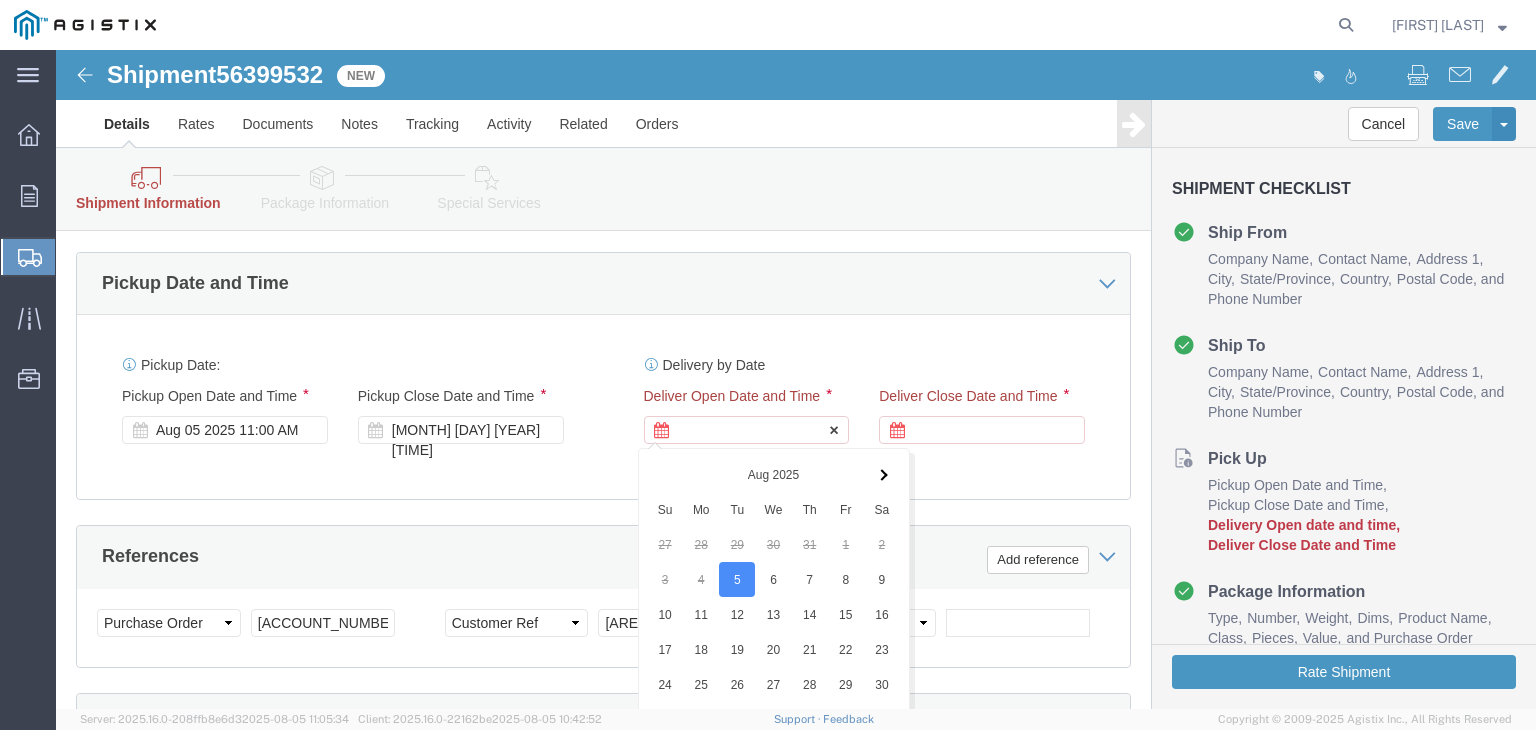scroll, scrollTop: 1239, scrollLeft: 0, axis: vertical 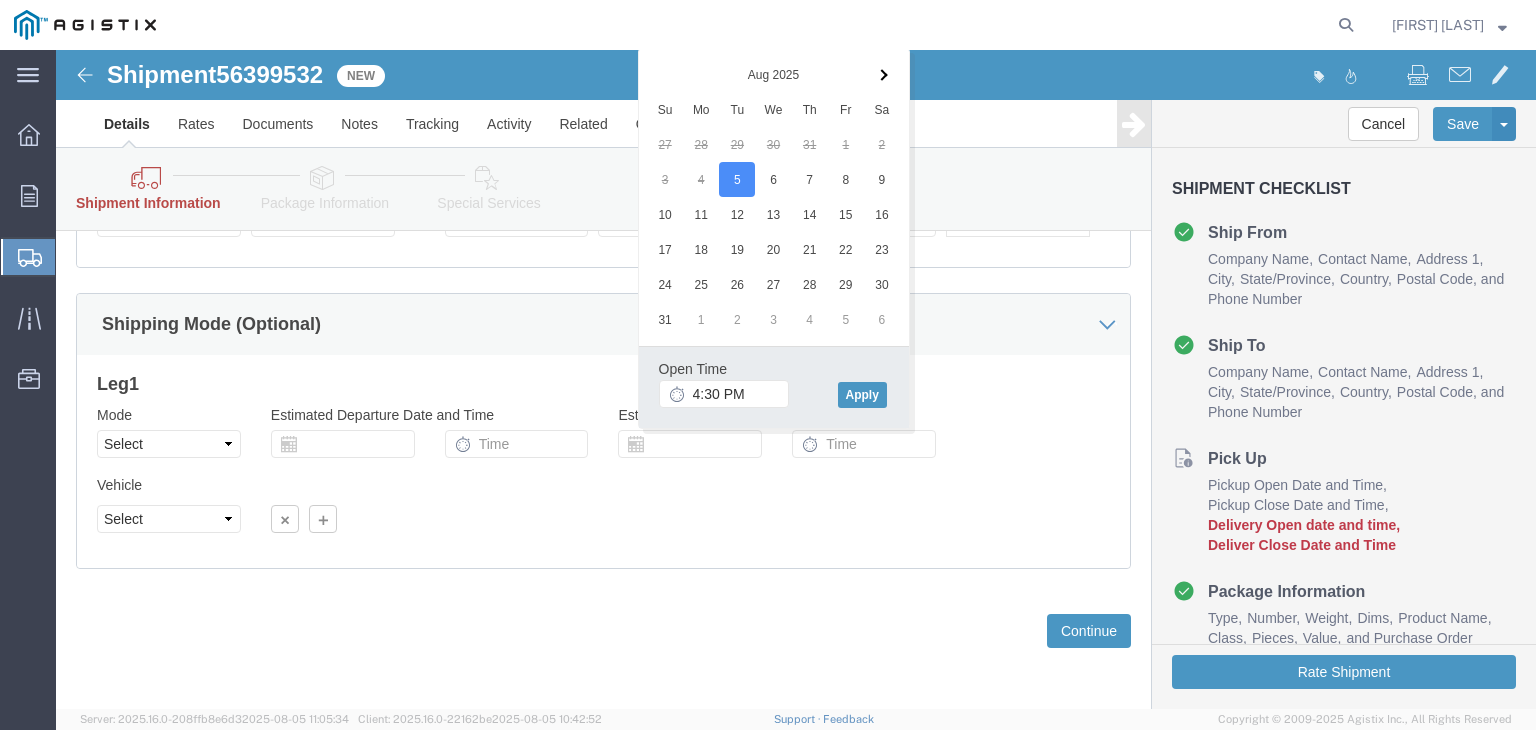 click on "Leg  1
Mode Select Air Less than Truckload Multi-Leg Ocean Freight Rail Small Parcel Truckload
Estimated Departure Date and Time
Estimated Arrival Date and Time
Departure Port
Arrival Port
Steamship Line
Airline
Vessel
Voyage No.
Flight No.
Vehicle Select
Size Select
Container Number
1
Owner Select Shipper Vessel
Vehicle Select
Size Select
Container Number
Owner Select Shipper Vessel" 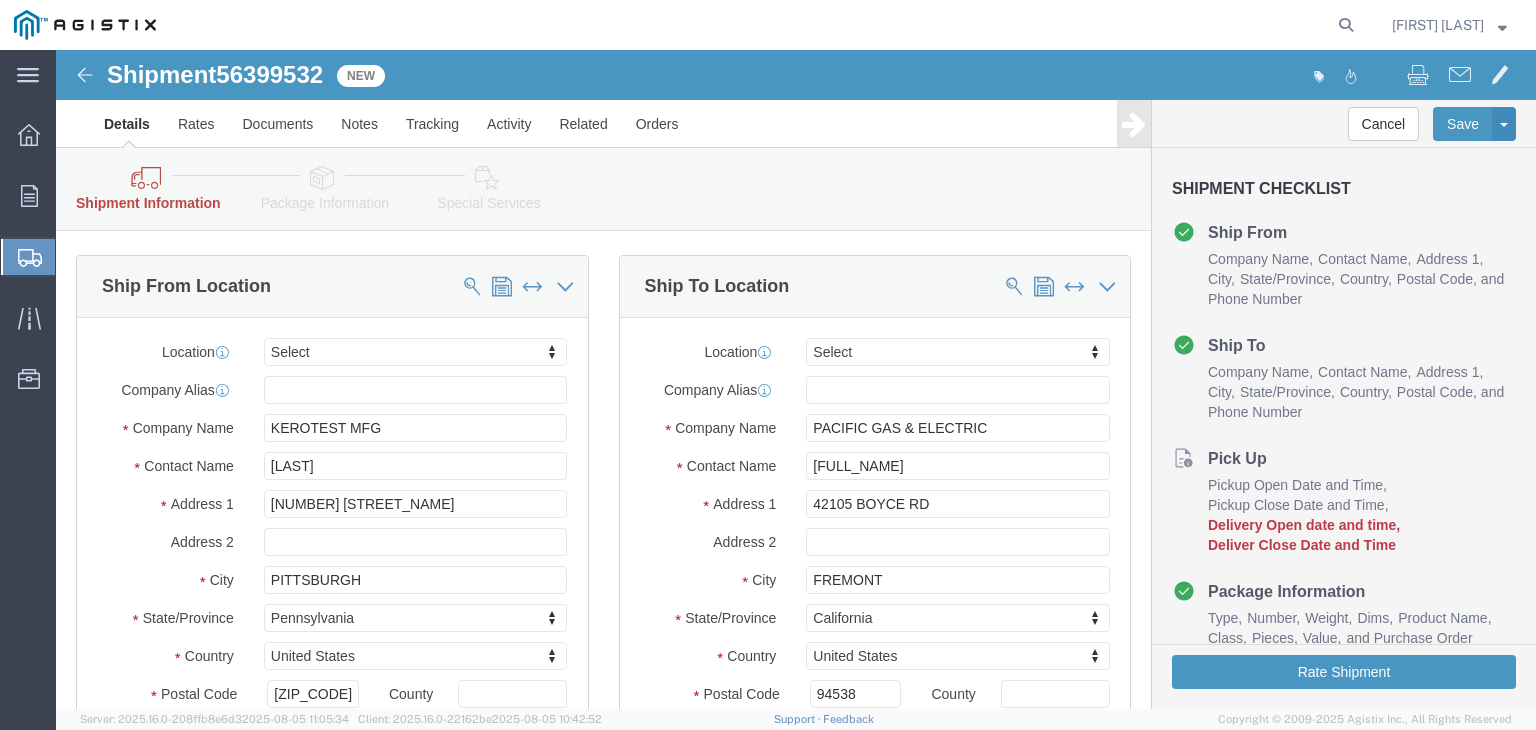 scroll, scrollTop: 0, scrollLeft: 0, axis: both 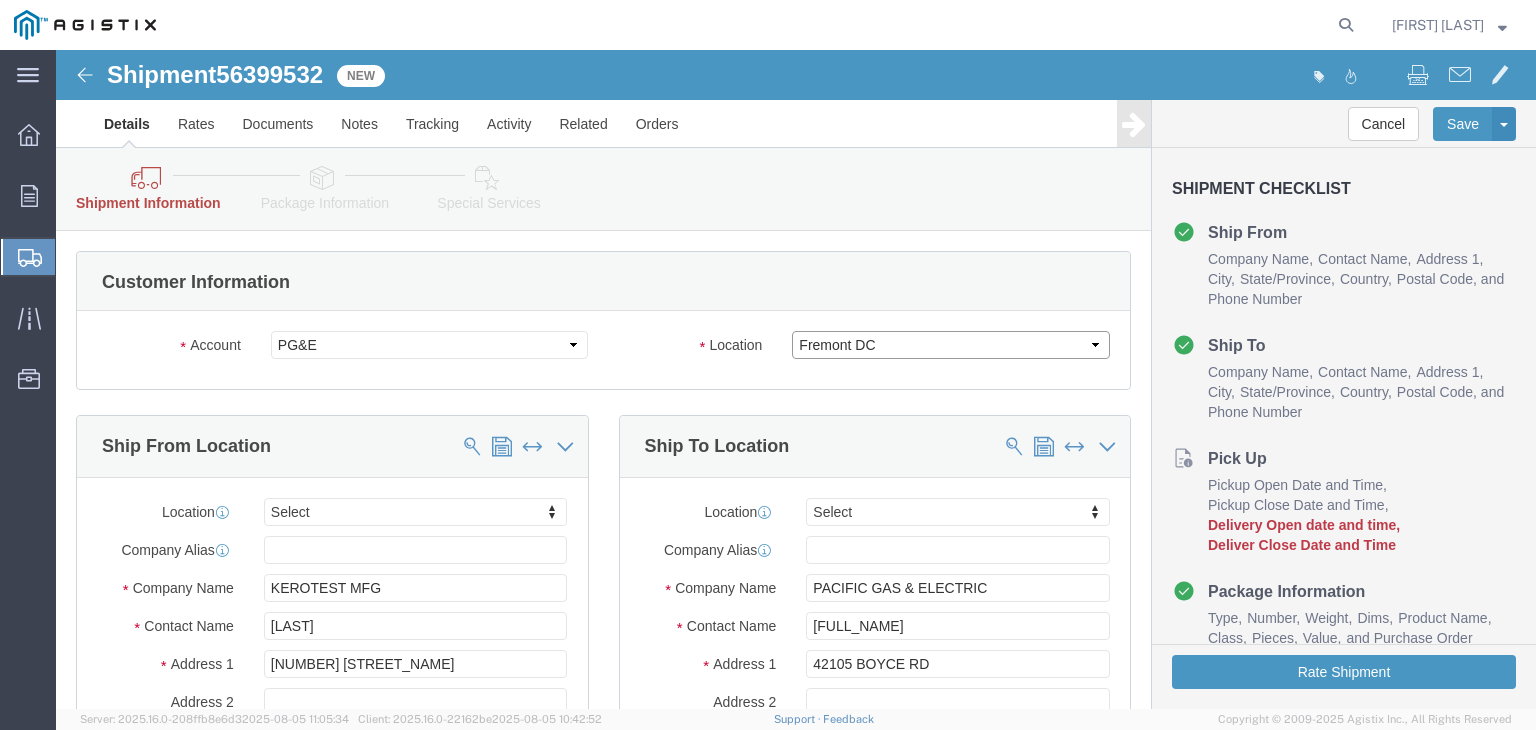 click on "Select All Others Fremont DC Fresno DC Wheatland DC" 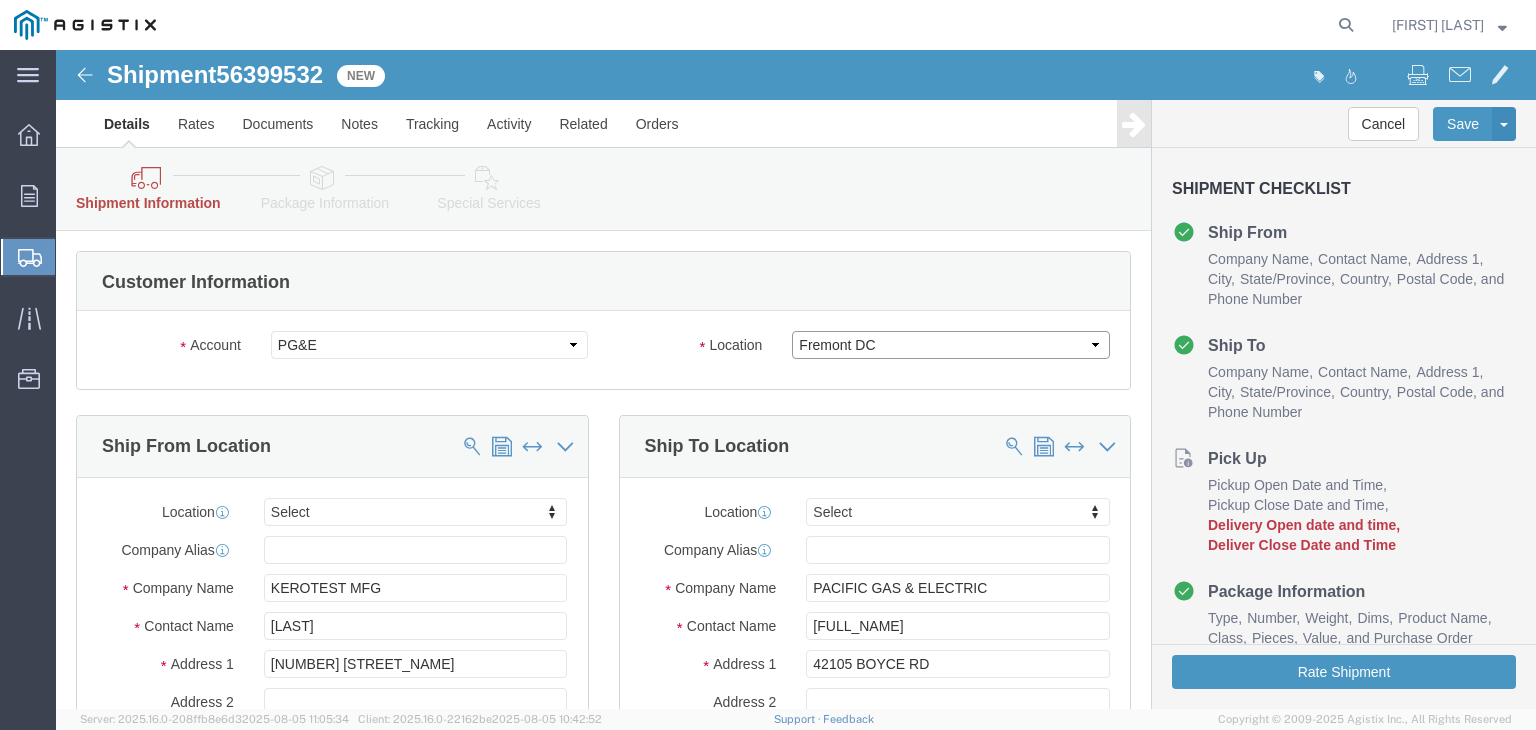 click on "Select All Others Fremont DC Fresno DC Wheatland DC" 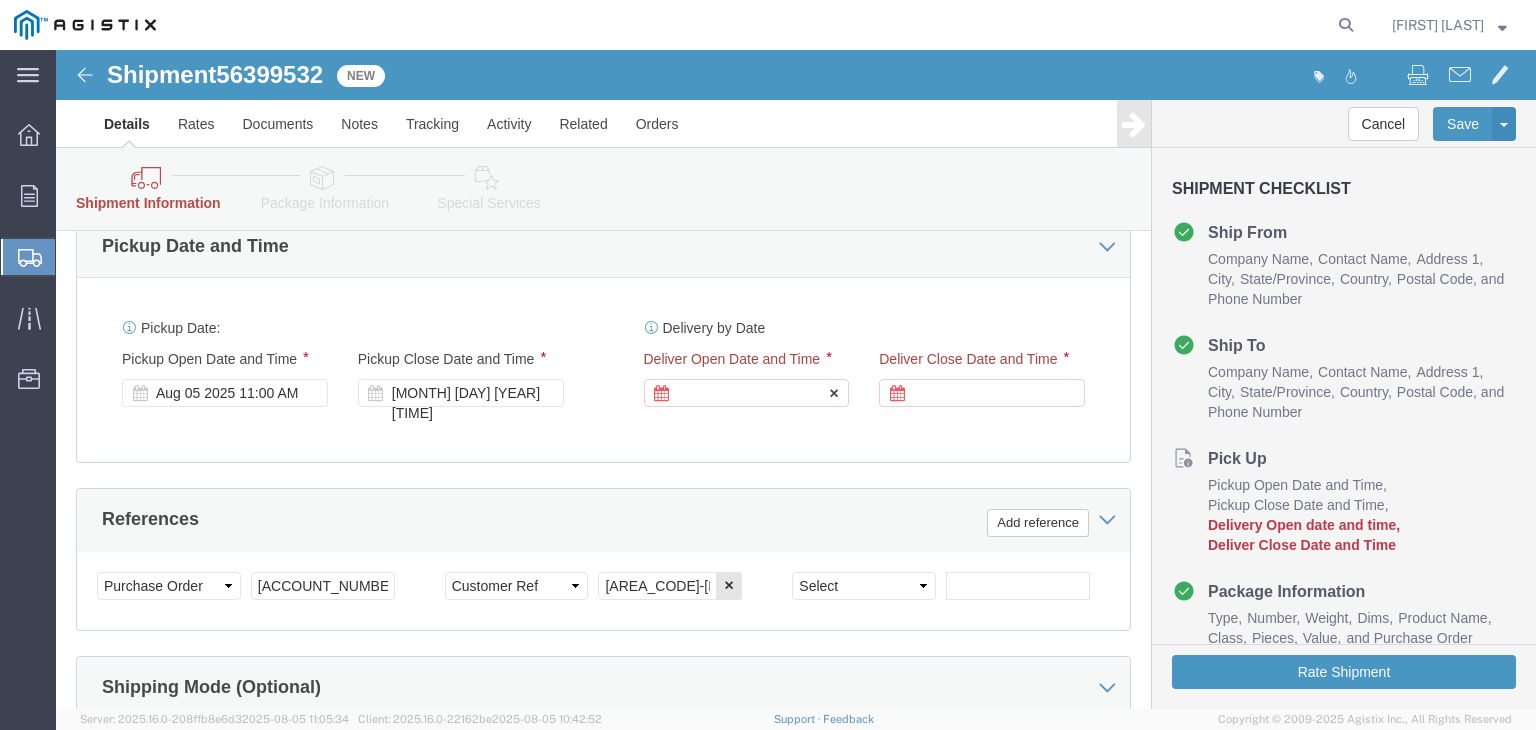 scroll, scrollTop: 800, scrollLeft: 0, axis: vertical 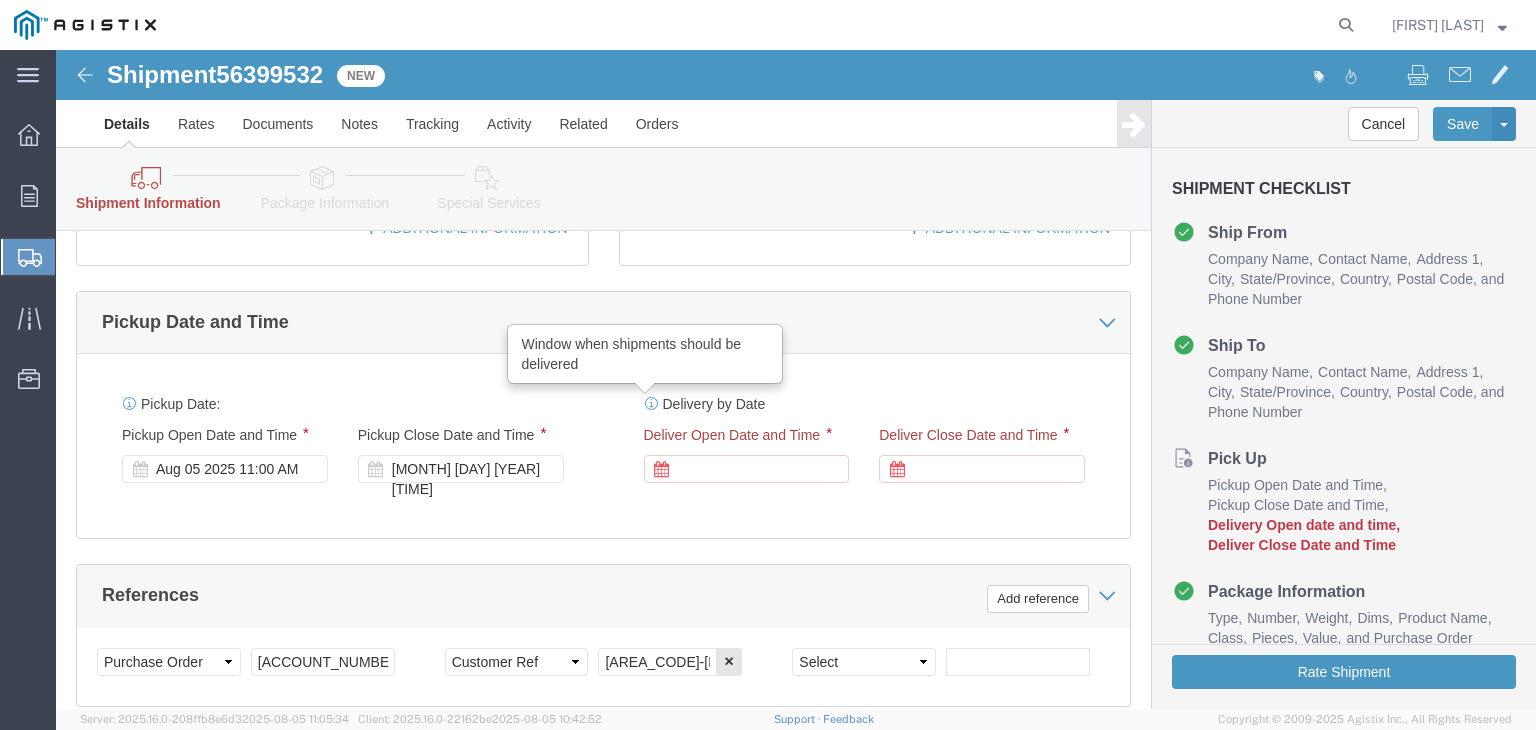 click 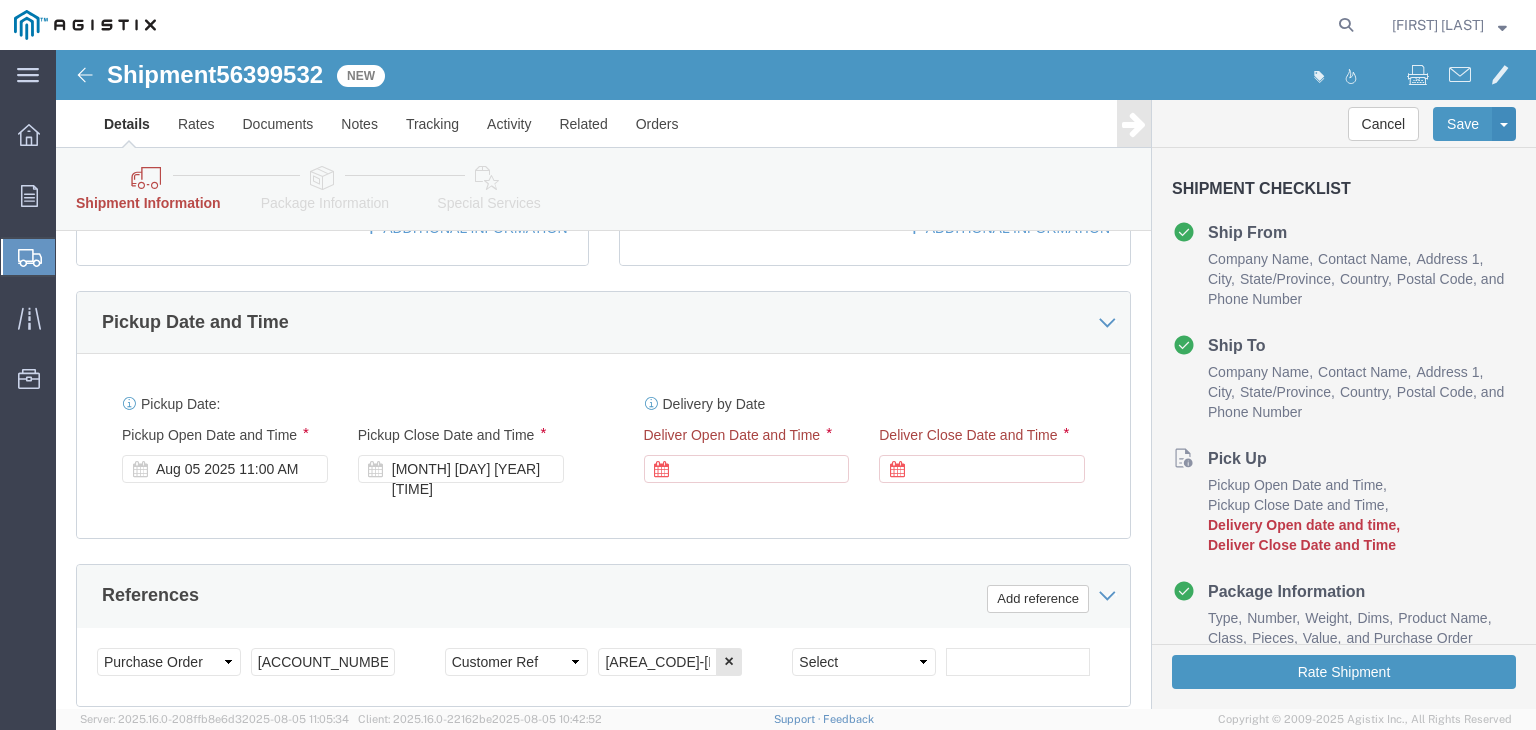 click on "Delivery by Date" 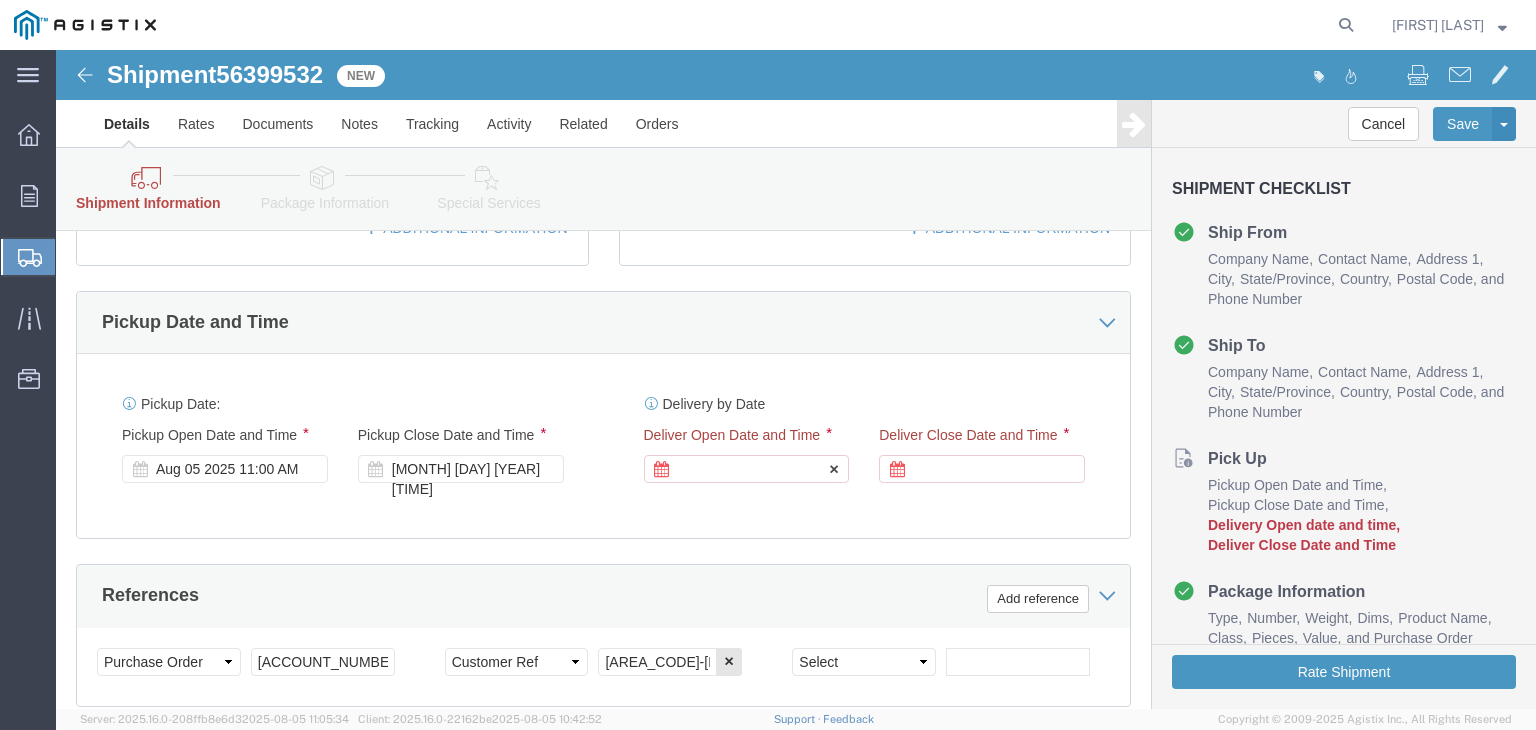 click on "Deliver Open Date and Time" 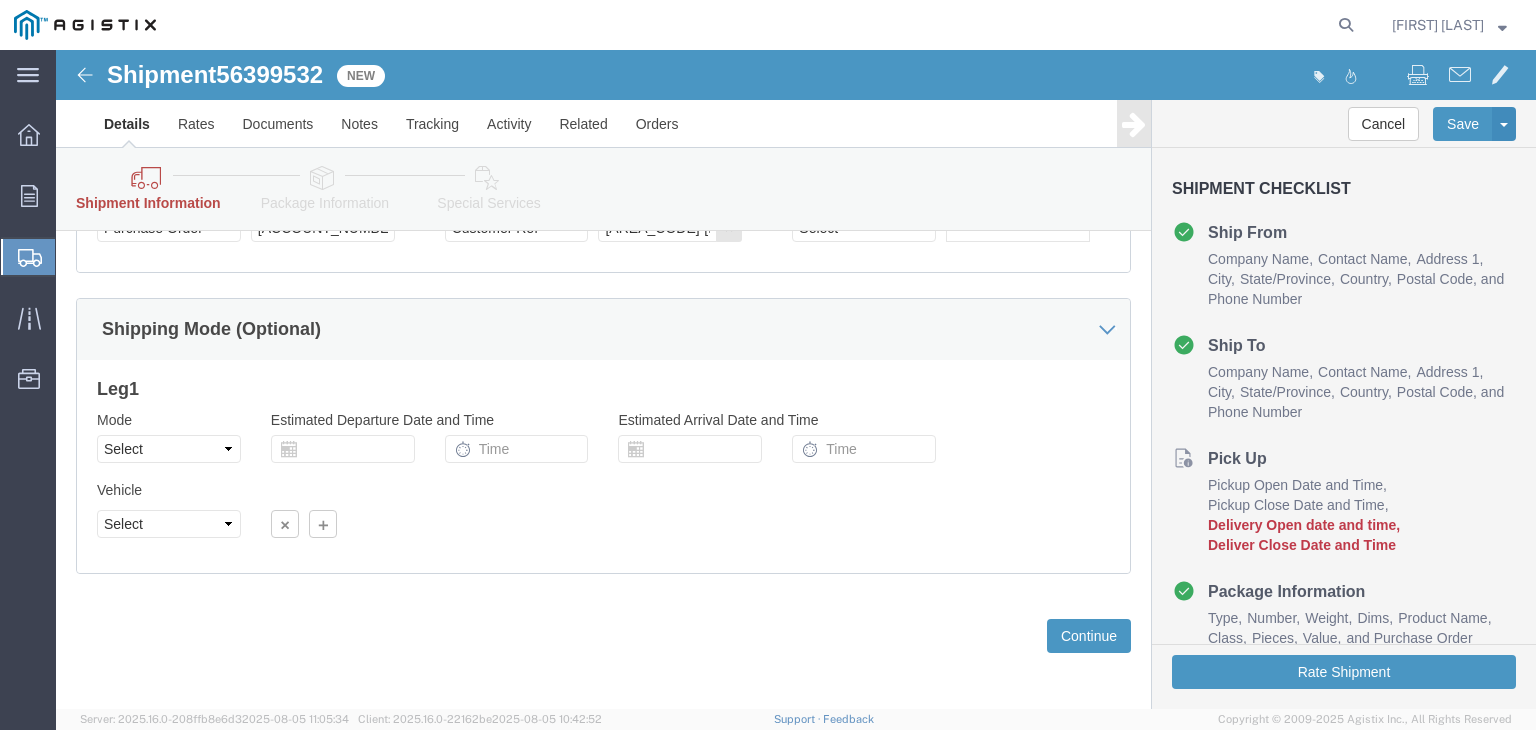 scroll, scrollTop: 1239, scrollLeft: 0, axis: vertical 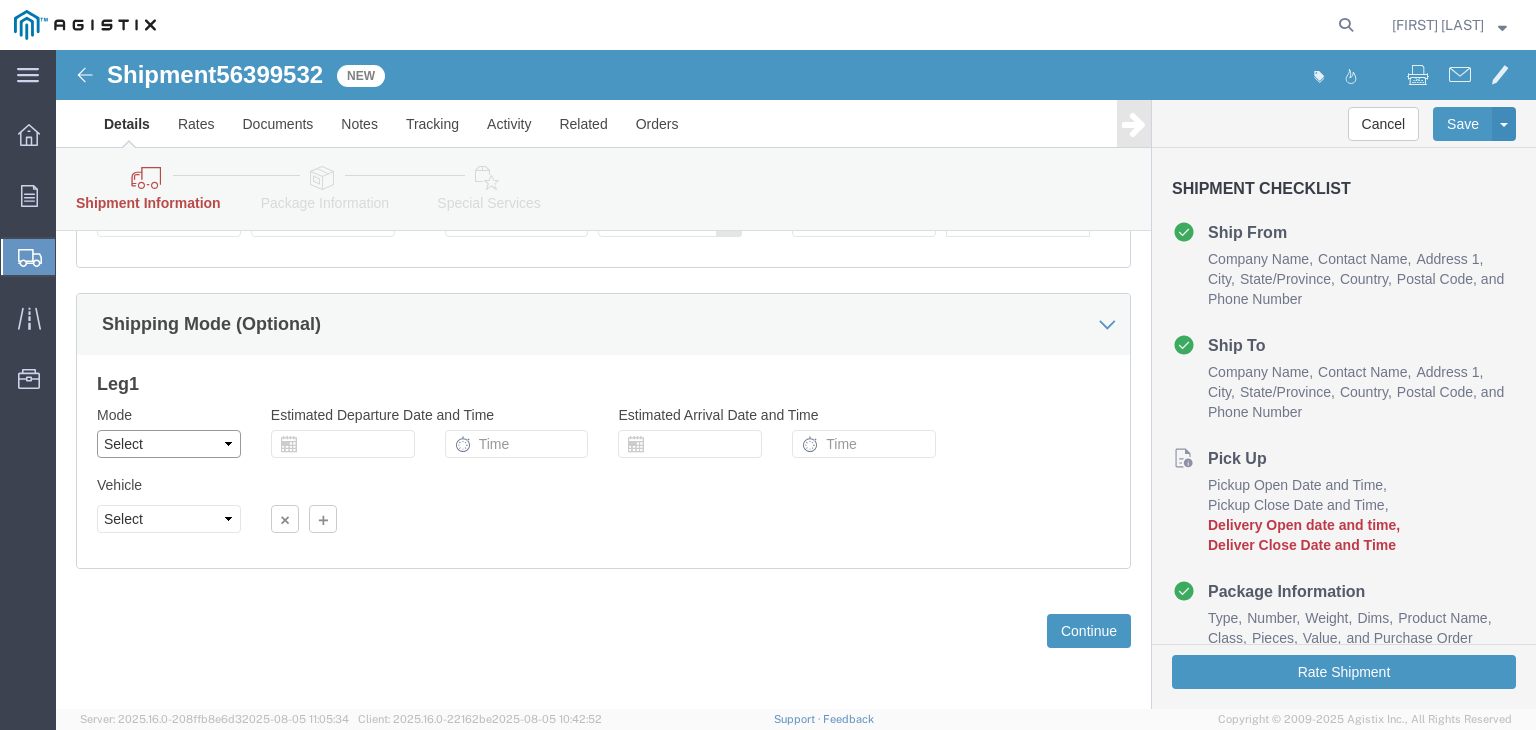 click on "Select Air Less than Truckload Multi-Leg Ocean Freight Rail Small Parcel Truckload" 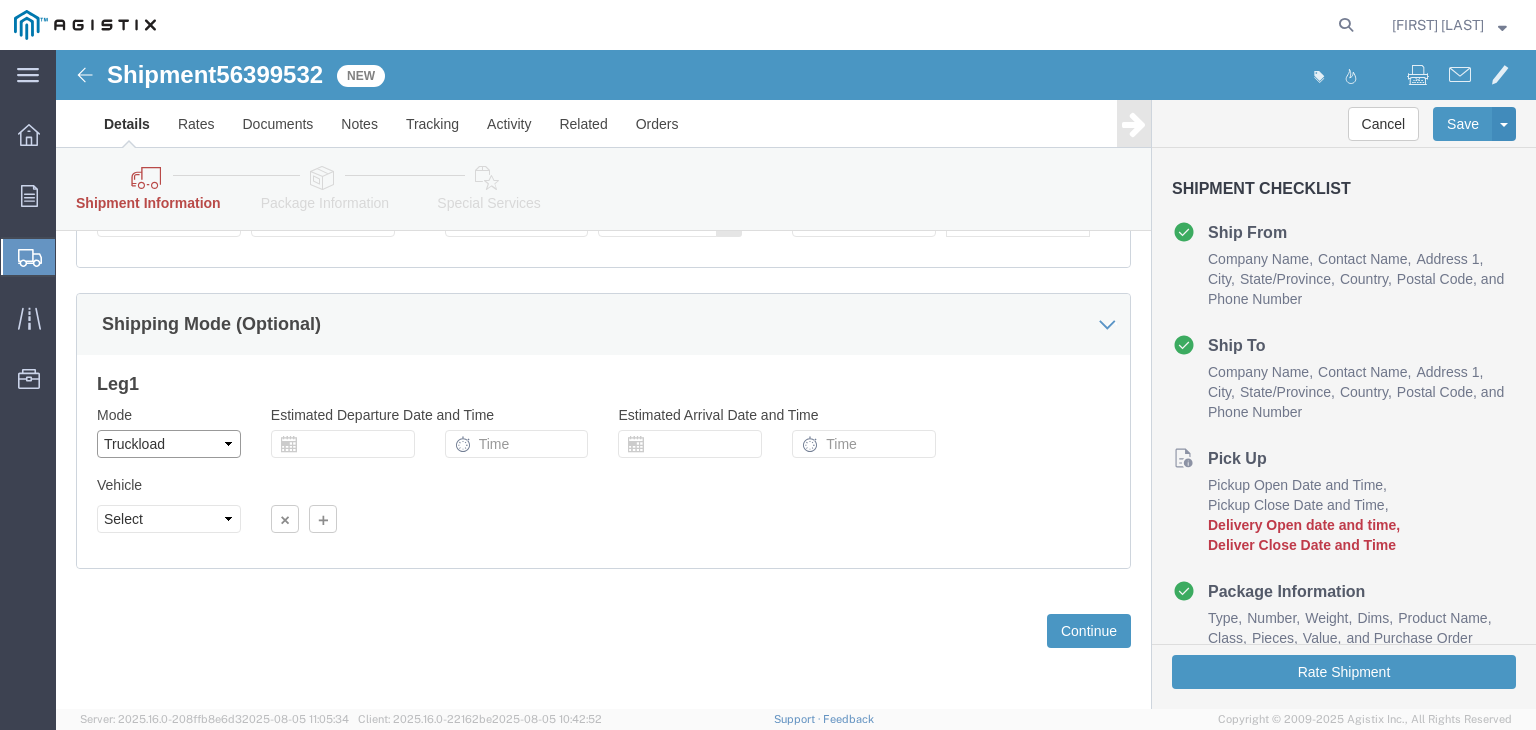 click on "Select Air Less than Truckload Multi-Leg Ocean Freight Rail Small Parcel Truckload" 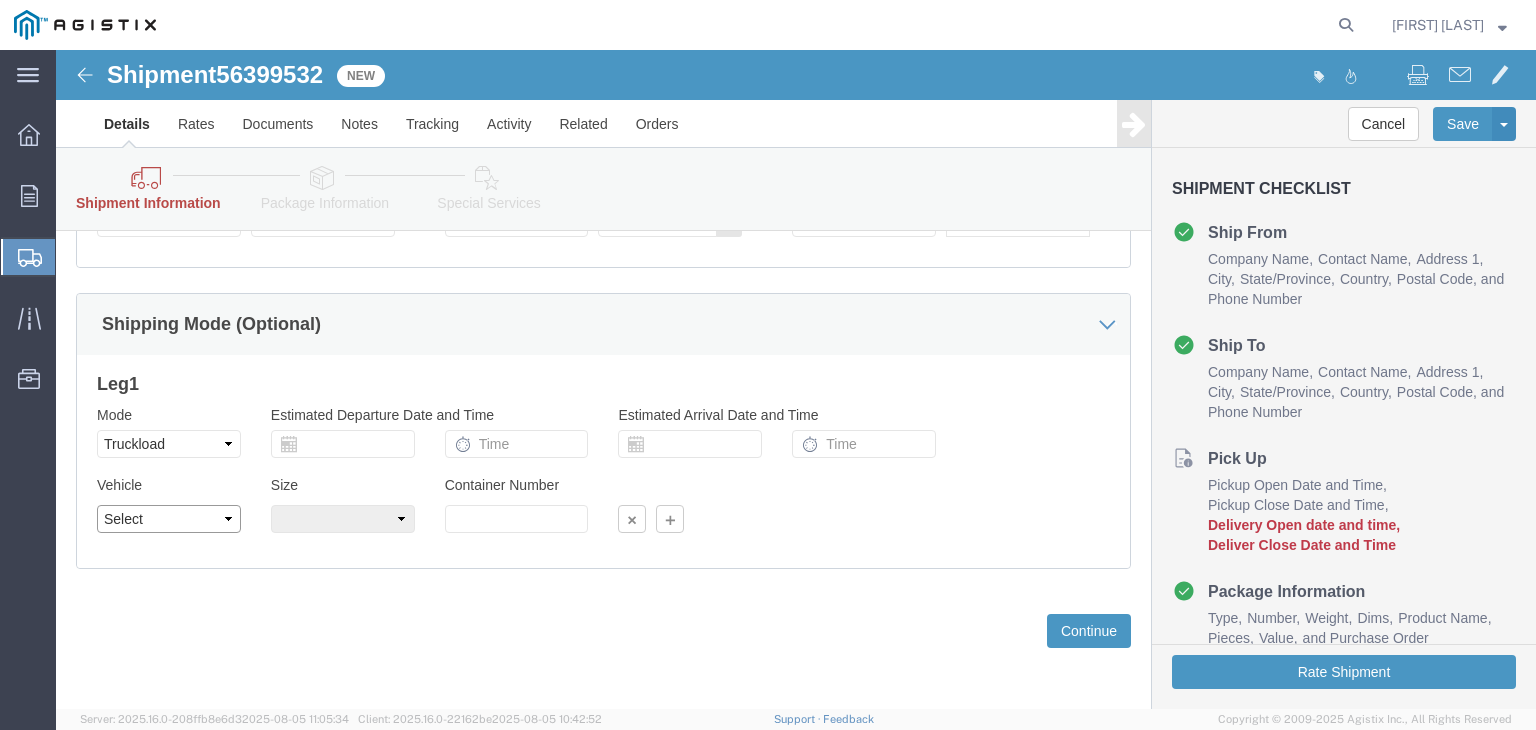 click on "Select 1-Ton (PSS) 10 Wheel 10 Yard Dump Truck 20 Yard Dump Truck Bobtail Bottom Dump Box Van Container Truck Curtain side DBL Bottom Dromedary Dry Bulk Tanker Dump End Dump Flat Bed Low Boy Lowboy 4-Axle Lowboy 5-Axle Muck Out - Mini excavator Padded Van line Pickup Pickup Truck (1 ton) Pickup Truck (2 ton) Pickup/PSS Portable Sub and Dredge Puri-Vac Refrigerated Trailer Resin Resin Car Rocket Launcher Roll-Off Truck Semi Bottom Standard Dry Van Step Deck Straight Super 10 Super Dump Tanker Transfer Truck Vacuum Truck" 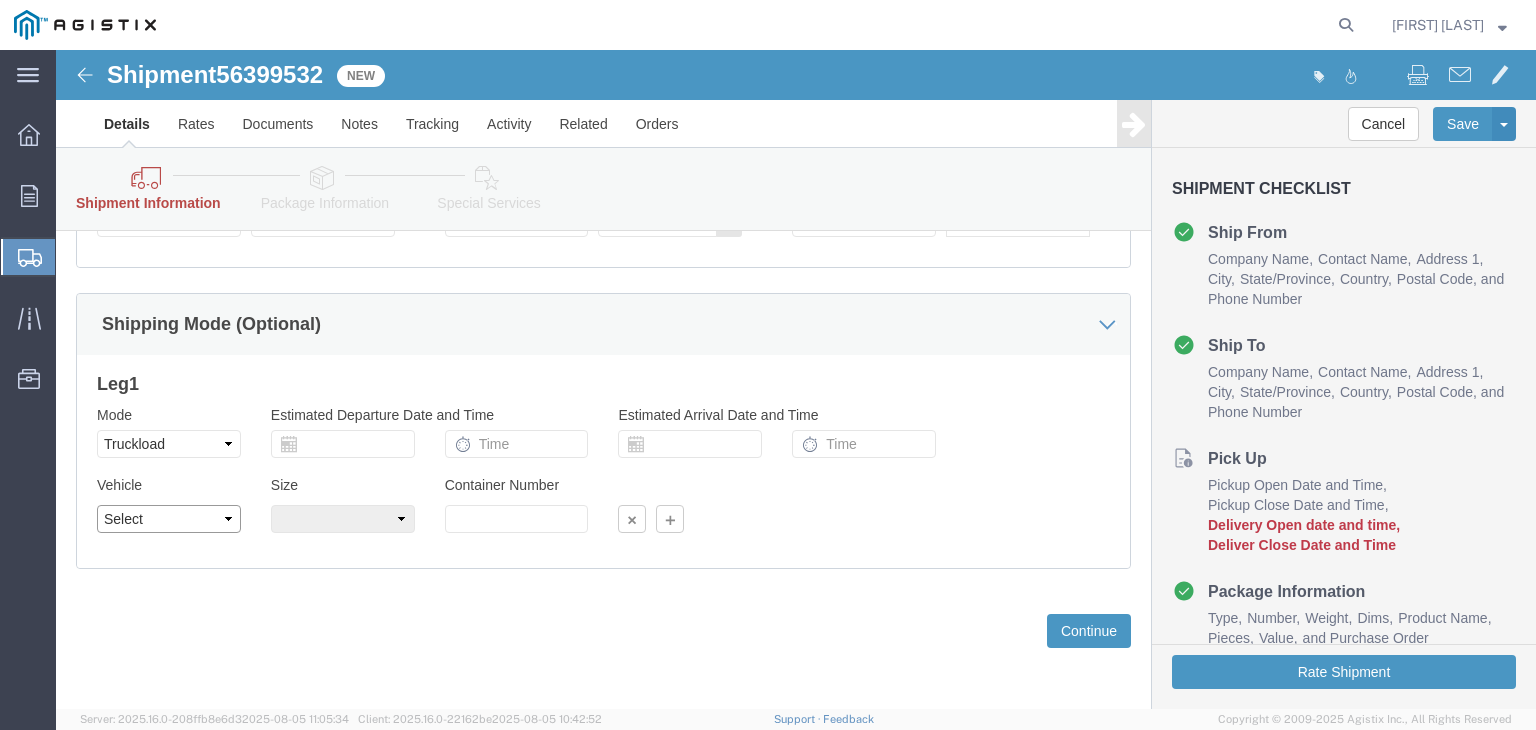 select on "COTR" 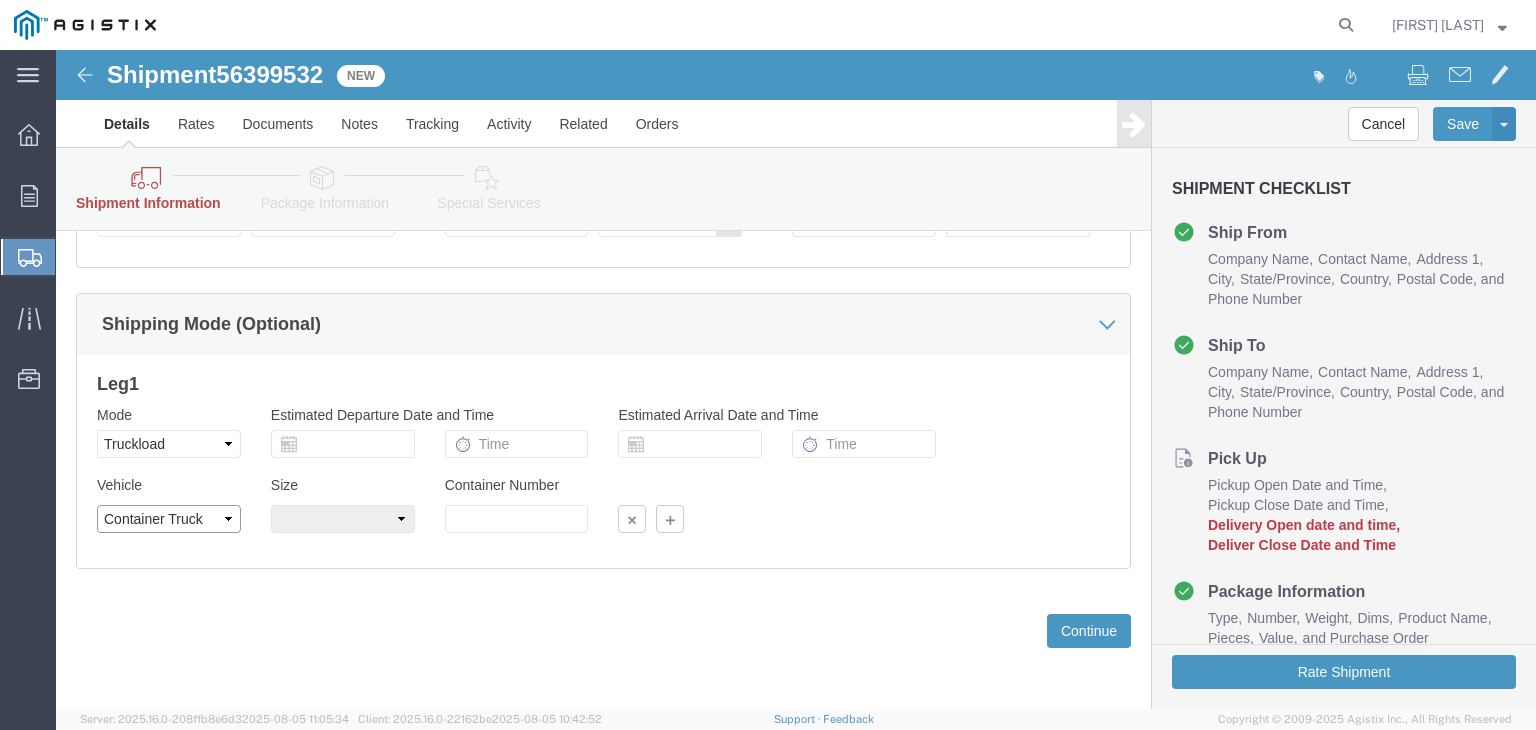 click on "Select 1-Ton (PSS) 10 Wheel 10 Yard Dump Truck 20 Yard Dump Truck Bobtail Bottom Dump Box Van Container Truck Curtain side DBL Bottom Dromedary Dry Bulk Tanker Dump End Dump Flat Bed Low Boy Lowboy 4-Axle Lowboy 5-Axle Muck Out - Mini excavator Padded Van line Pickup Pickup Truck (1 ton) Pickup Truck (2 ton) Pickup/PSS Portable Sub and Dredge Puri-Vac Refrigerated Trailer Resin Resin Car Rocket Launcher Roll-Off Truck Semi Bottom Standard Dry Van Step Deck Straight Super 10 Super Dump Tanker Transfer Truck Vacuum Truck" 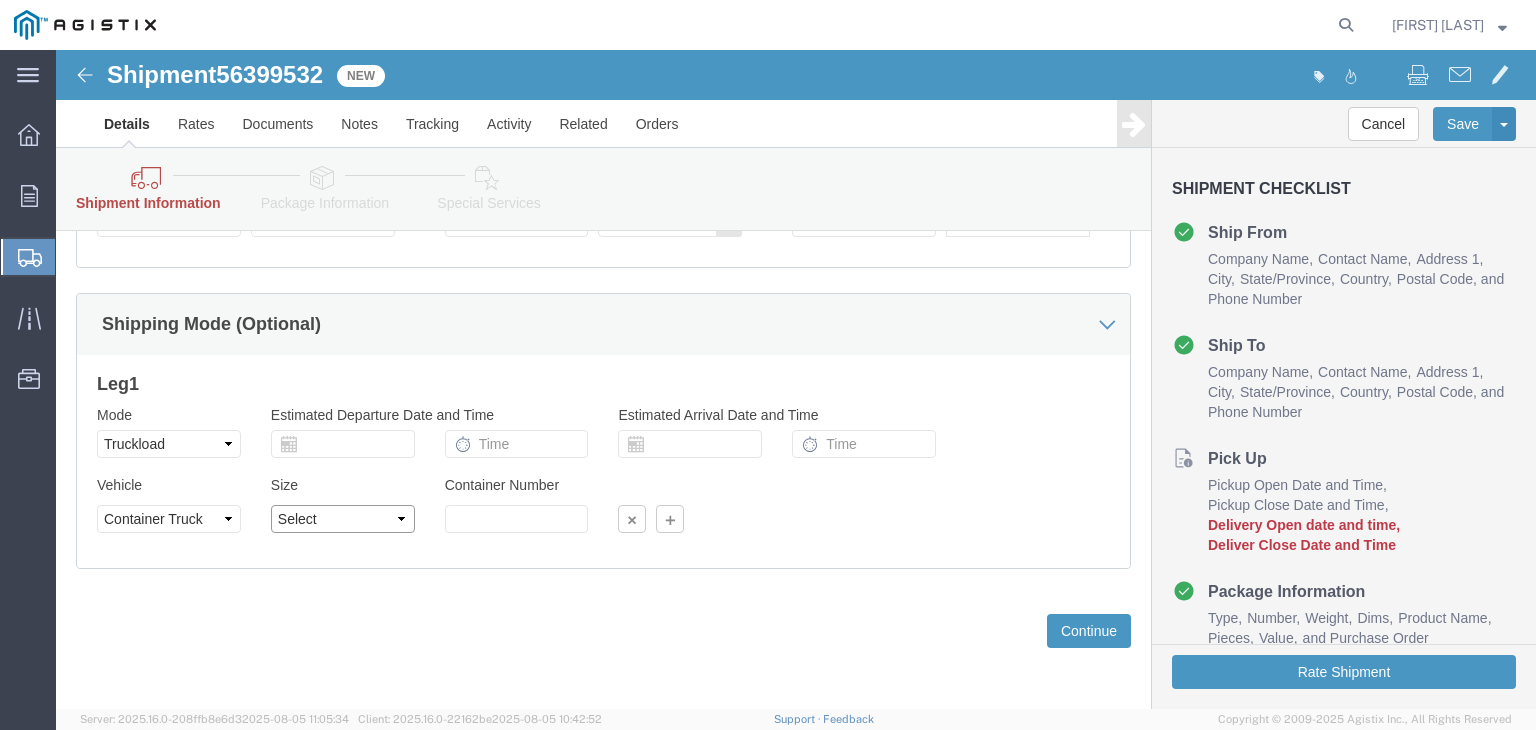 click on "Select [NUMBER] Feet [NUMBER] Feet [NUMBER] Feet [NUMBER] Feet [NUMBER] Feet [NUMBER] Feet [NUMBER] Feet" 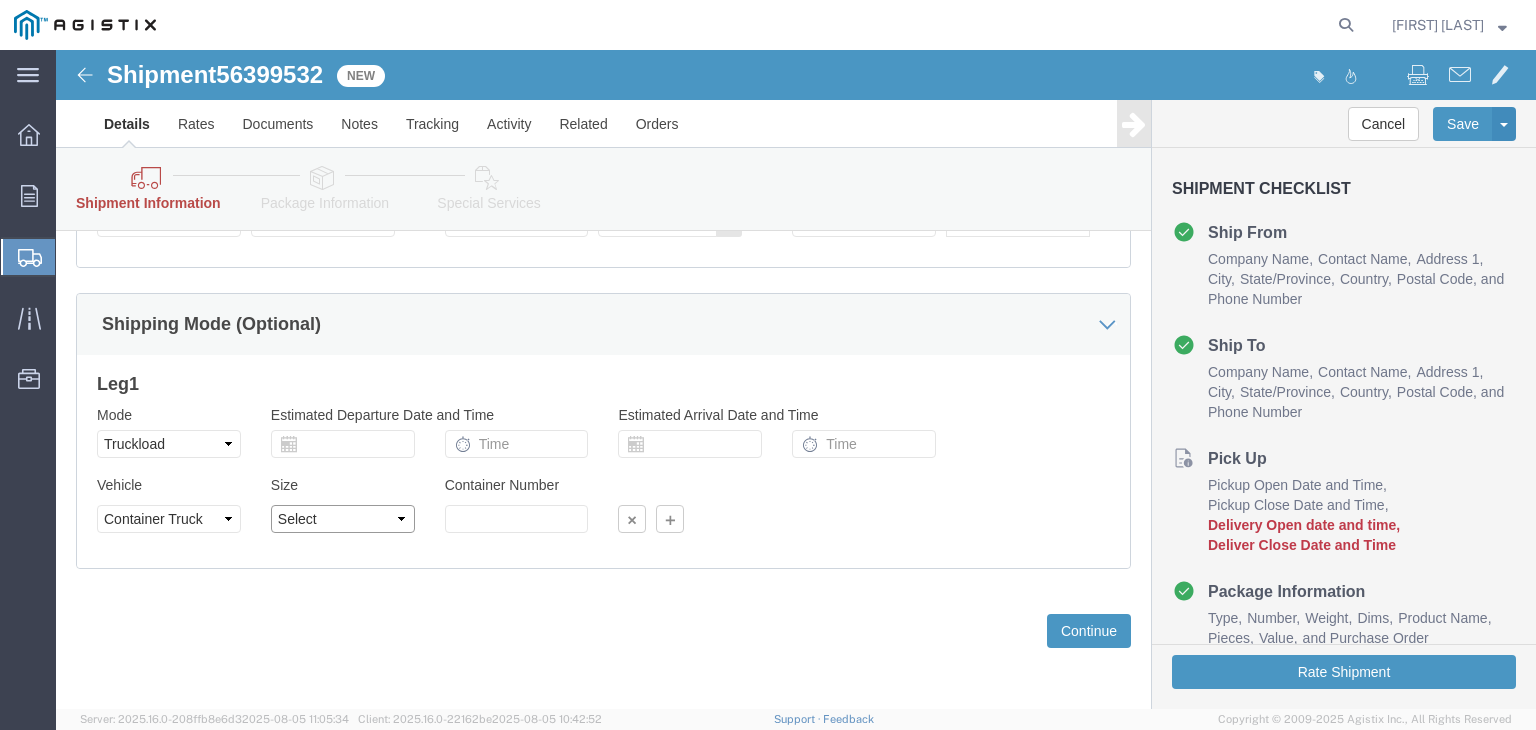 select on "40FT" 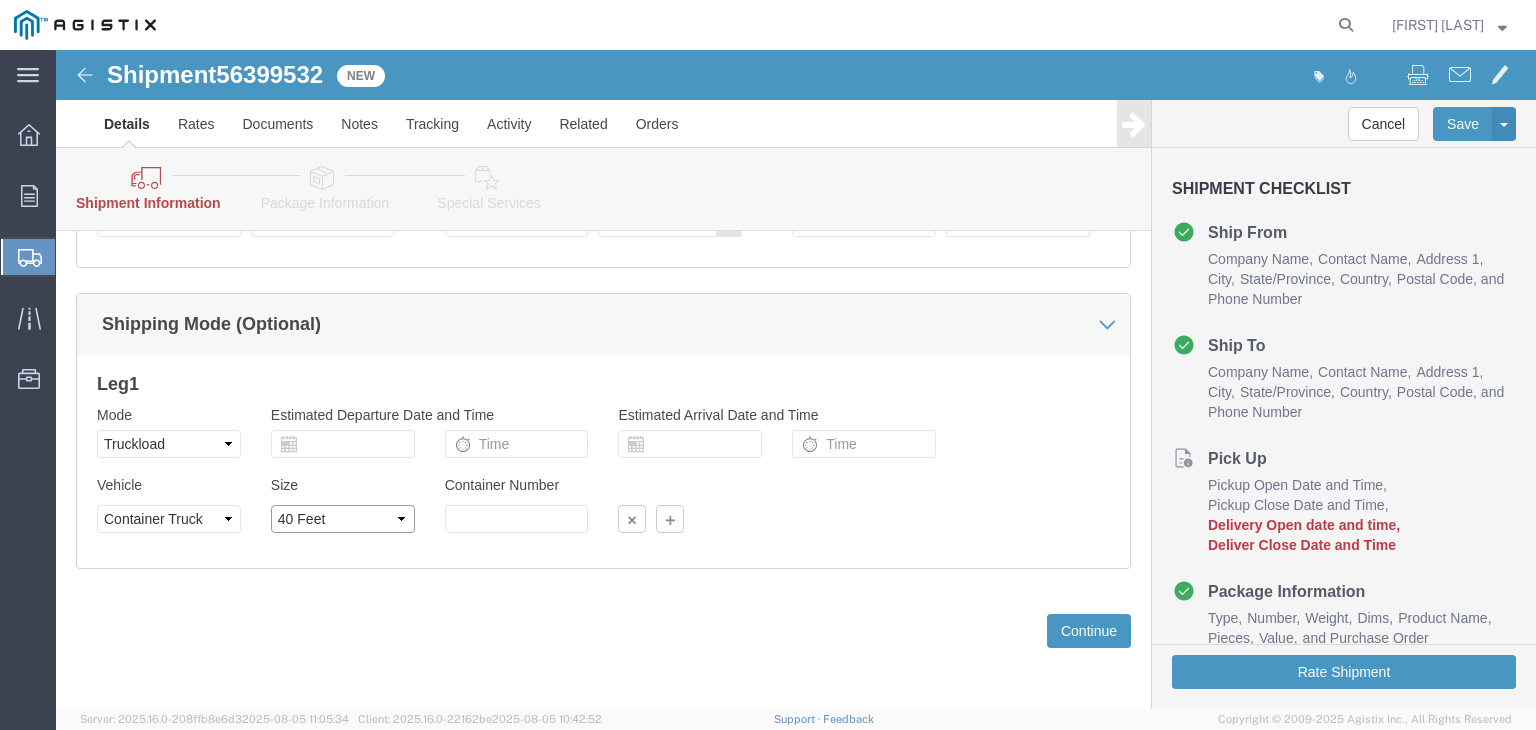 click on "Select [NUMBER] Feet [NUMBER] Feet [NUMBER] Feet [NUMBER] Feet [NUMBER] Feet [NUMBER] Feet [NUMBER] Feet" 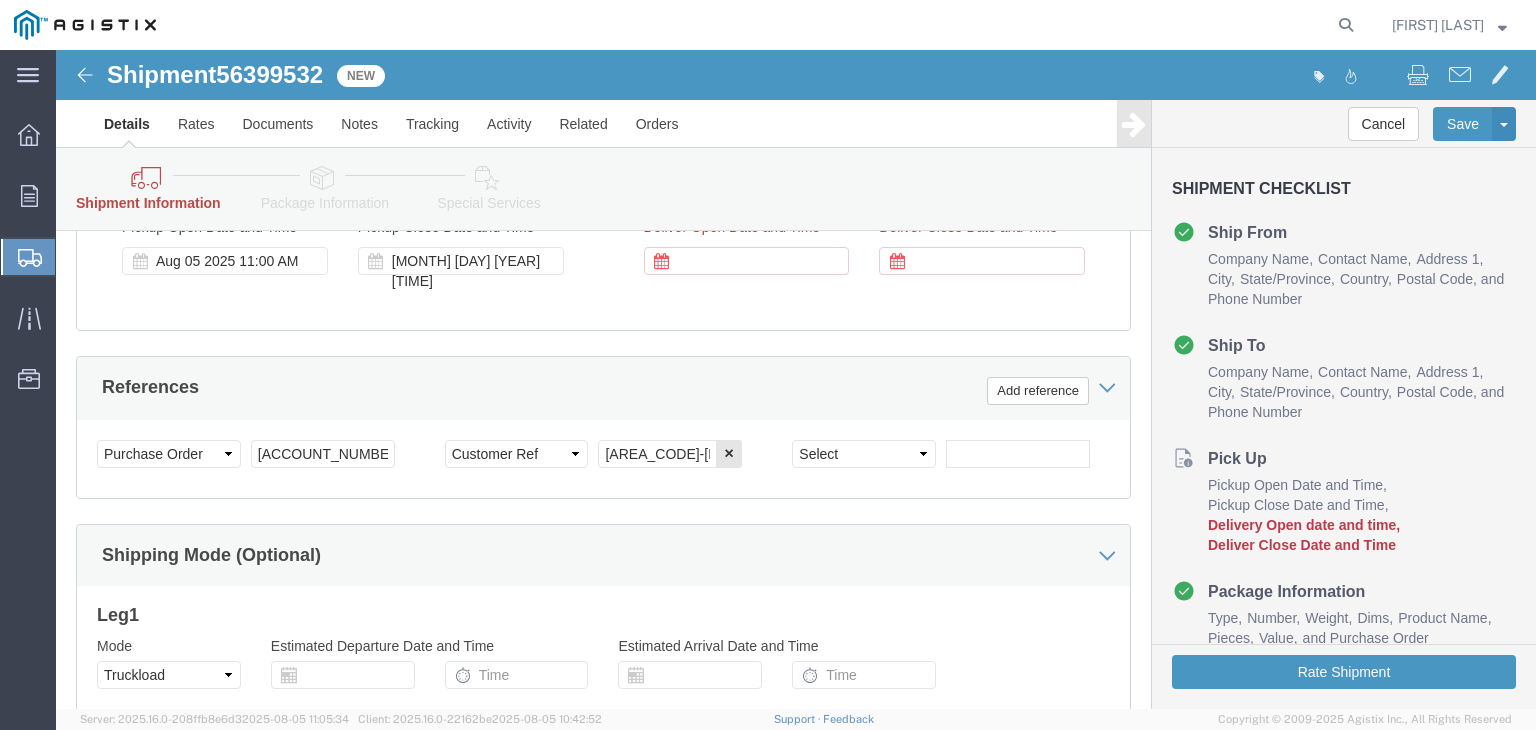 scroll, scrollTop: 839, scrollLeft: 0, axis: vertical 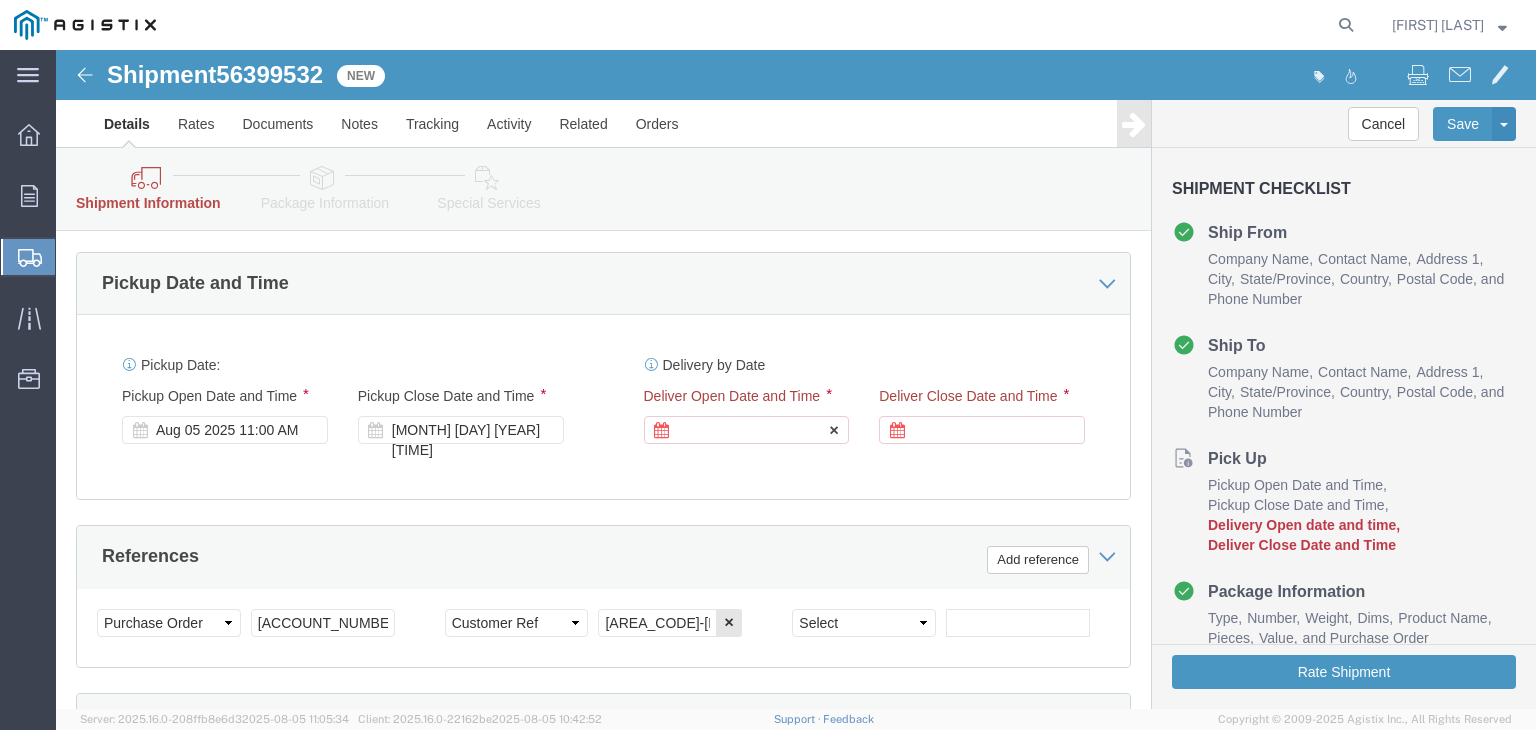click 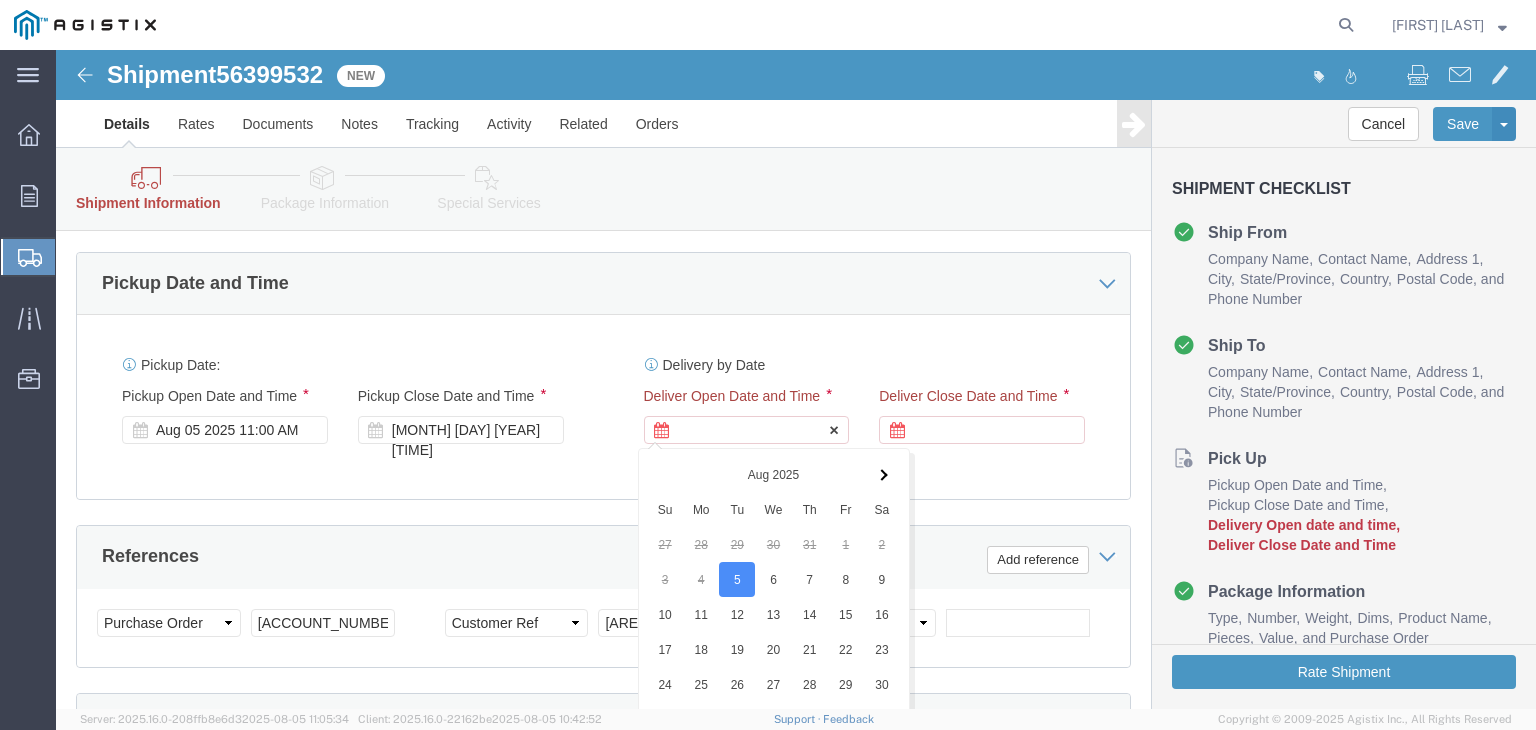 scroll, scrollTop: 1239, scrollLeft: 0, axis: vertical 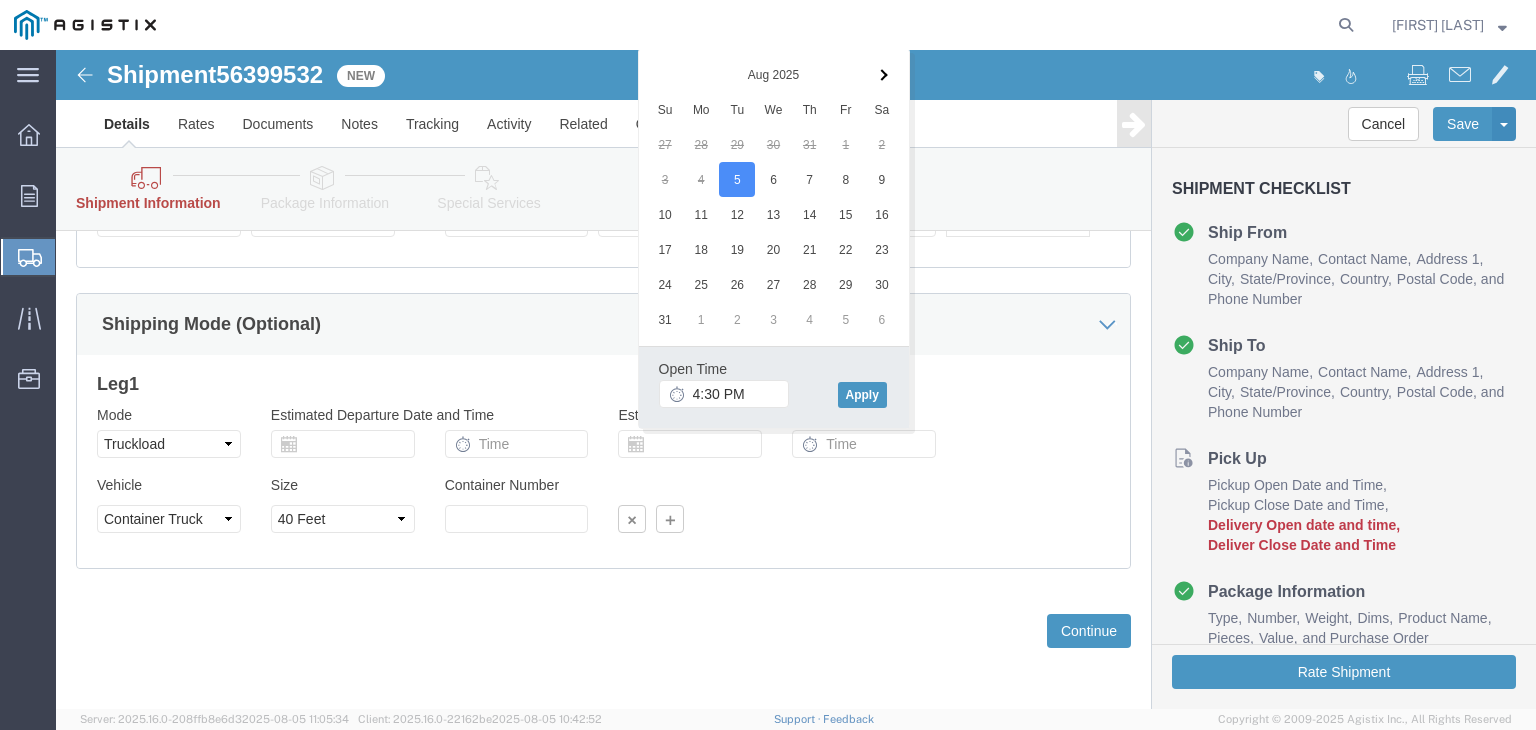 click on "Mode Select Air Less than Truckload Multi-Leg Ocean Freight Rail Small Parcel Truckload
Estimated Departure Date and Time
Estimated Arrival Date and Time
Departure Port     Enter Port Code
Arrival Port     Enter Port Code
Steamship Line
Airline
Vessel
Voyage No.
Flight No." 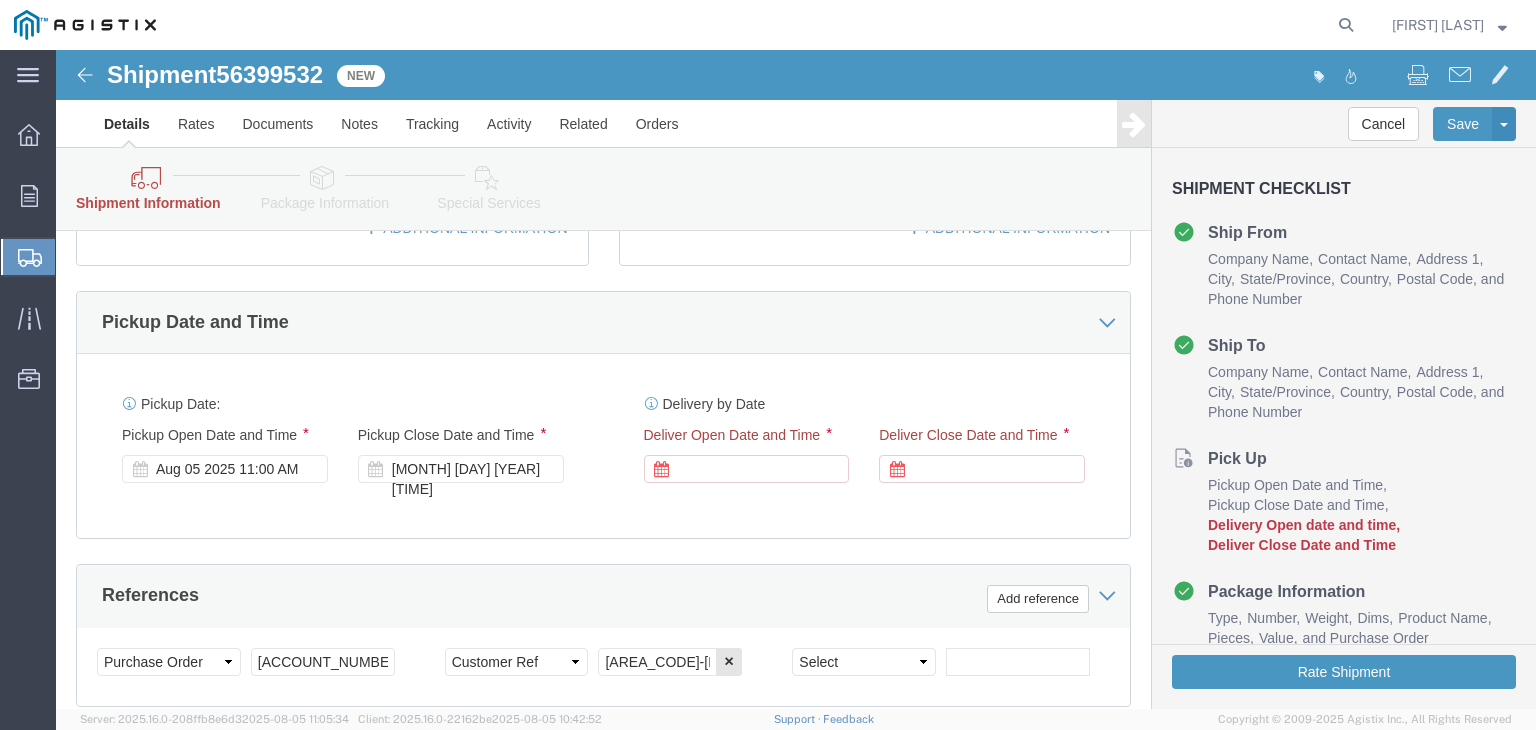 scroll, scrollTop: 840, scrollLeft: 0, axis: vertical 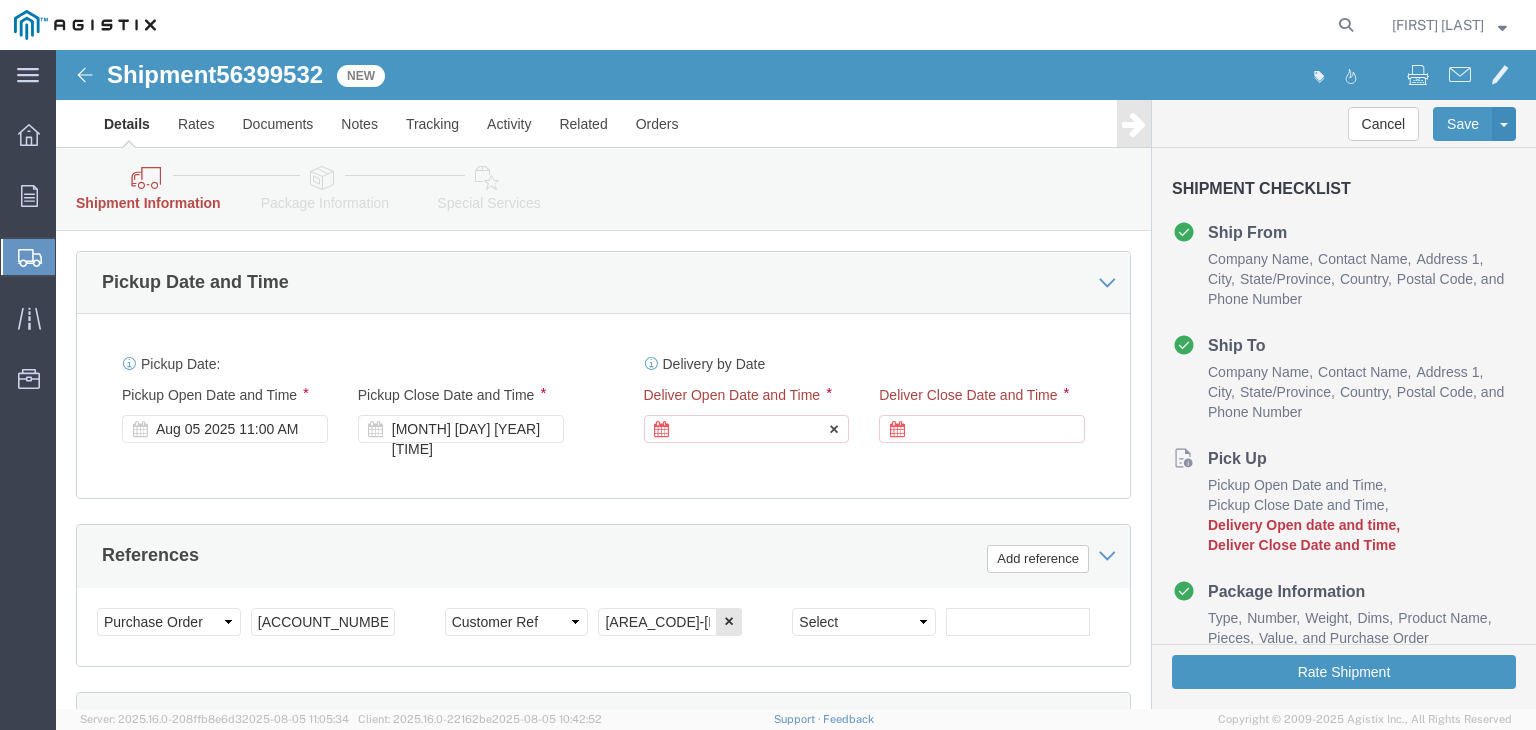 click 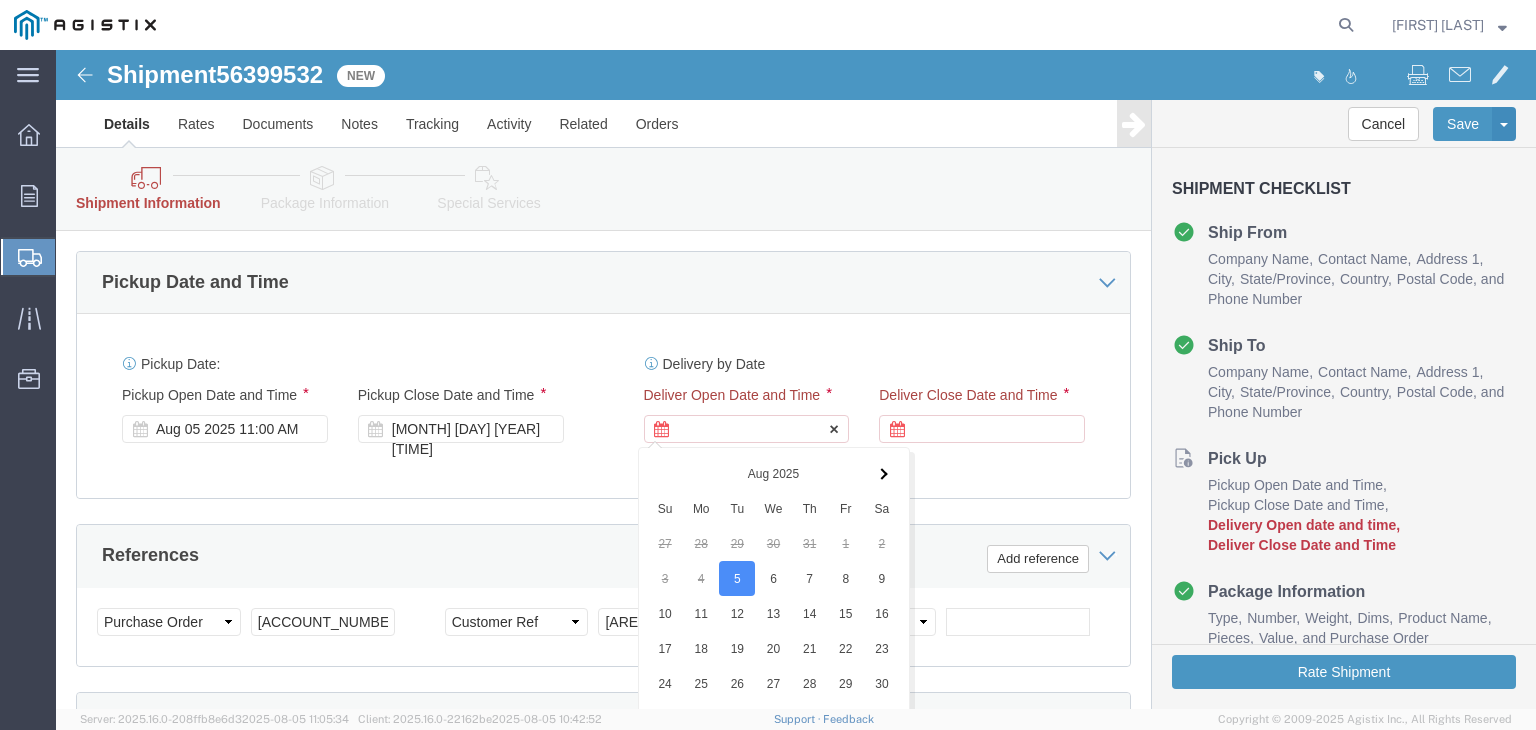 scroll, scrollTop: 1239, scrollLeft: 0, axis: vertical 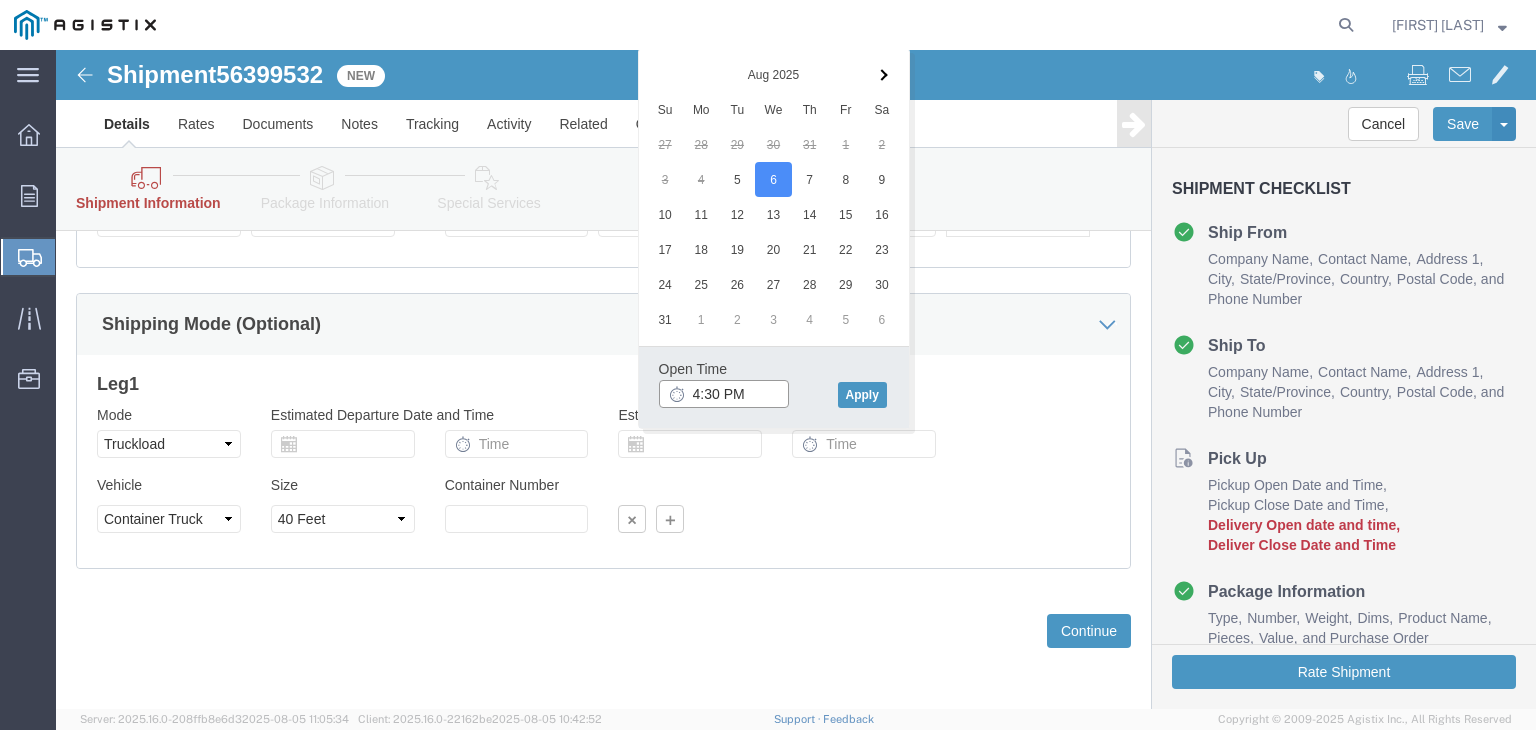 click on "4:30 PM" 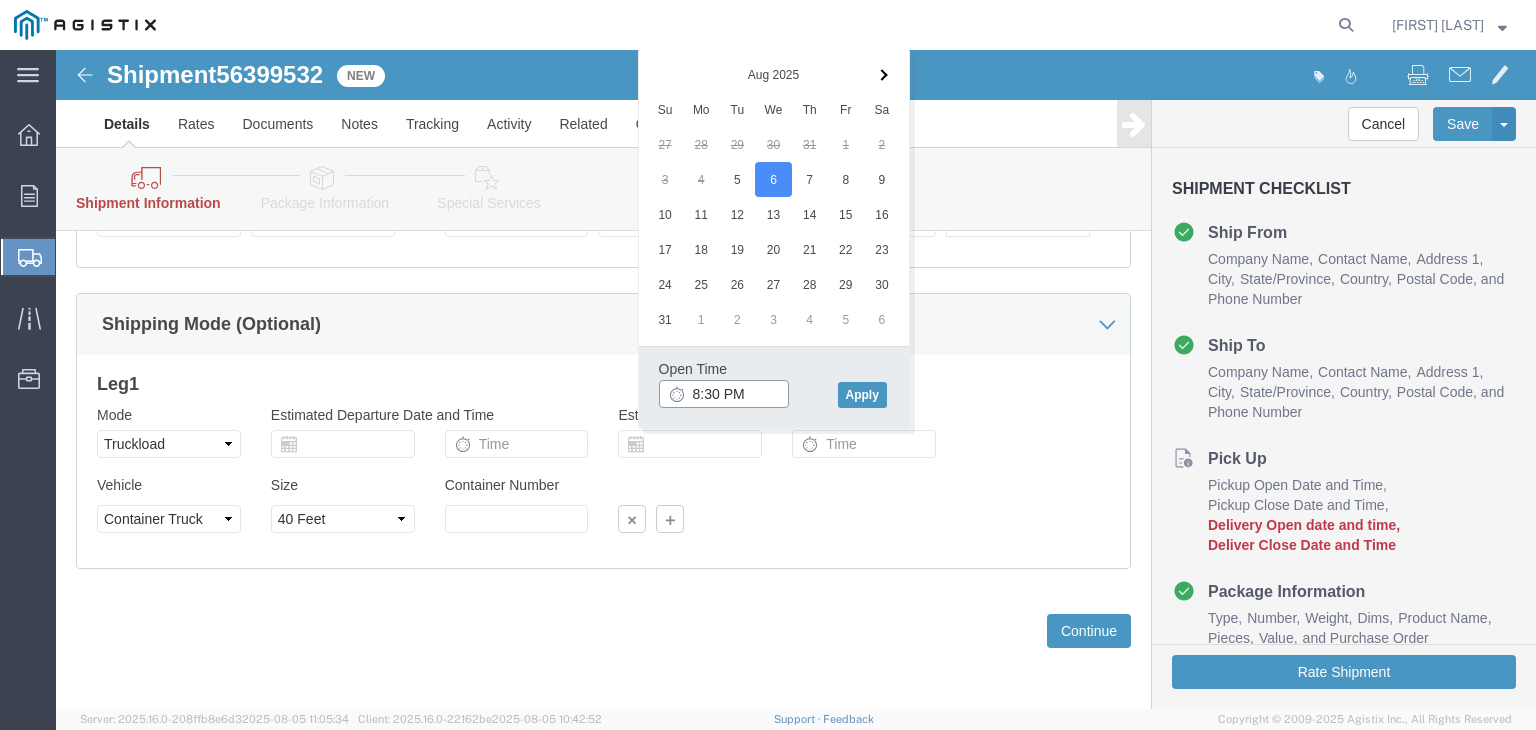 click on "8:30 PM" 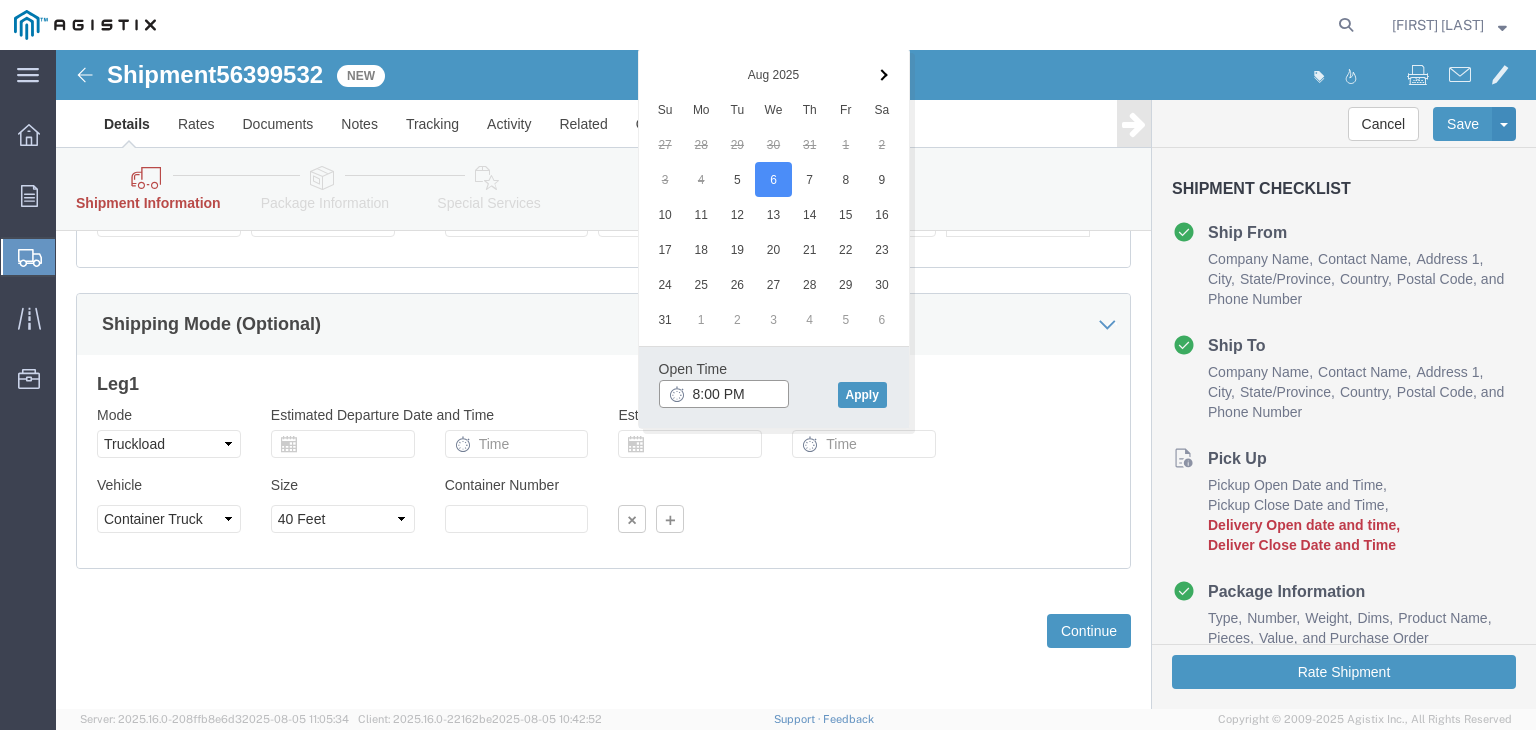 click on "8:00 PM" 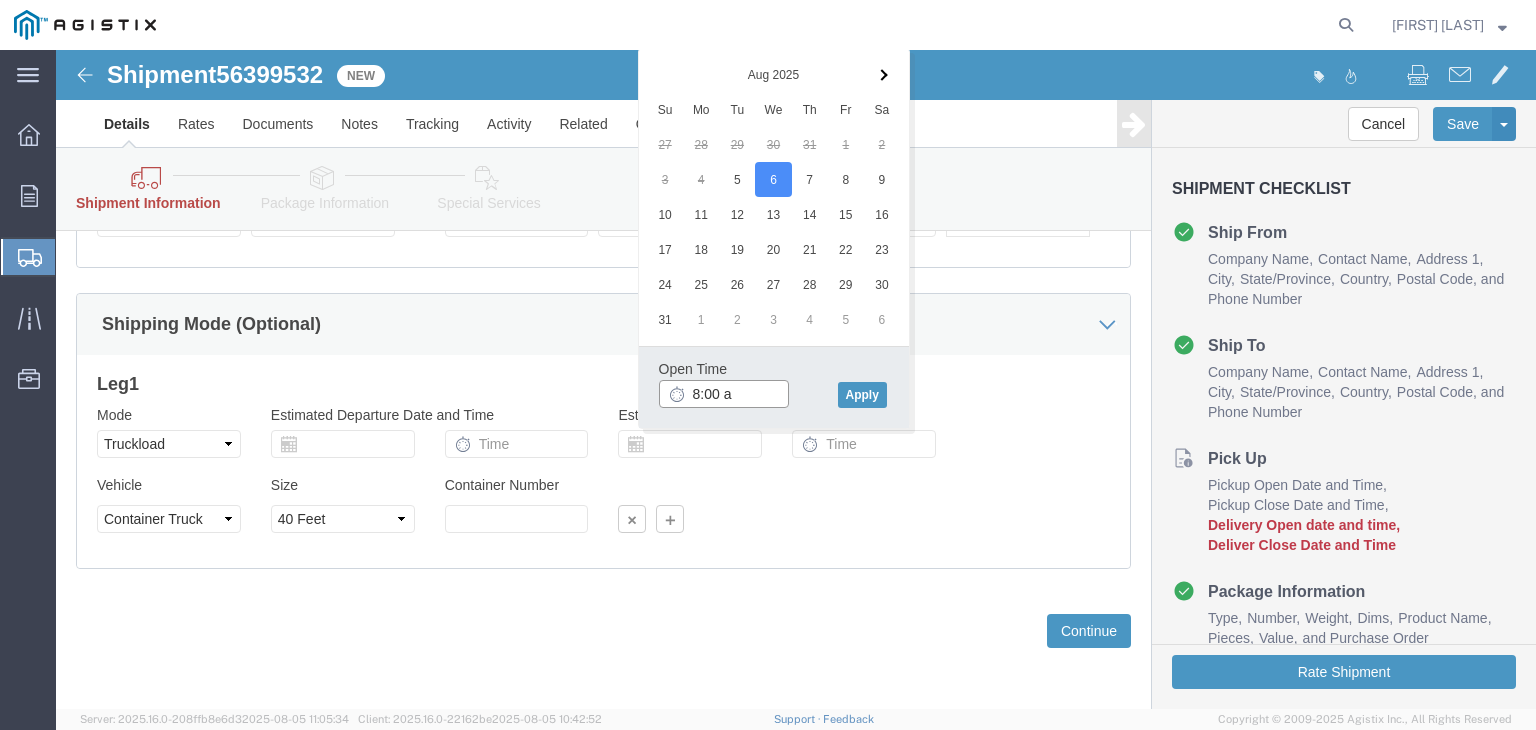 type on "8:00 am" 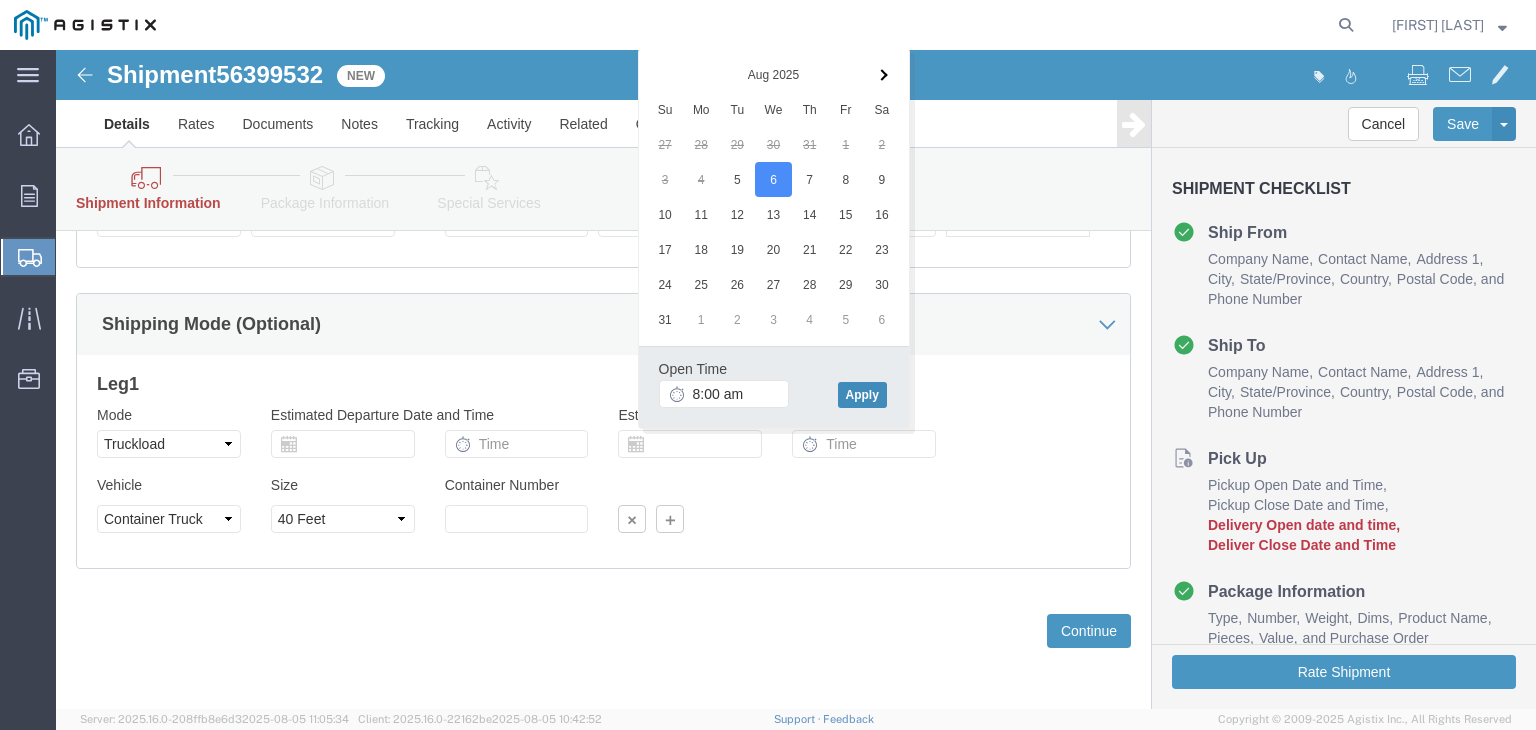 click on "Apply" 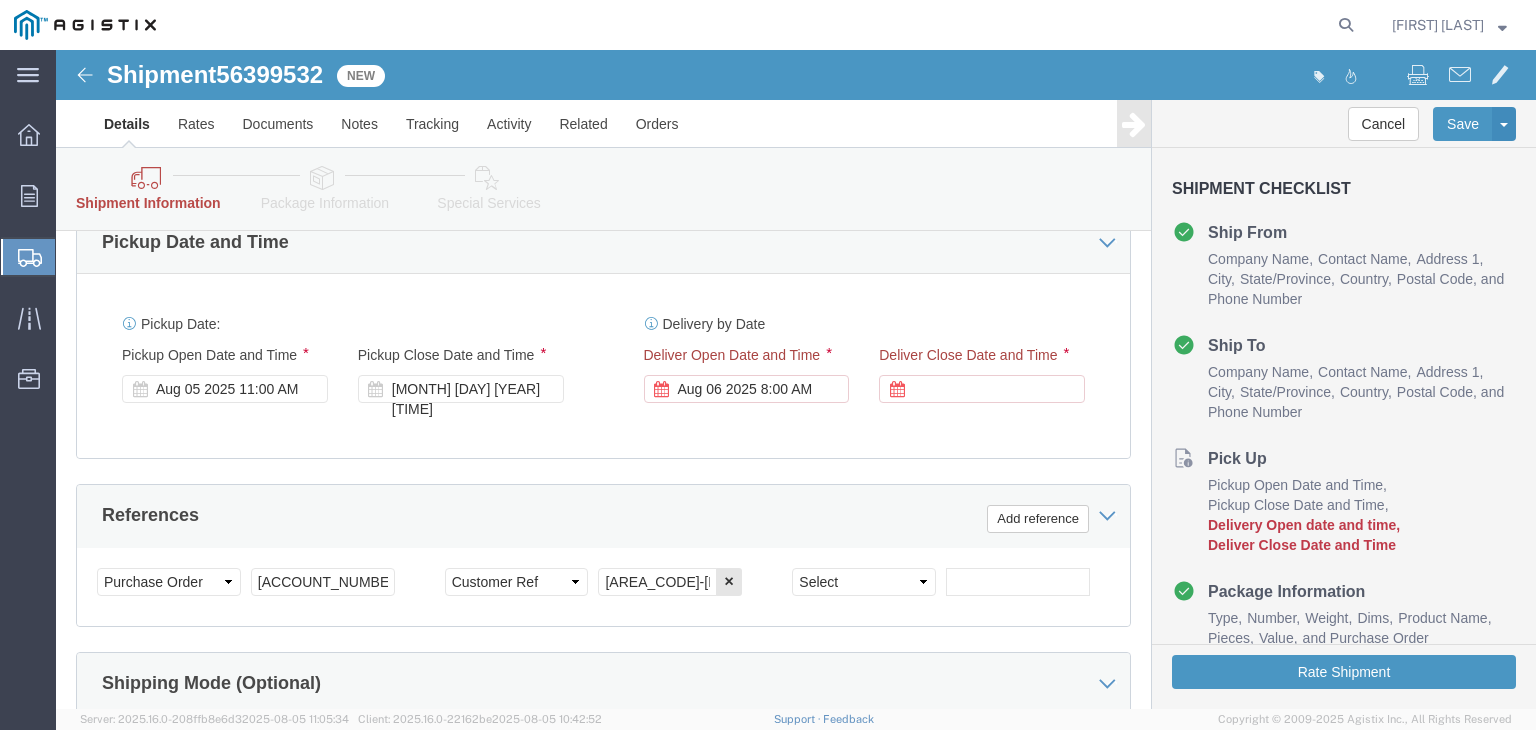 scroll, scrollTop: 879, scrollLeft: 0, axis: vertical 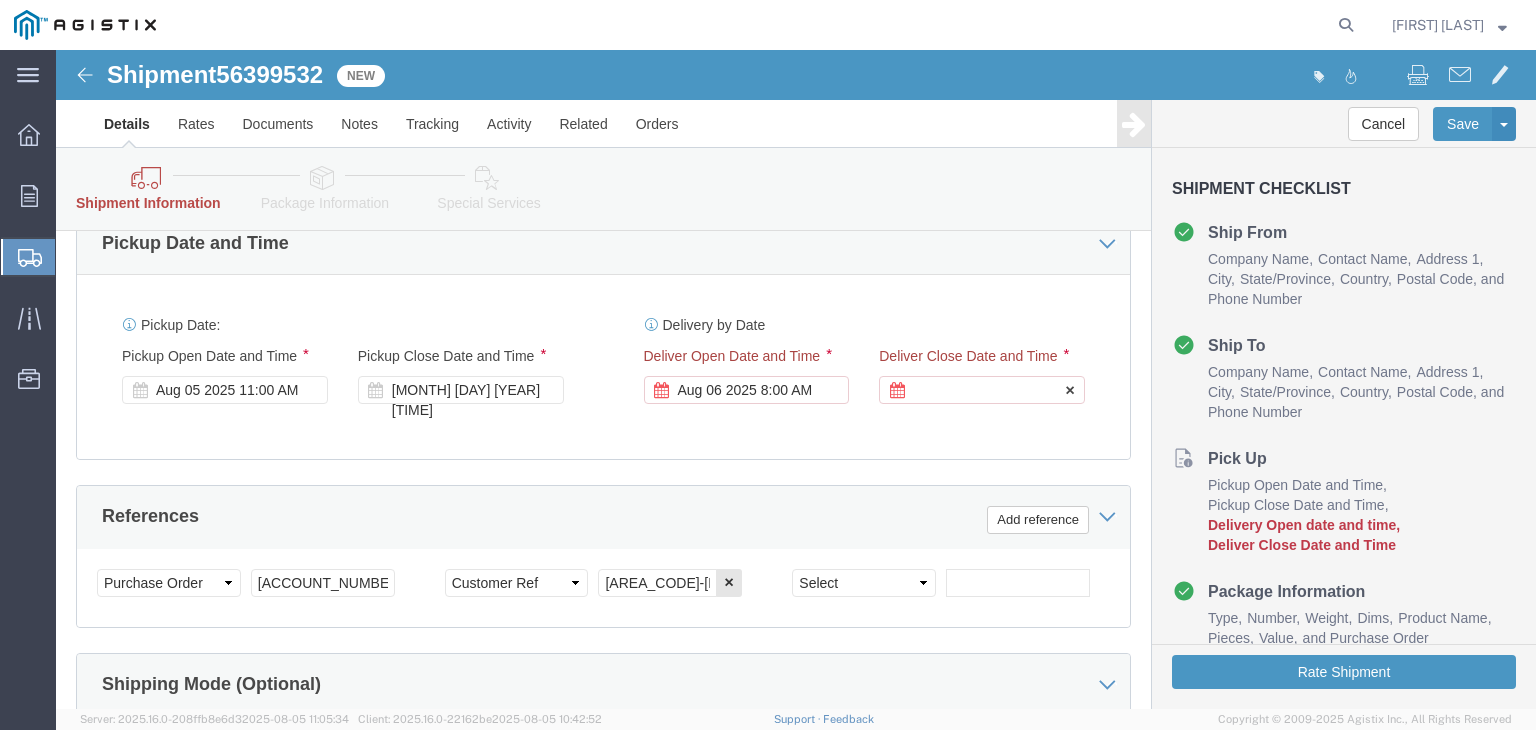 click 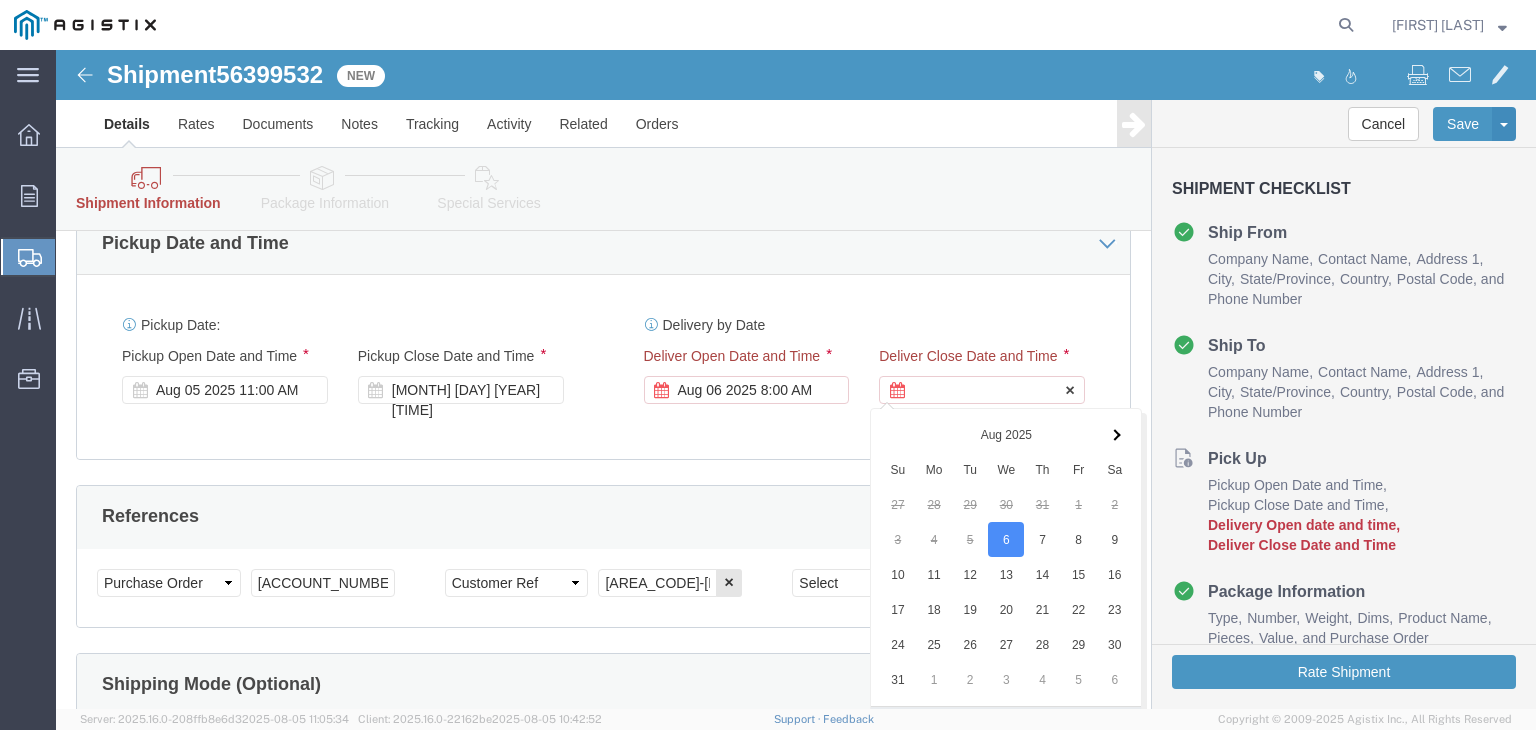 scroll, scrollTop: 1239, scrollLeft: 0, axis: vertical 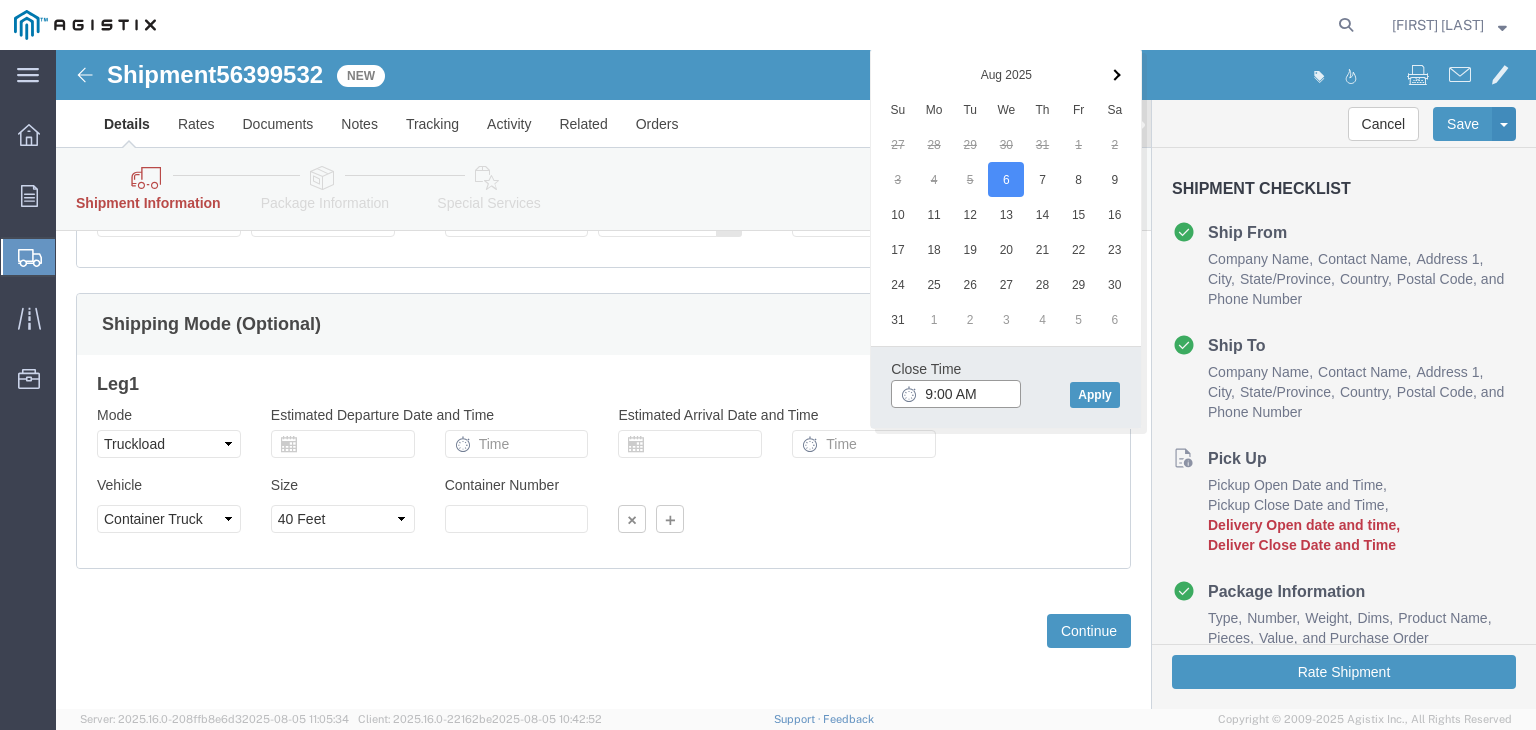 click on "9:00 AM" 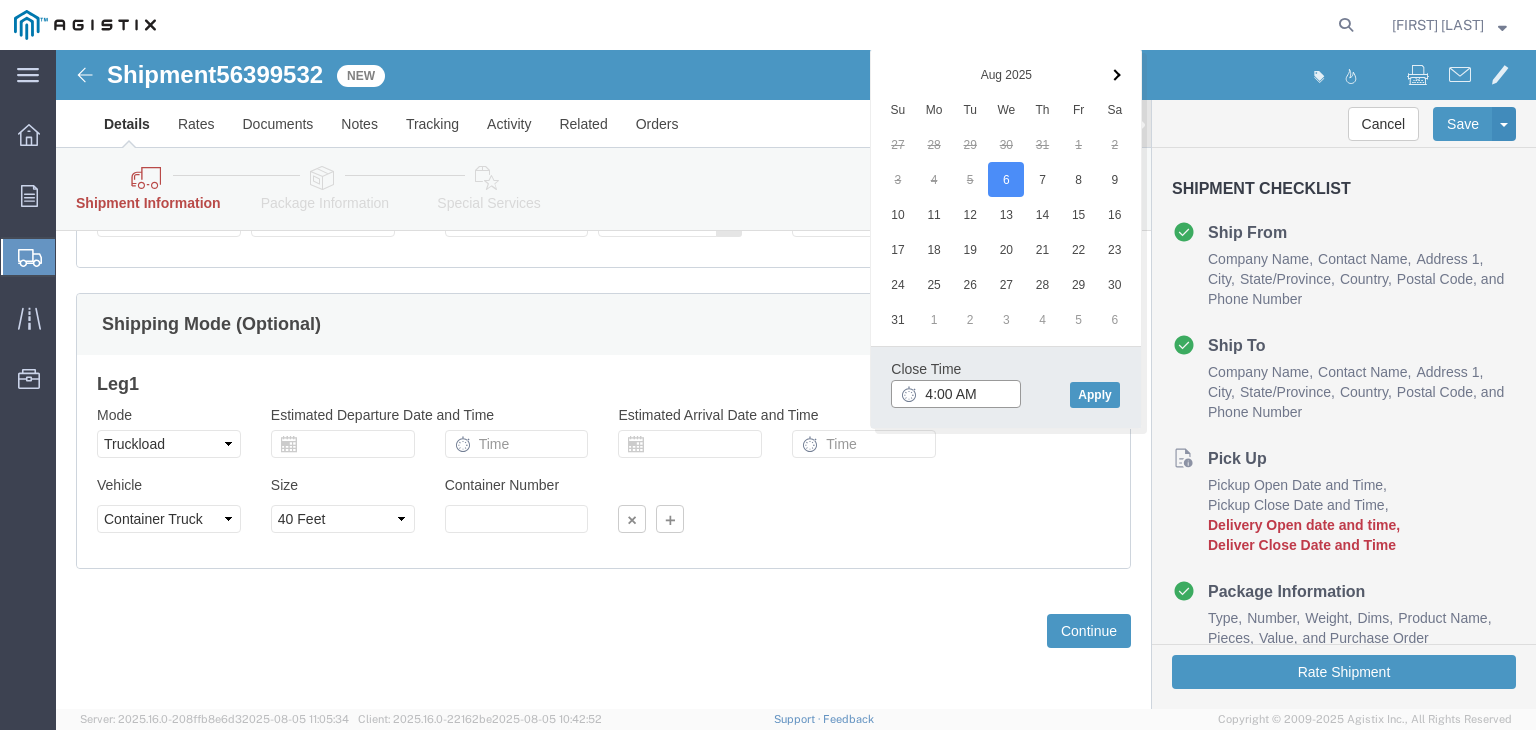 click on "4:00 AM" 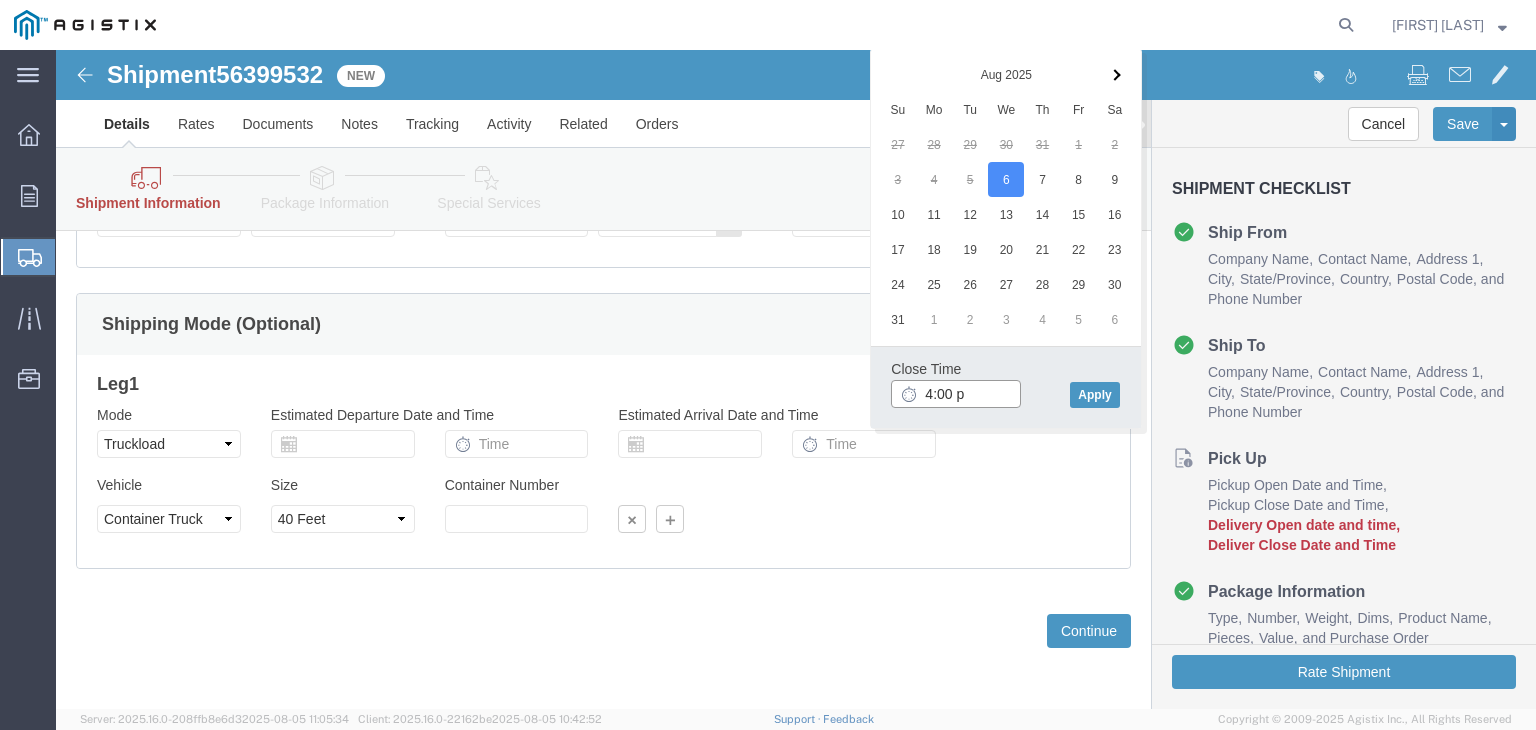 type on "4:00 pm" 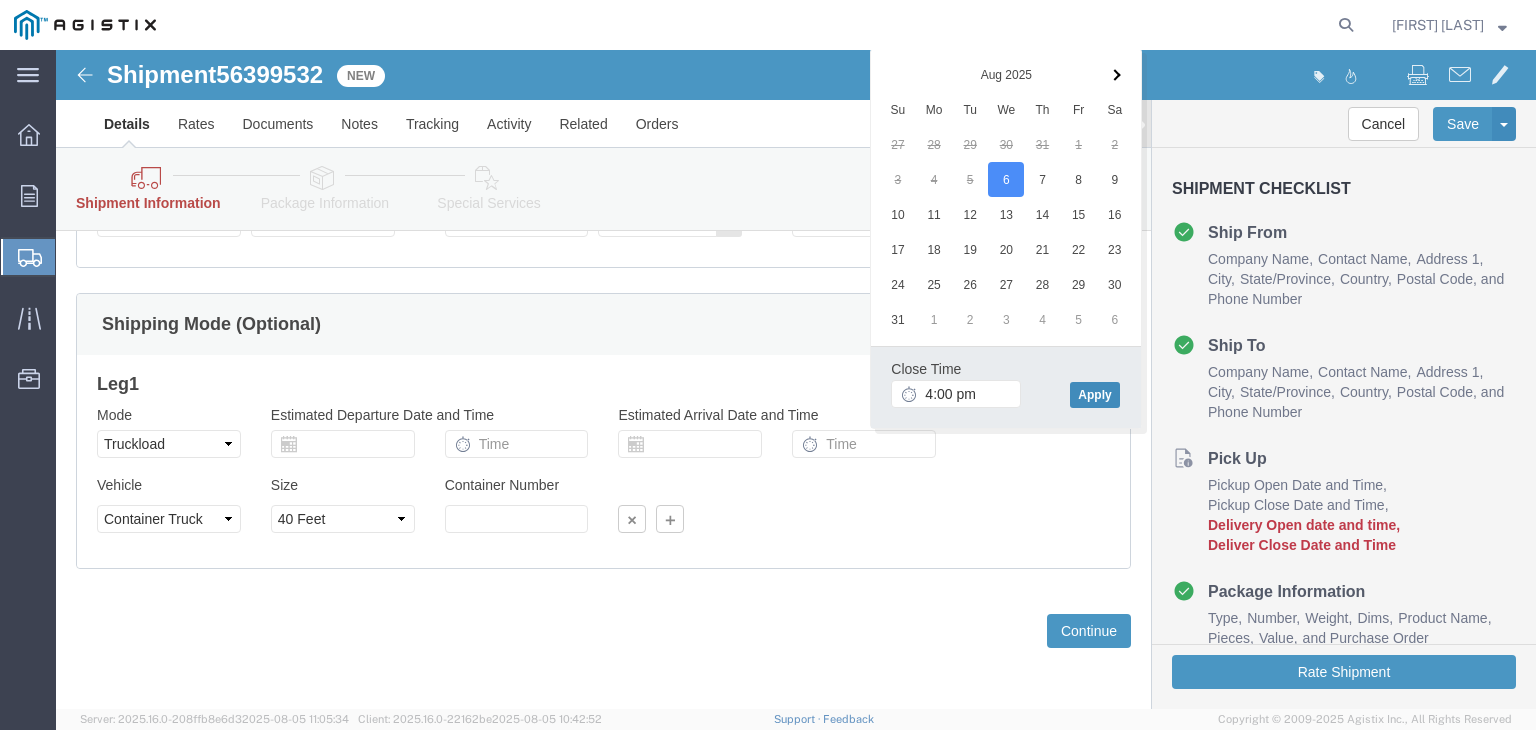 click on "Apply" 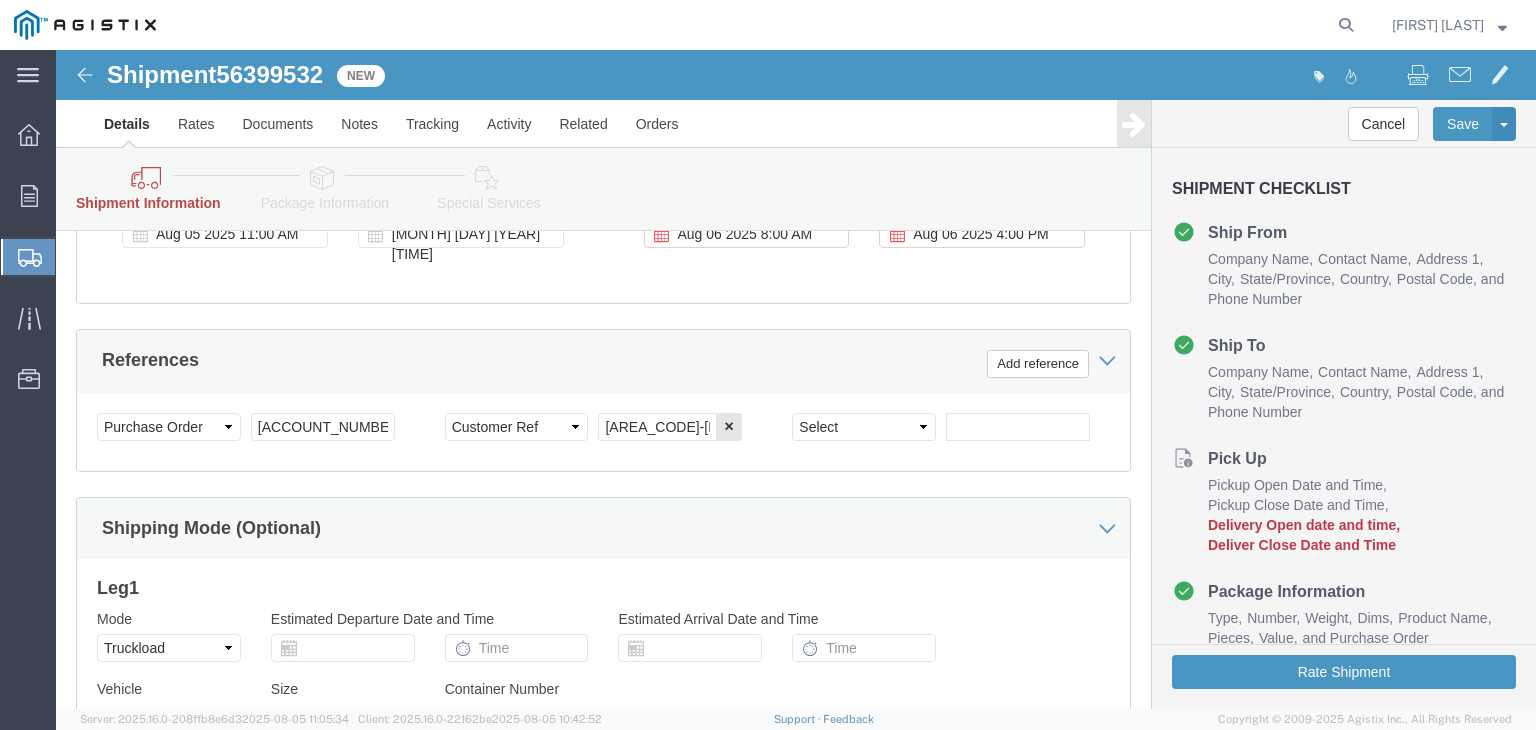 scroll, scrollTop: 1039, scrollLeft: 0, axis: vertical 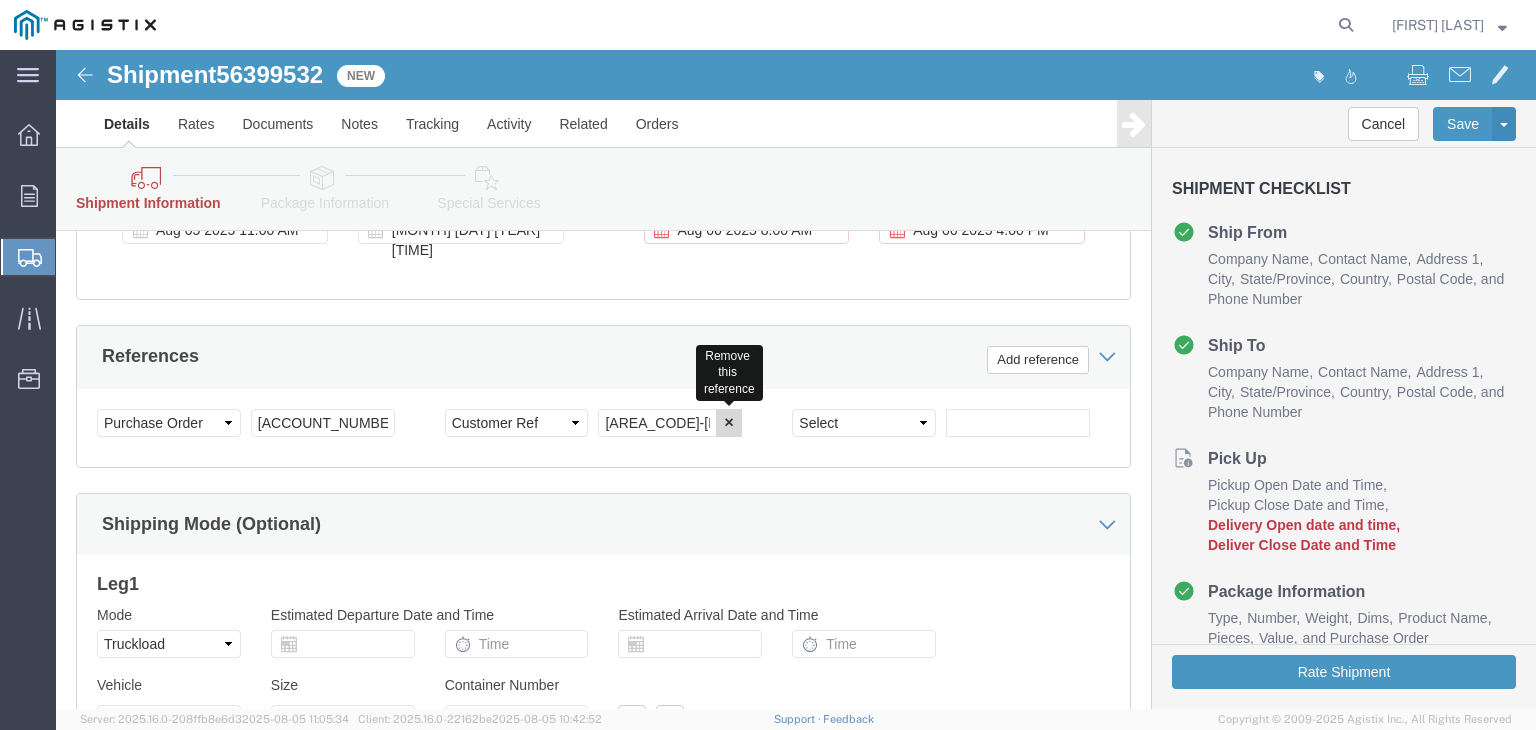 click 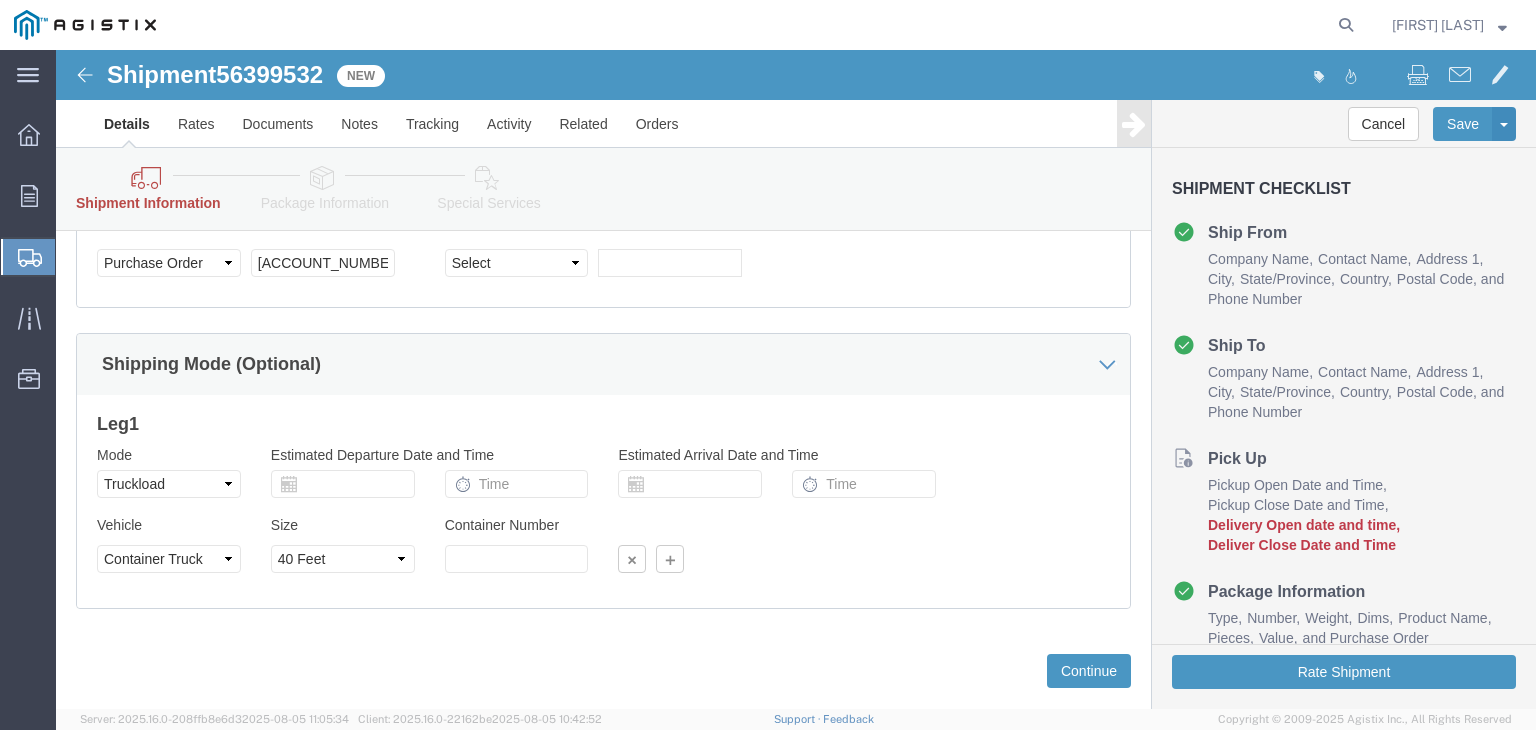 scroll, scrollTop: 1239, scrollLeft: 0, axis: vertical 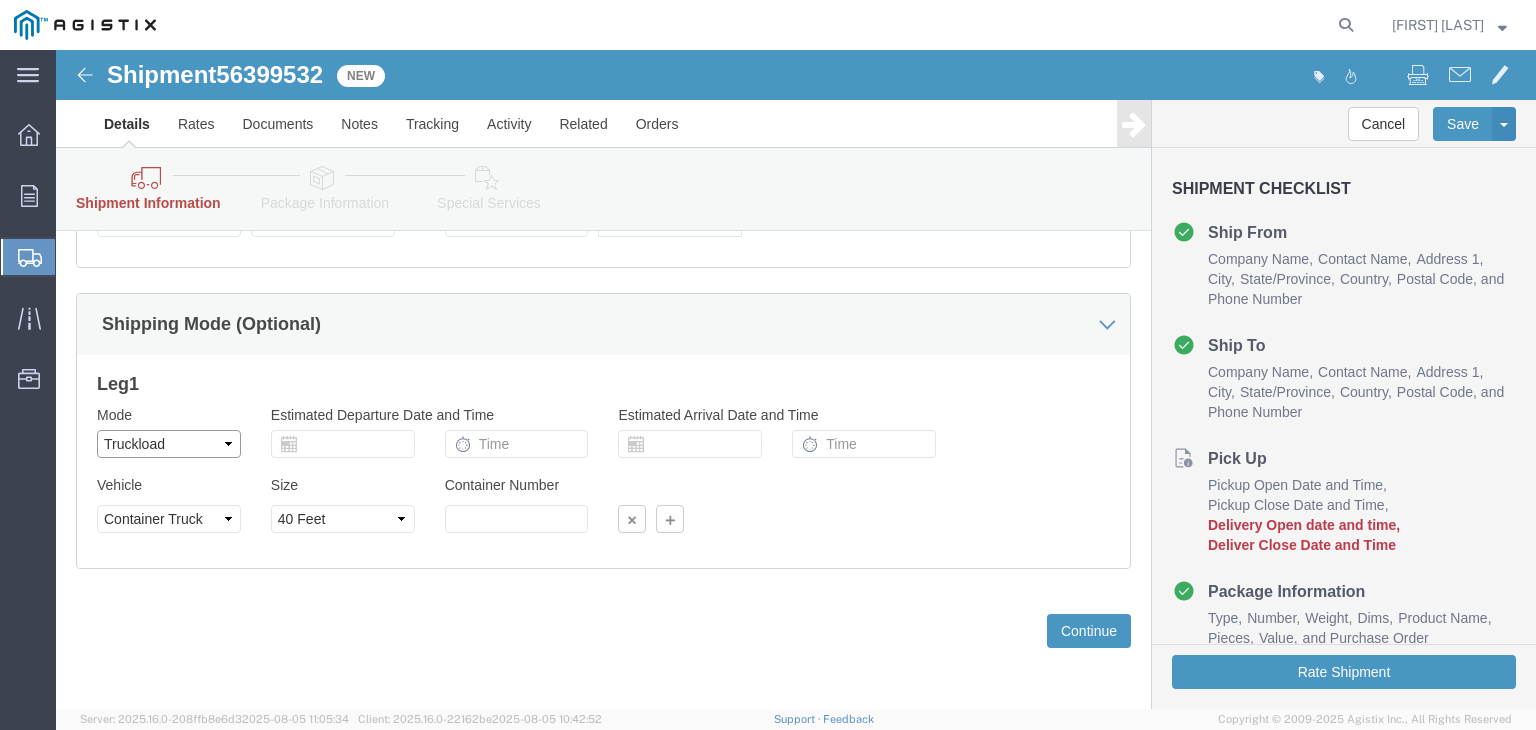 click on "Select Air Less than Truckload Multi-Leg Ocean Freight Rail Small Parcel Truckload" 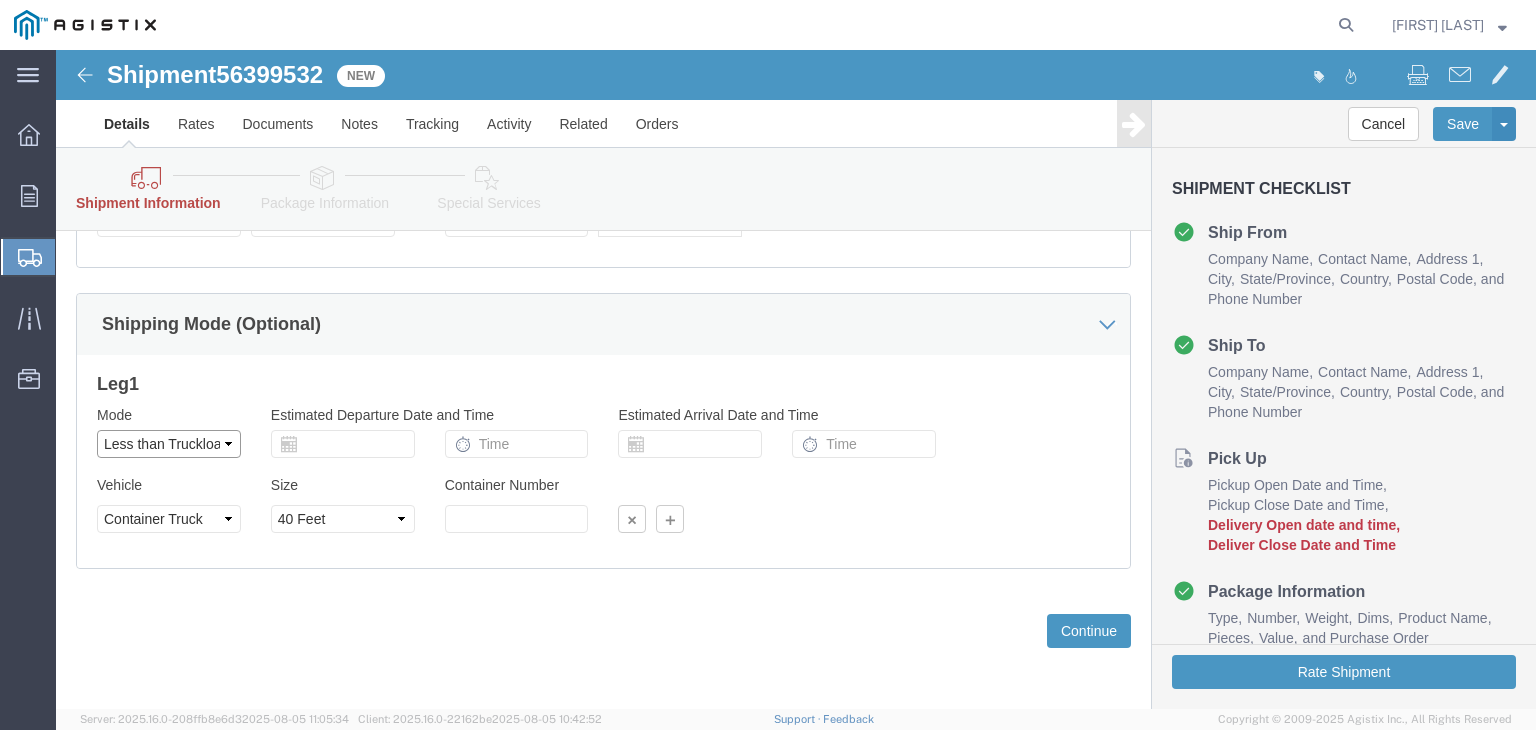 click on "Select Air Less than Truckload Multi-Leg Ocean Freight Rail Small Parcel Truckload" 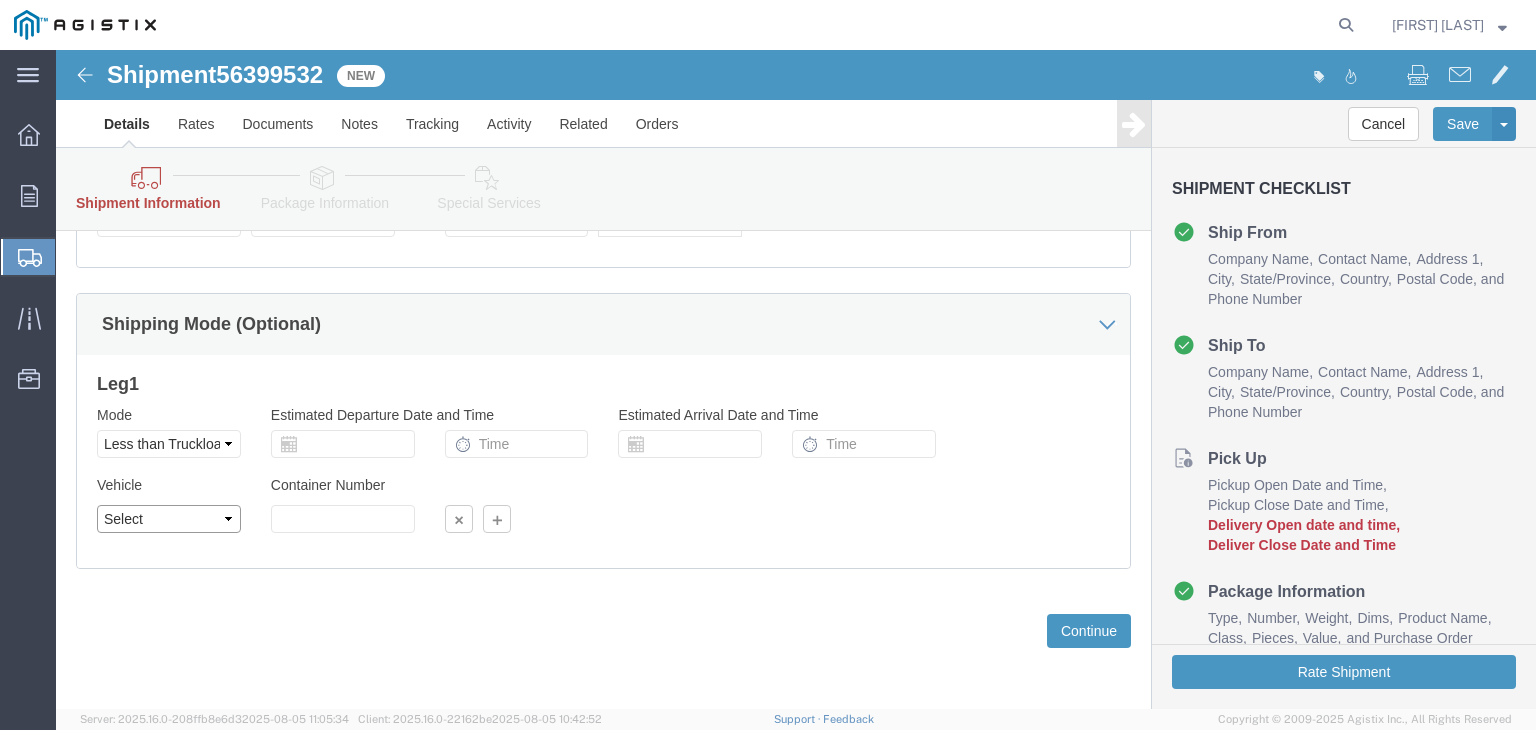 drag, startPoint x: 166, startPoint y: 406, endPoint x: 140, endPoint y: 470, distance: 69.079666 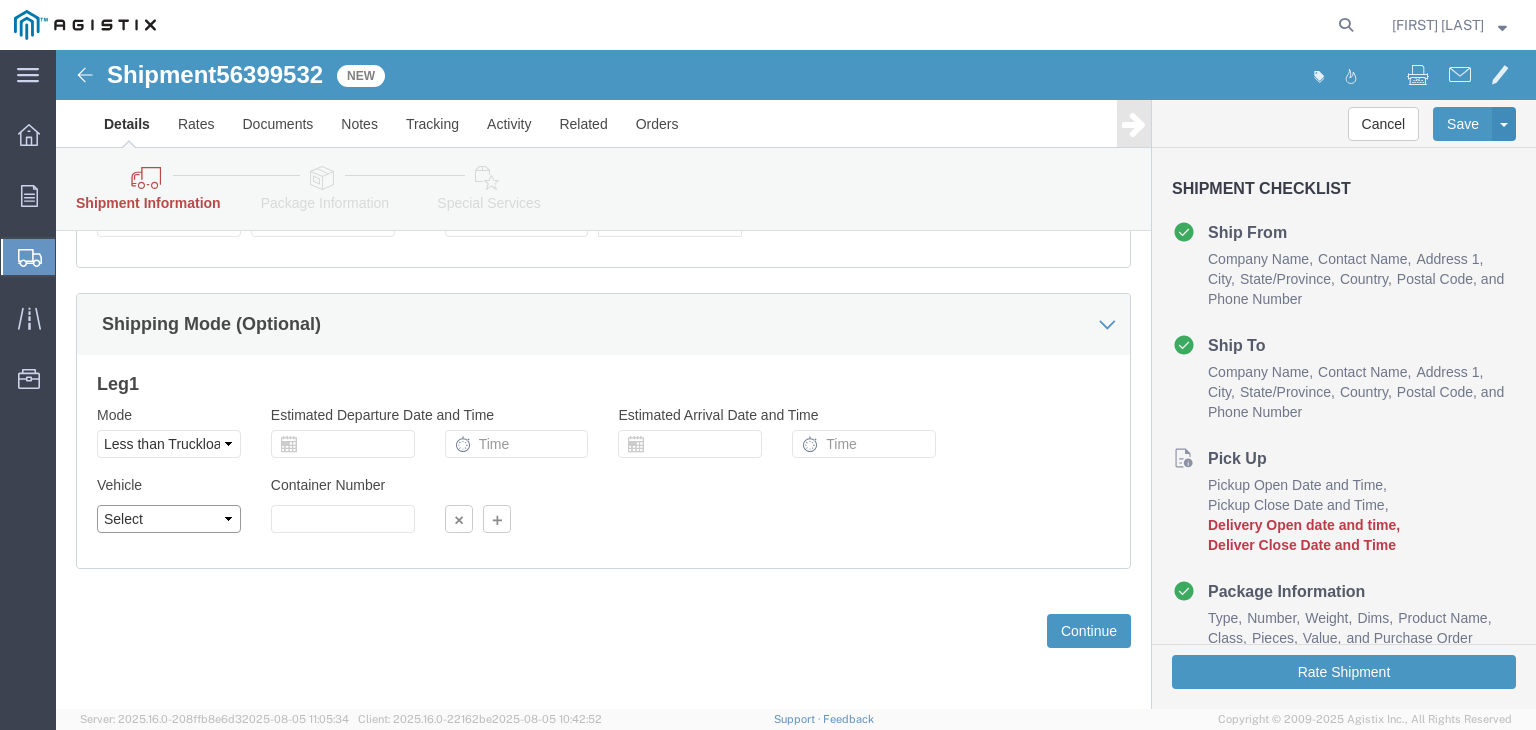 select on "STTR" 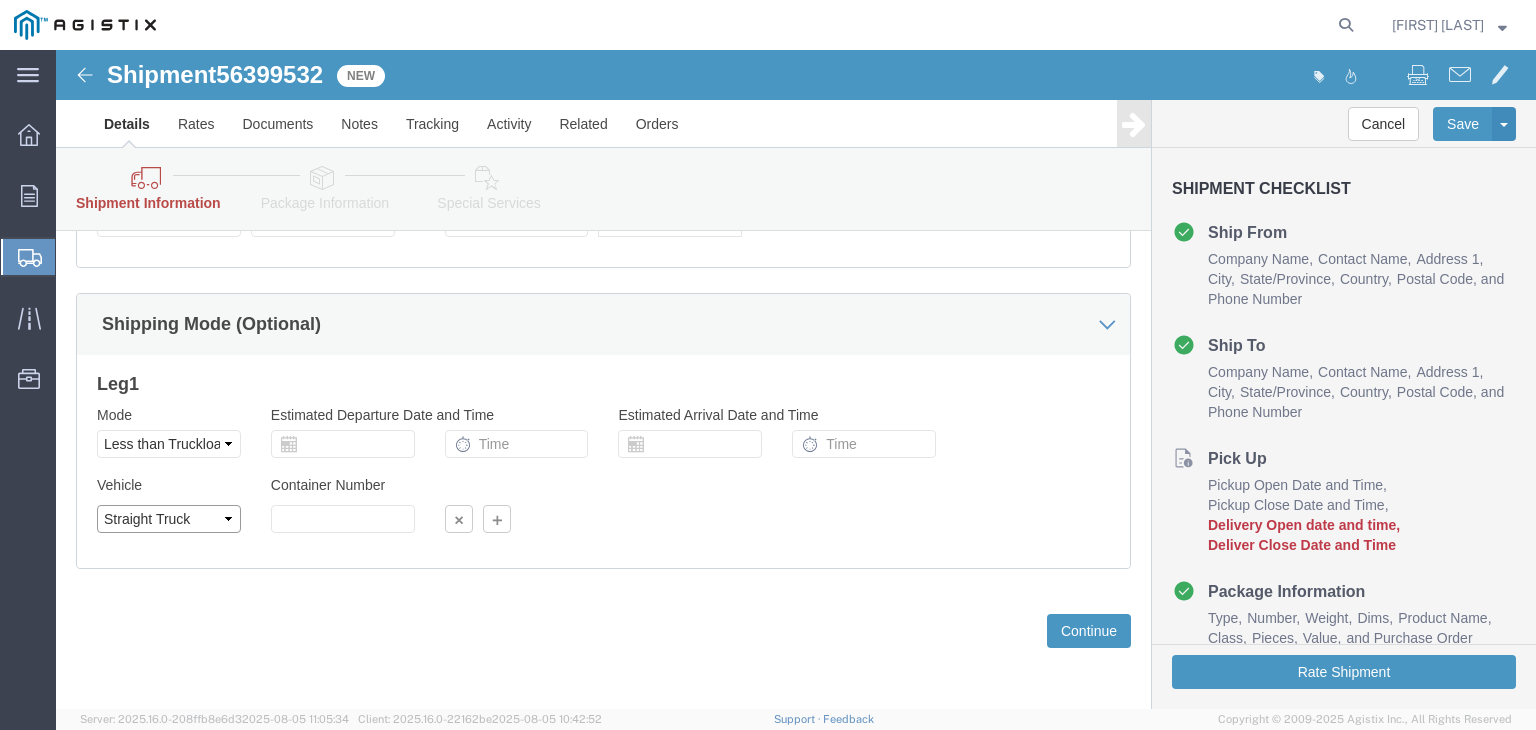 click on "Select Straight Truck" 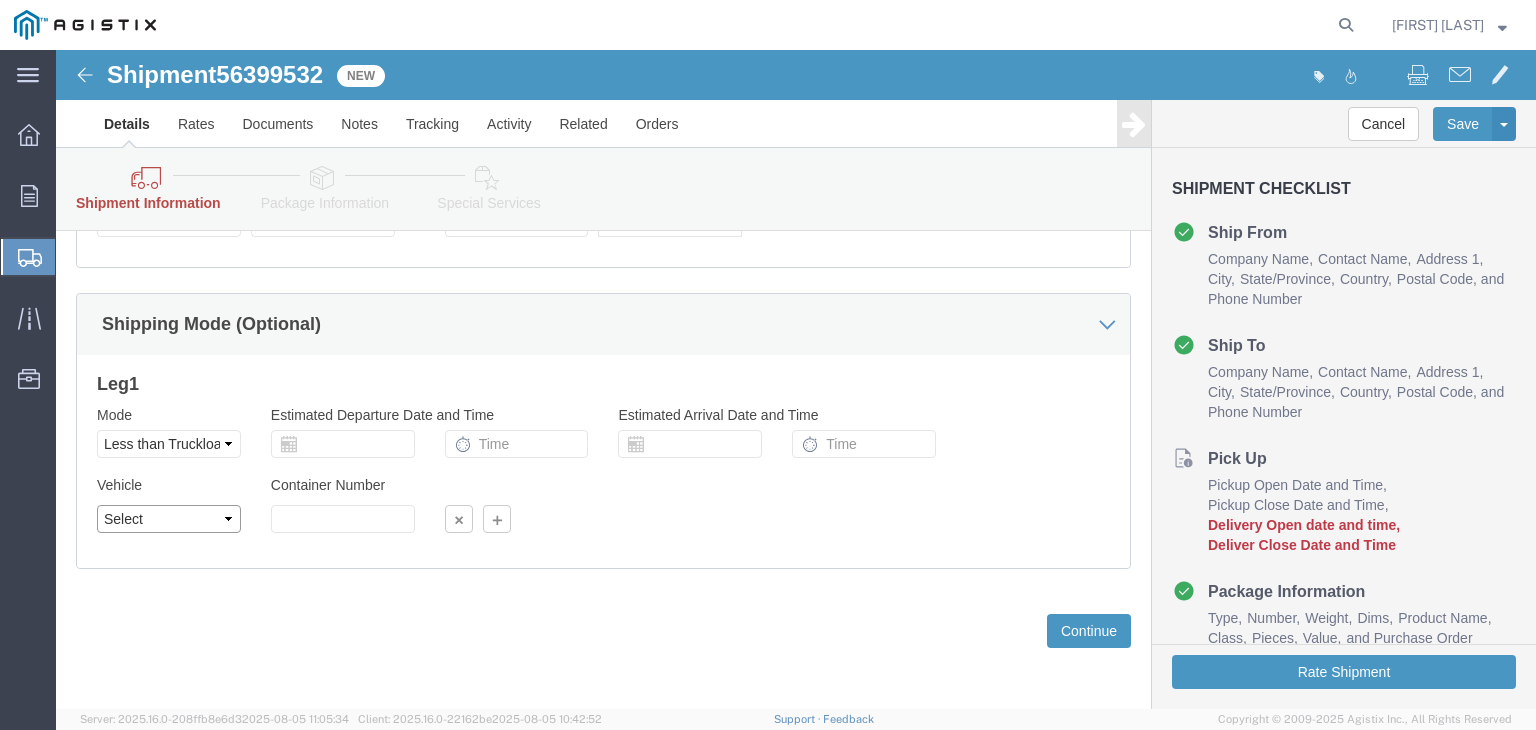 click on "Select Straight Truck" 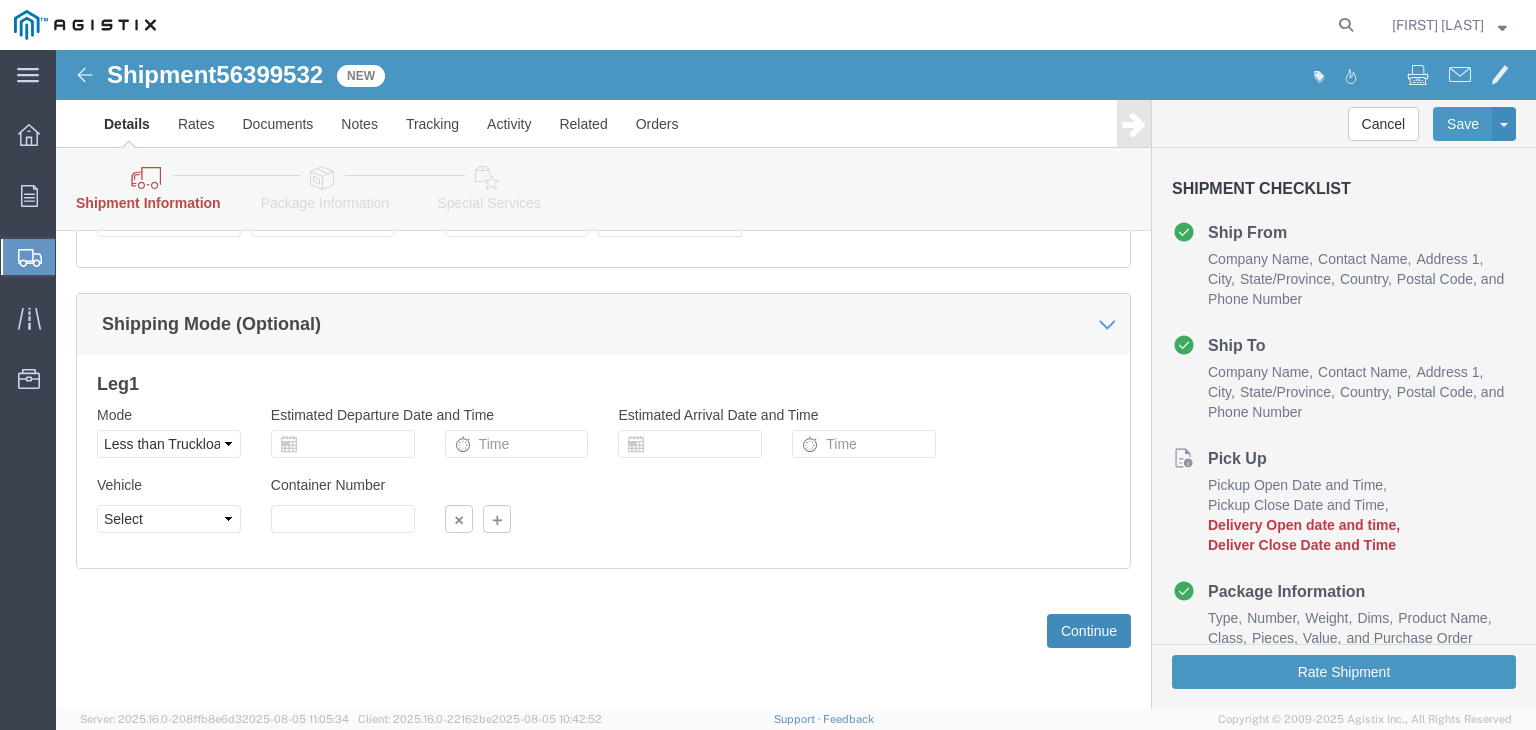 click on "Continue" 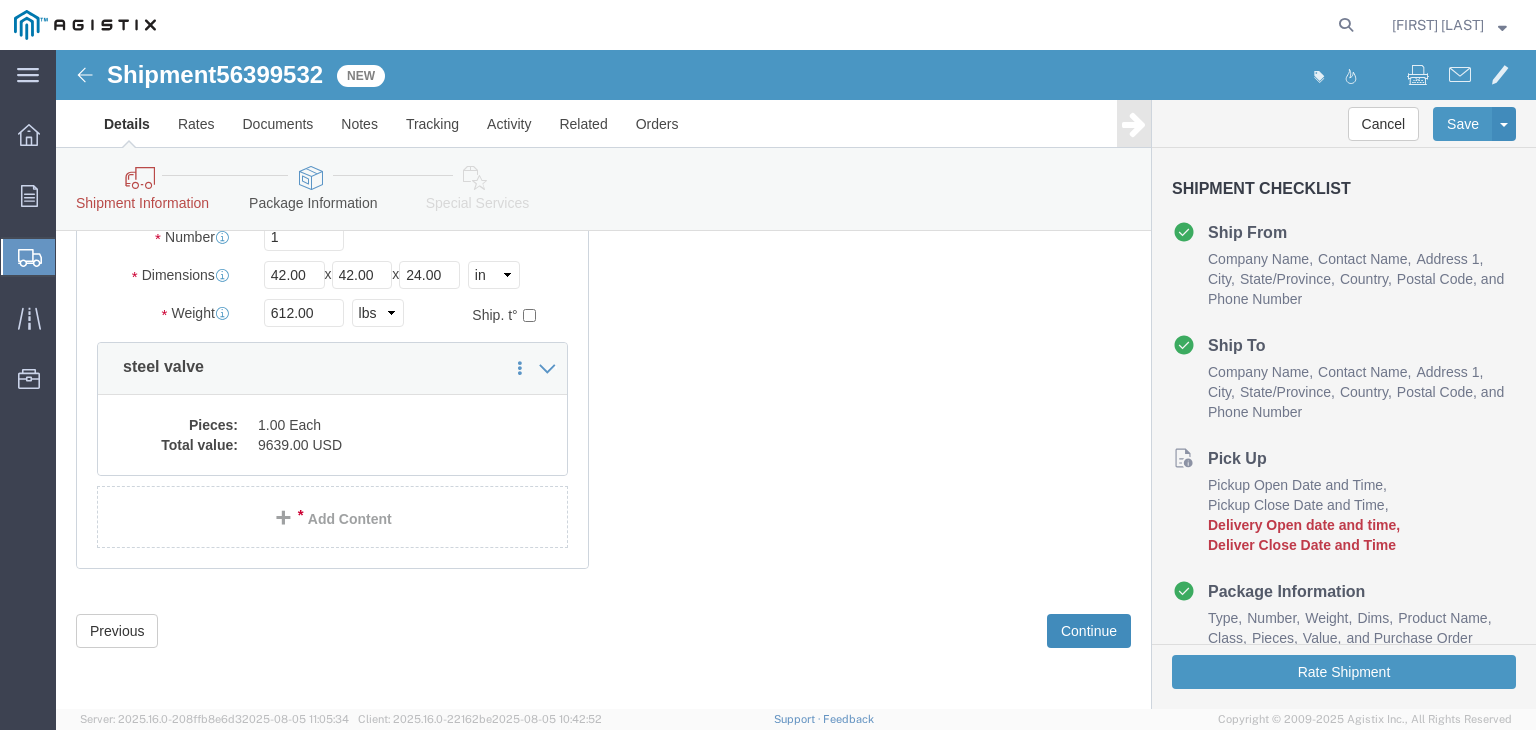 scroll, scrollTop: 157, scrollLeft: 0, axis: vertical 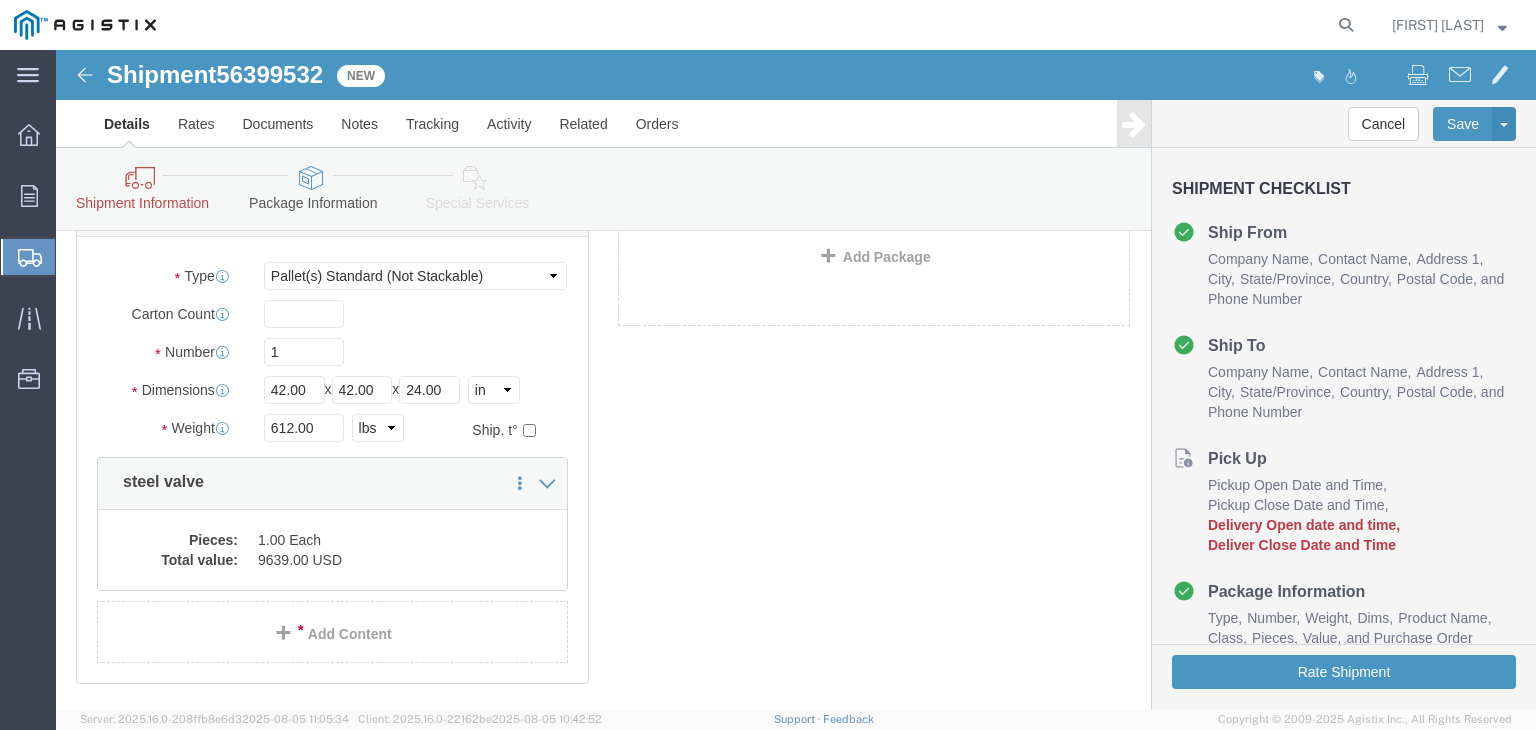 type 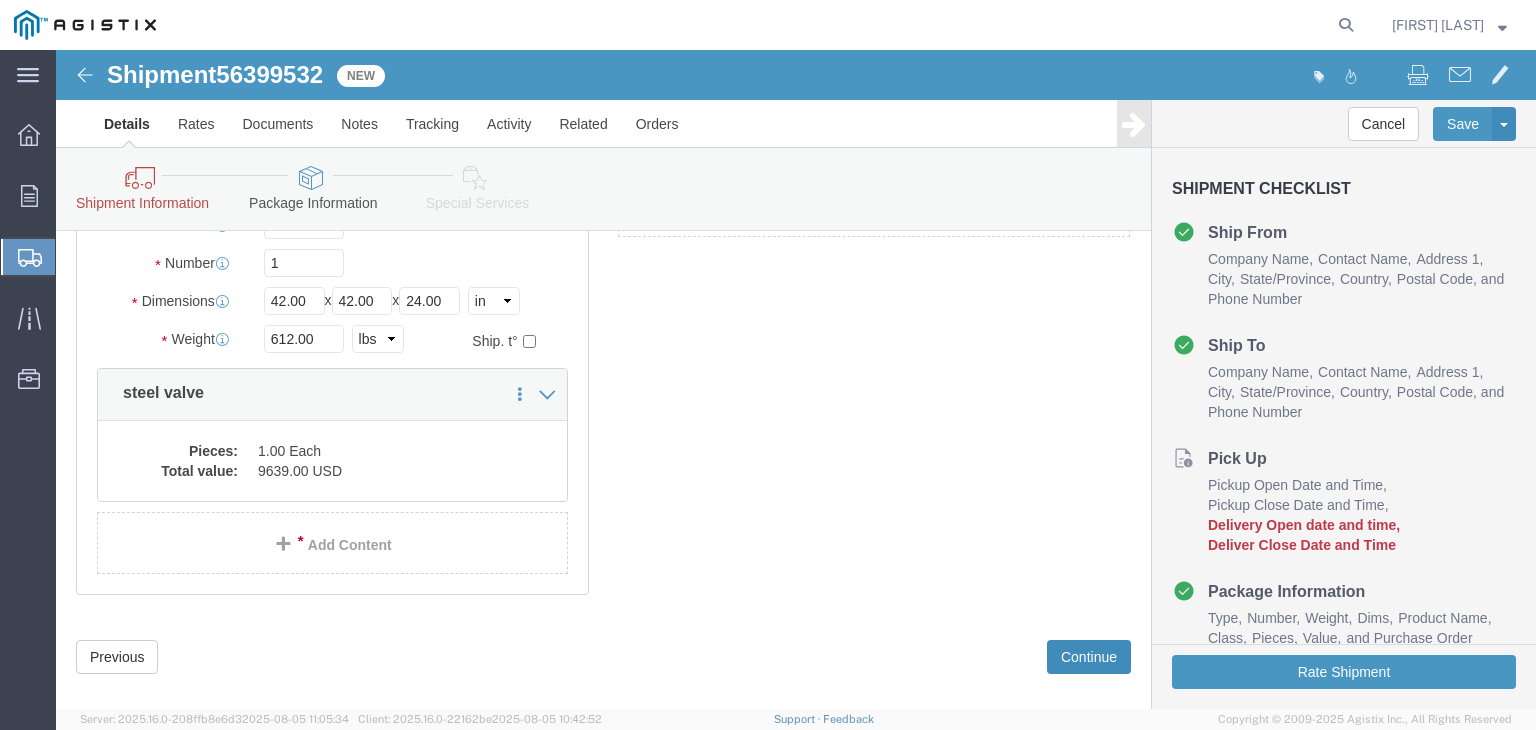 scroll, scrollTop: 272, scrollLeft: 0, axis: vertical 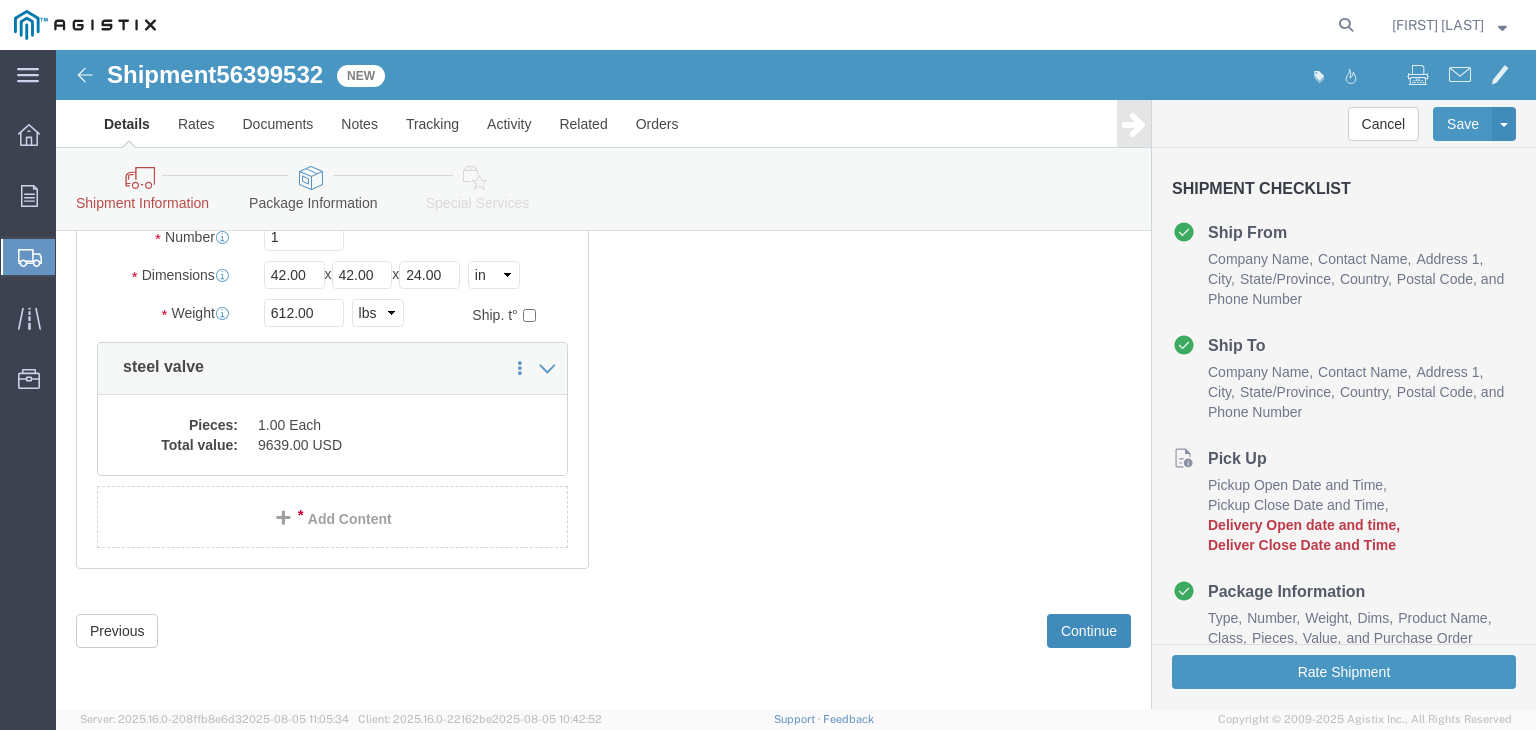 click on "Continue" 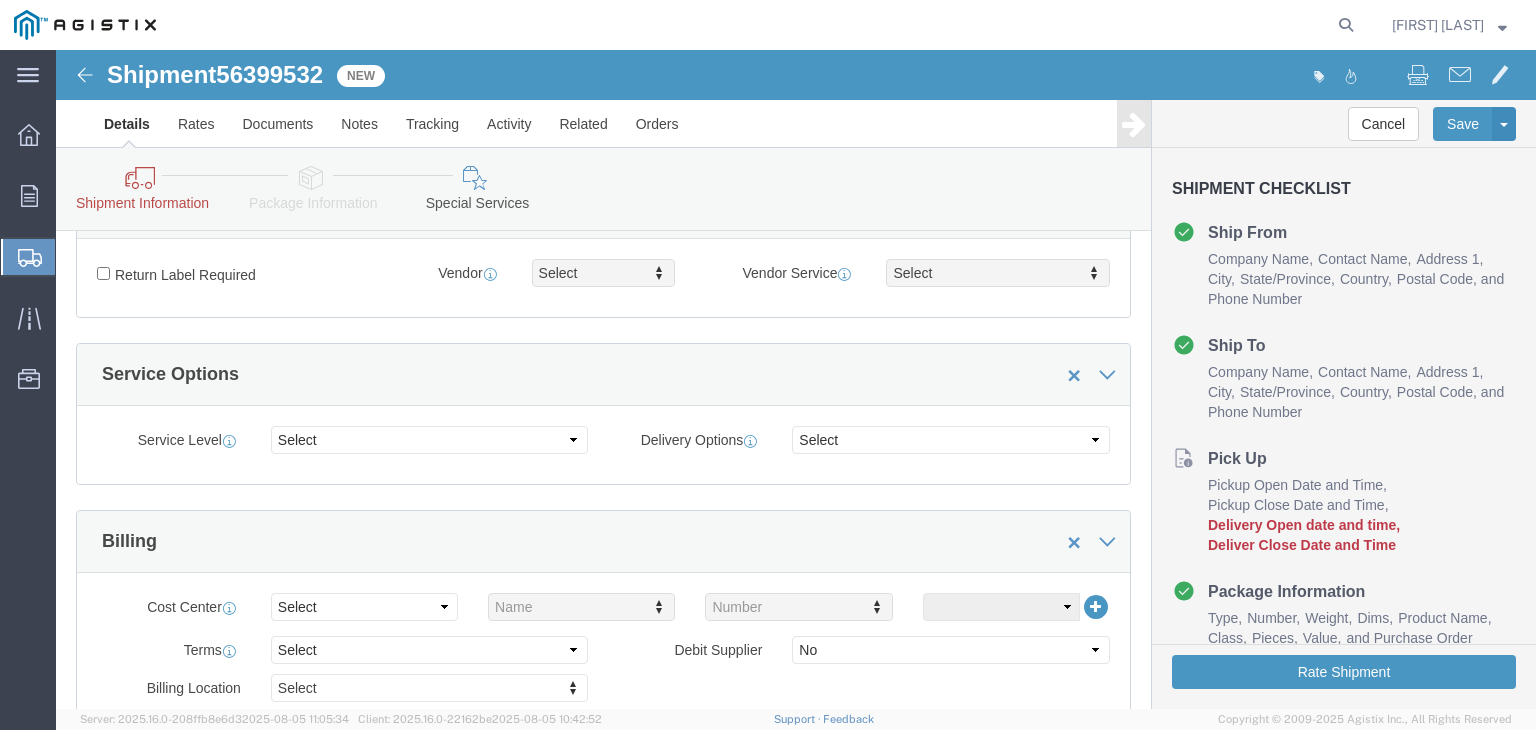scroll, scrollTop: 680, scrollLeft: 0, axis: vertical 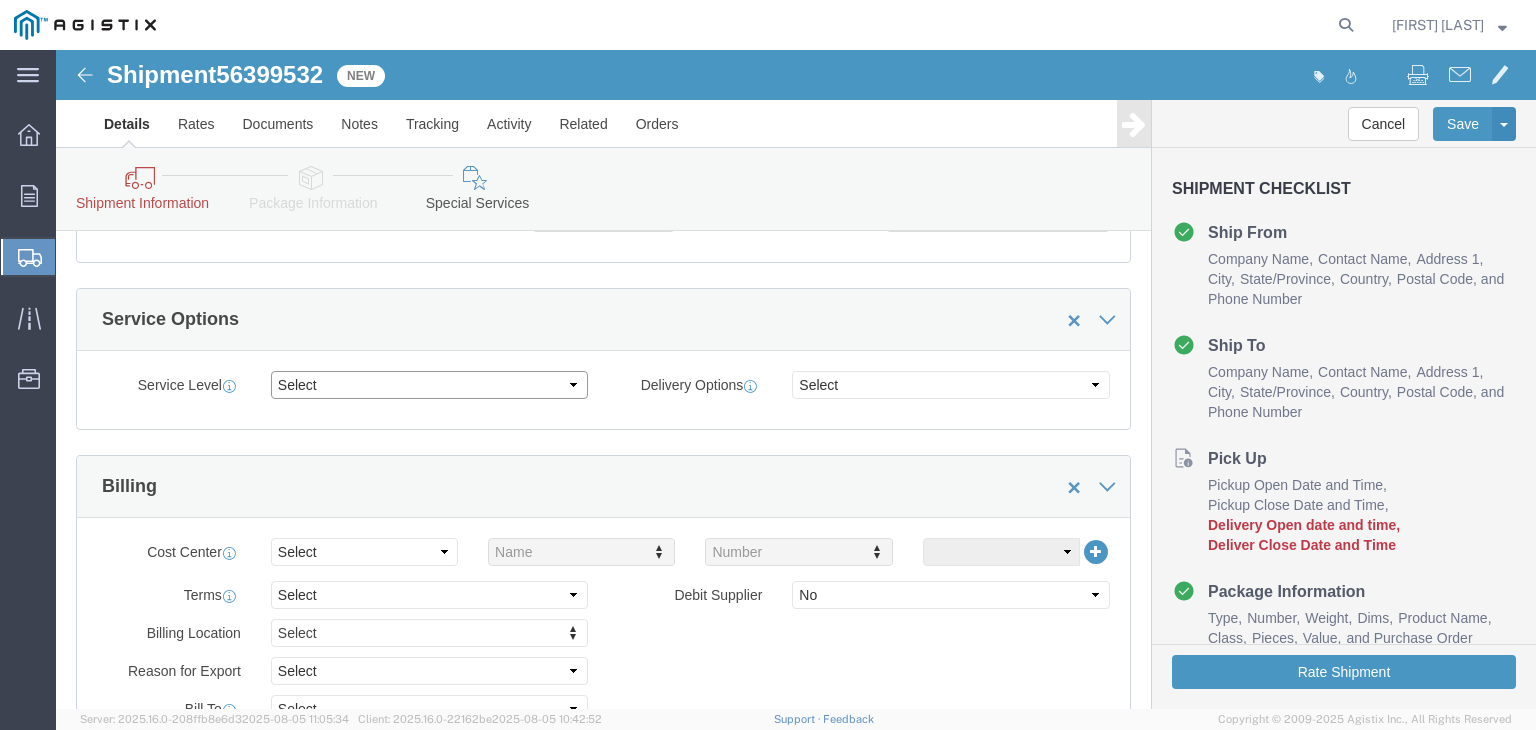 click on "Select 1 Day 2 Day 3-5 Day Economy 5+ Day" 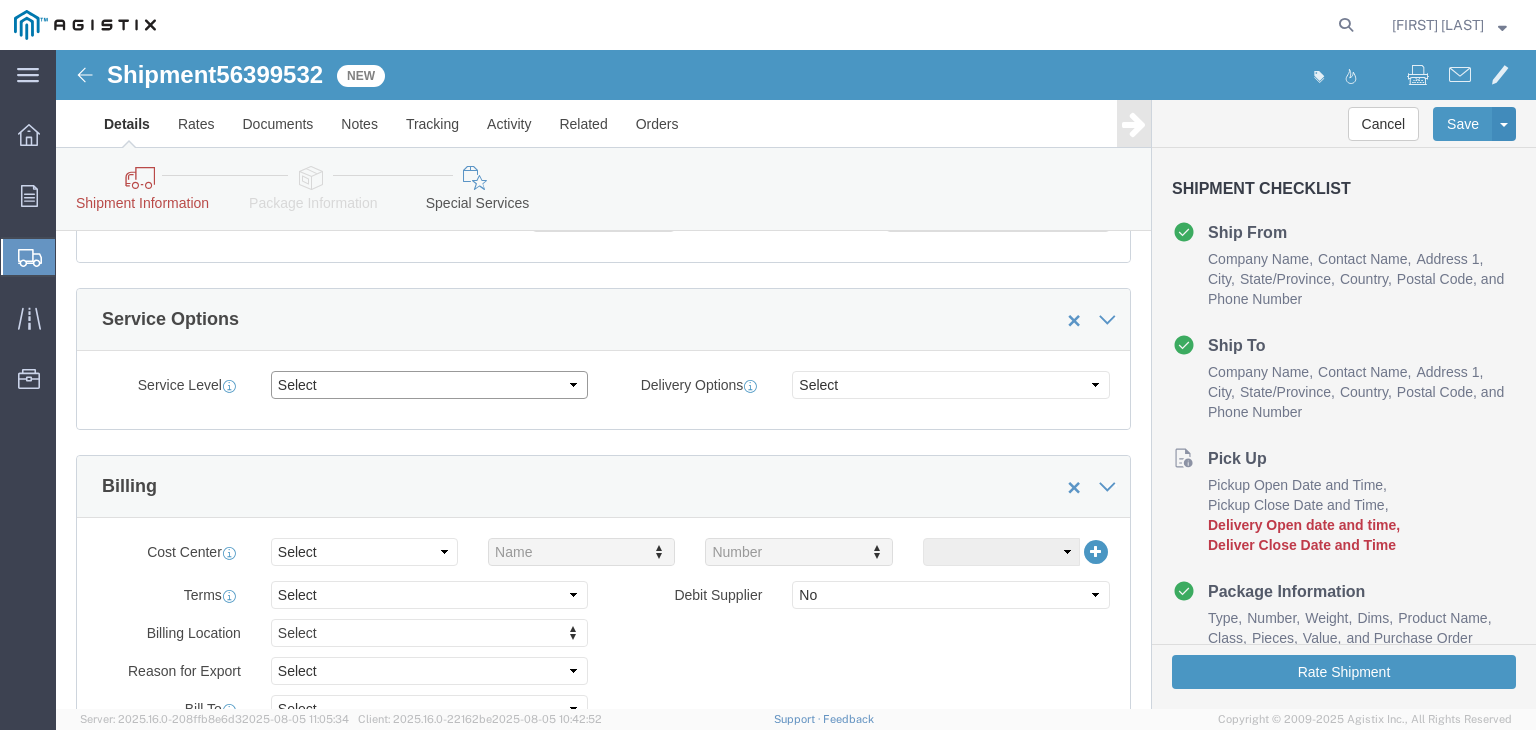 select on "3-5 Day Economy" 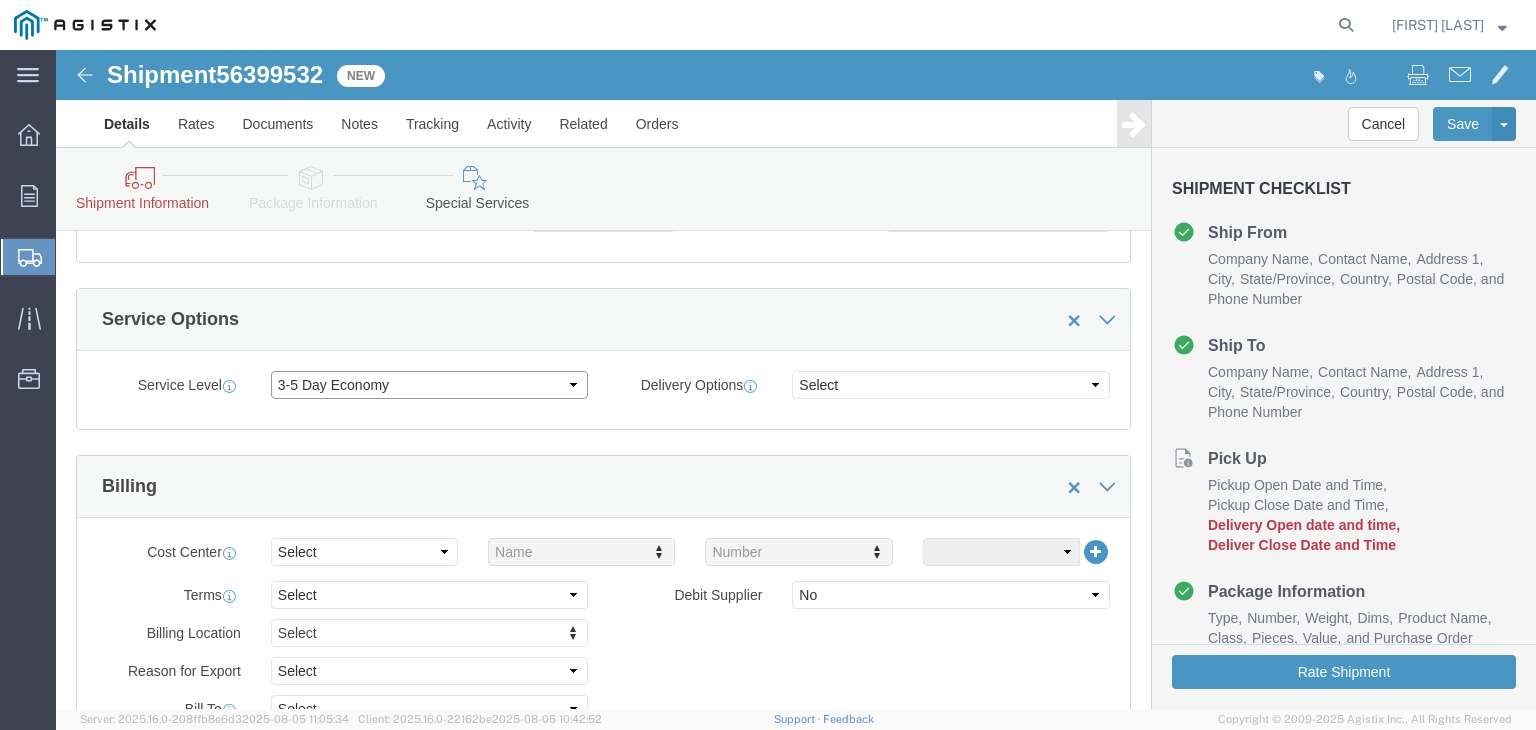 click on "Select 1 Day 2 Day 3-5 Day Economy 5+ Day" 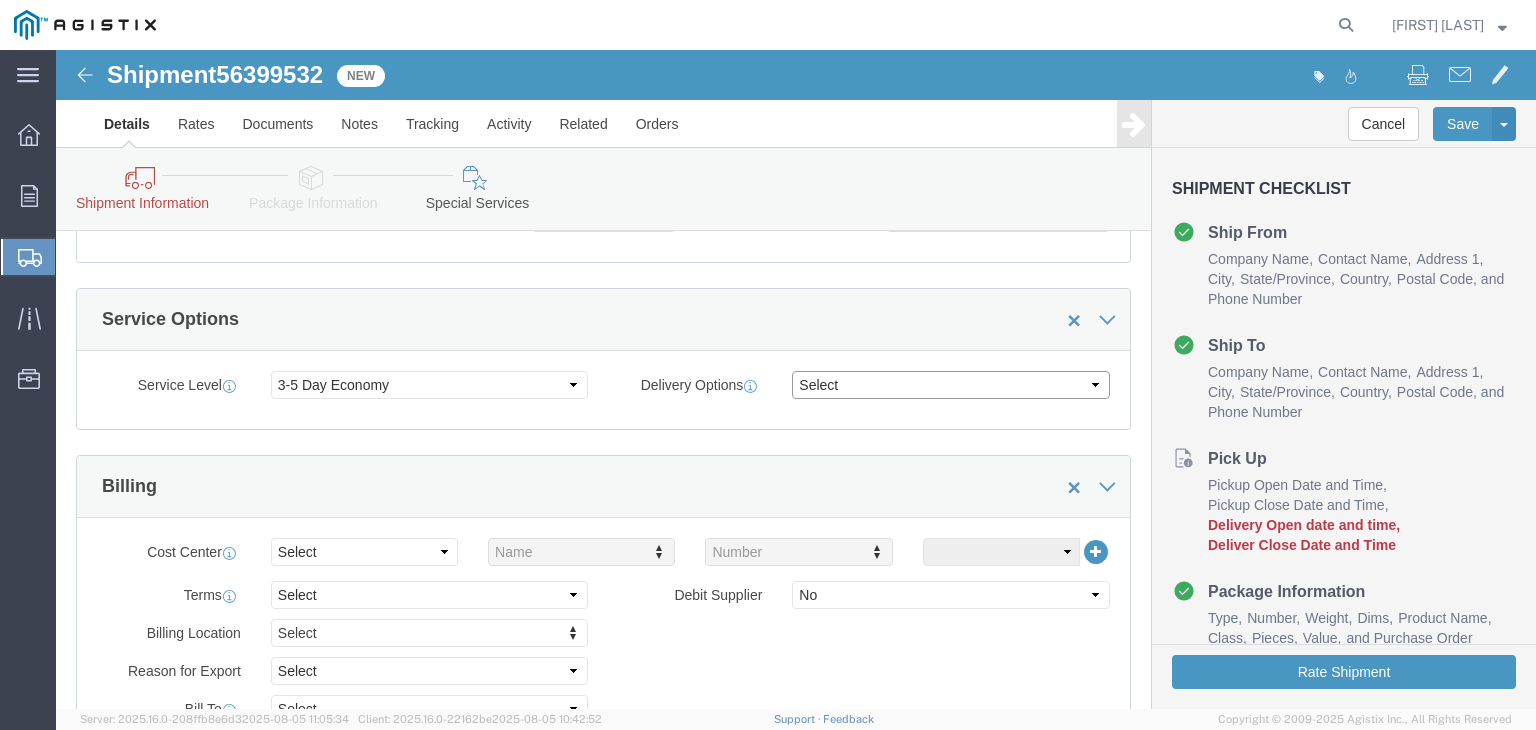 click on "Select ATA DTA DTD" 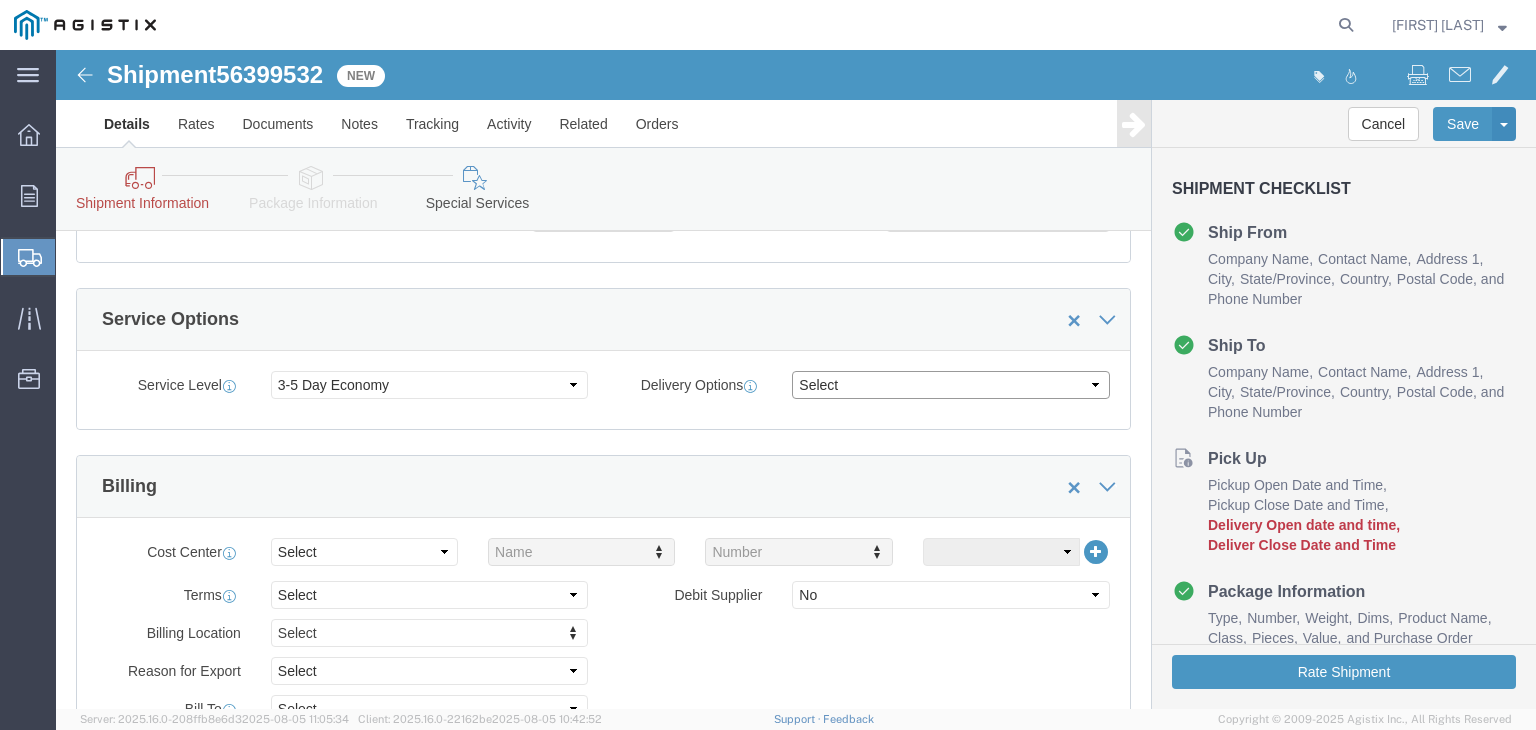 click on "Select ATA DTA DTD" 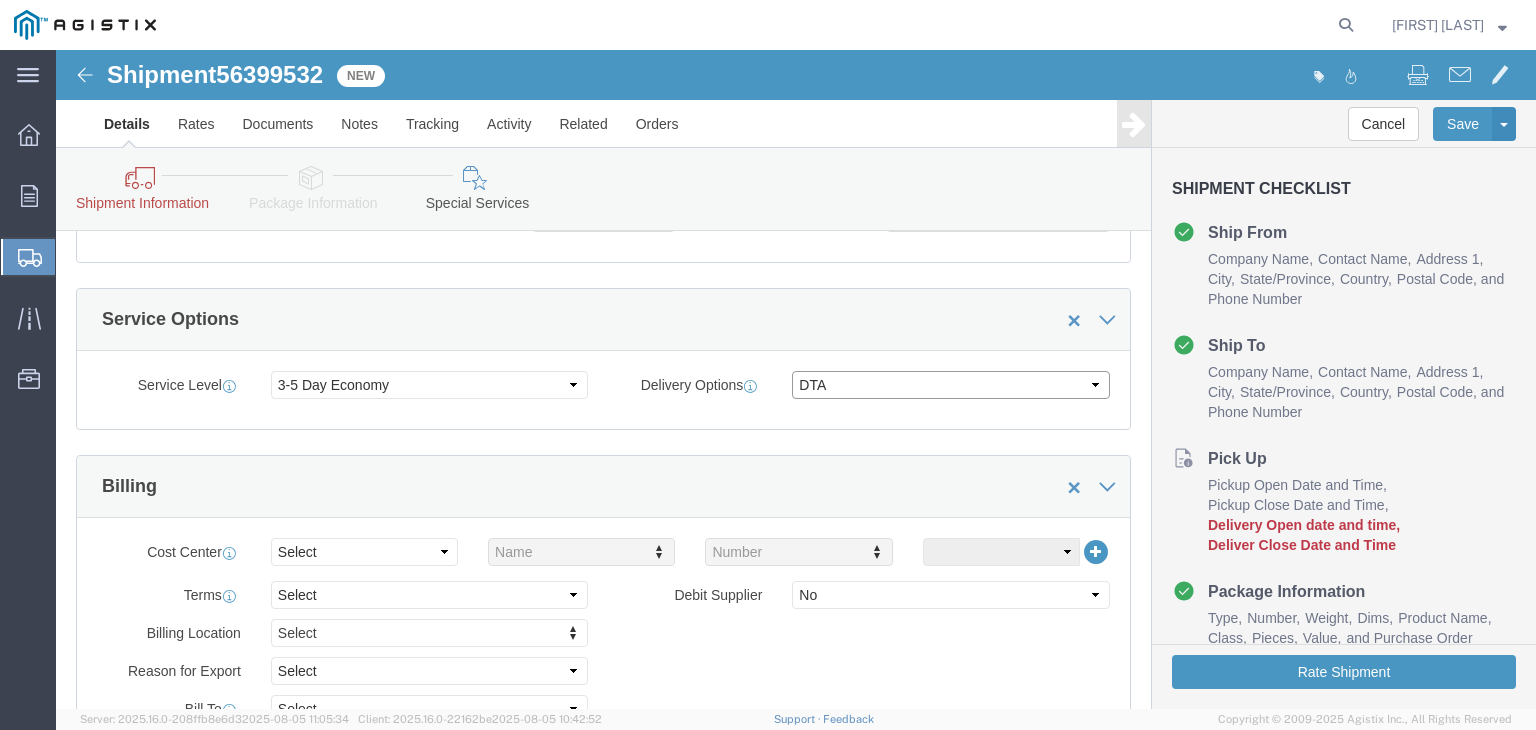 select on "DTD" 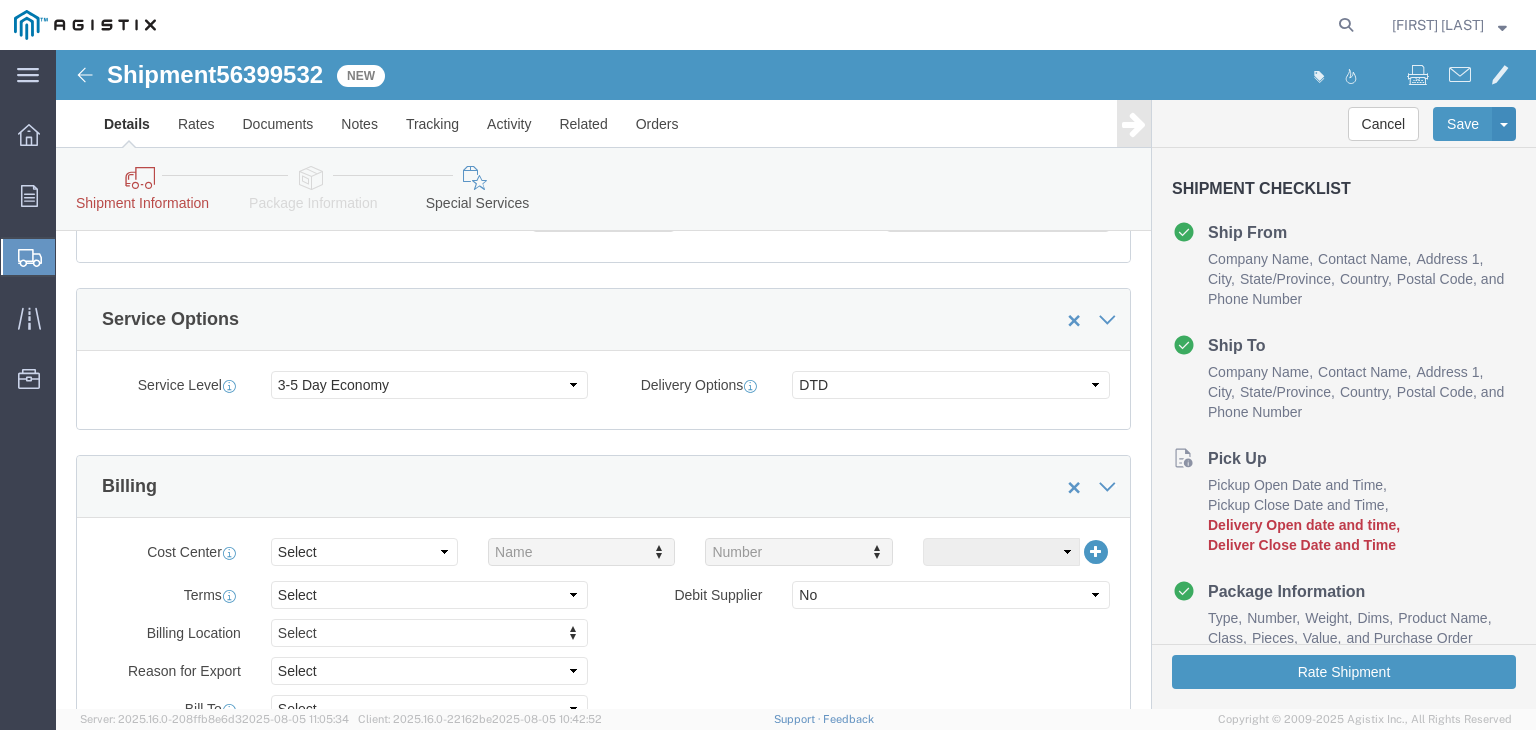 click on "Service Options
Service Level
Select 1 Day 2 Day 3-5 Day Economy 5+ Day
Delivery Options
Select ATA DTA DTD
Conference Shipping
Select Conference Non-Conference
Direct/Indirect
Select Direct Indirect
Goods delivered as
Select Break bulk cargo Bulk packages Unitized cargo
Land Bridge/All Water
Select All Water Land Bridge
Container Owner
Select Shipper Vessel" 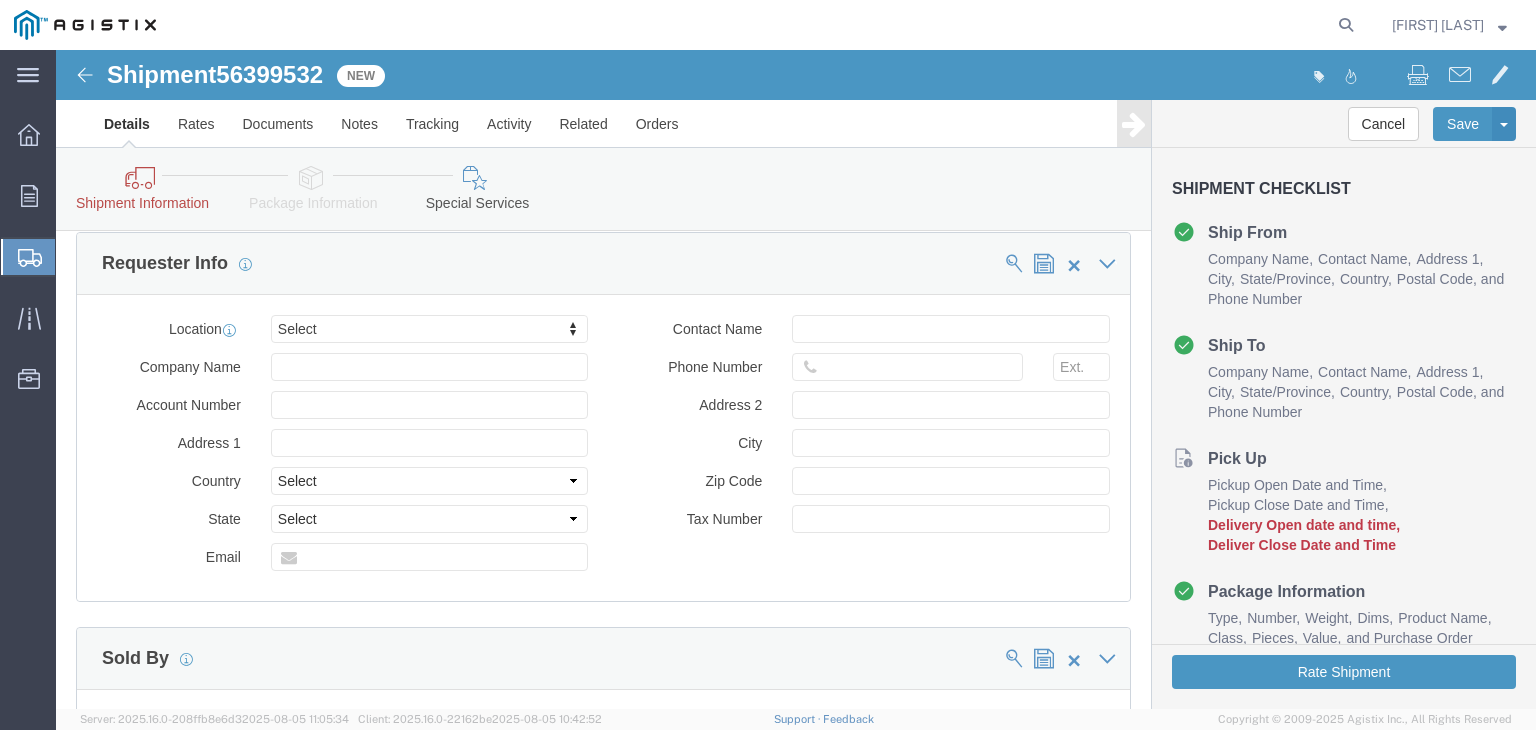 scroll, scrollTop: 1520, scrollLeft: 0, axis: vertical 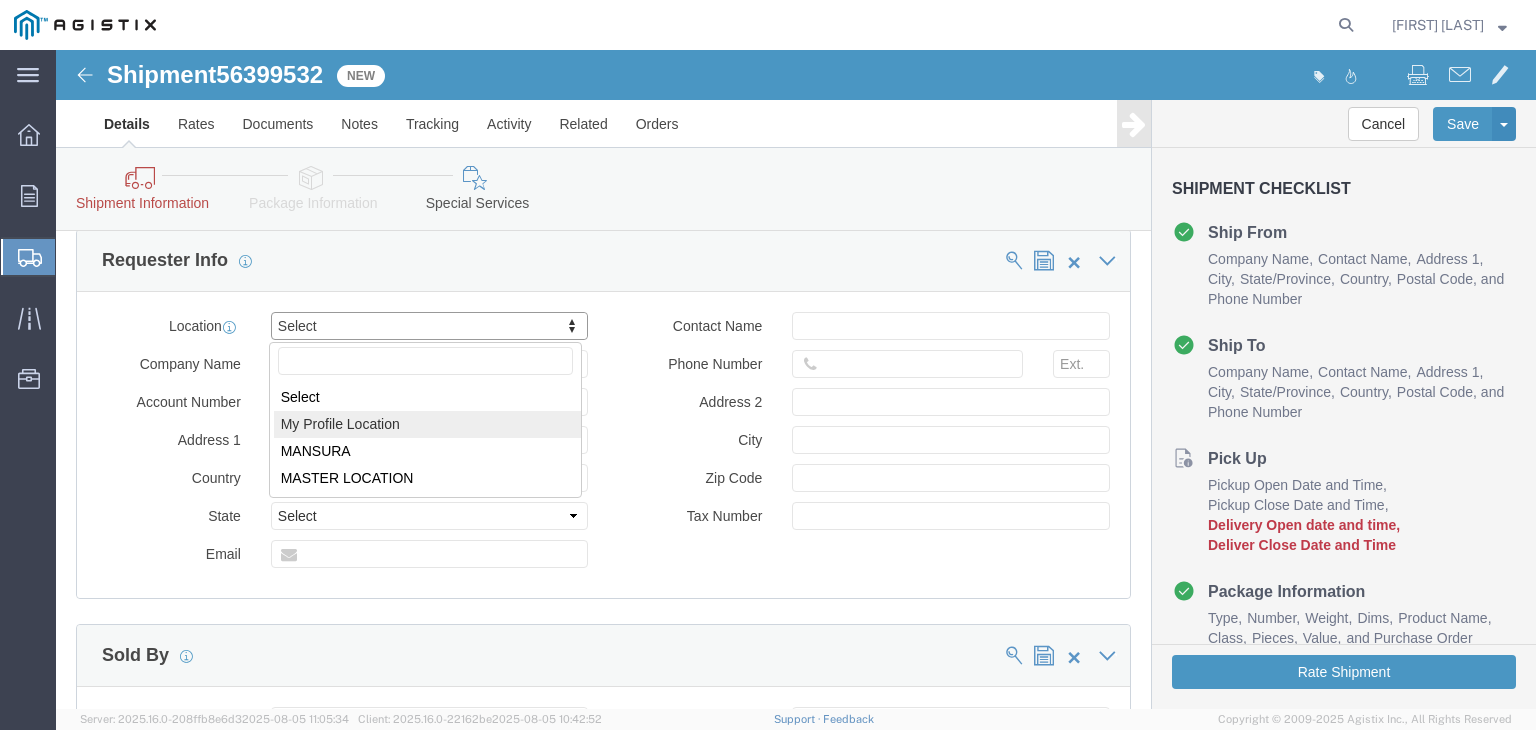 select on "MYPROFILE" 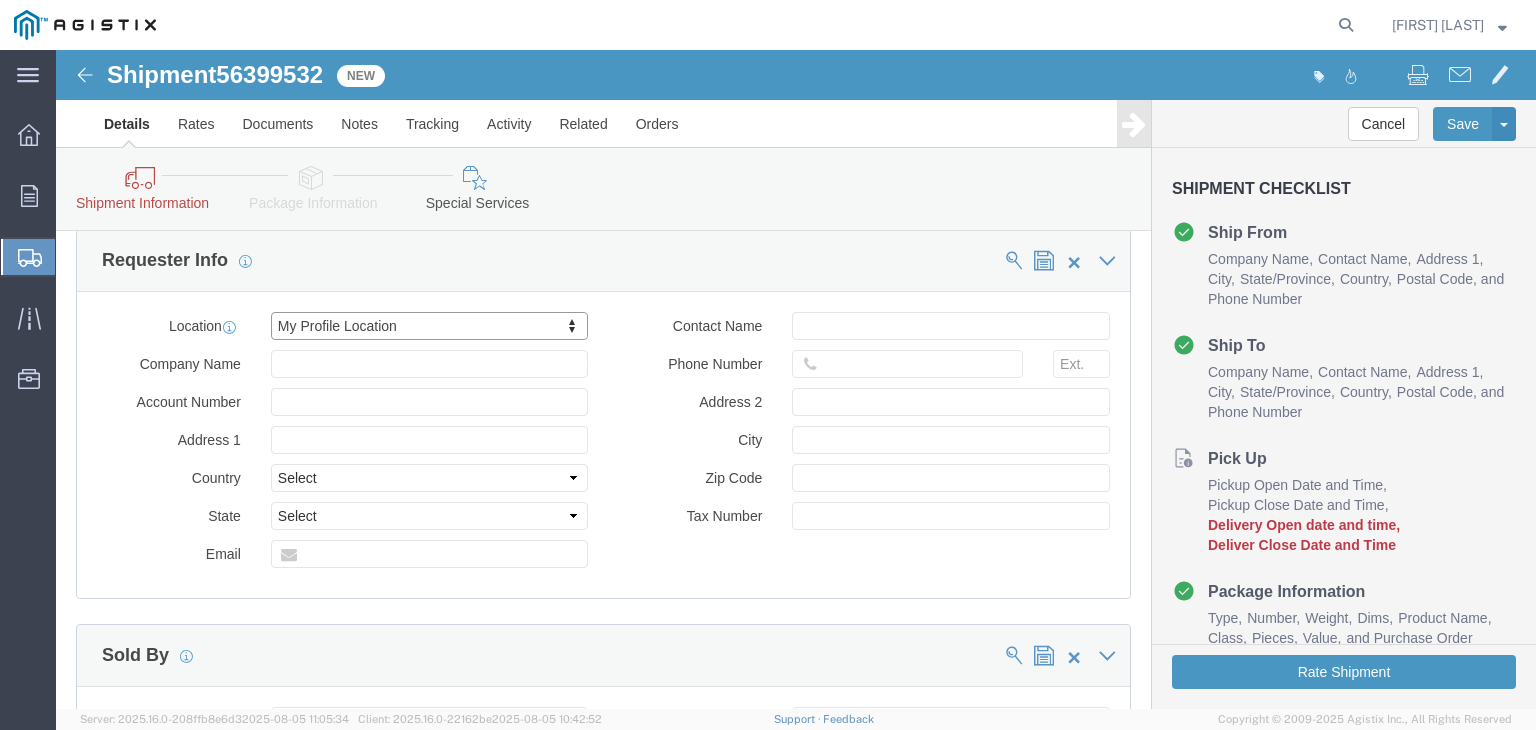 select on "US" 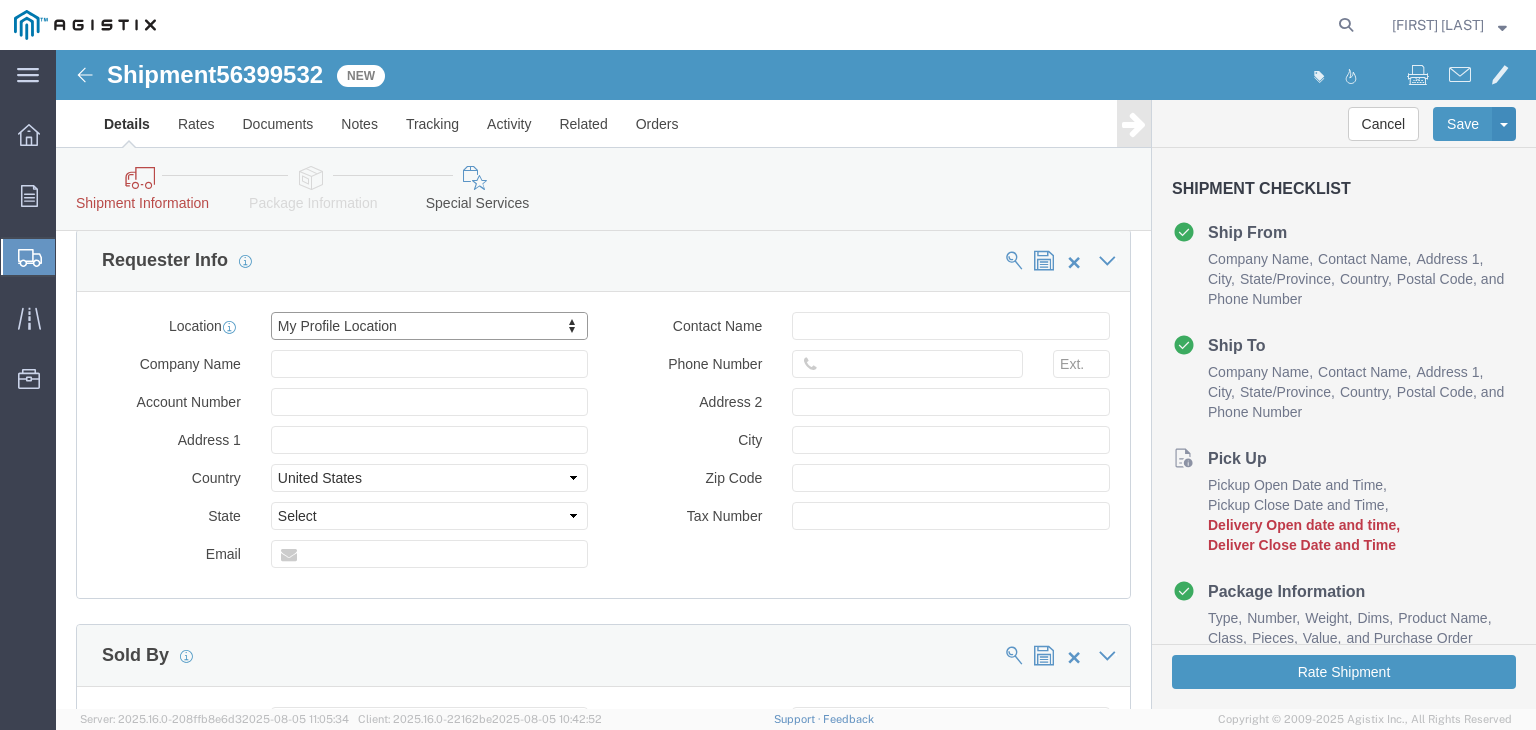 select on "LA" 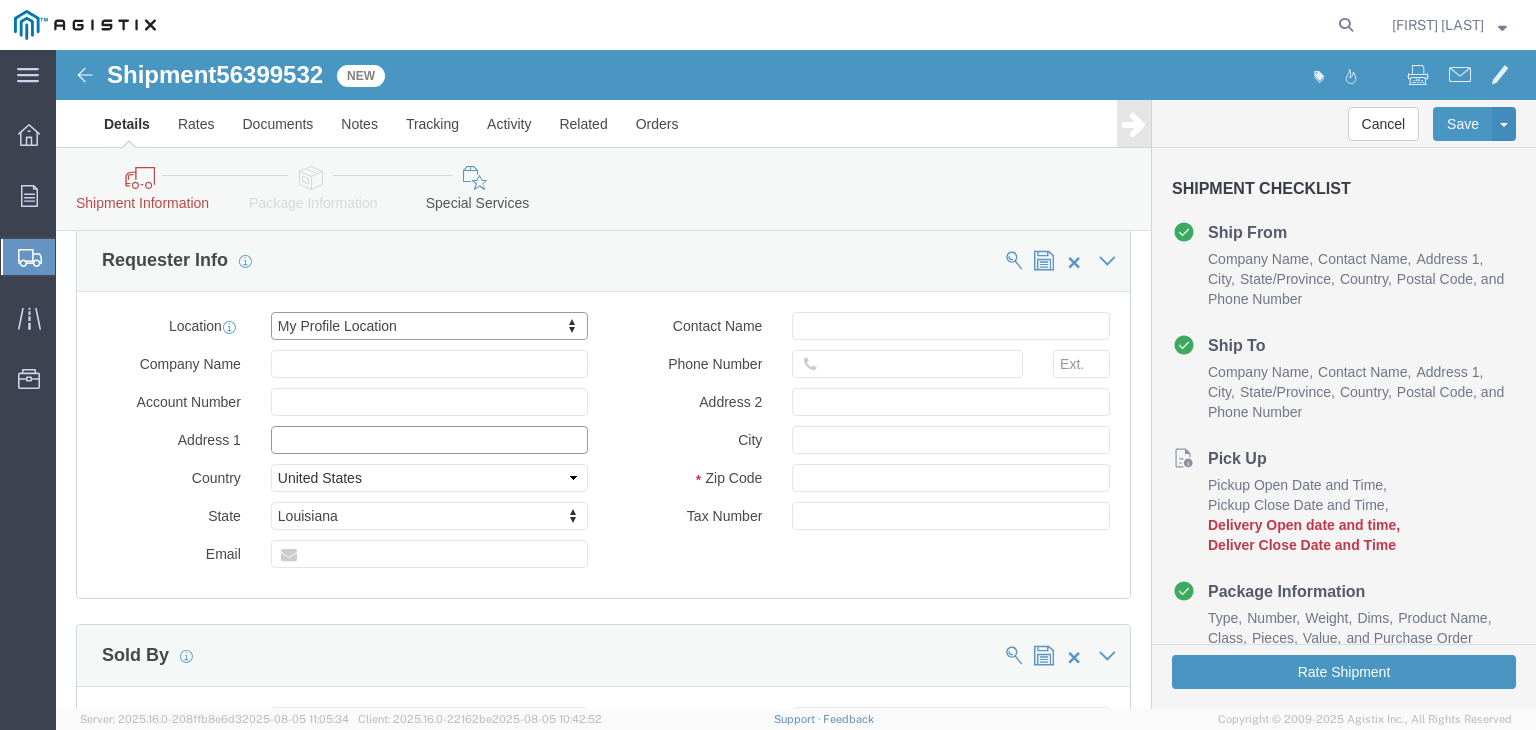 click 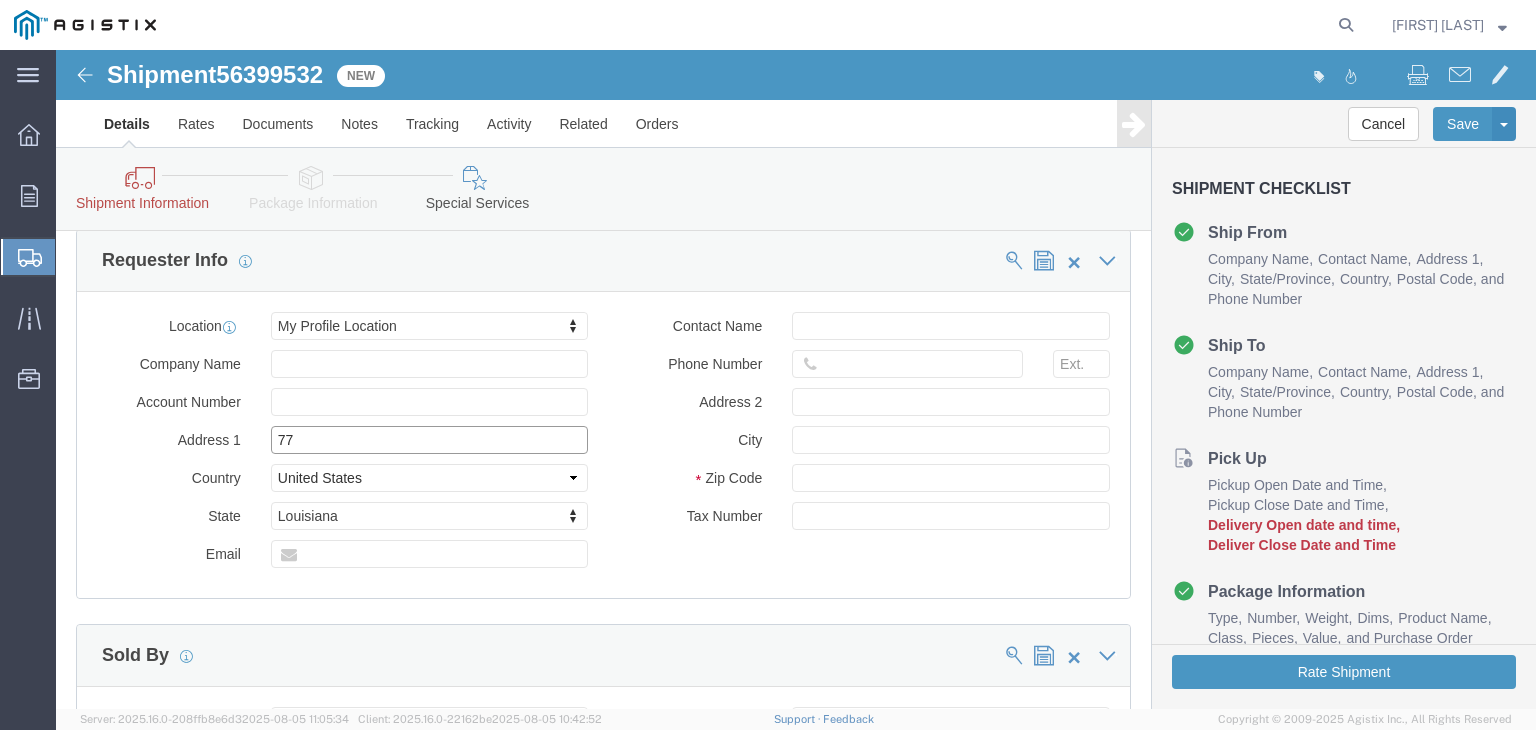 type on "7" 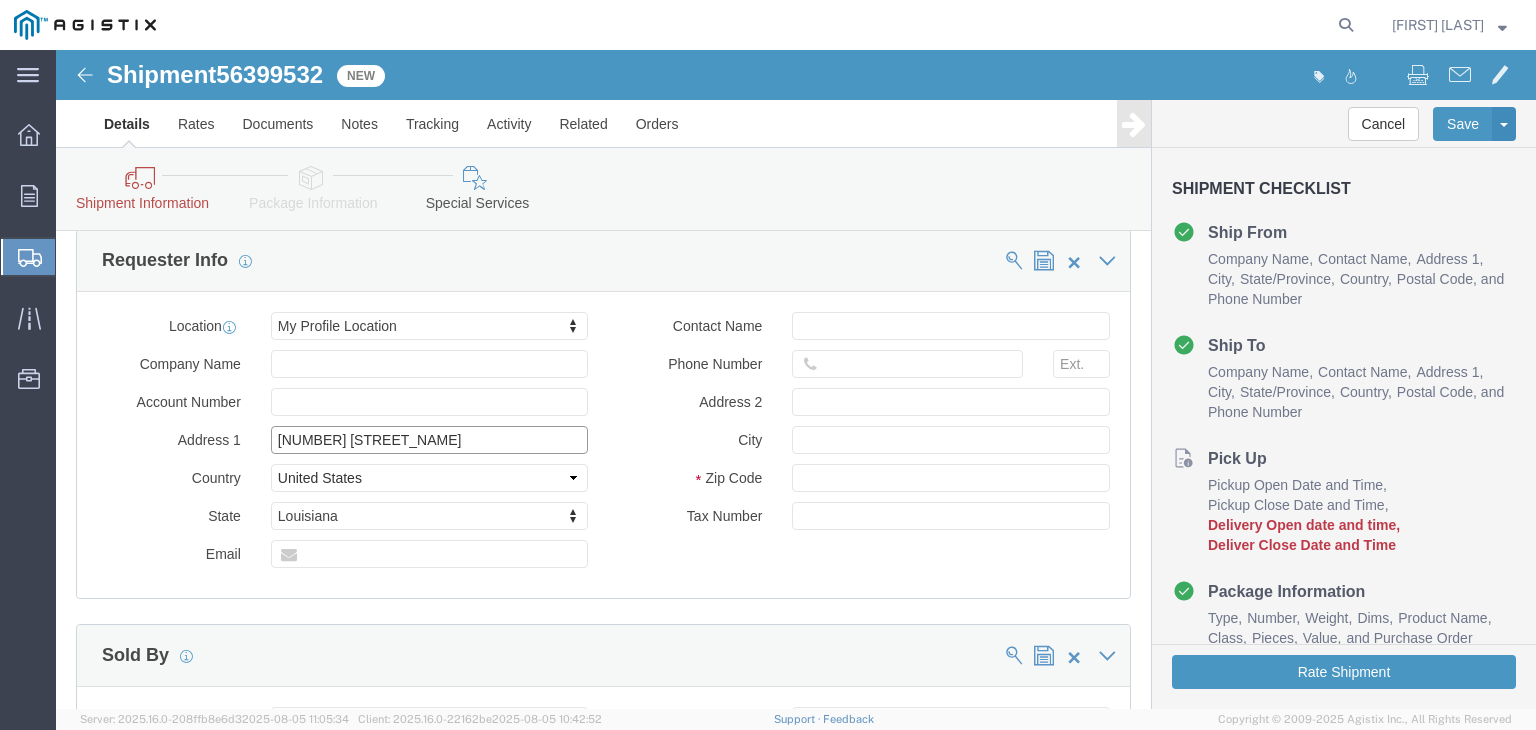 type on "[NUMBER] [STREET_NAME]" 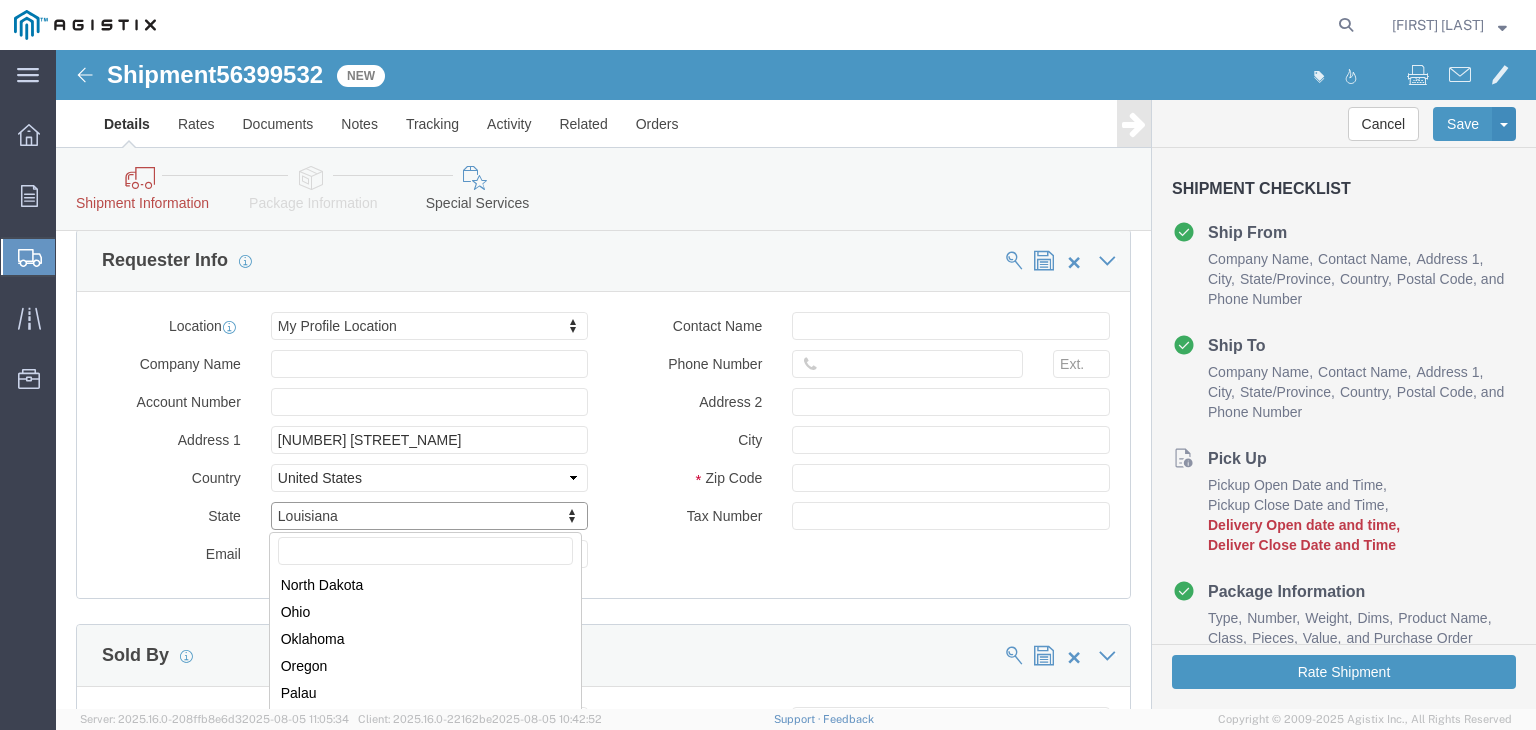 scroll, scrollTop: 1026, scrollLeft: 0, axis: vertical 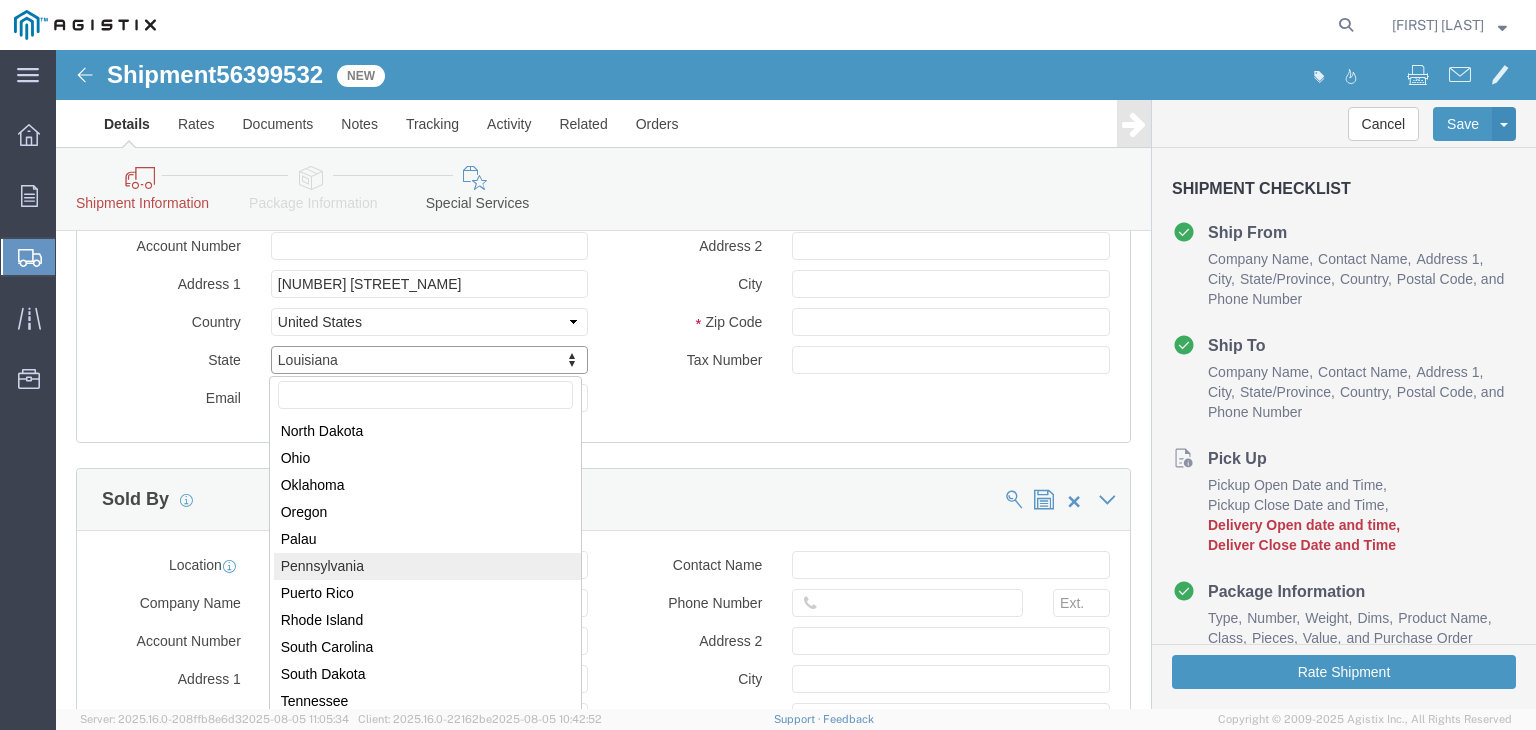 select on "PA" 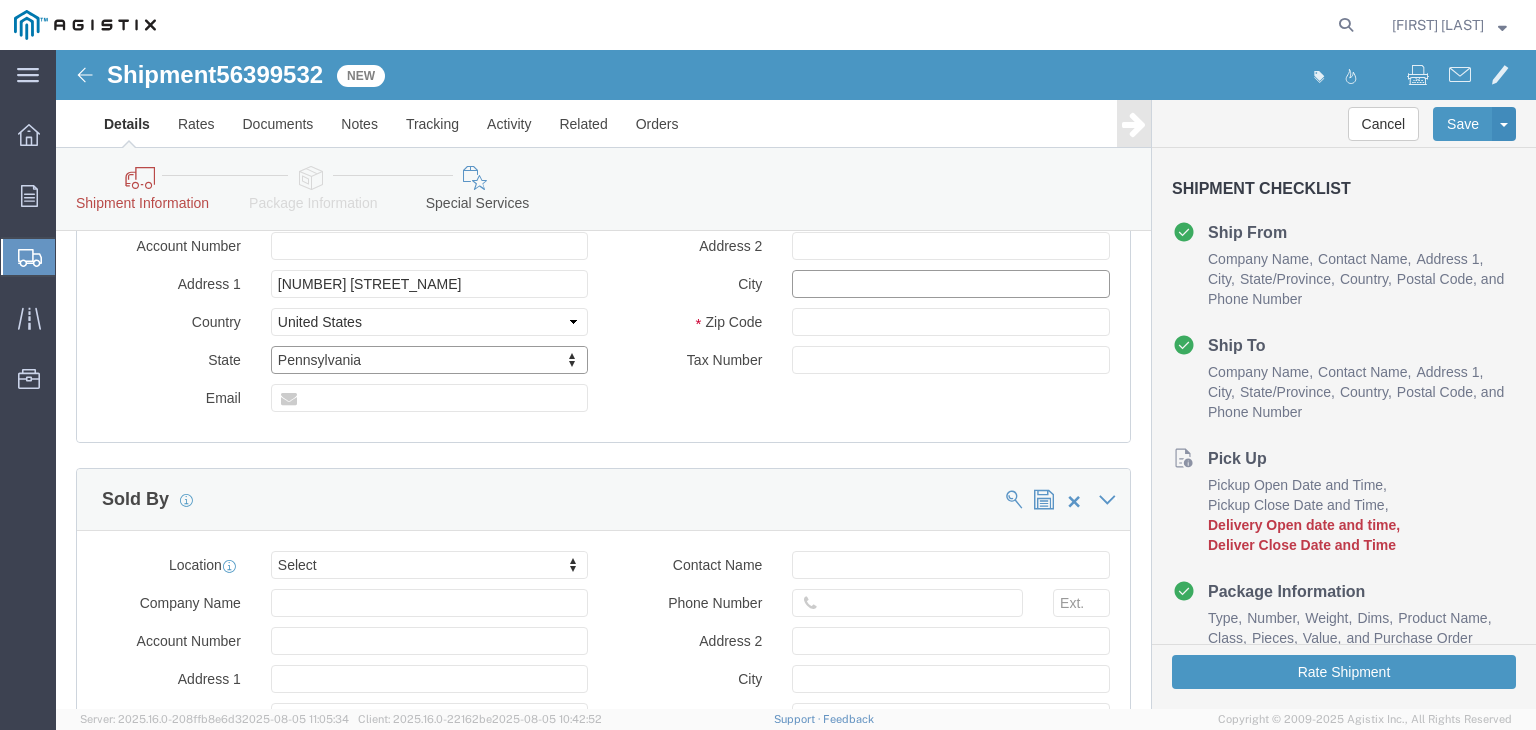 click 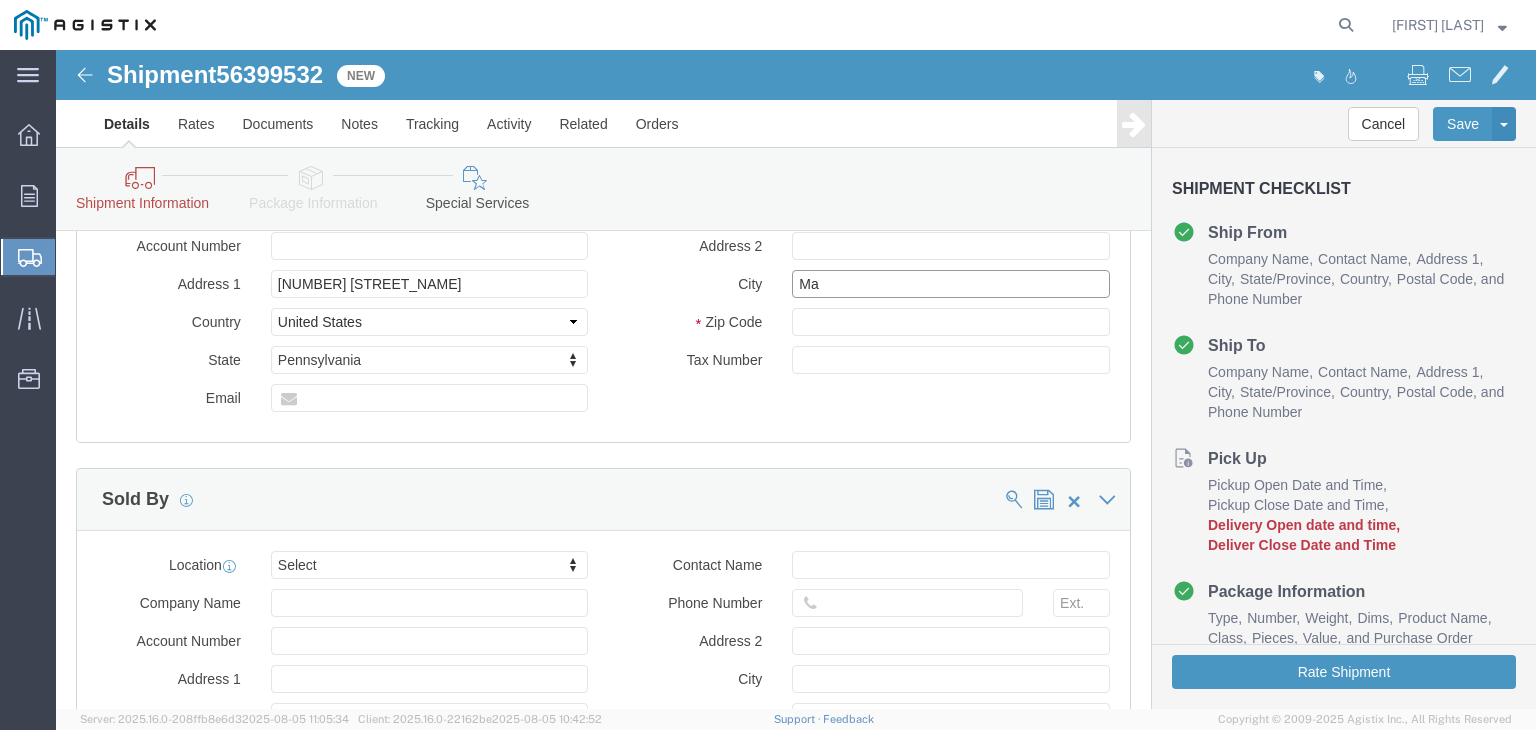 type on "M" 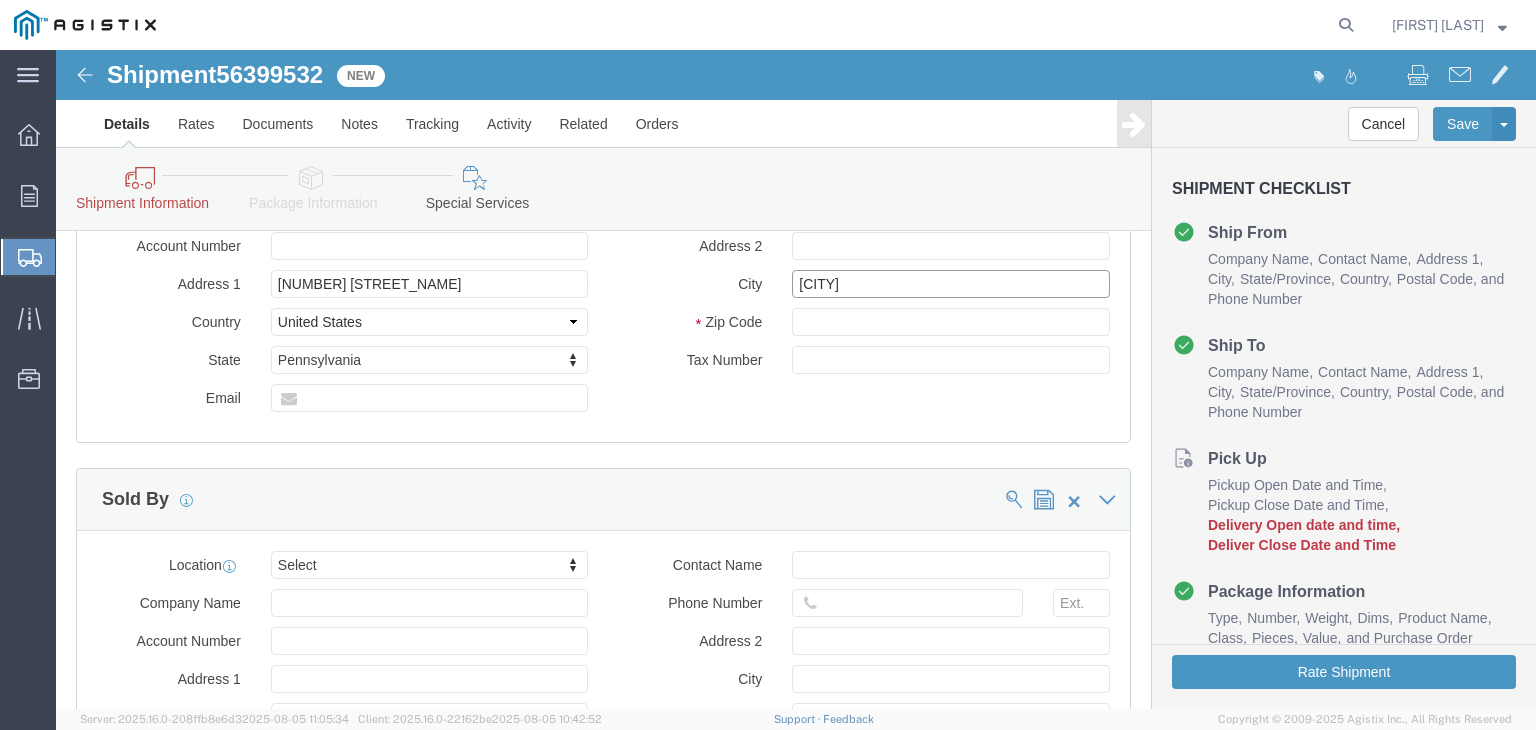 type on "[CITY]" 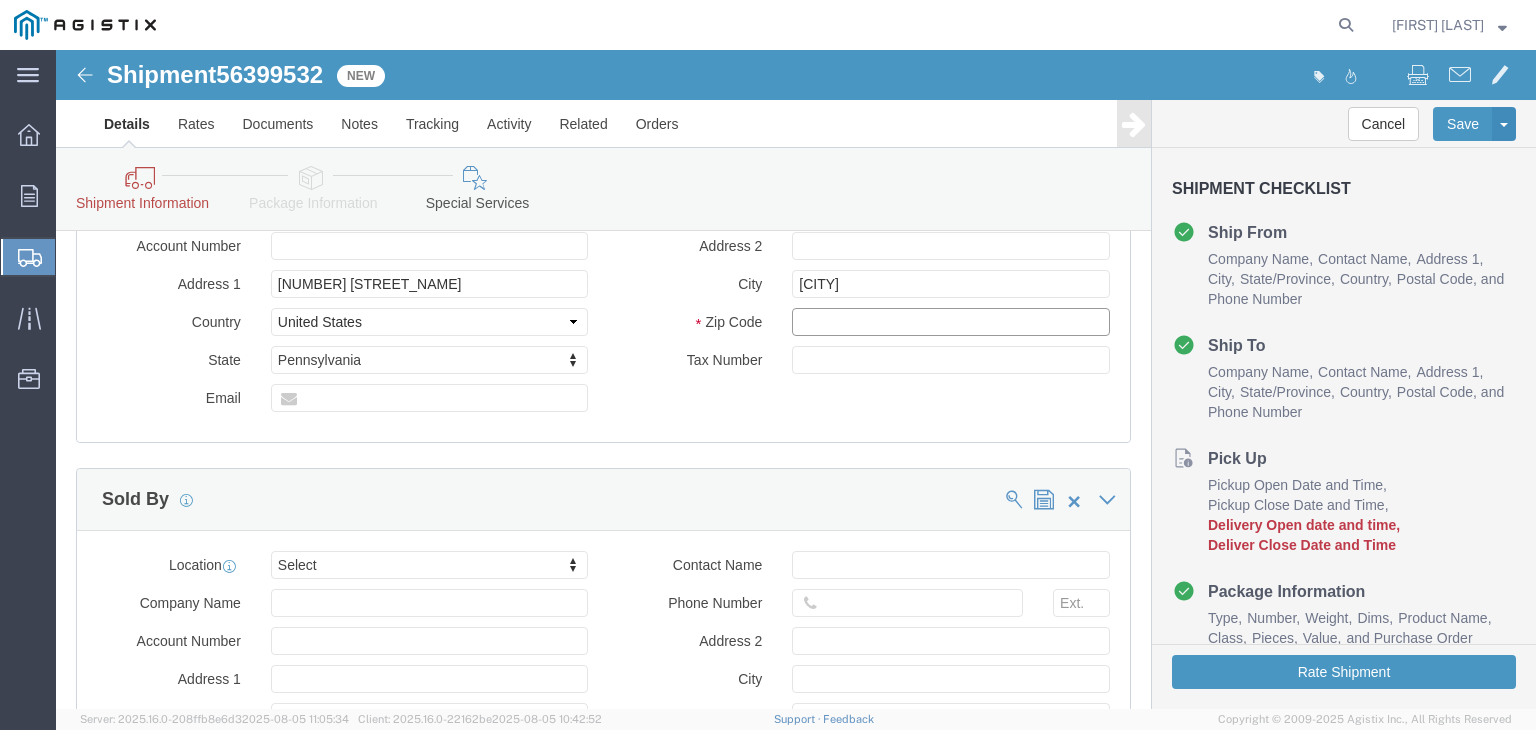 click 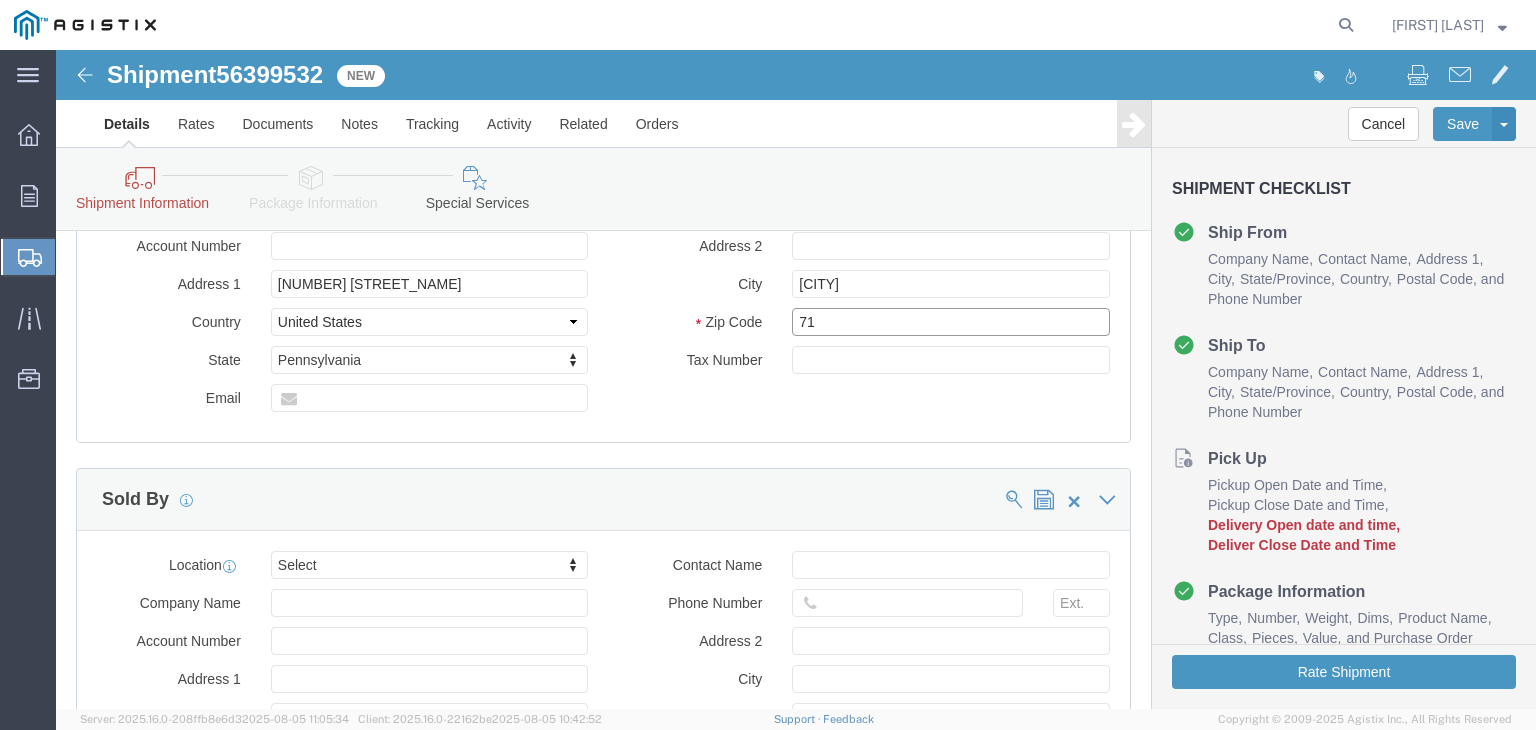 type on "7" 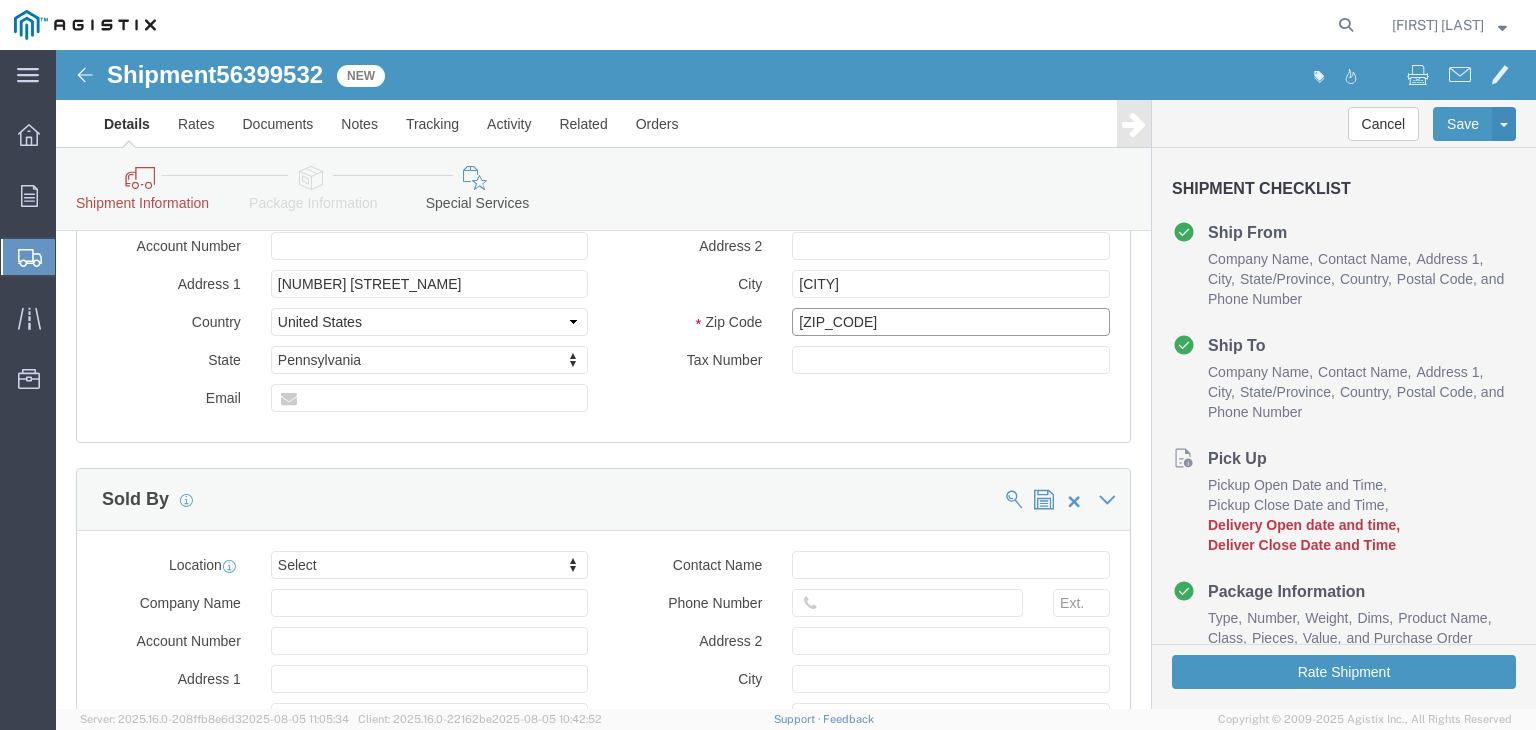 type on "[ZIP_CODE]" 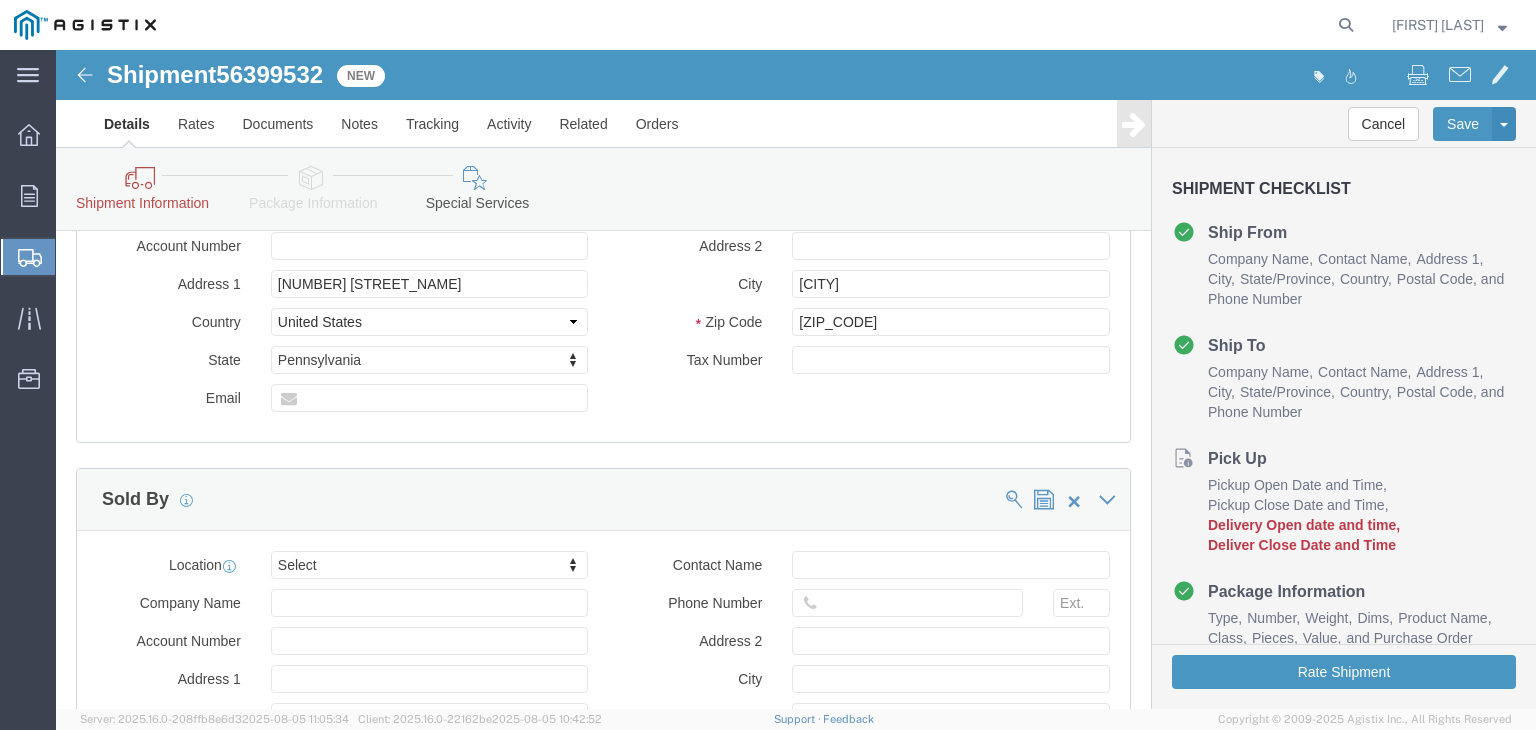 click on "Location
My Profile Location     Select My Profile Location [CITY] MASTER LOCATION
Company Name
Account Number
Address 1
[NUMBER] [STREET]
Country
Select Afghanistan Åland Islands Albania Algeria American Samoa Andorra Angola Anguilla Antarctica Antigua & Barbuda Argentina Armenia Aruba Australia Austria Azerbaijan Bahamas Bahrain Bangladesh Barbados Belarus Belgium Belize Benin Bermuda Bhutan Bolivia Bosnia & Herzegovina Botswana Bouvet Island Brazil British Indian Ocean Territory British Virgin Islands Brunei Bulgaria Burkina Faso Burma (Obsolete, see MM Myanmar) Burundi Cambodia Cameroon Canada Cape Verde Caribbean Netherlands Cayman Islands Central African Republic Chad Chile China Christmas Island Cocos (Keeling) Islands Colombia Comoros Congo - Brazzaville Congo - Kinshasa Cook Islands Costa Rica Côte d’Ivoire Croatia Cuba Curaçao Cyprus Czechia Denmark Djibouti Dominican Republic East Timor (Obsolete, see TL Timor-Leste) Ecuador" 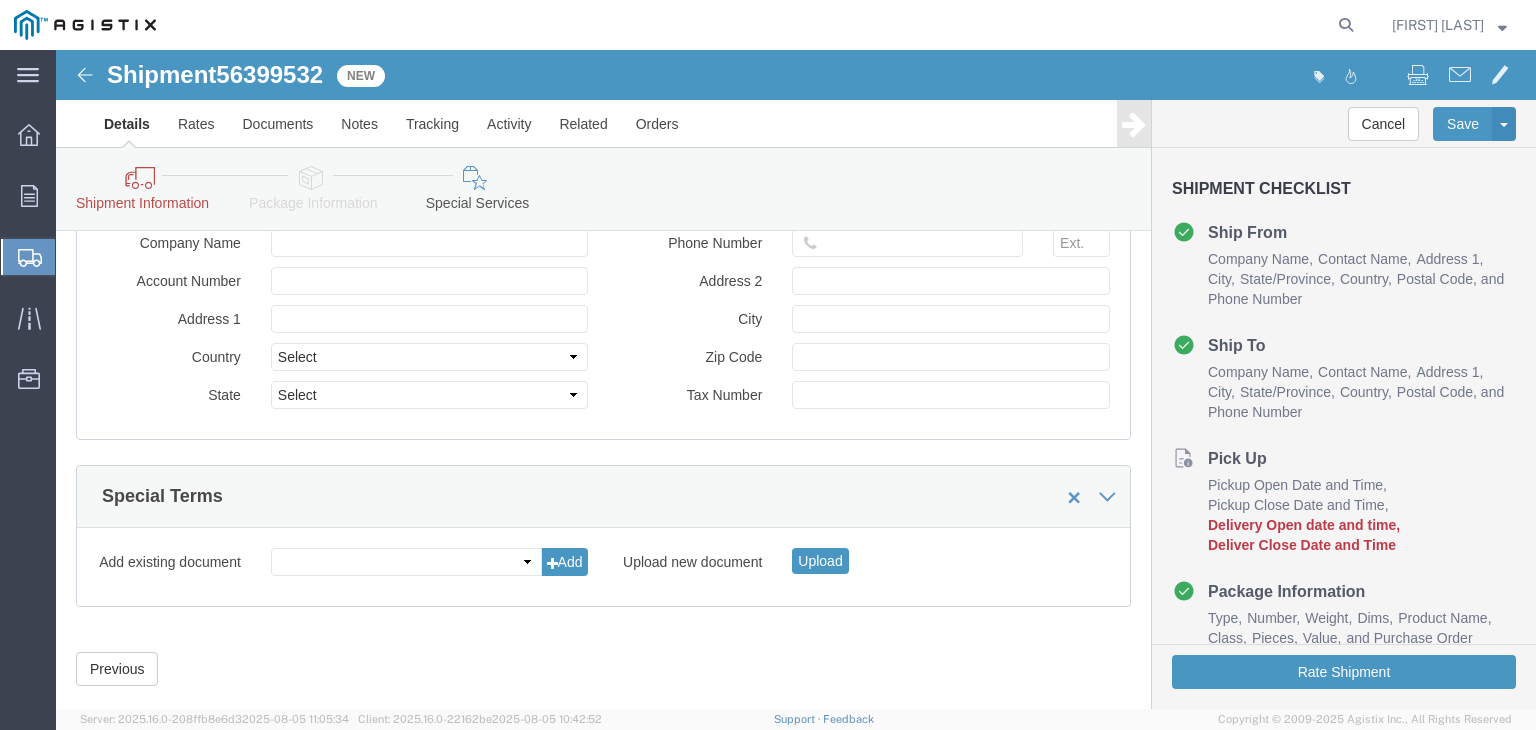 scroll, scrollTop: 2075, scrollLeft: 0, axis: vertical 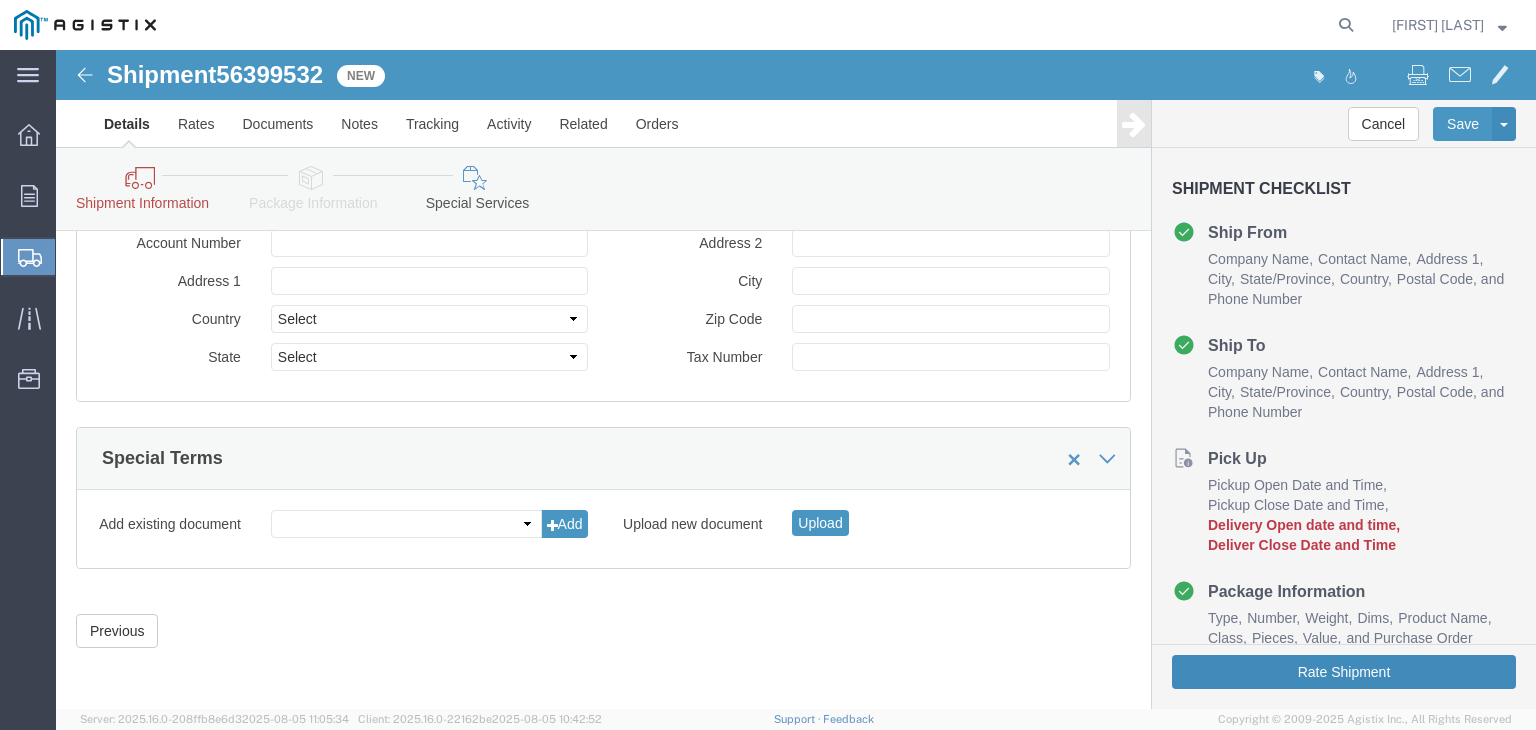 click on "Rate Shipment" 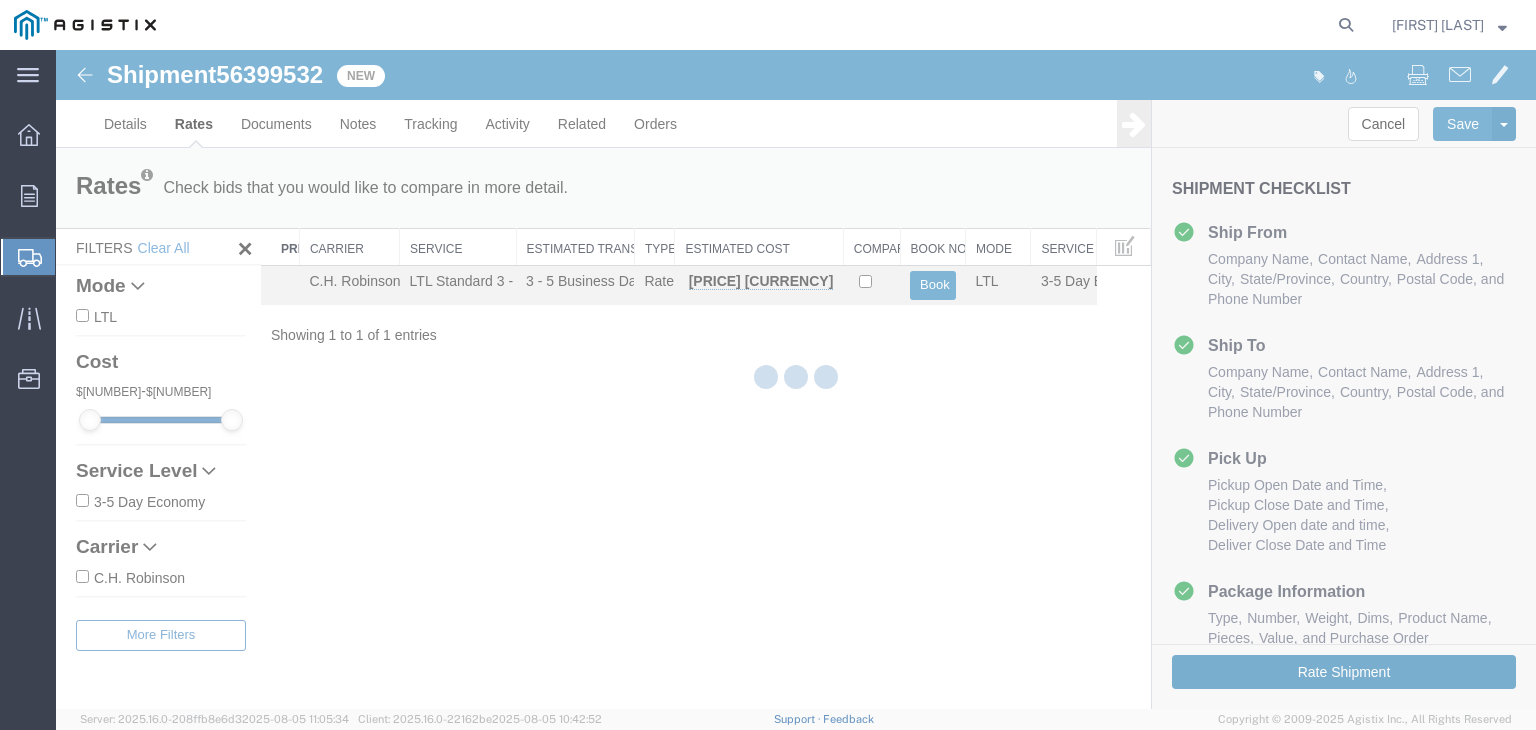 scroll, scrollTop: 0, scrollLeft: 0, axis: both 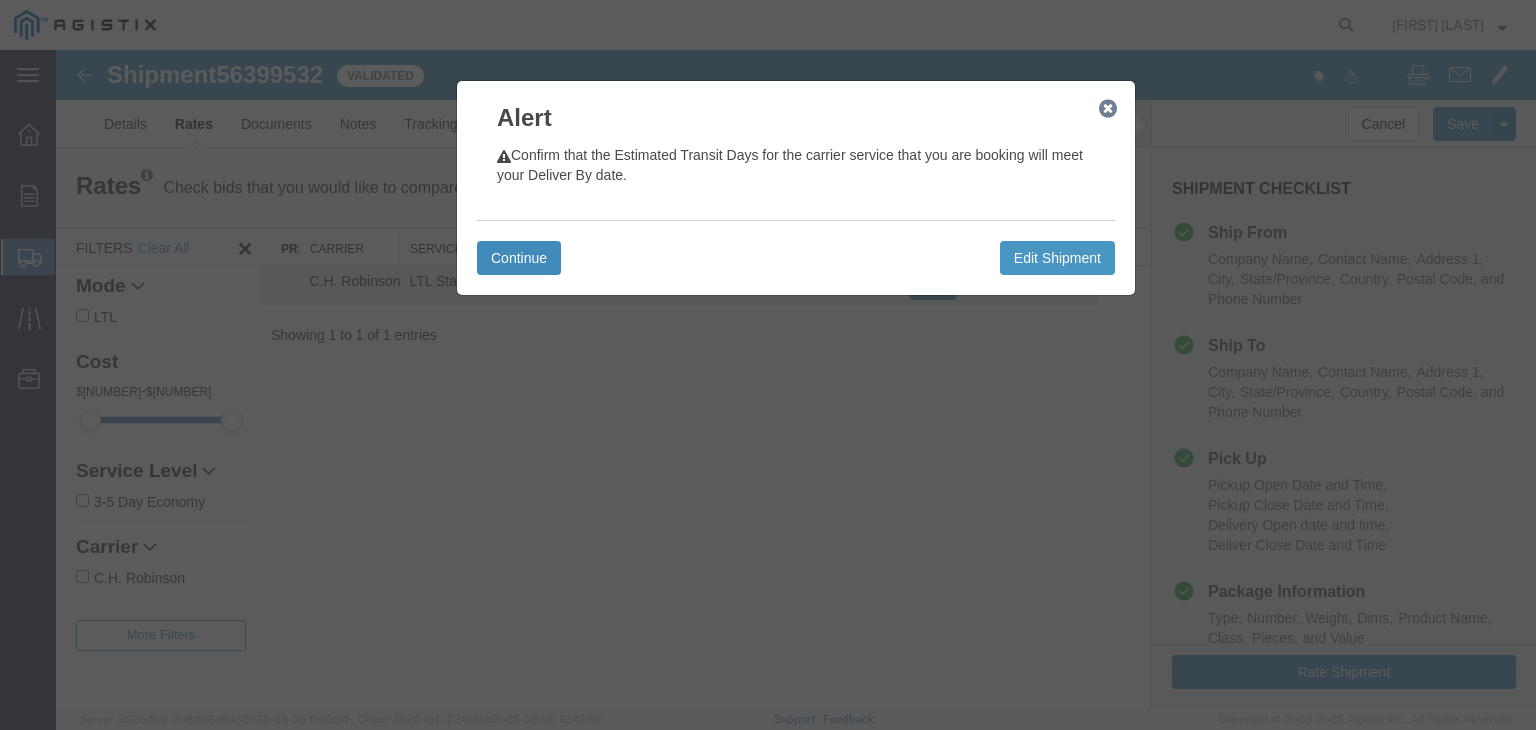 click on "Continue" at bounding box center (519, 258) 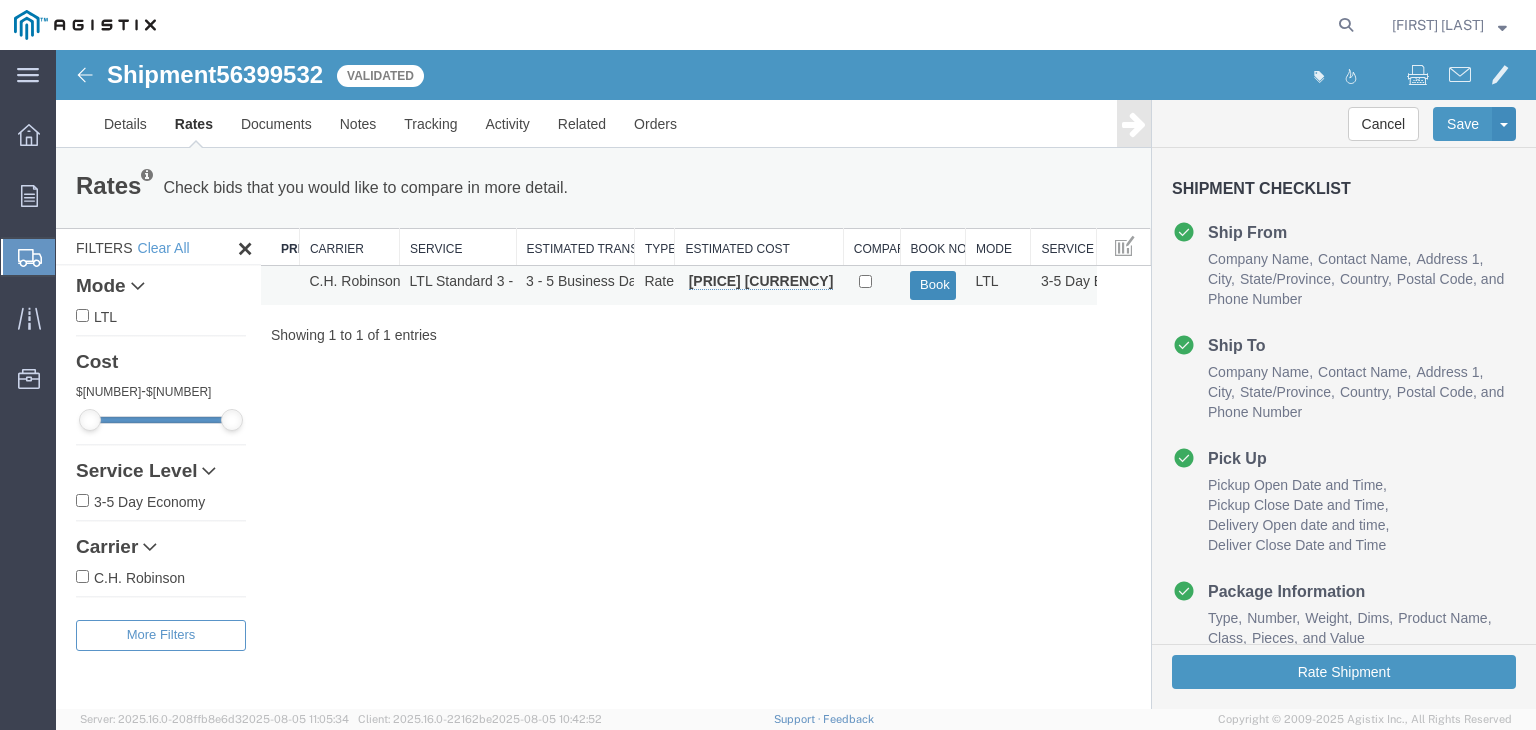 click on "Book" at bounding box center (932, 285) 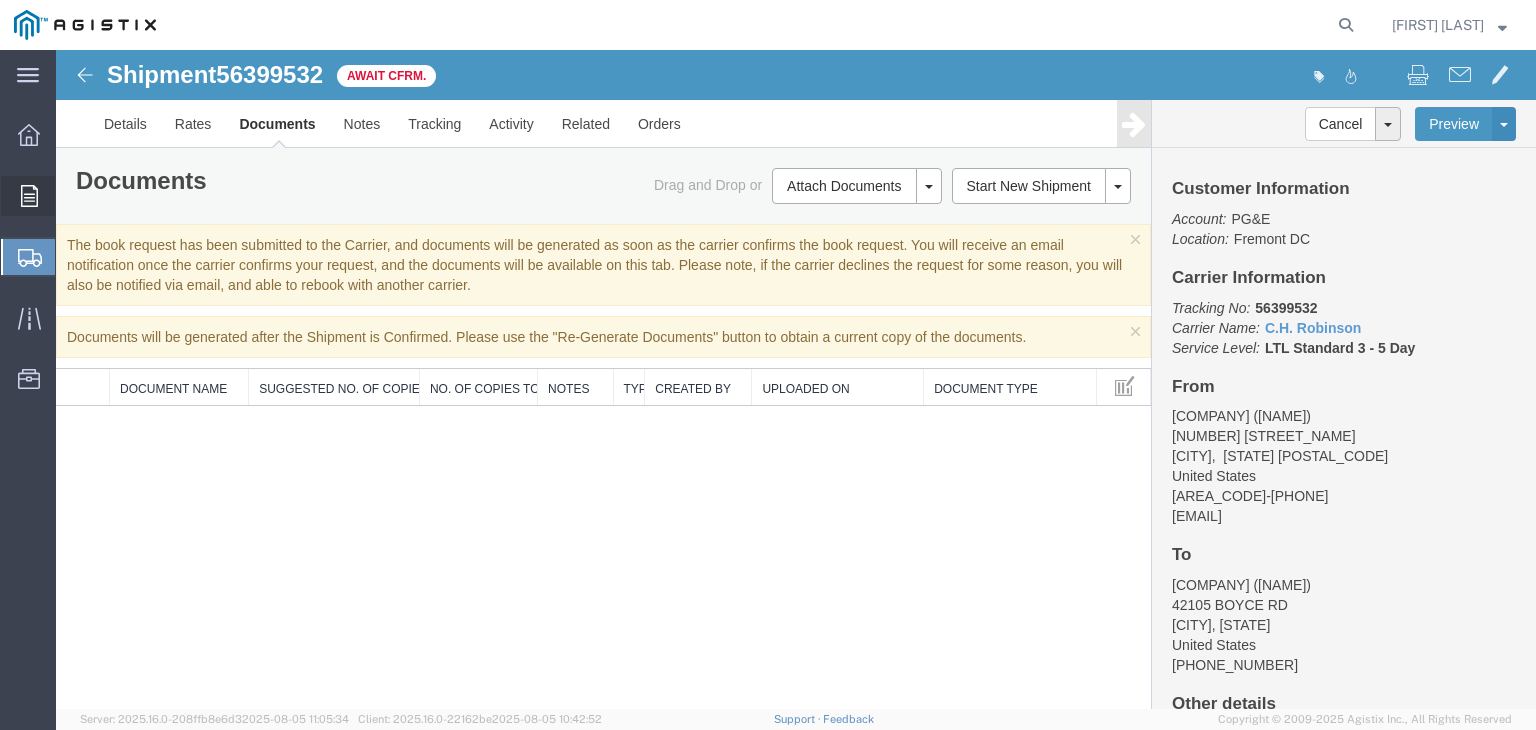 click 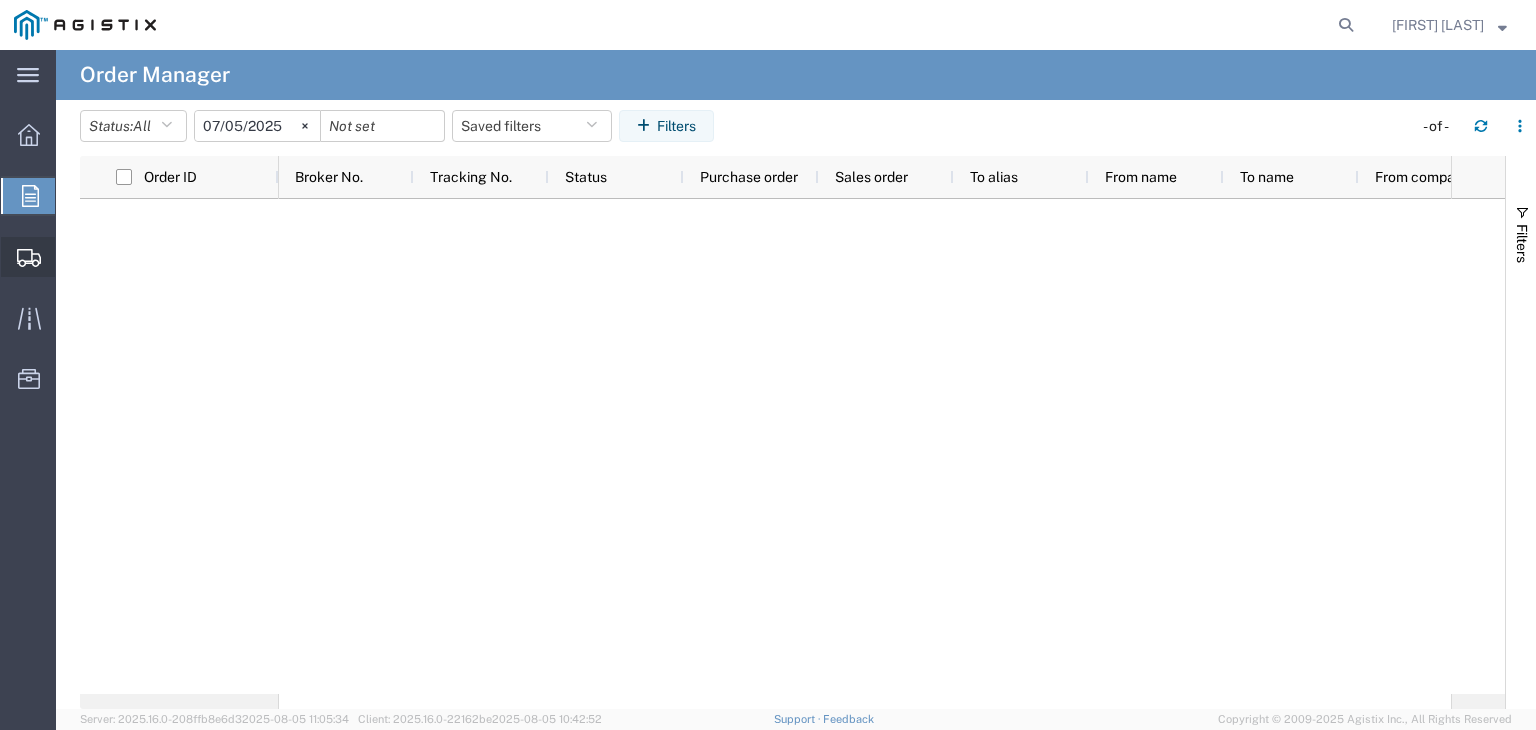 click on "Shipments" 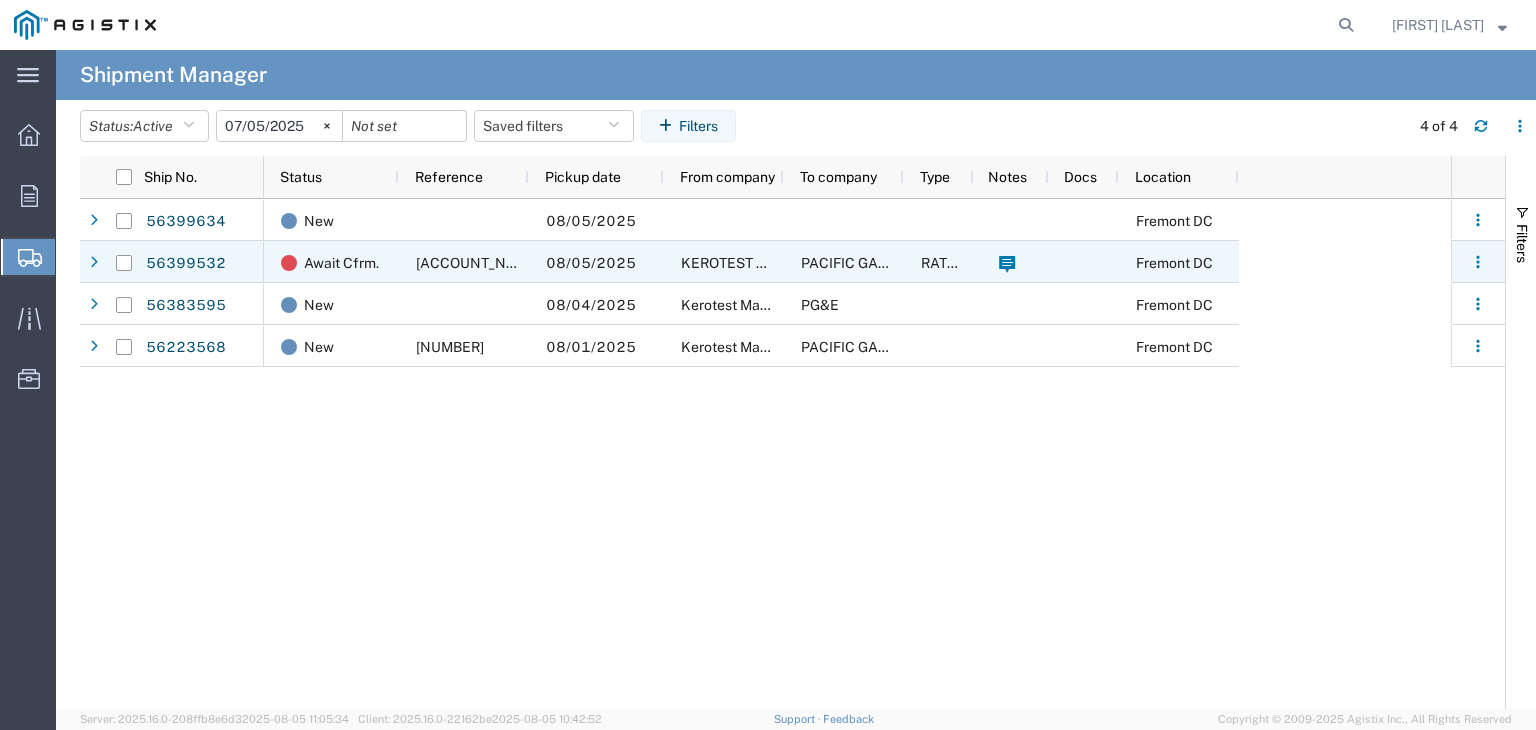 click on "[ACCOUNT_NUMBER]" 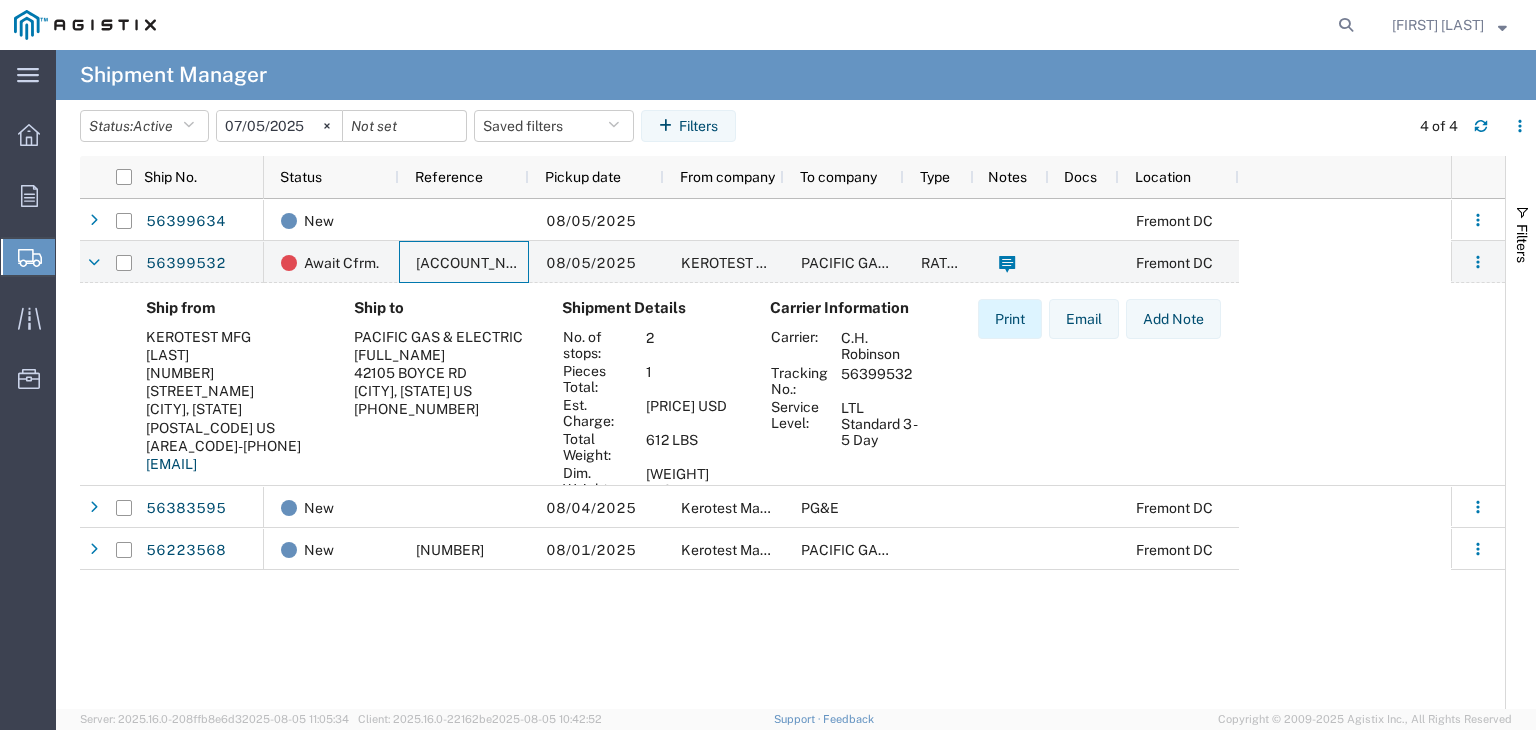 click on "Print" 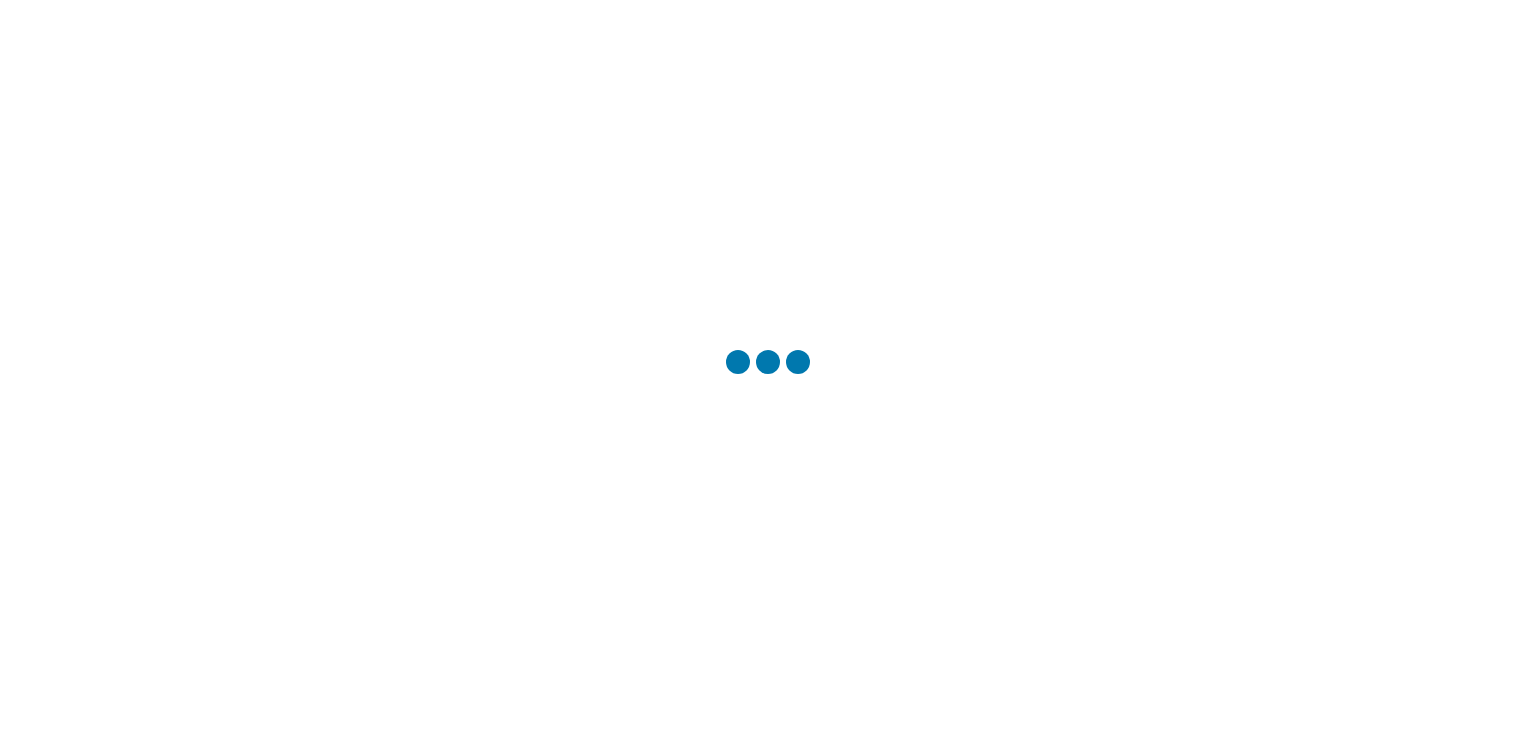 scroll, scrollTop: 0, scrollLeft: 0, axis: both 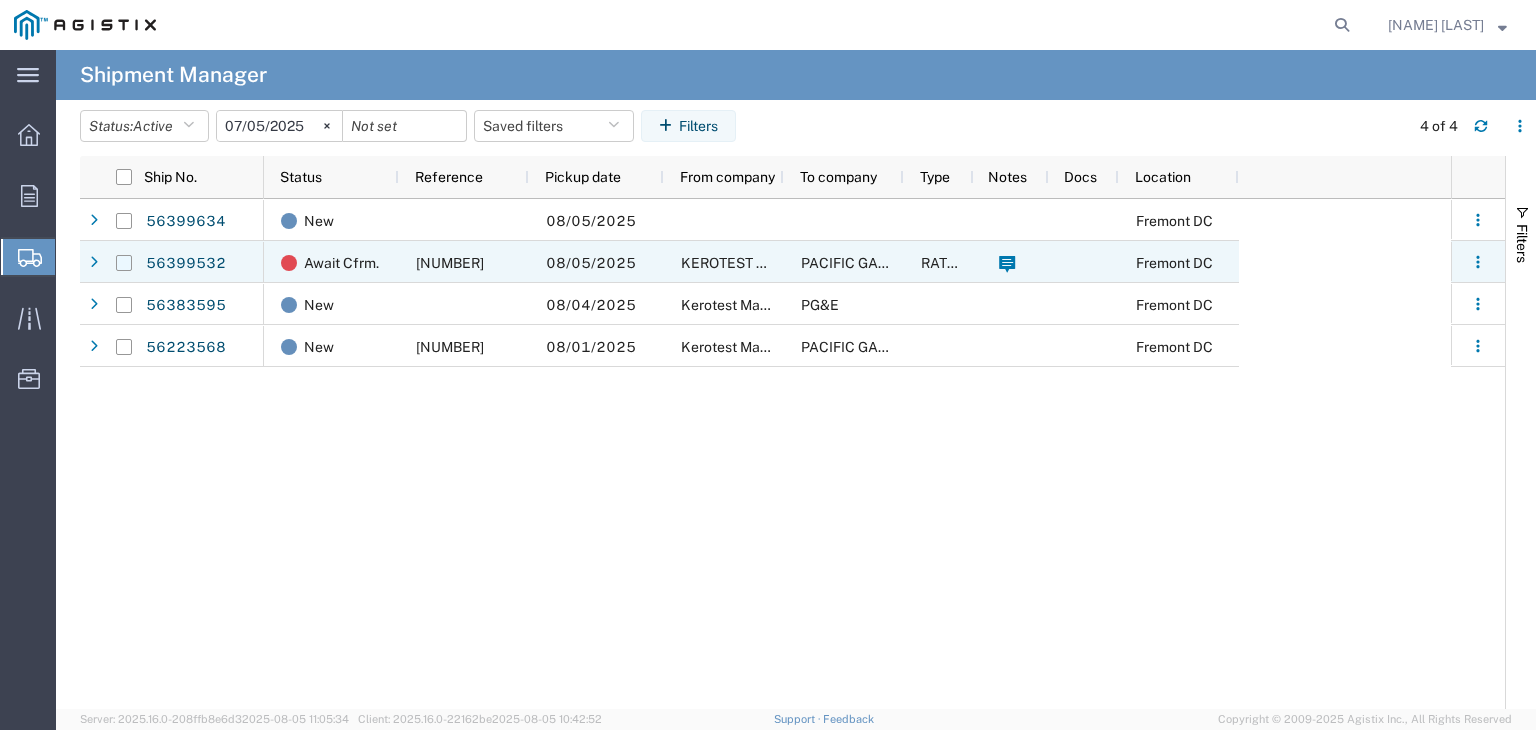 click at bounding box center [124, 263] 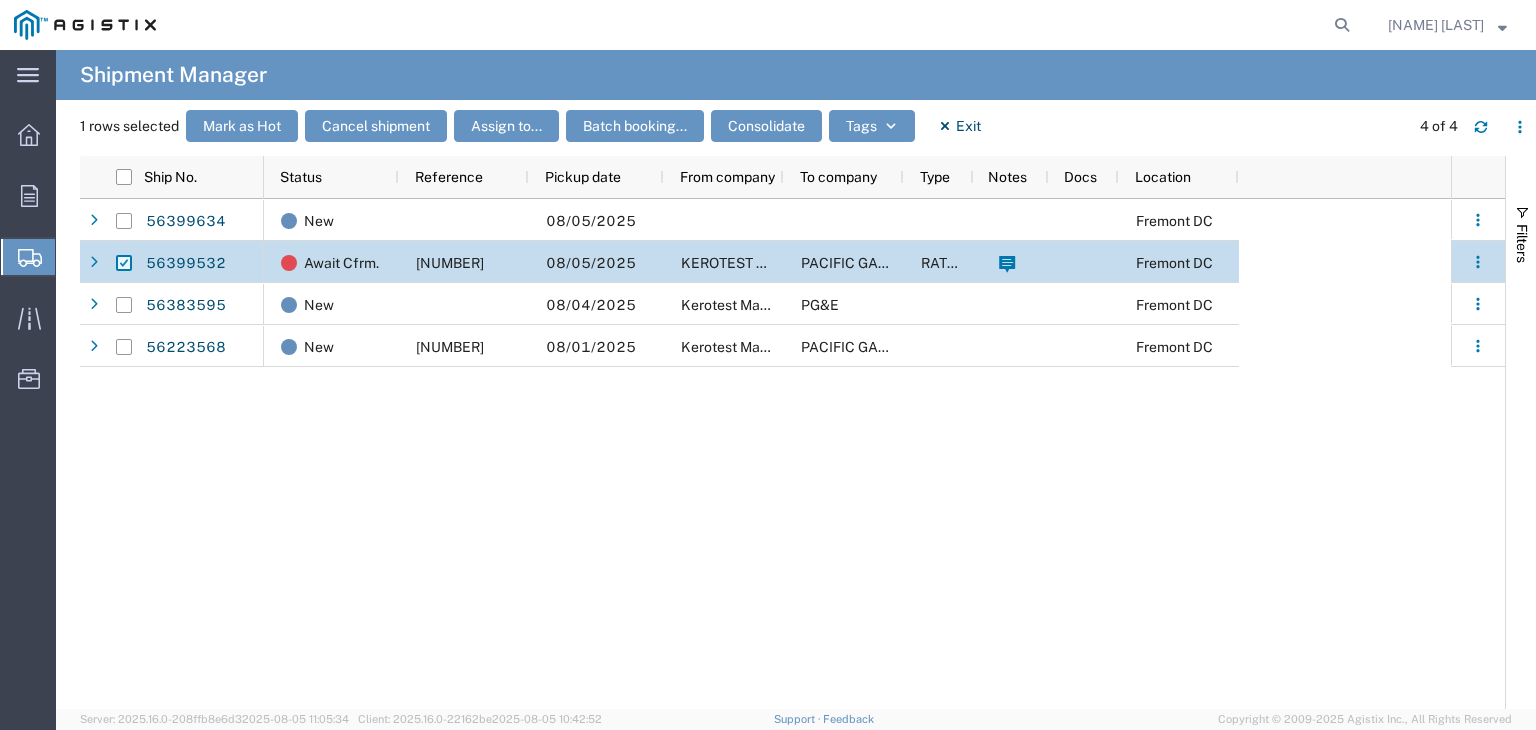click at bounding box center (124, 263) 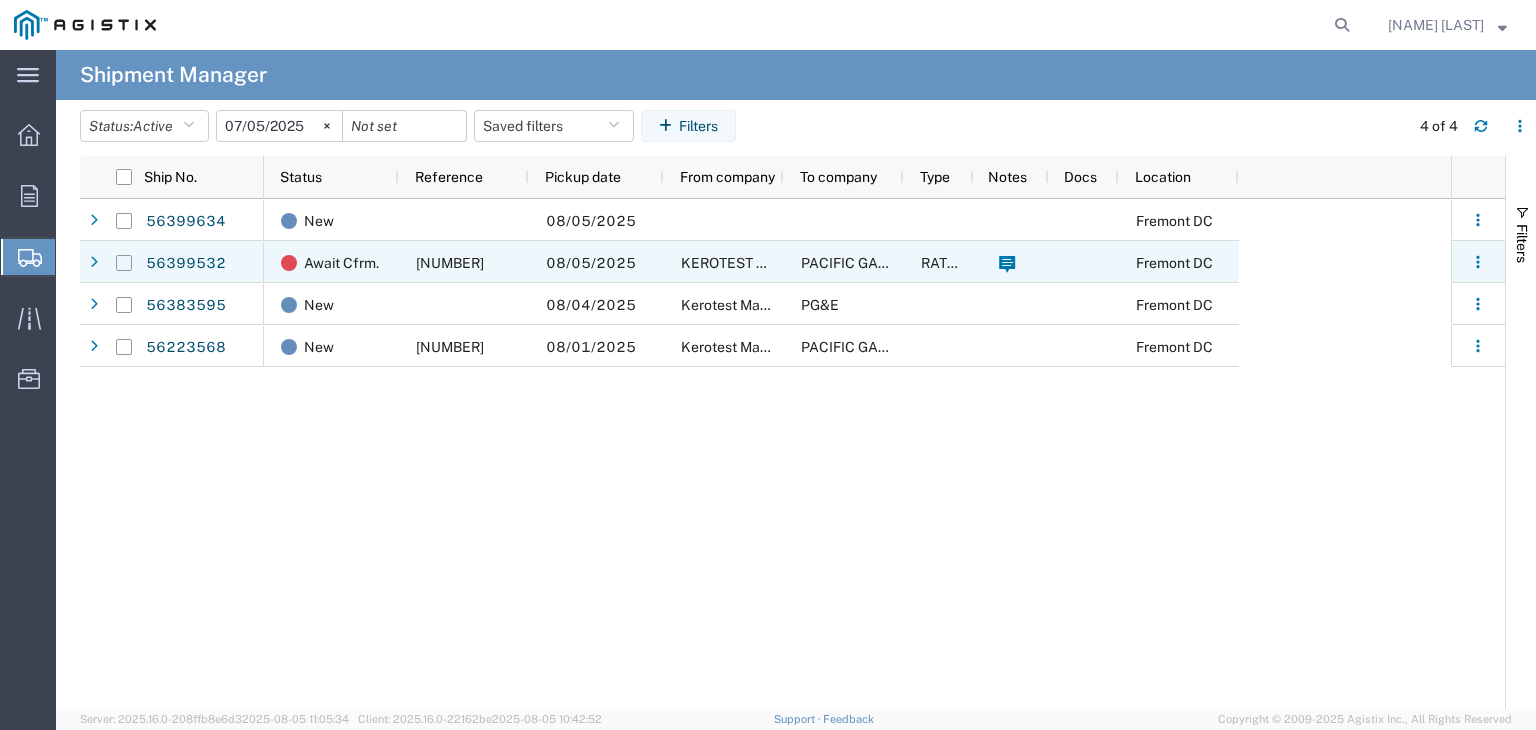 click at bounding box center (124, 263) 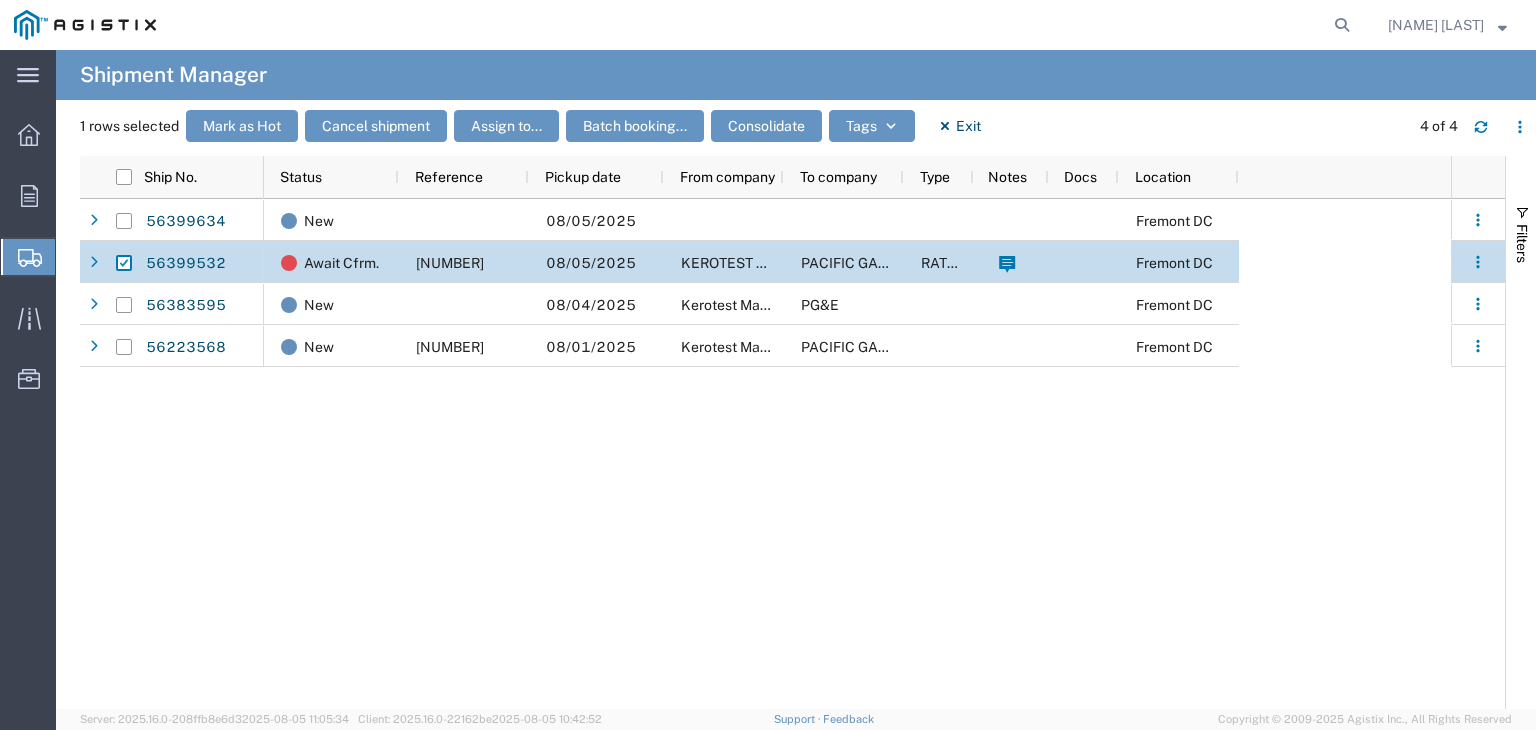 click on "New 08/05/2025     Fremont DC Await Cfrm. 3501402082 08/05/2025 KEROTEST MFG PACIFIC GAS & ELECTRIC RATED
Fremont DC New 08/04/2025 Kerotest Manufacturing Corp PG&E     Fremont DC New 3501413317 08/01/2025 Kerotest Manufacturing Corp PACIFIC GAS & ELECTRIC     Fremont DC" 